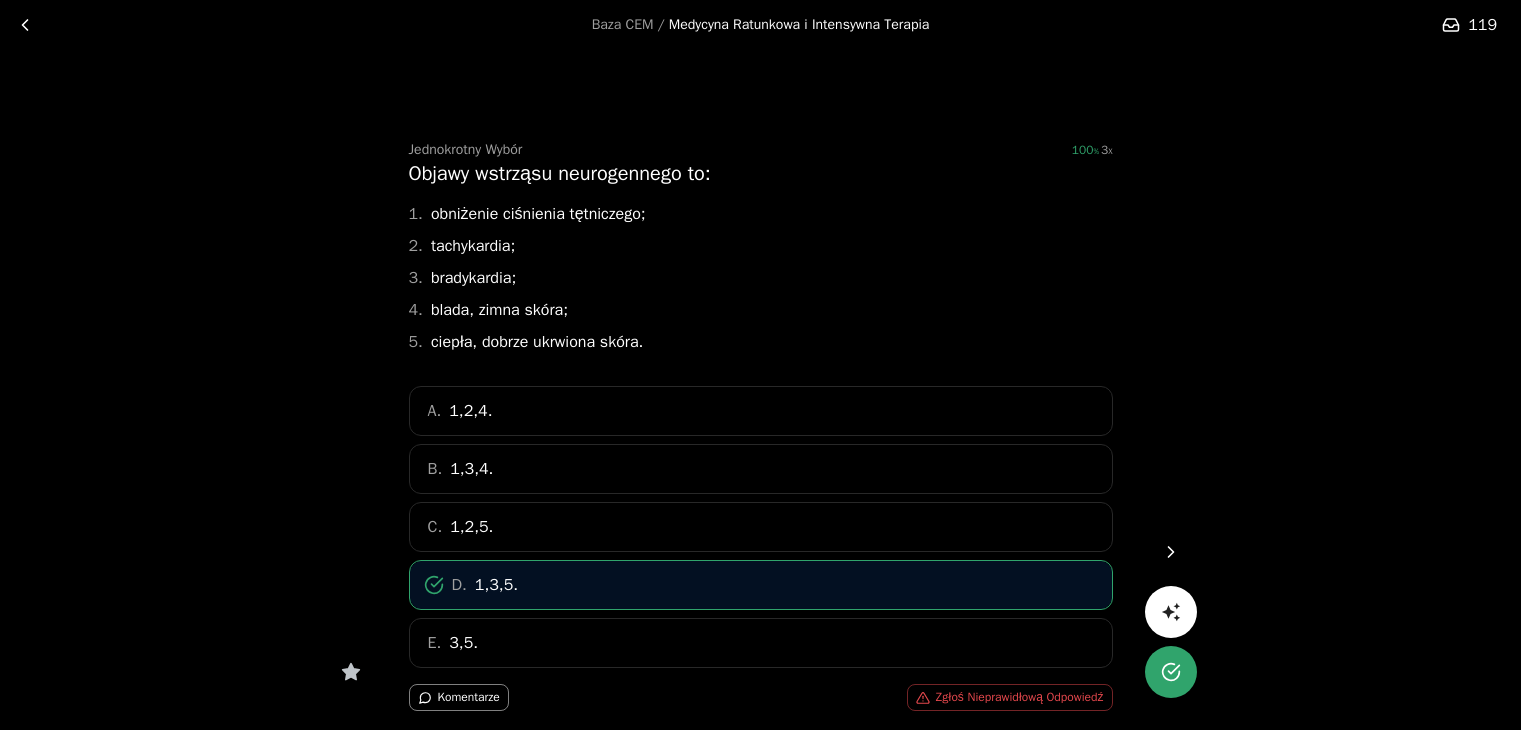 scroll, scrollTop: 0, scrollLeft: 0, axis: both 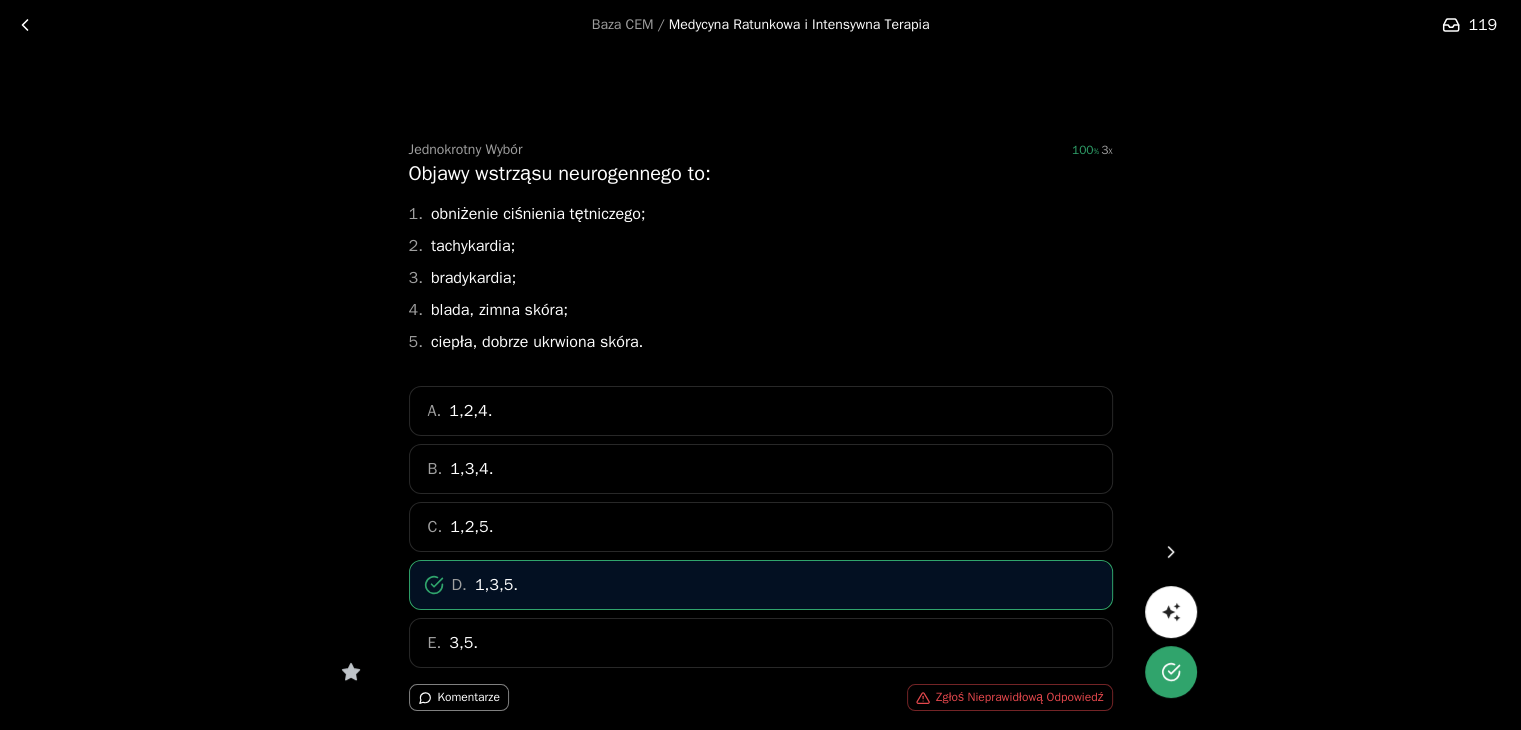 click 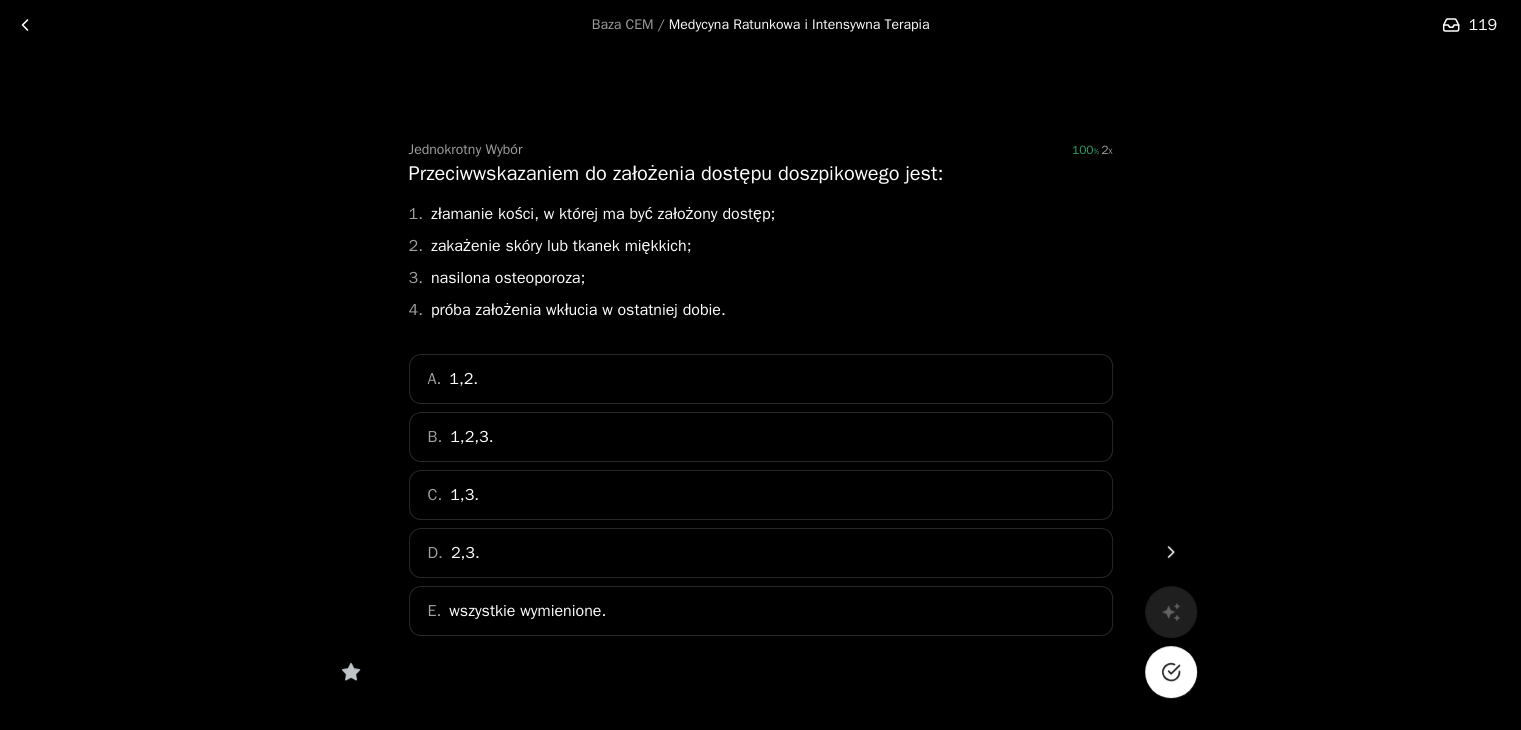 click on "E.   wszystkie wymienione." at bounding box center (761, 611) 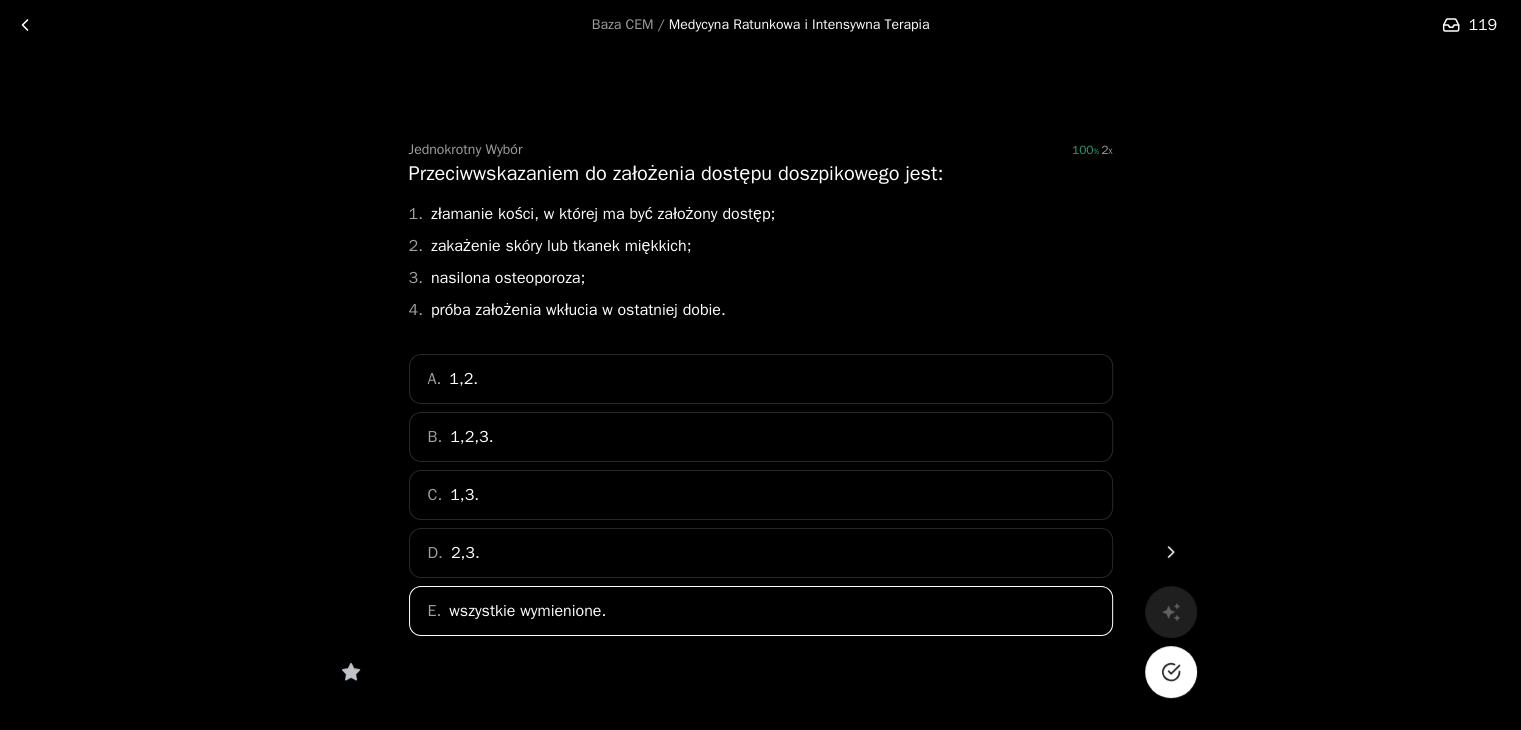 click 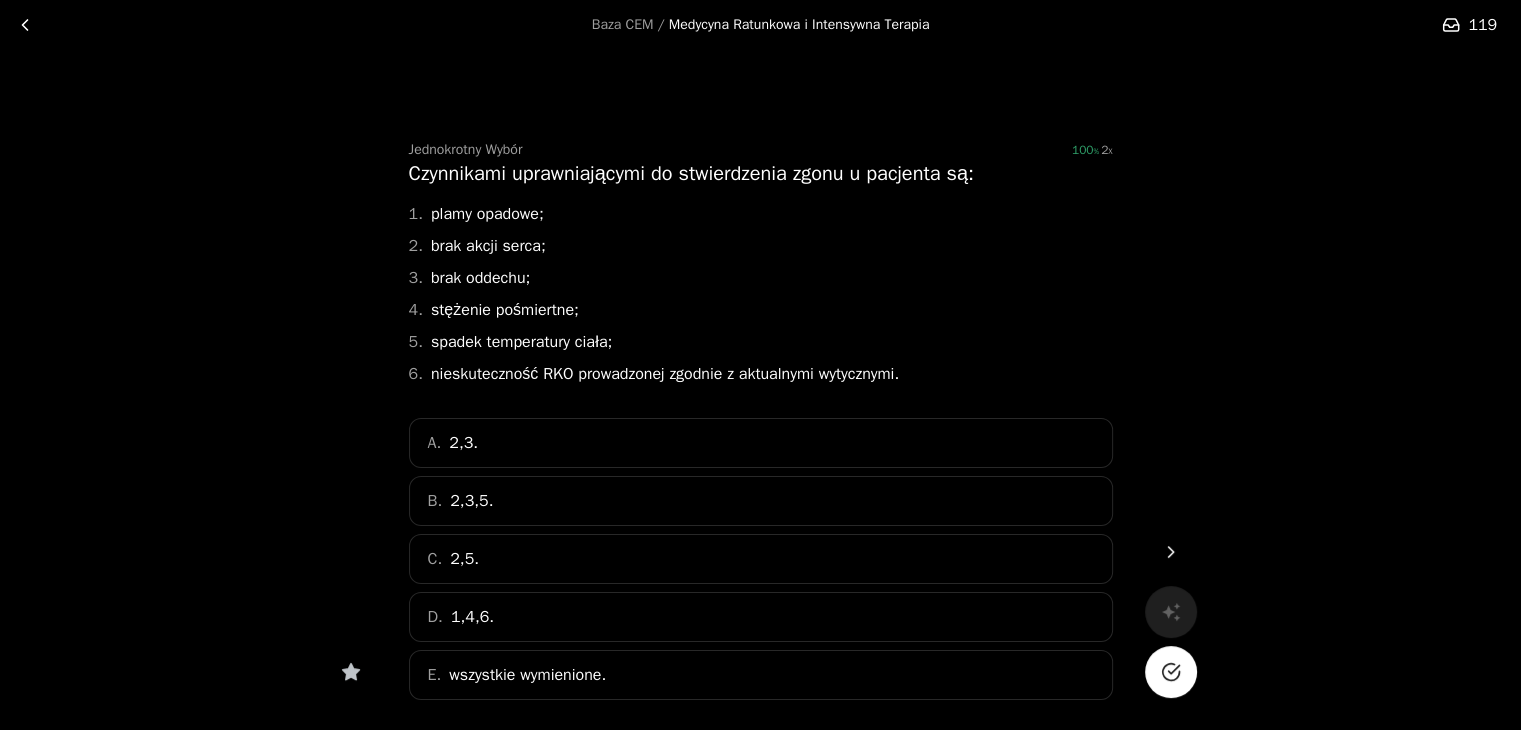 click on "D.   1,4,6." at bounding box center [761, 617] 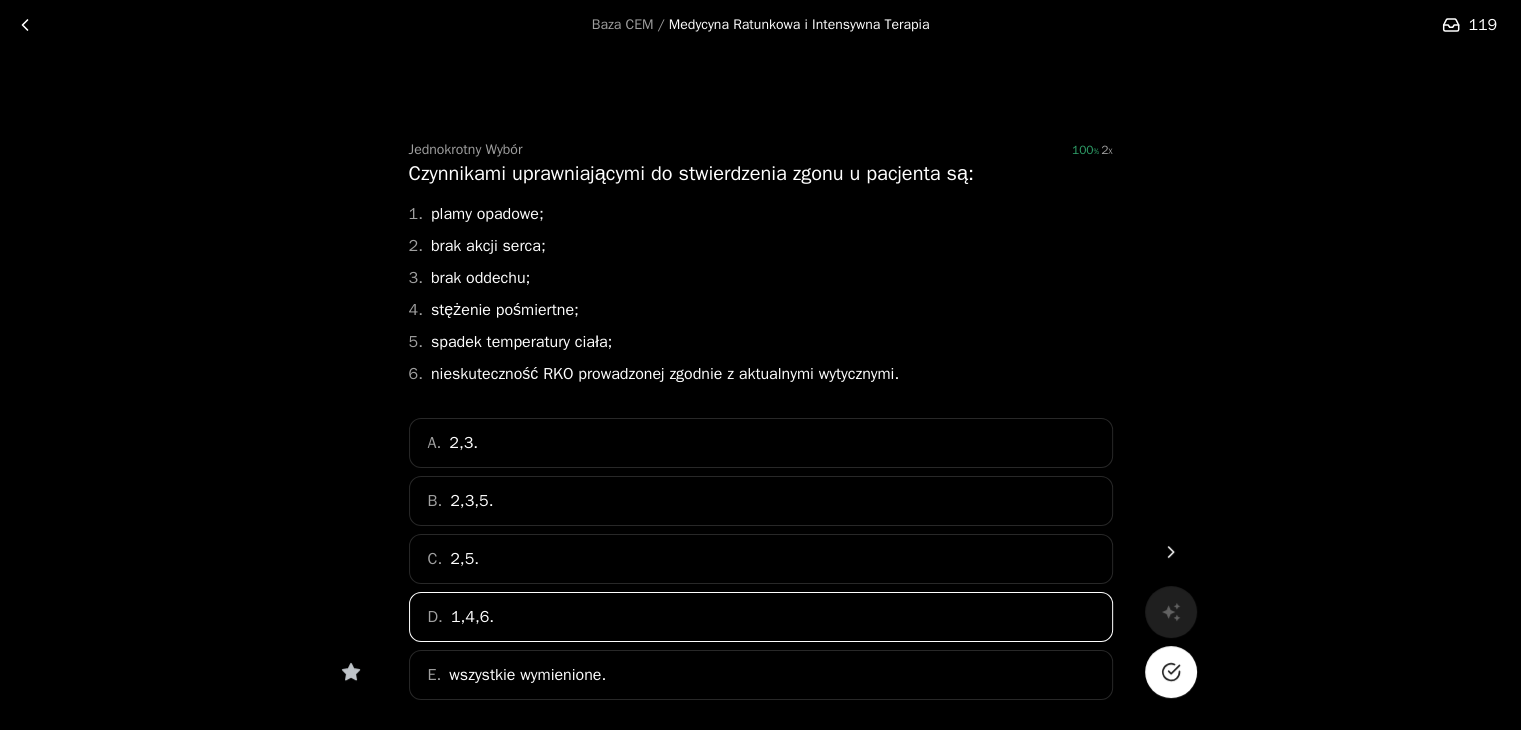 click 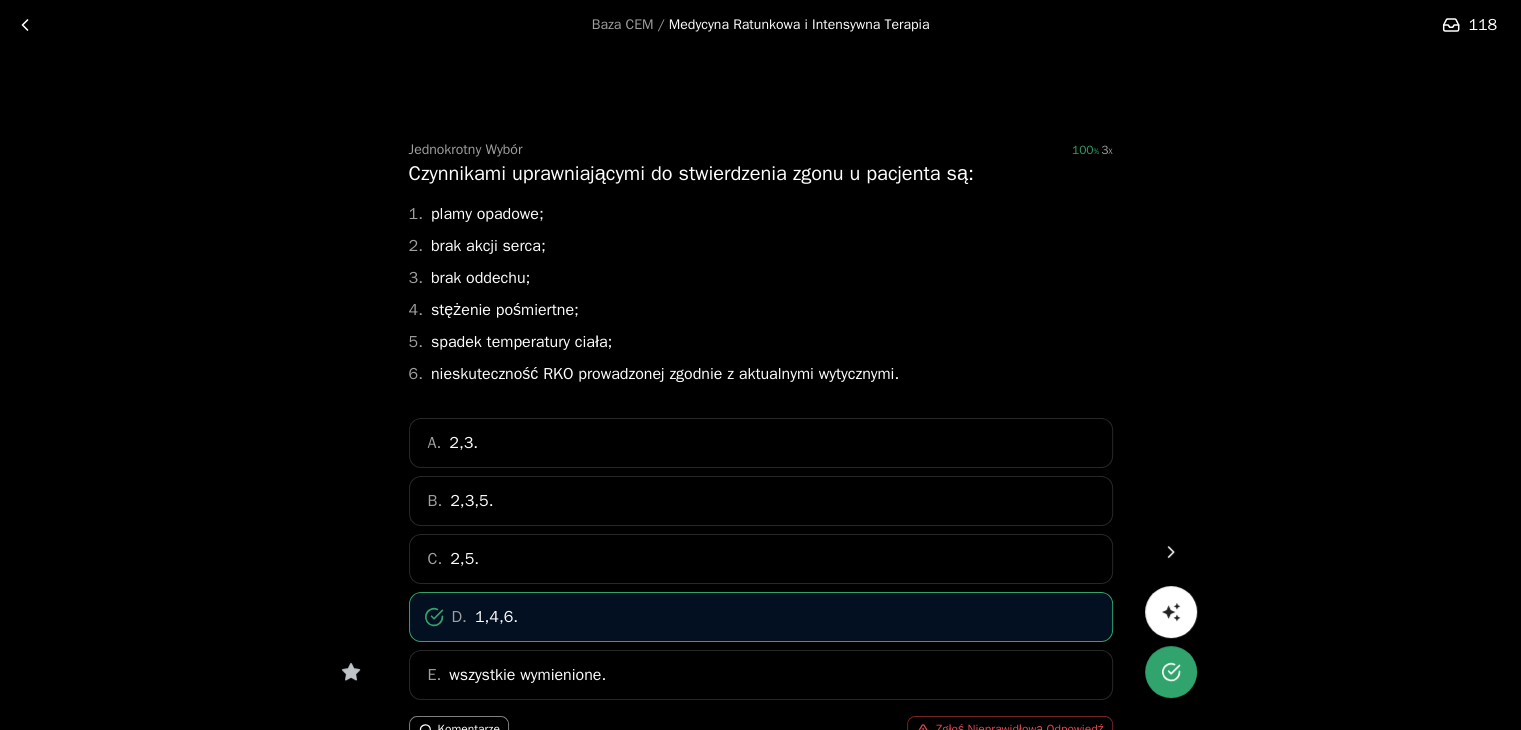 click 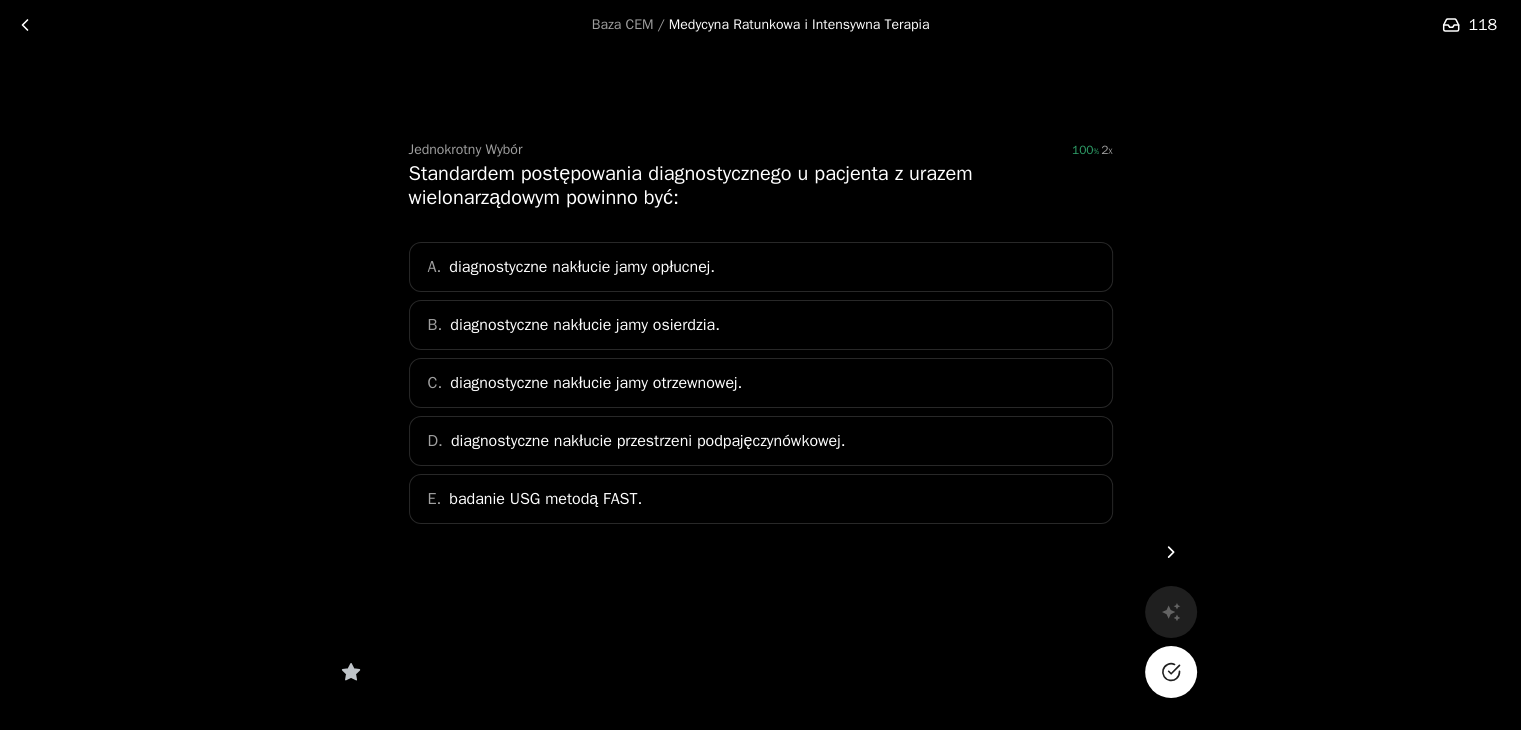 click on "E.   badanie USG metodą FAST." at bounding box center [761, 499] 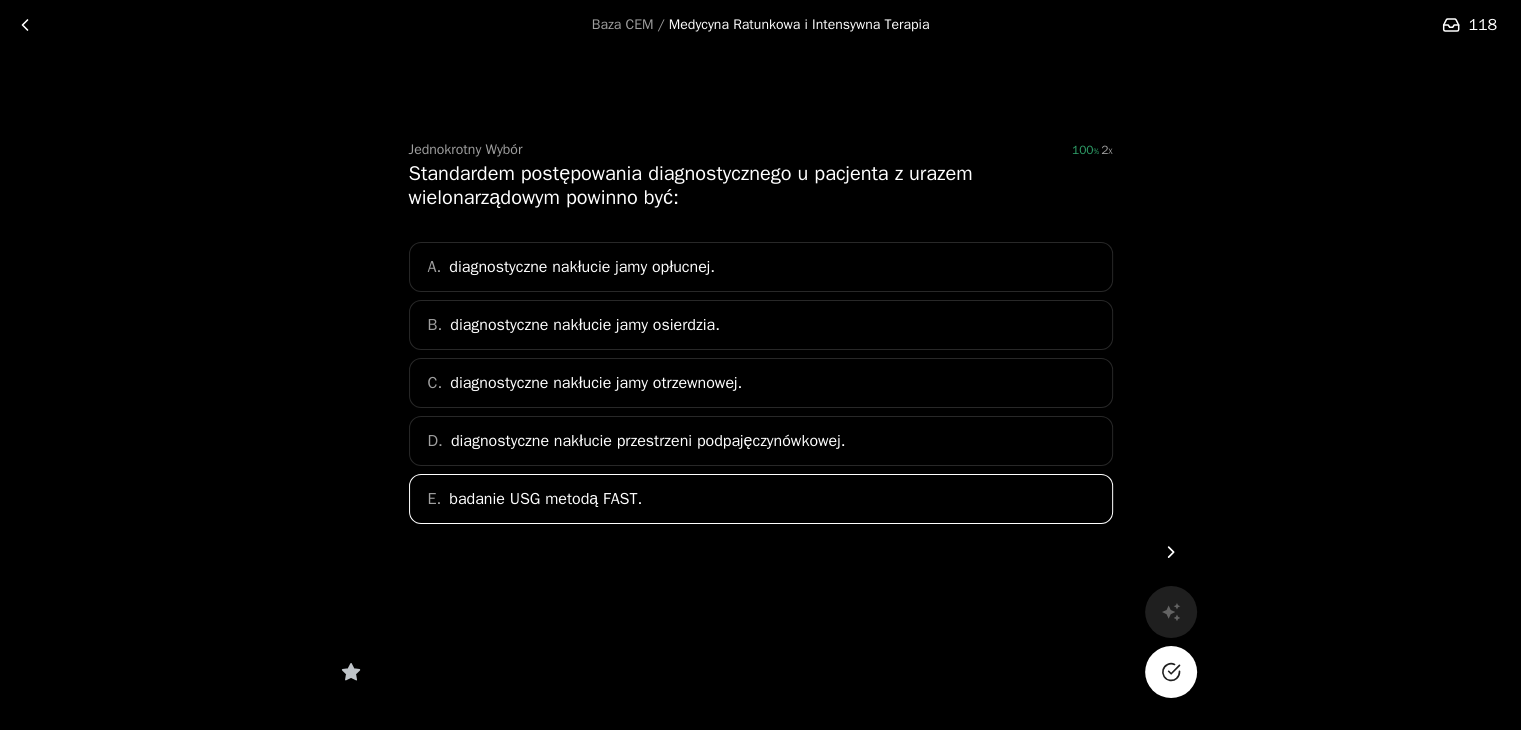 click 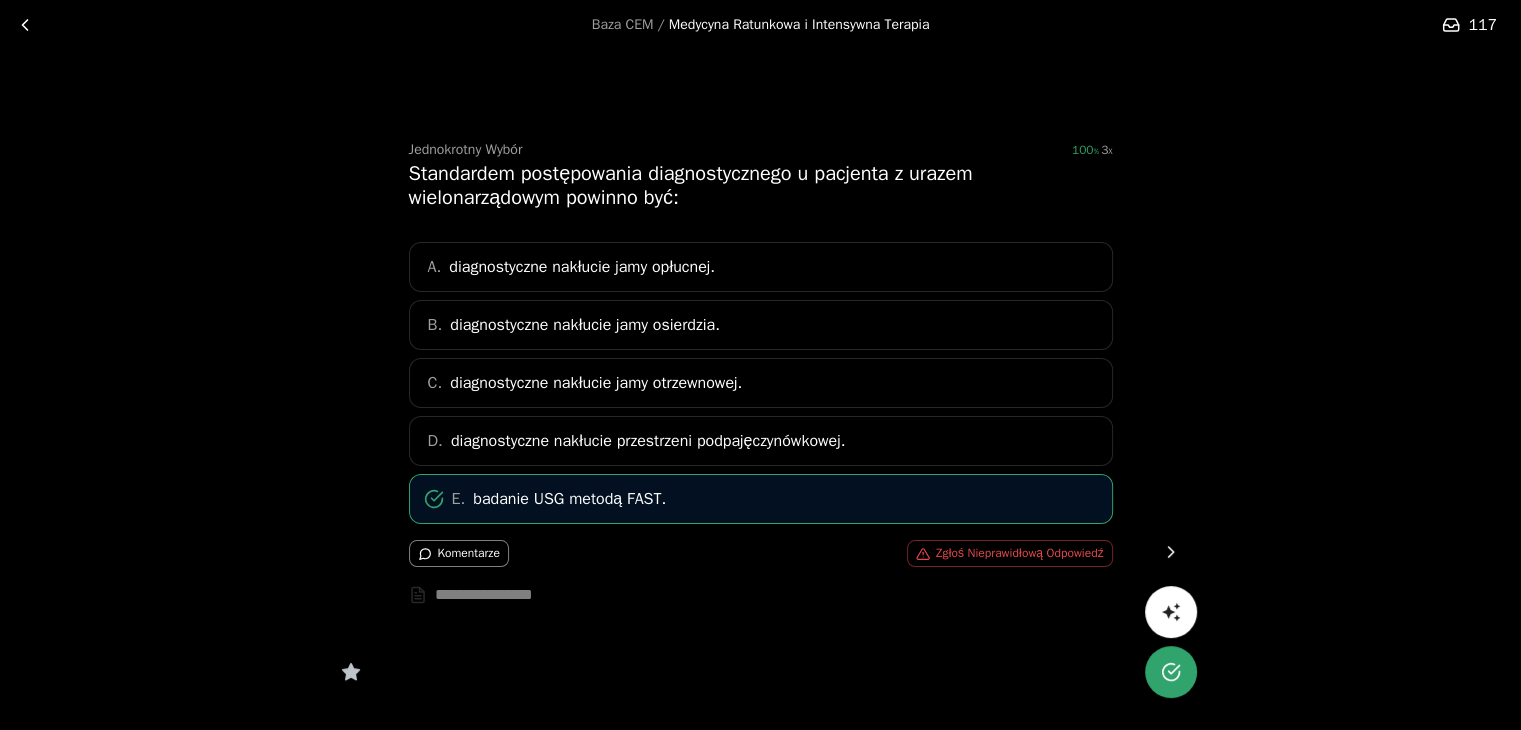 click 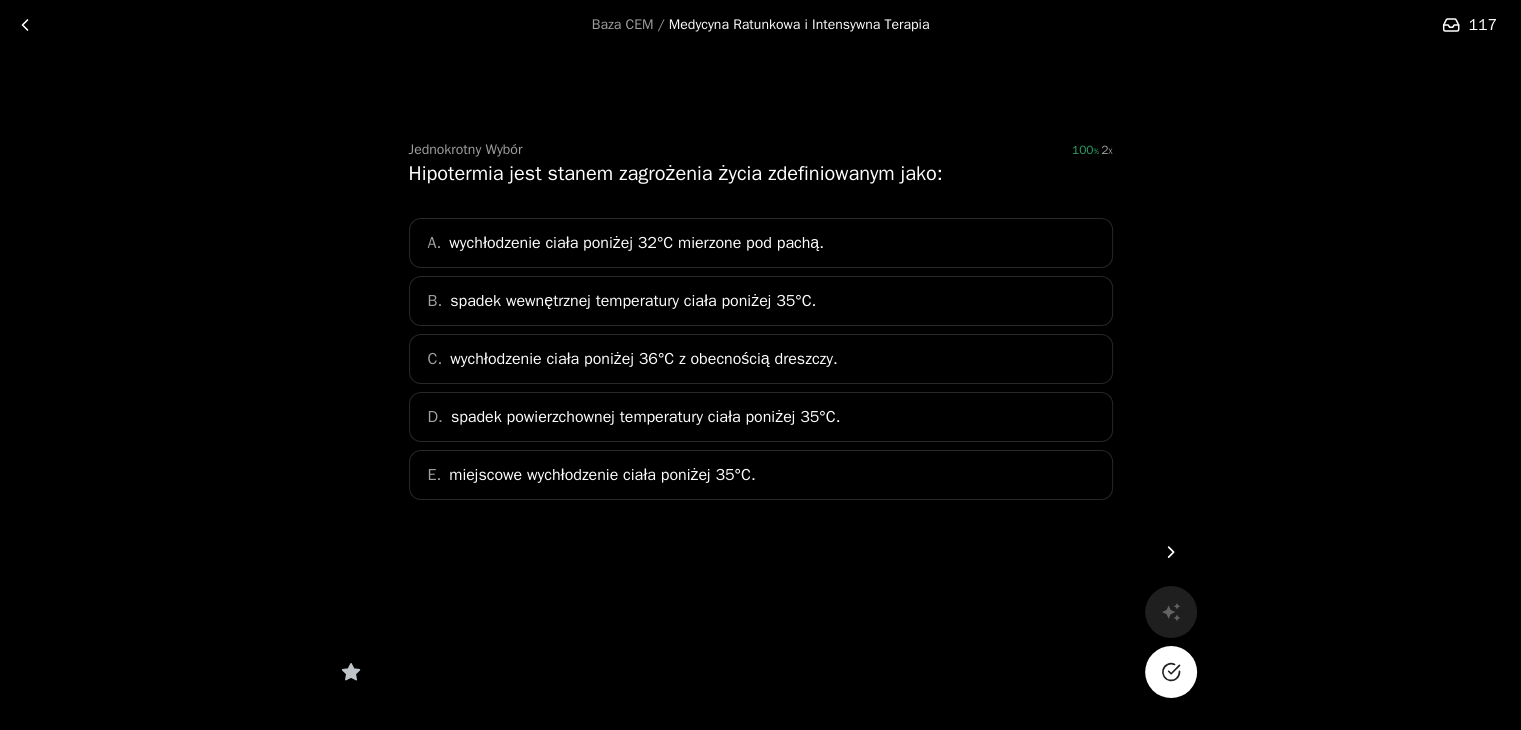 click on "spadek powierzchownej temperatury ciała poniżej 35°C." at bounding box center (645, 417) 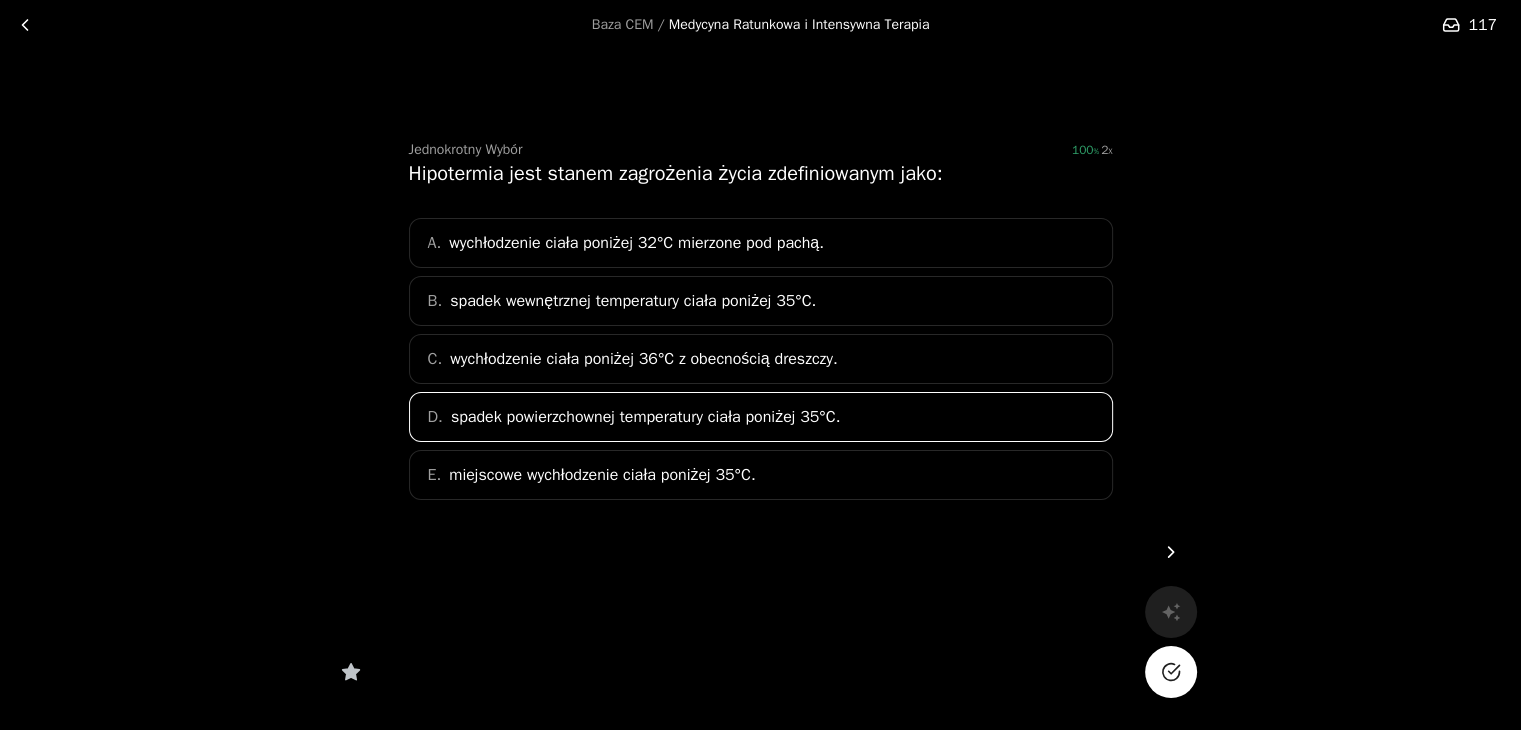 click on "spadek wewnętrznej temperatury ciała poniżej 35°C." at bounding box center (633, 301) 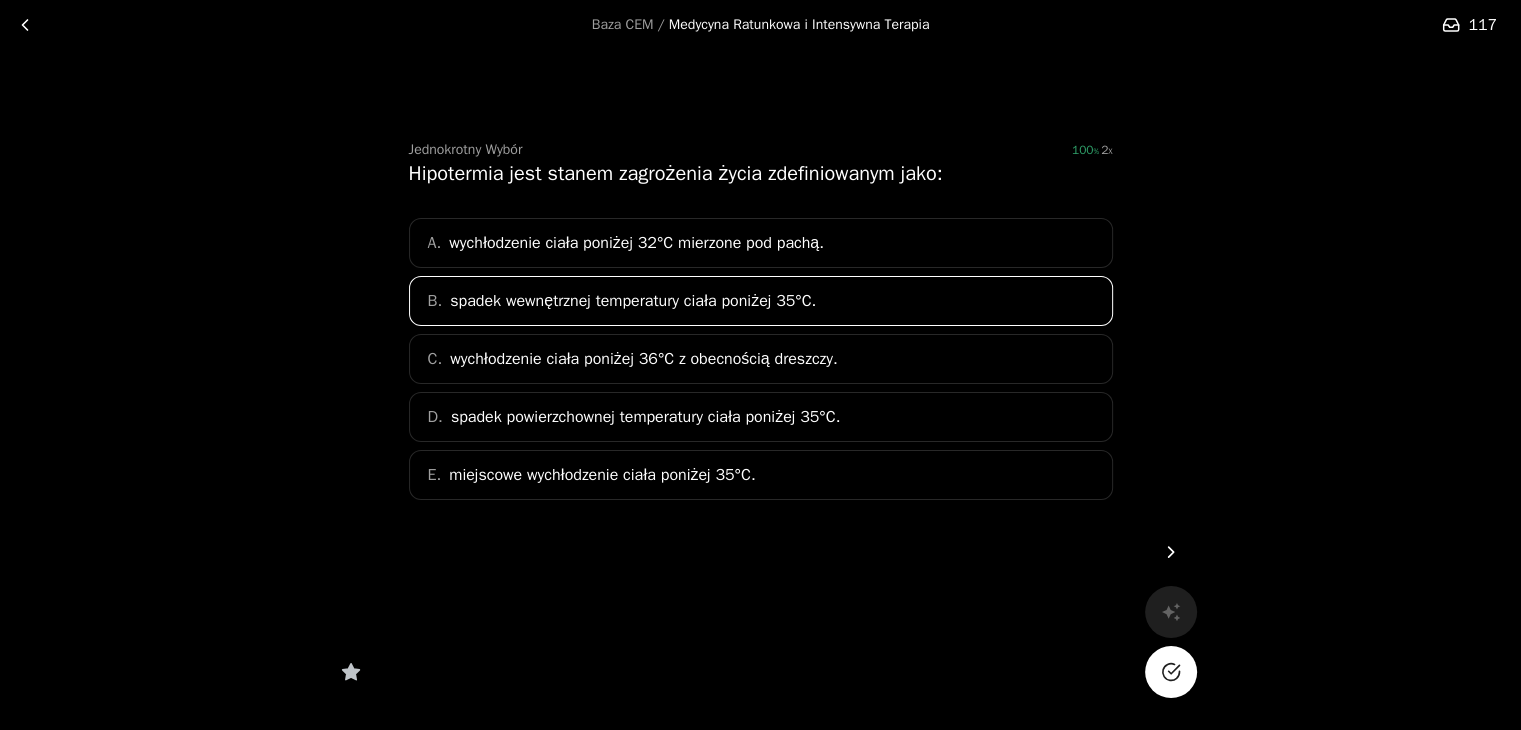 click at bounding box center (1171, 672) 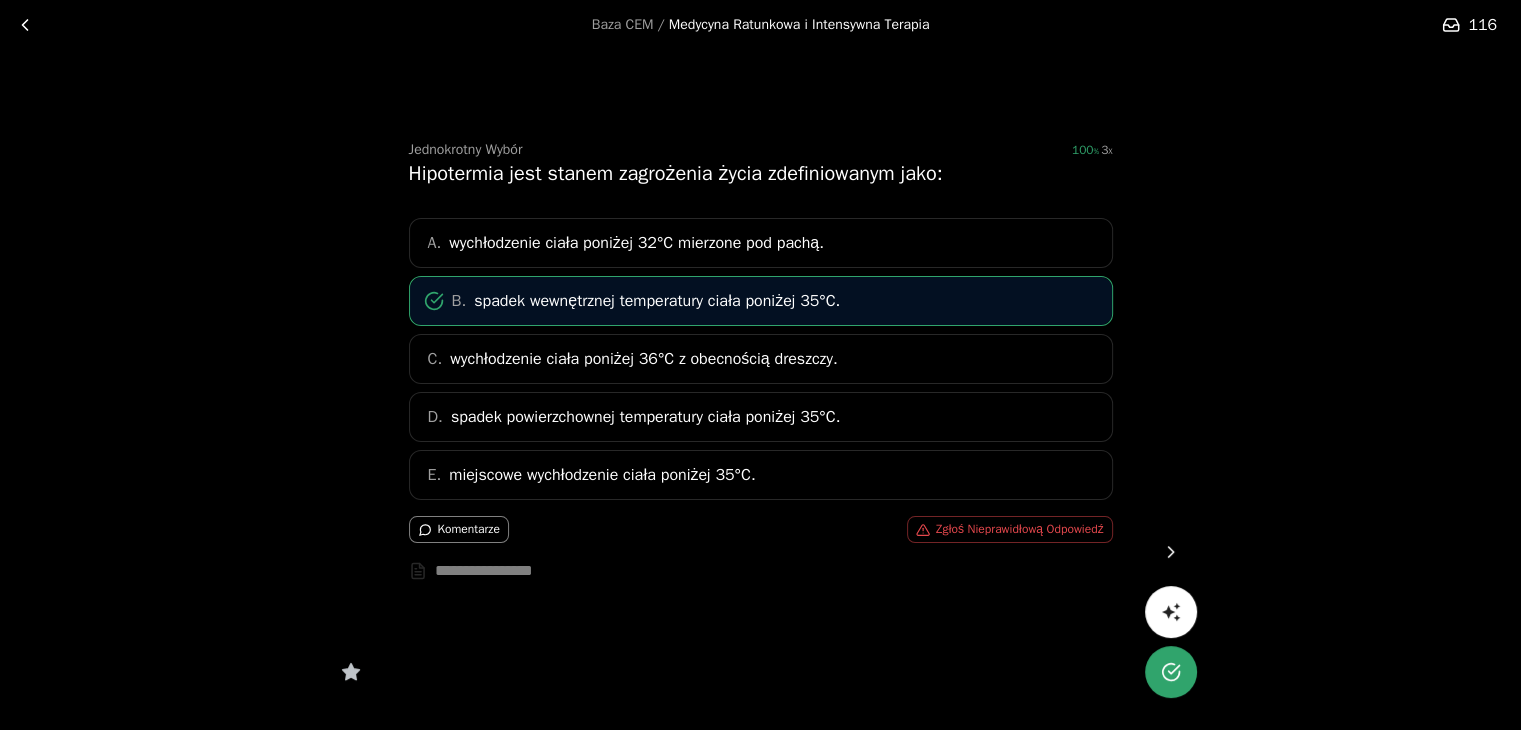 click 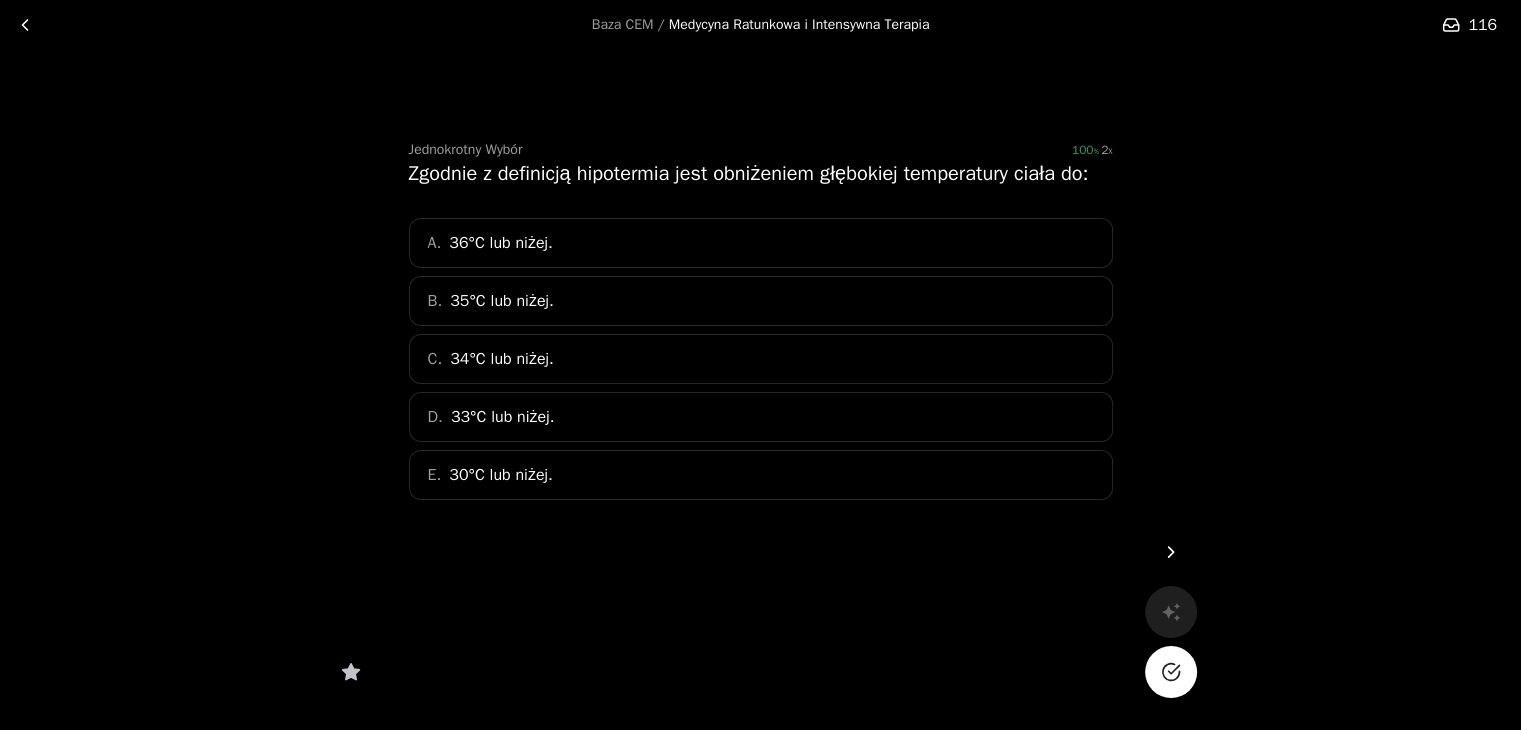 click on "B.   35°C lub niżej." at bounding box center [761, 301] 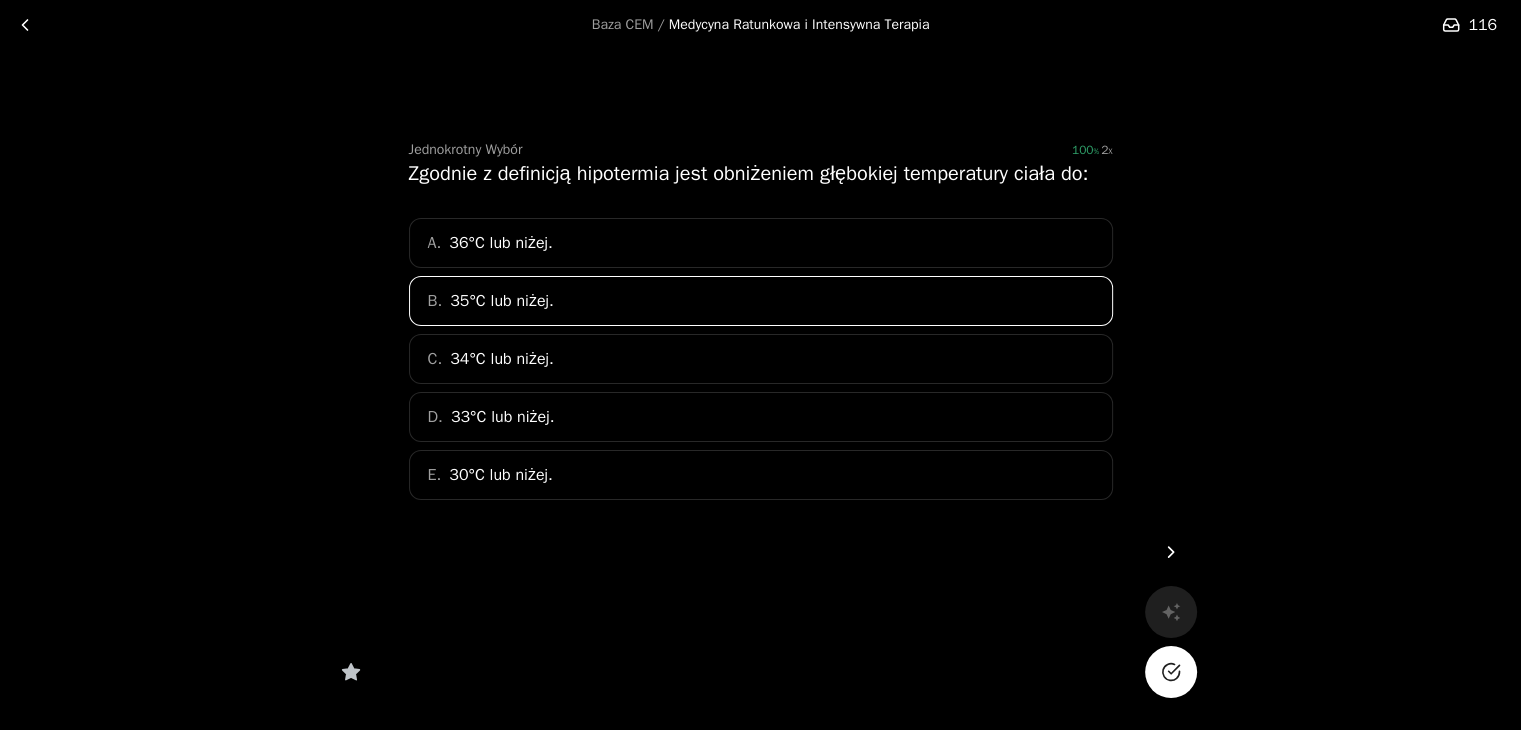 click 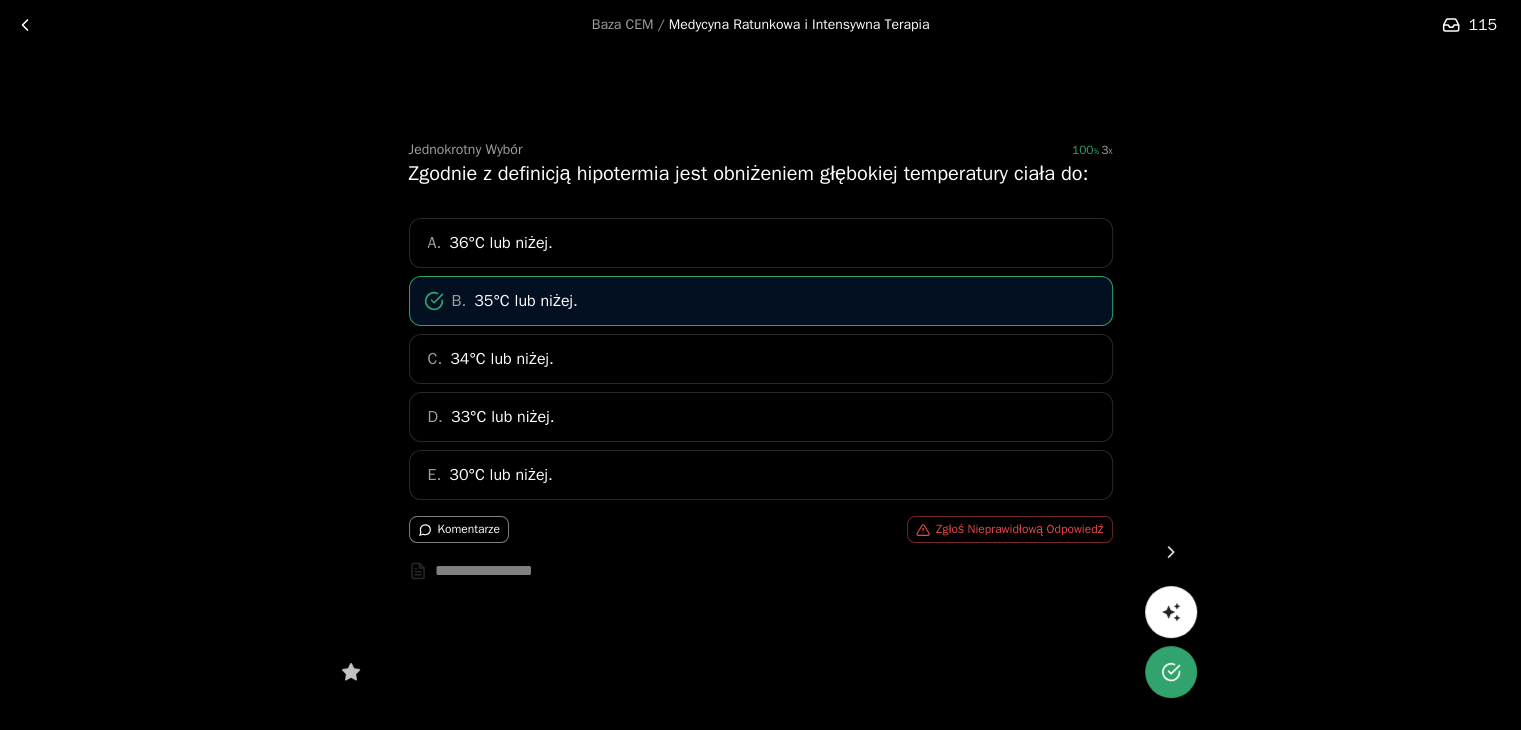 click at bounding box center [1171, 552] 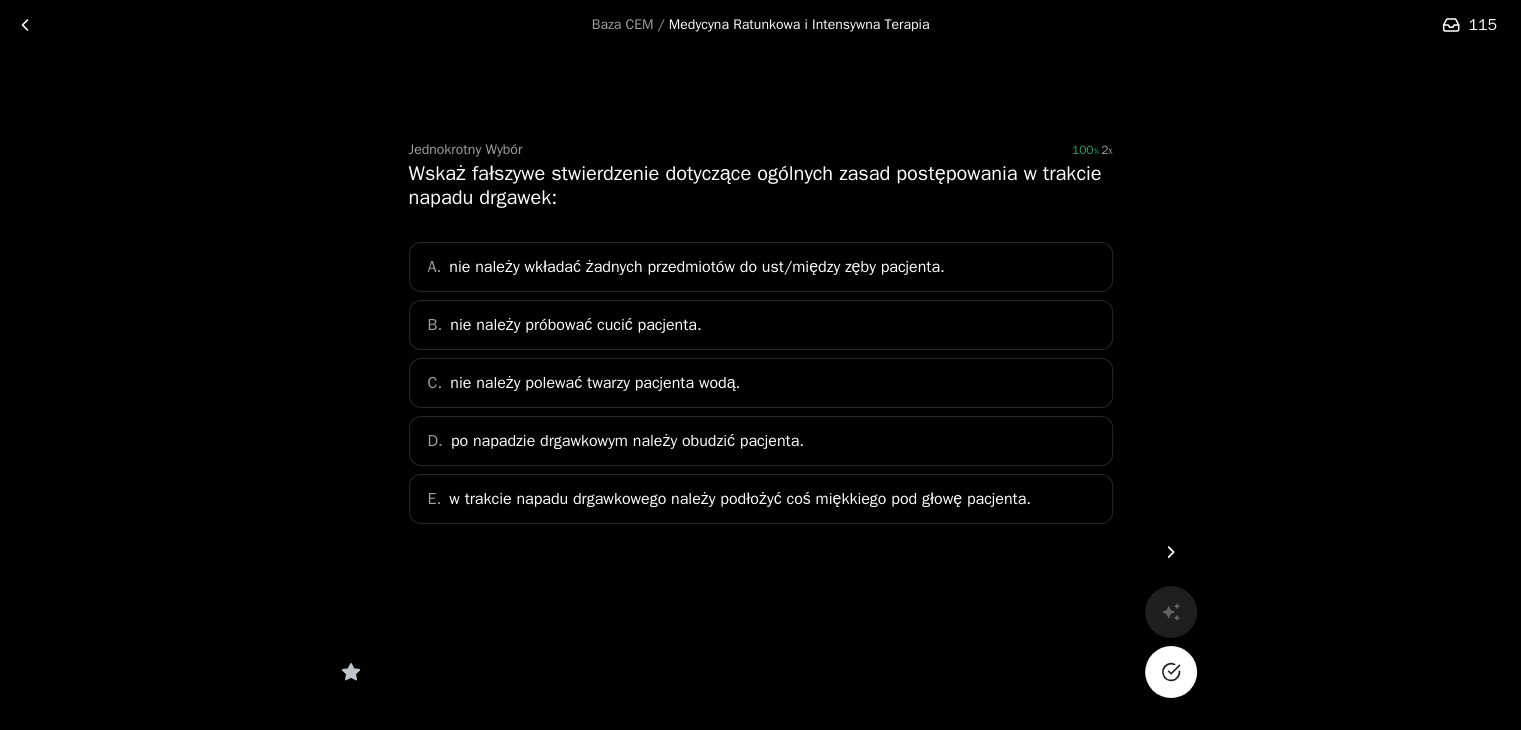 click on "D.   po napadzie drgawkowym należy obudzić pacjenta." at bounding box center (761, 441) 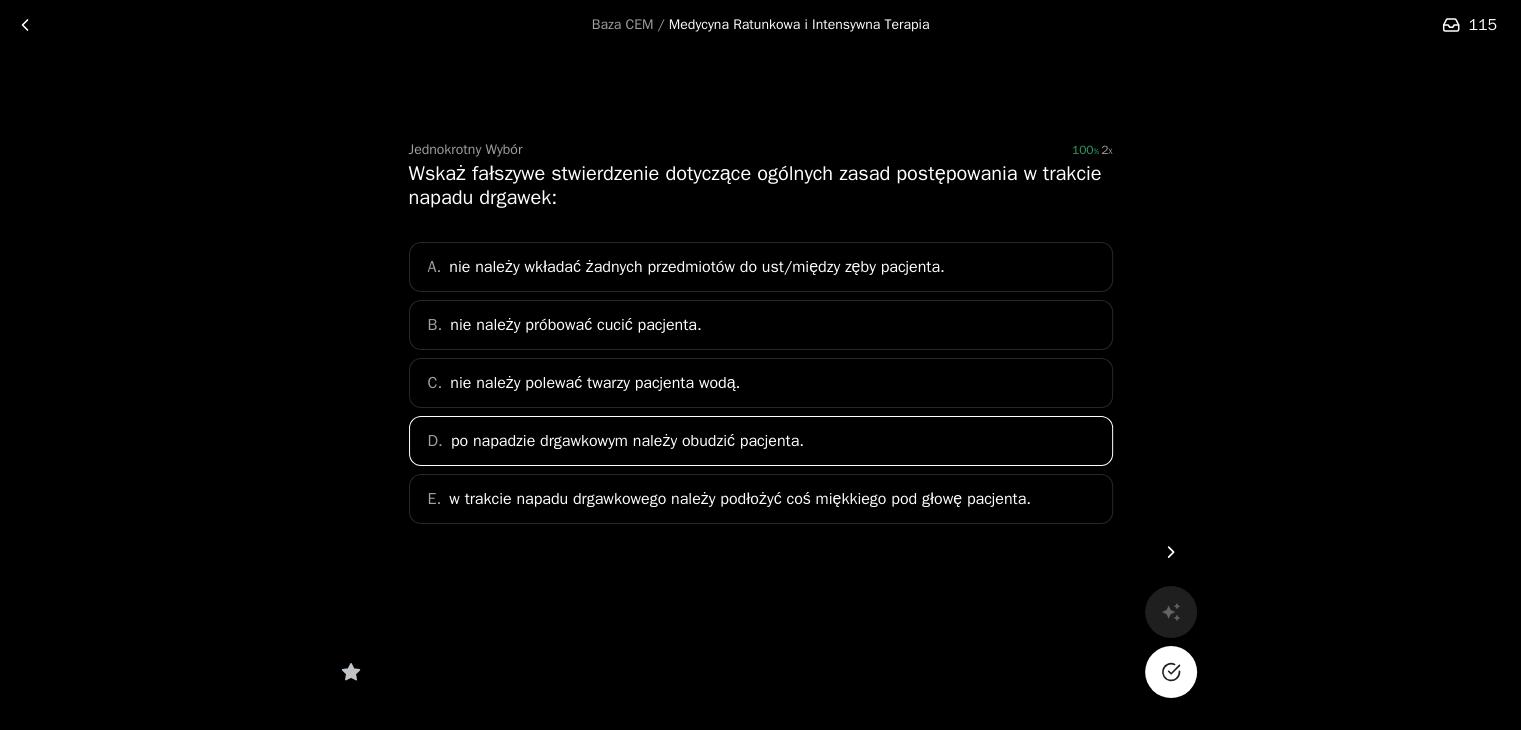 click at bounding box center (1171, 672) 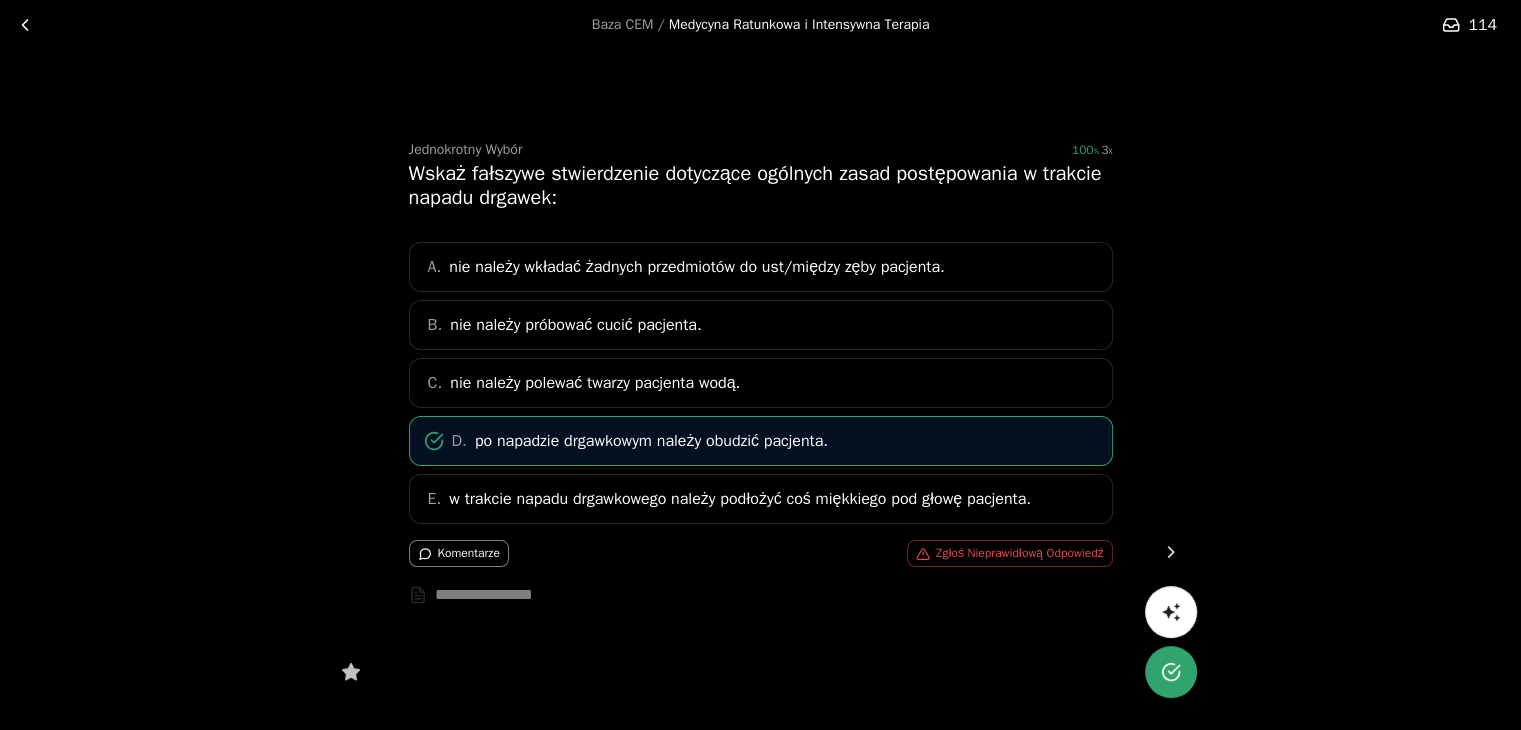 click 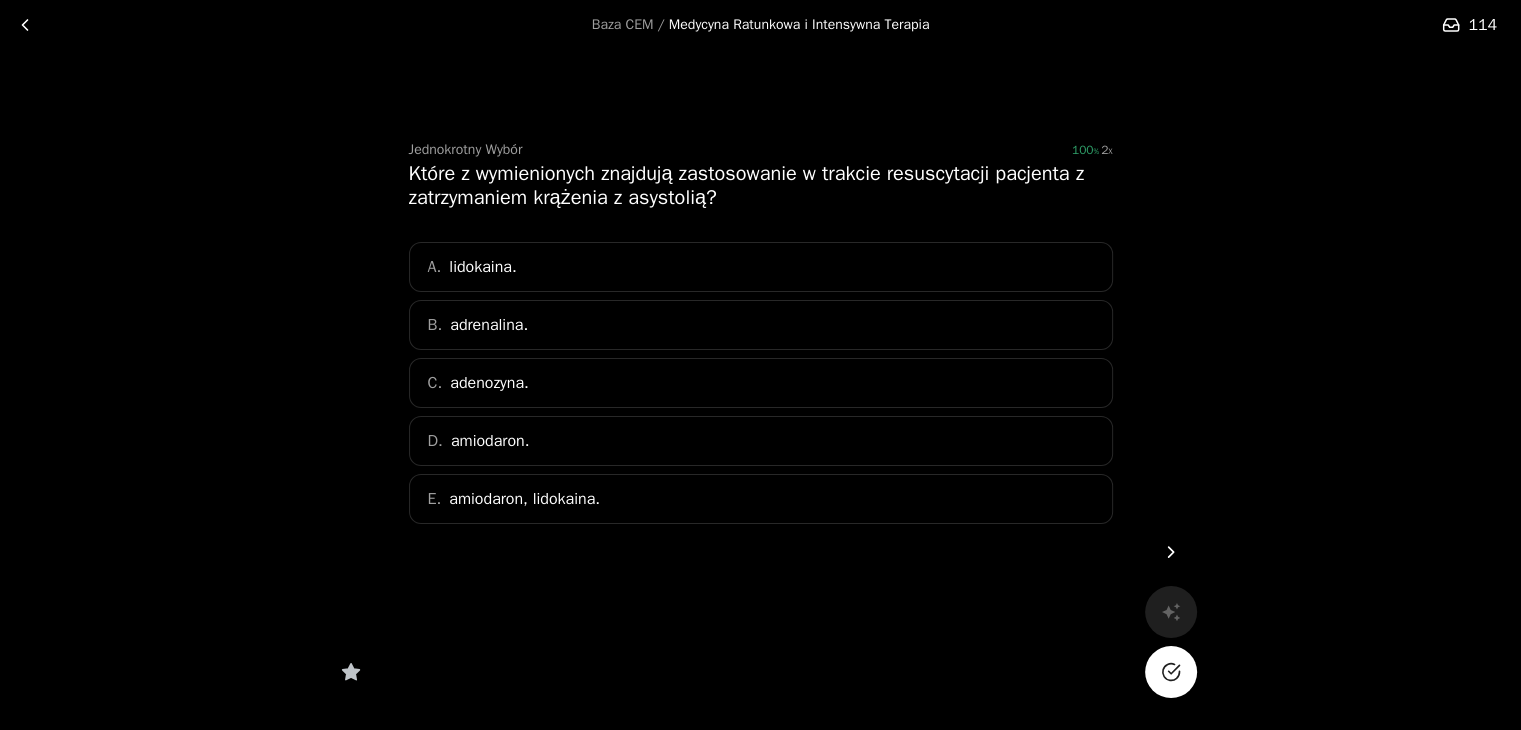 click on "B.   adrenalina." at bounding box center [761, 325] 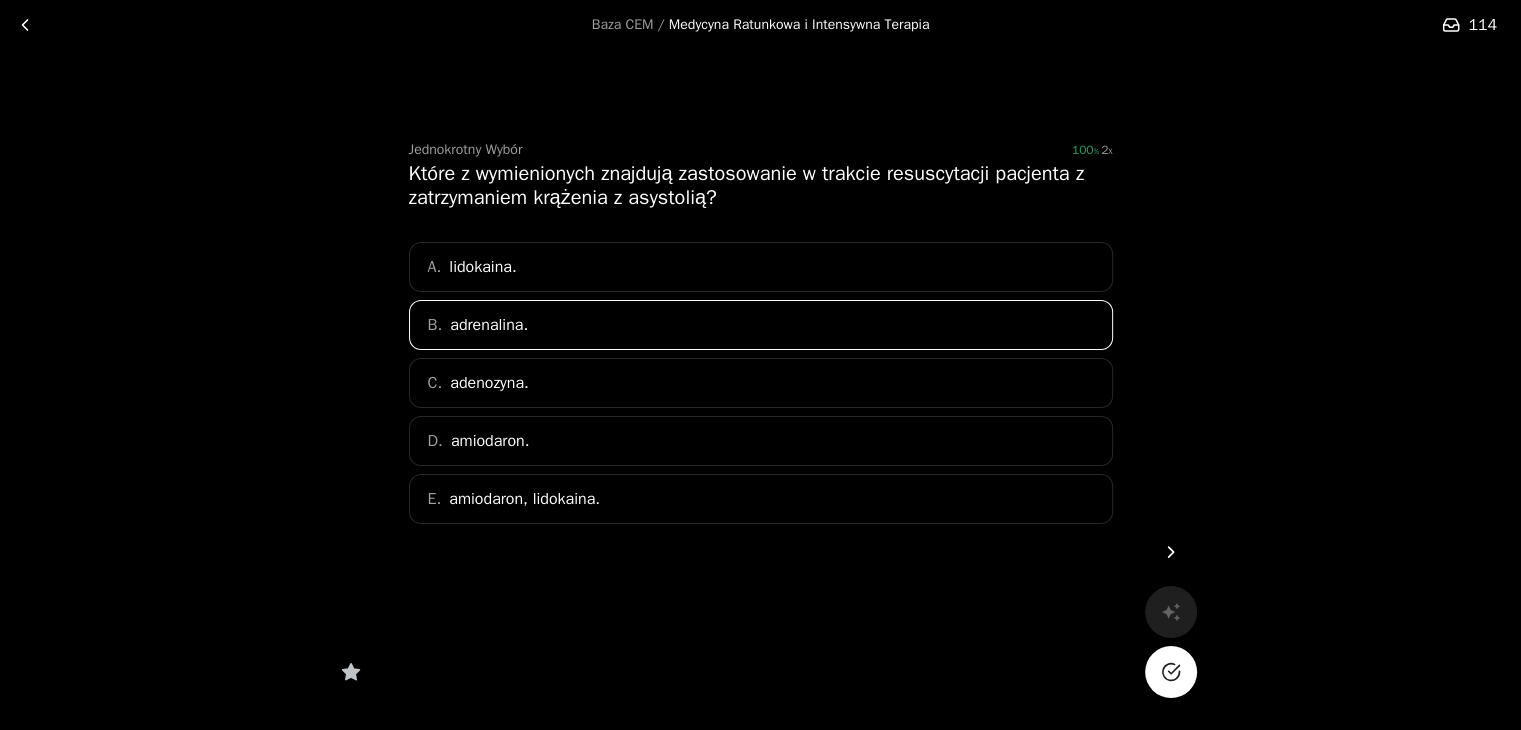 click 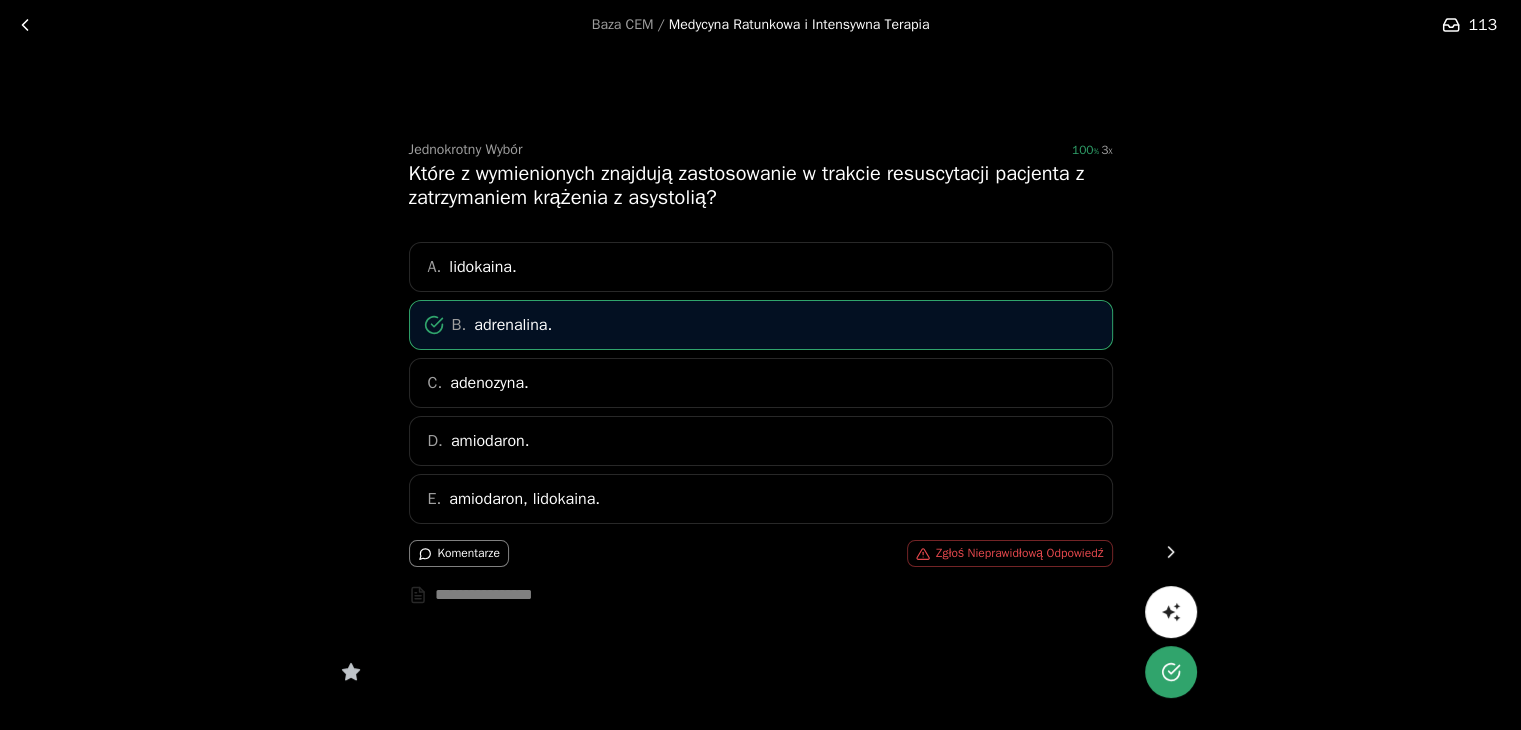 click 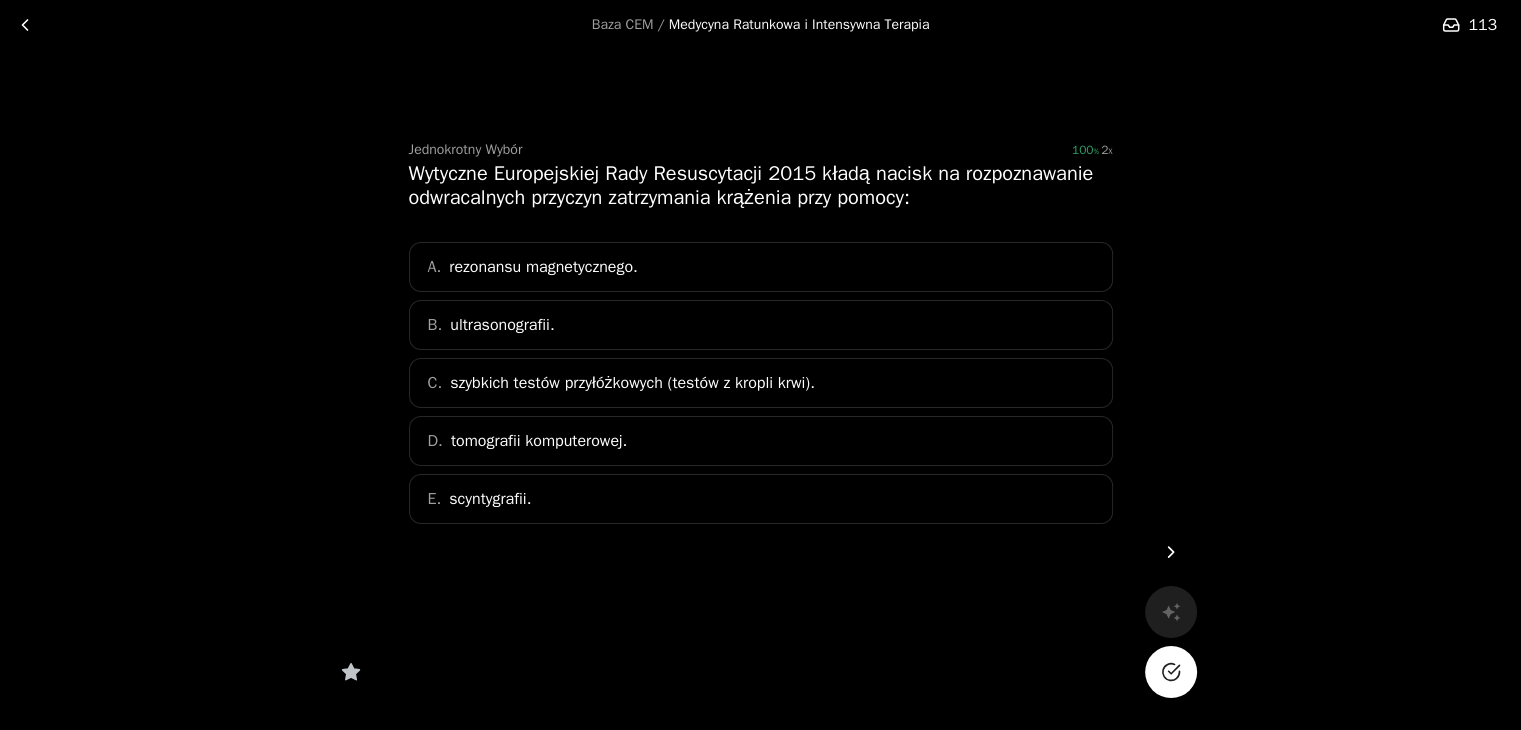 click on "B.   ultrasonografii." at bounding box center (761, 325) 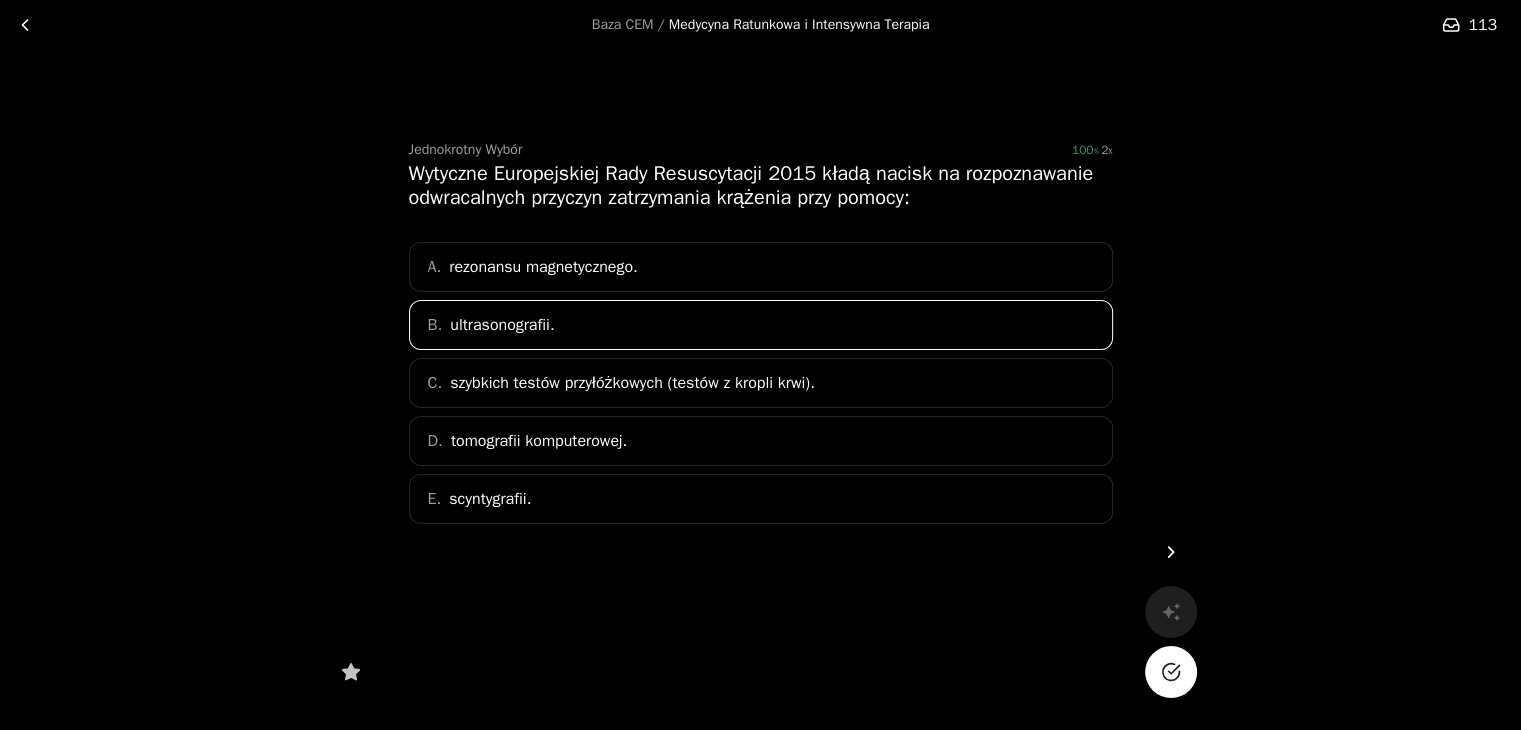 click at bounding box center (1171, 672) 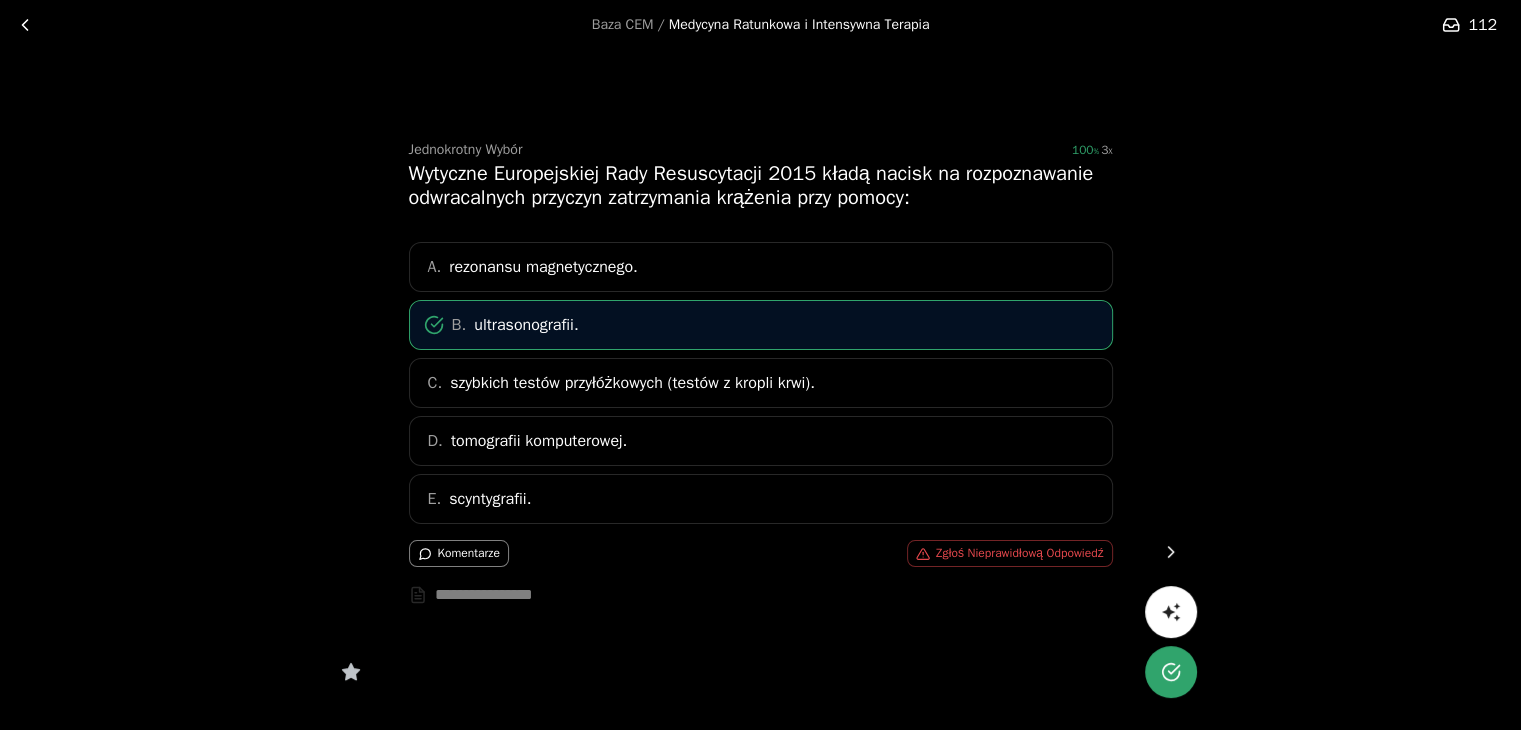 click 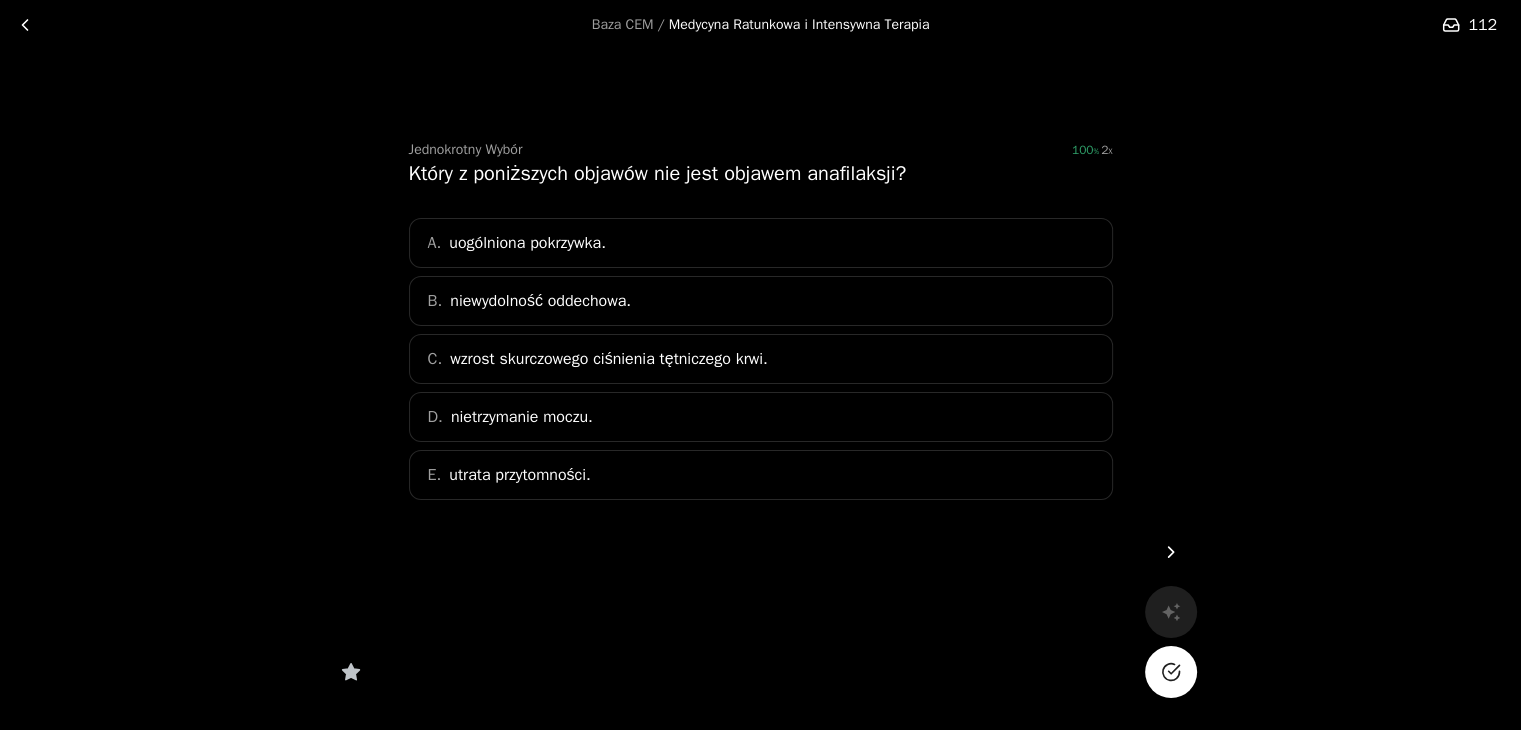 click on "wzrost skurczowego ciśnienia tętniczego krwi." at bounding box center [609, 359] 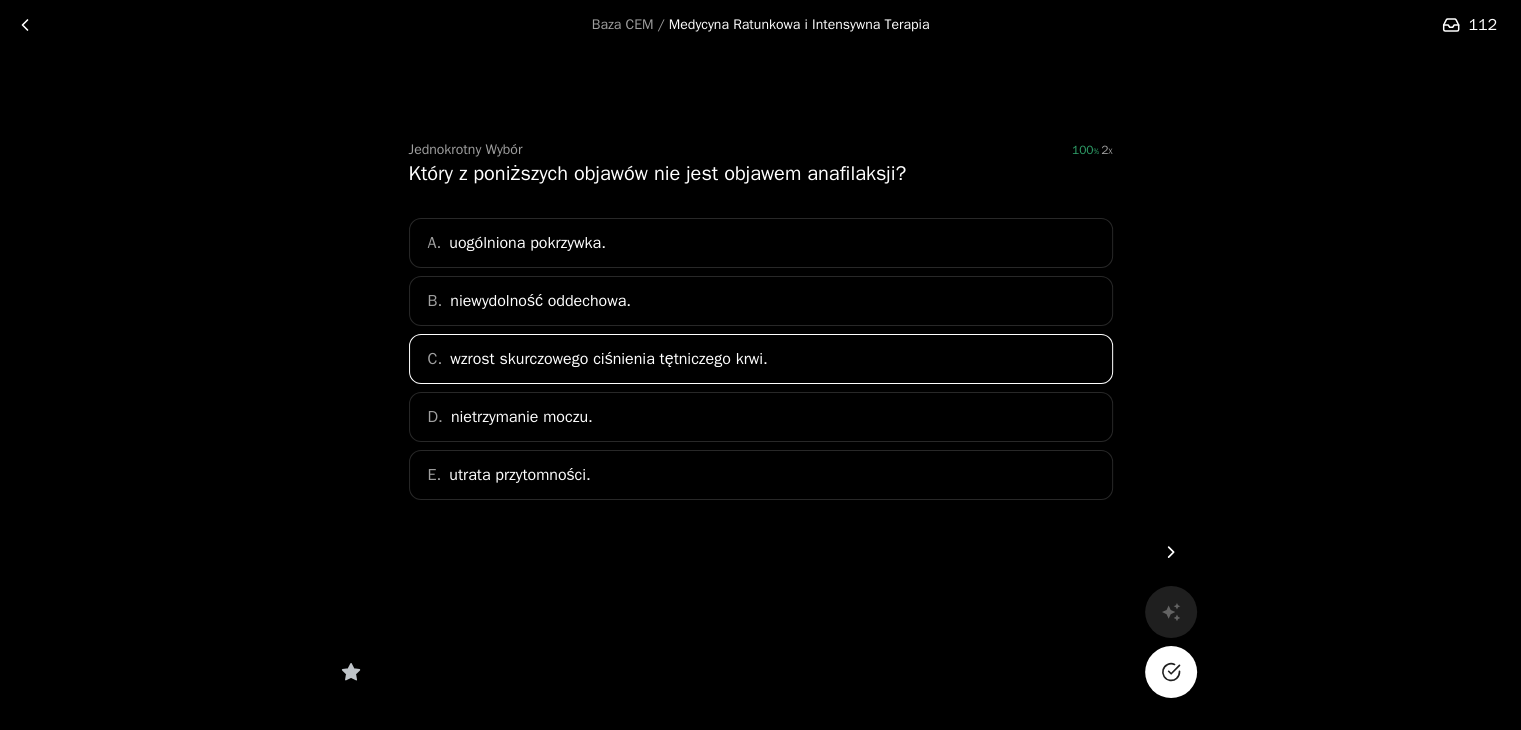 click 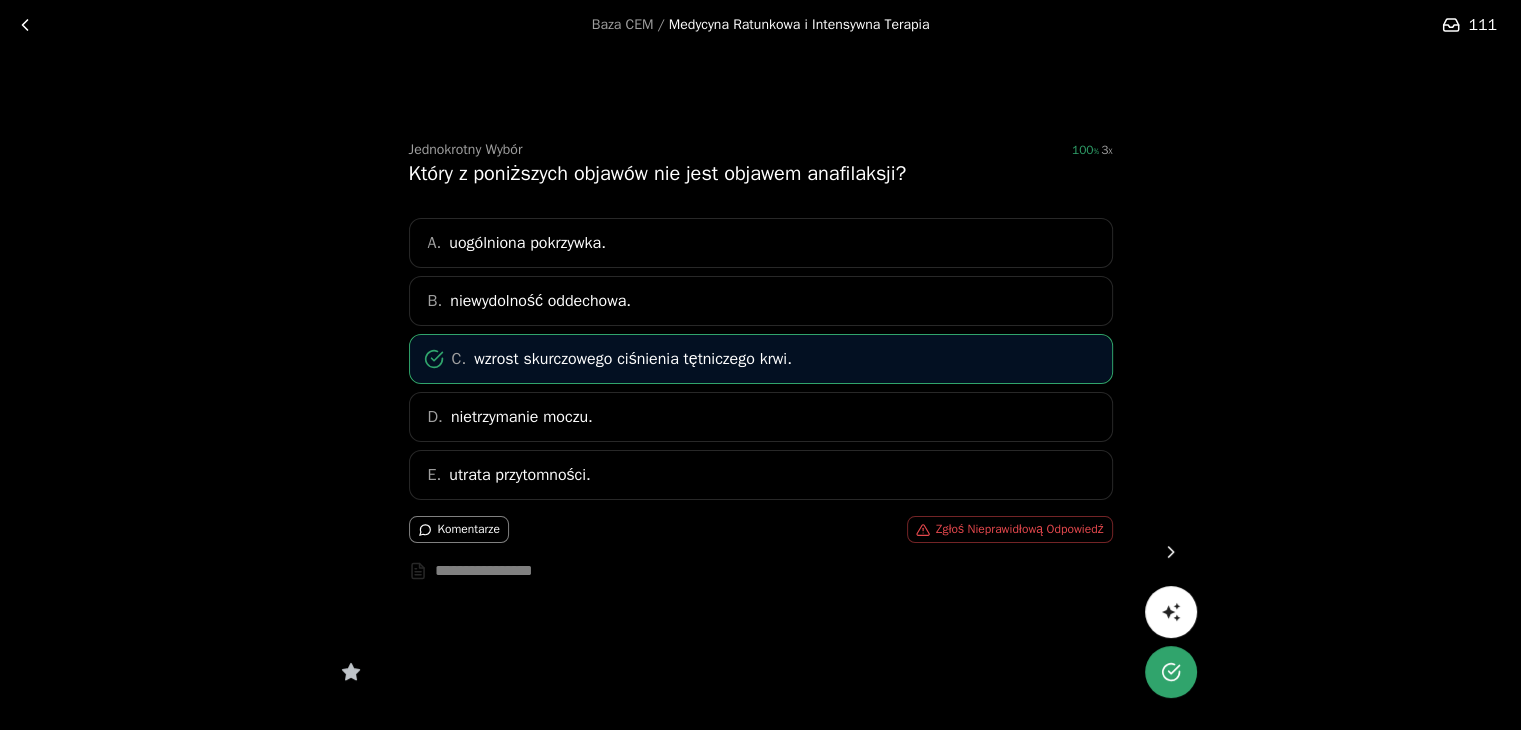 click 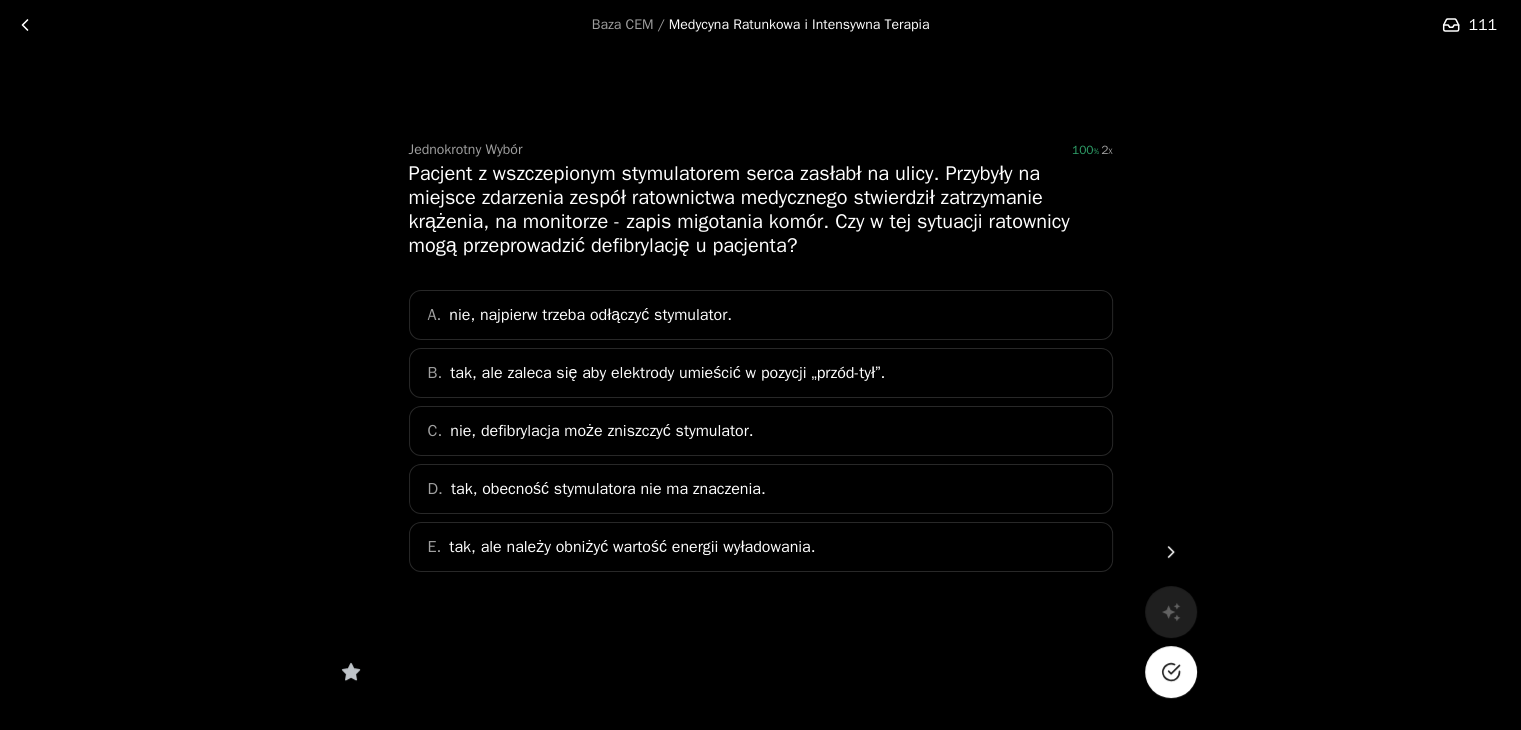 click on "B.   tak, ale zaleca się aby elektrody umieścić w pozycji „przód-tył”." at bounding box center (761, 373) 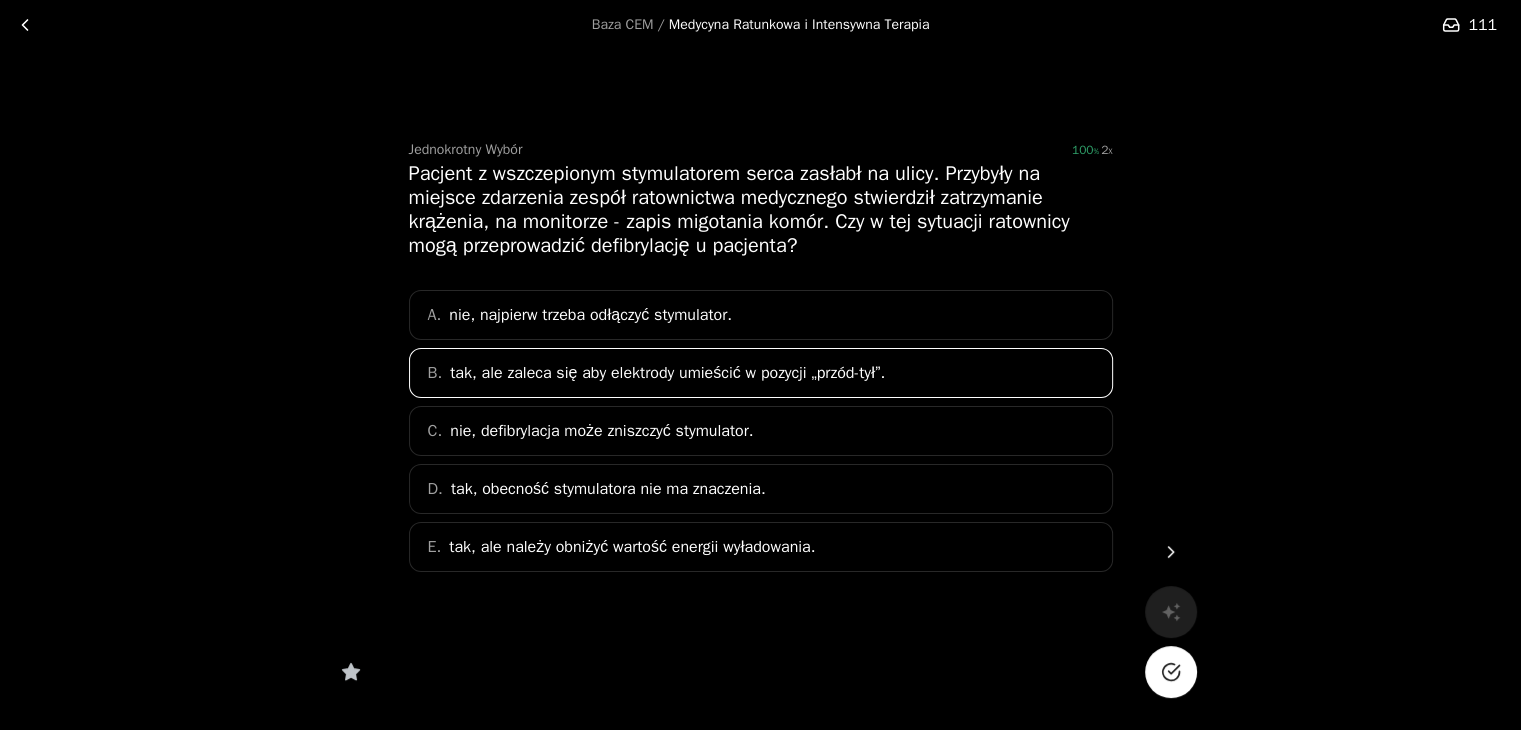 click 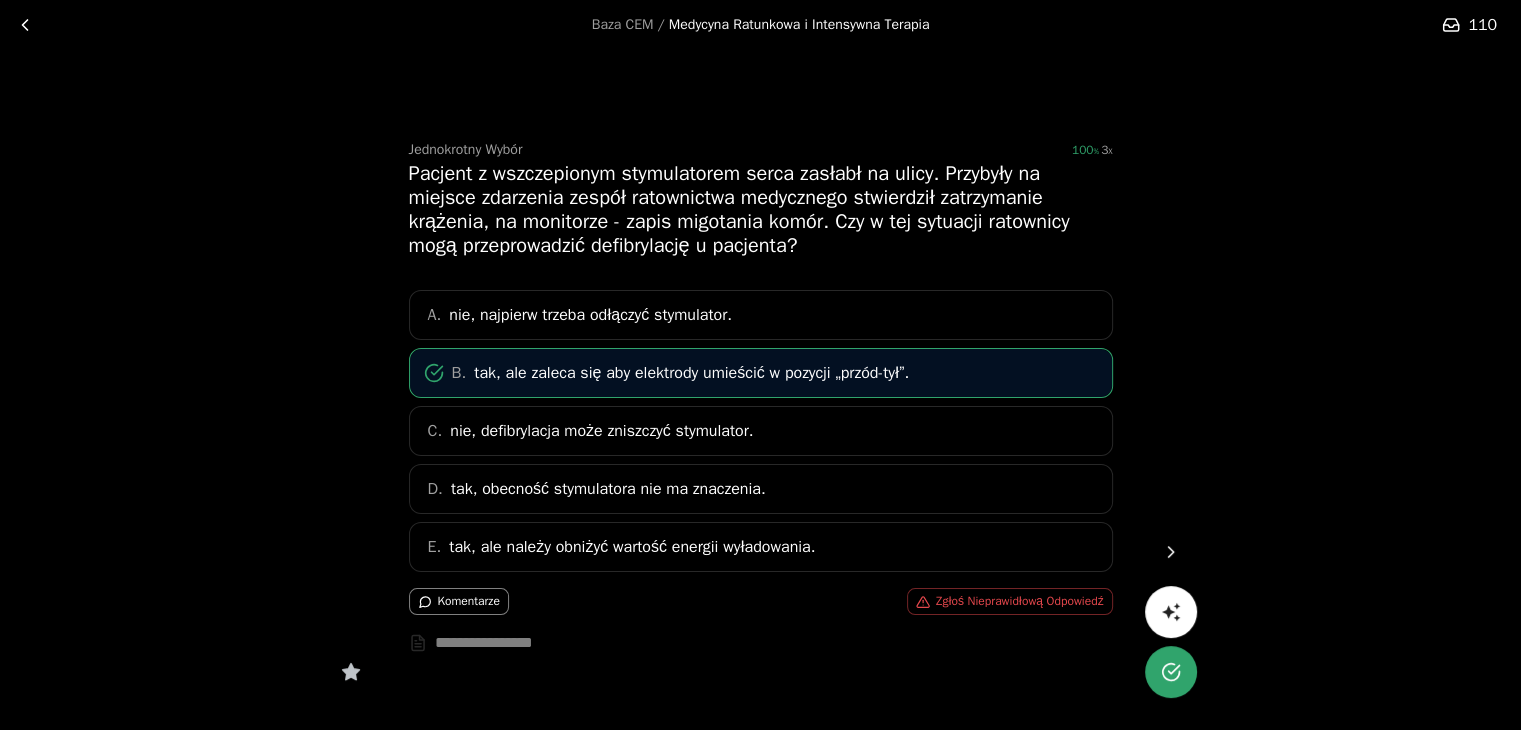 click 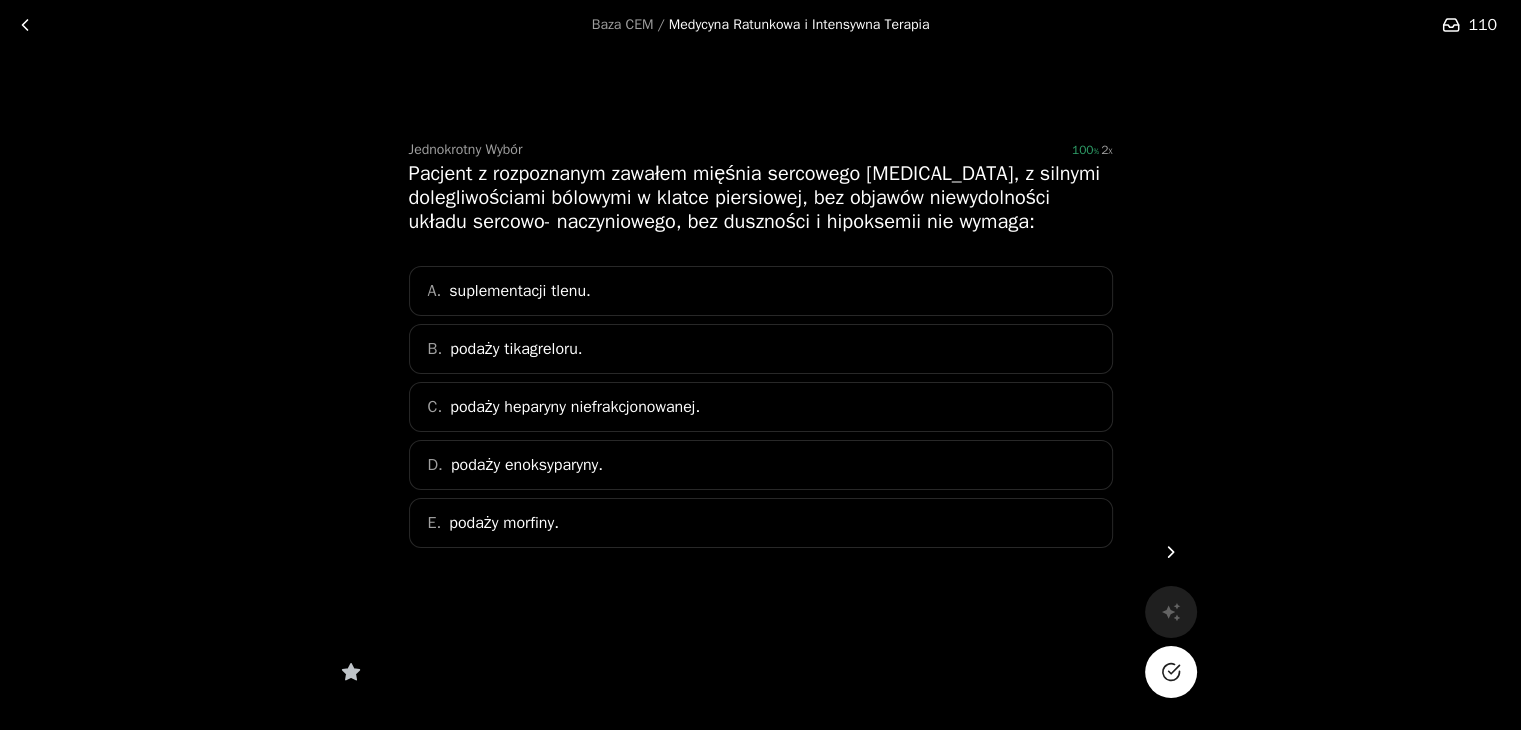 click on "A.   suplementacji tlenu." at bounding box center (761, 291) 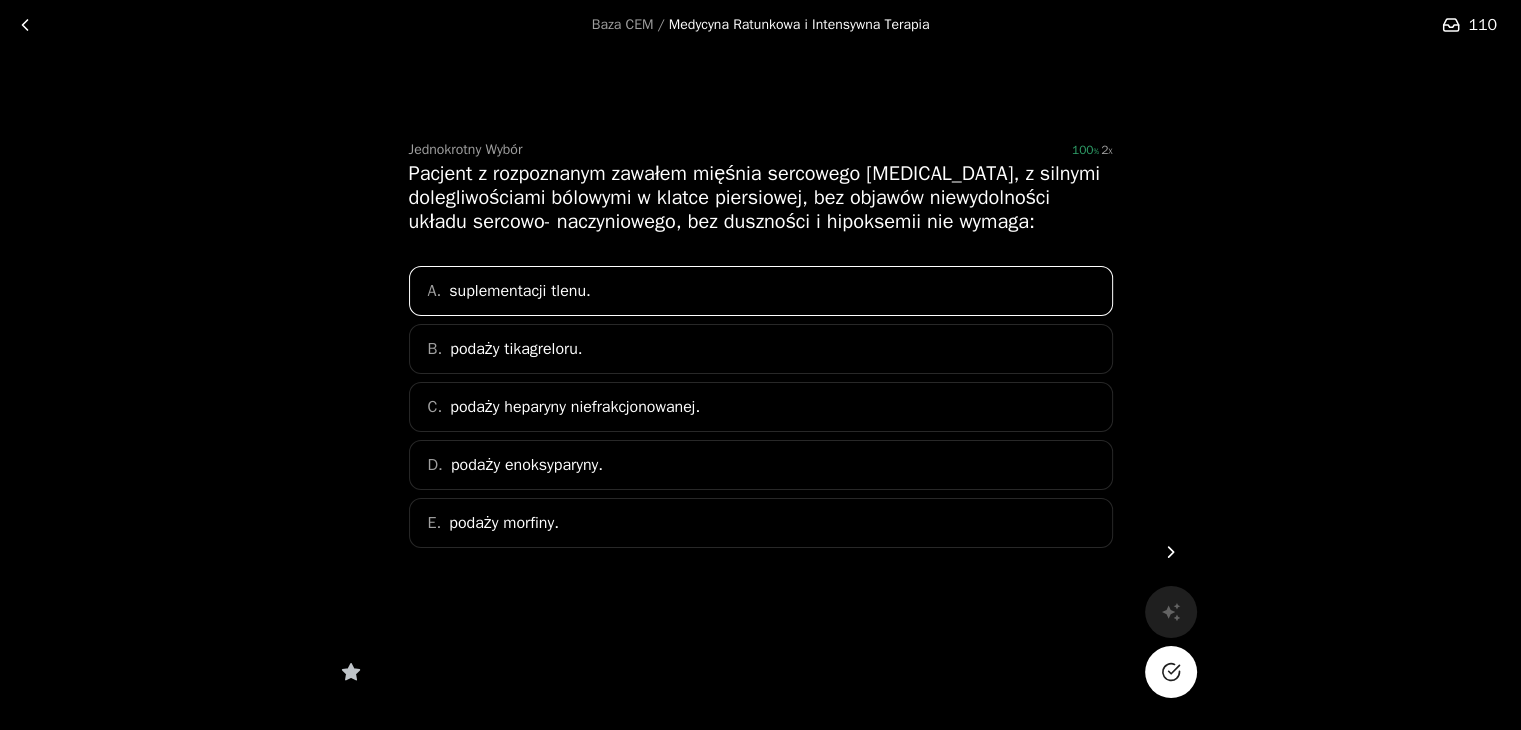 click 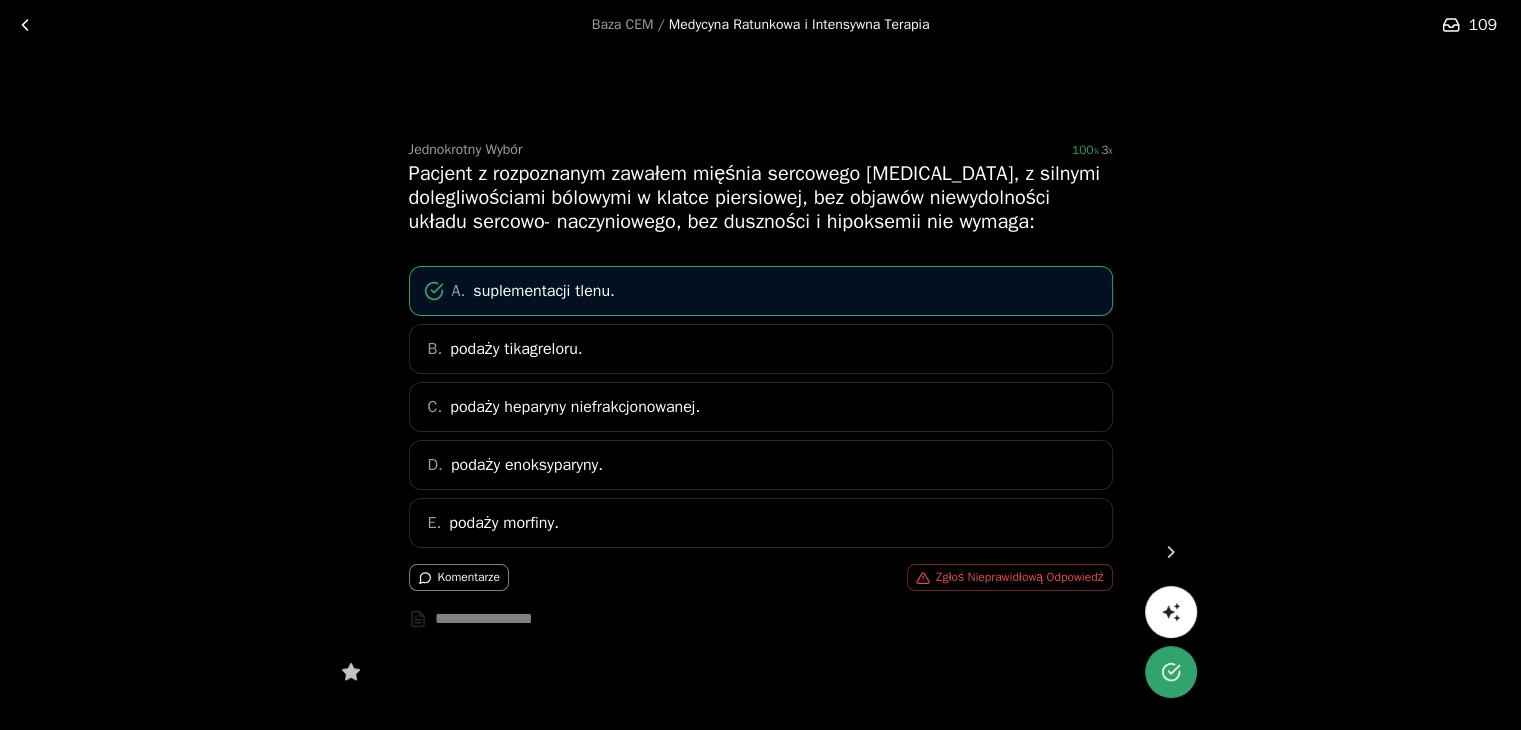 click at bounding box center (1171, 552) 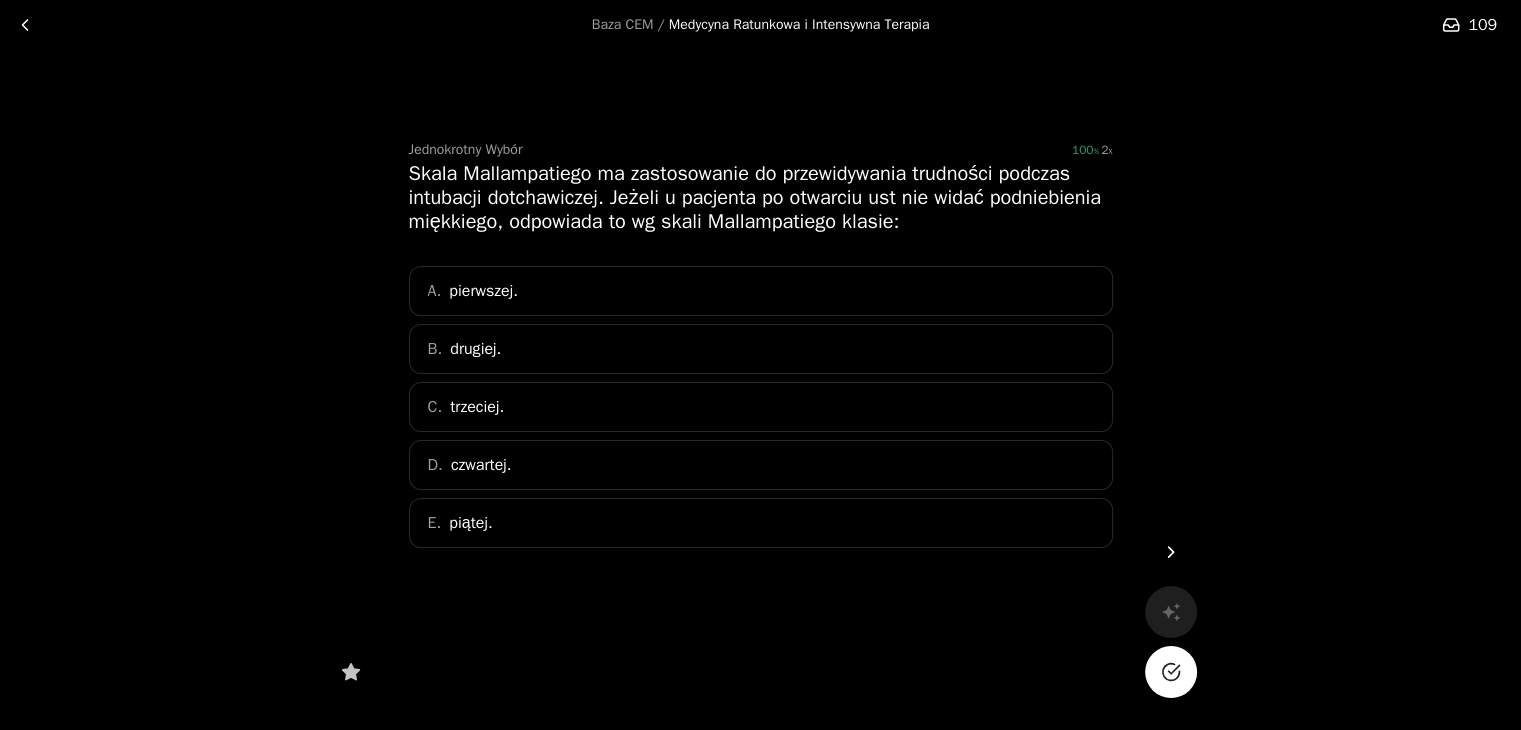 click on "D.   czwartej." at bounding box center [761, 465] 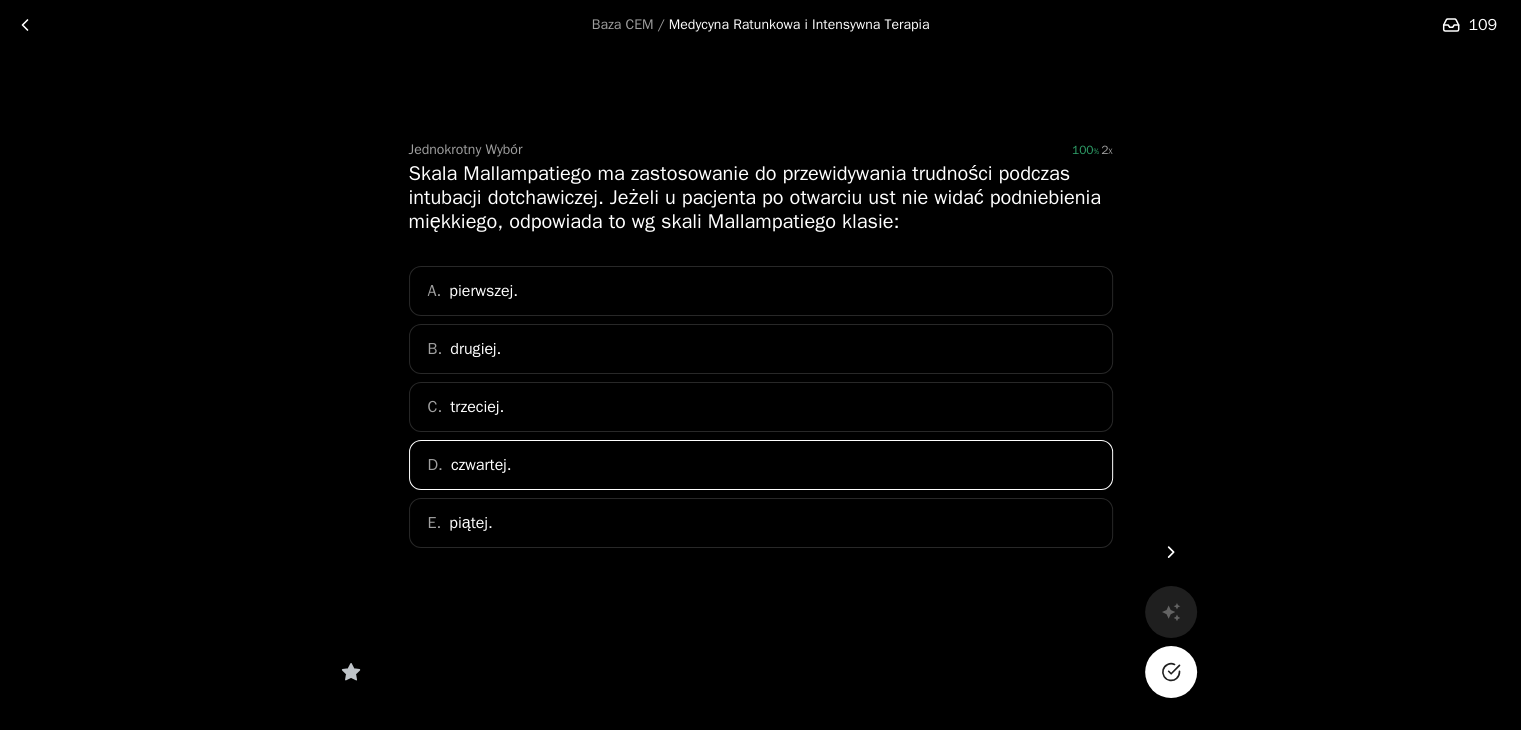 click at bounding box center [1171, 672] 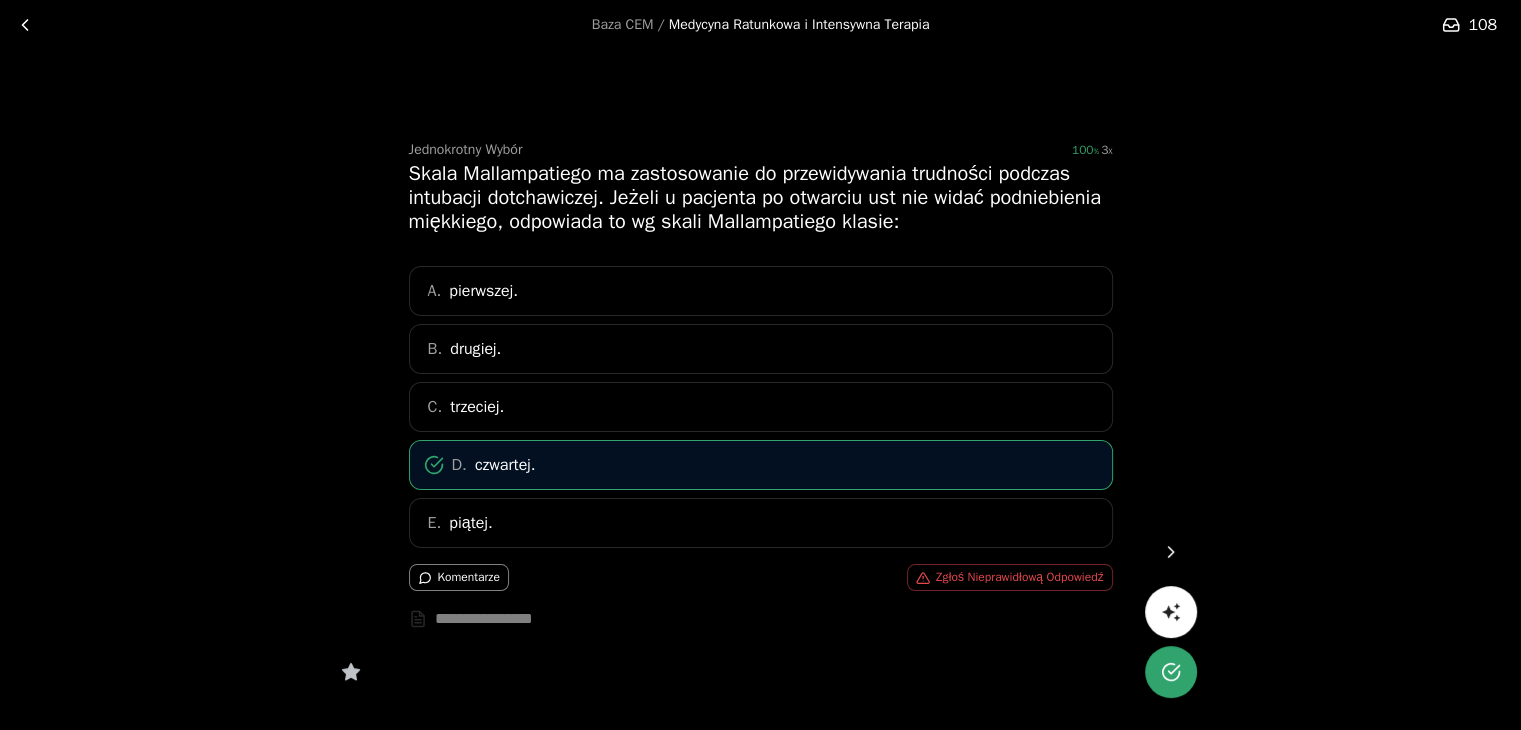 click 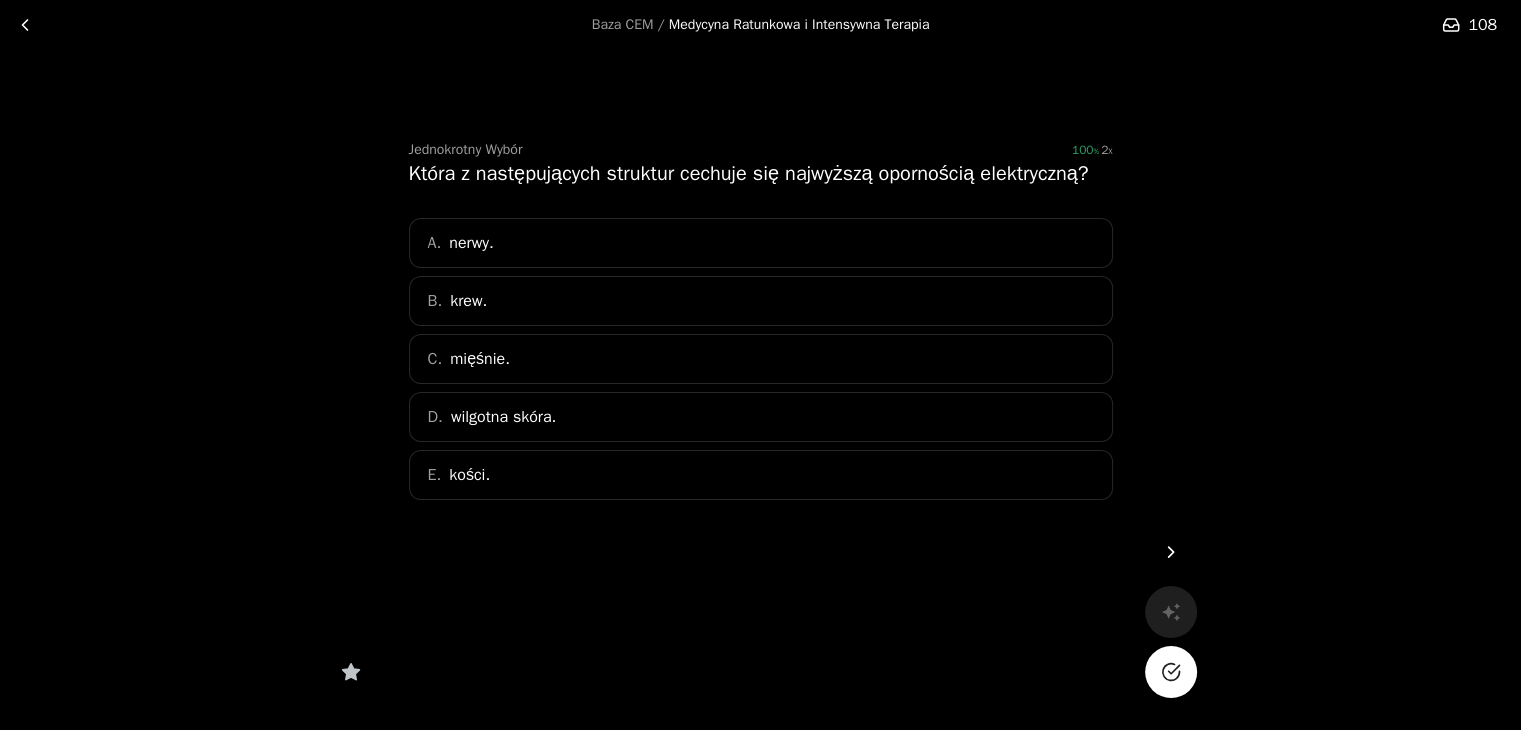 click on "E.   kości." at bounding box center (761, 475) 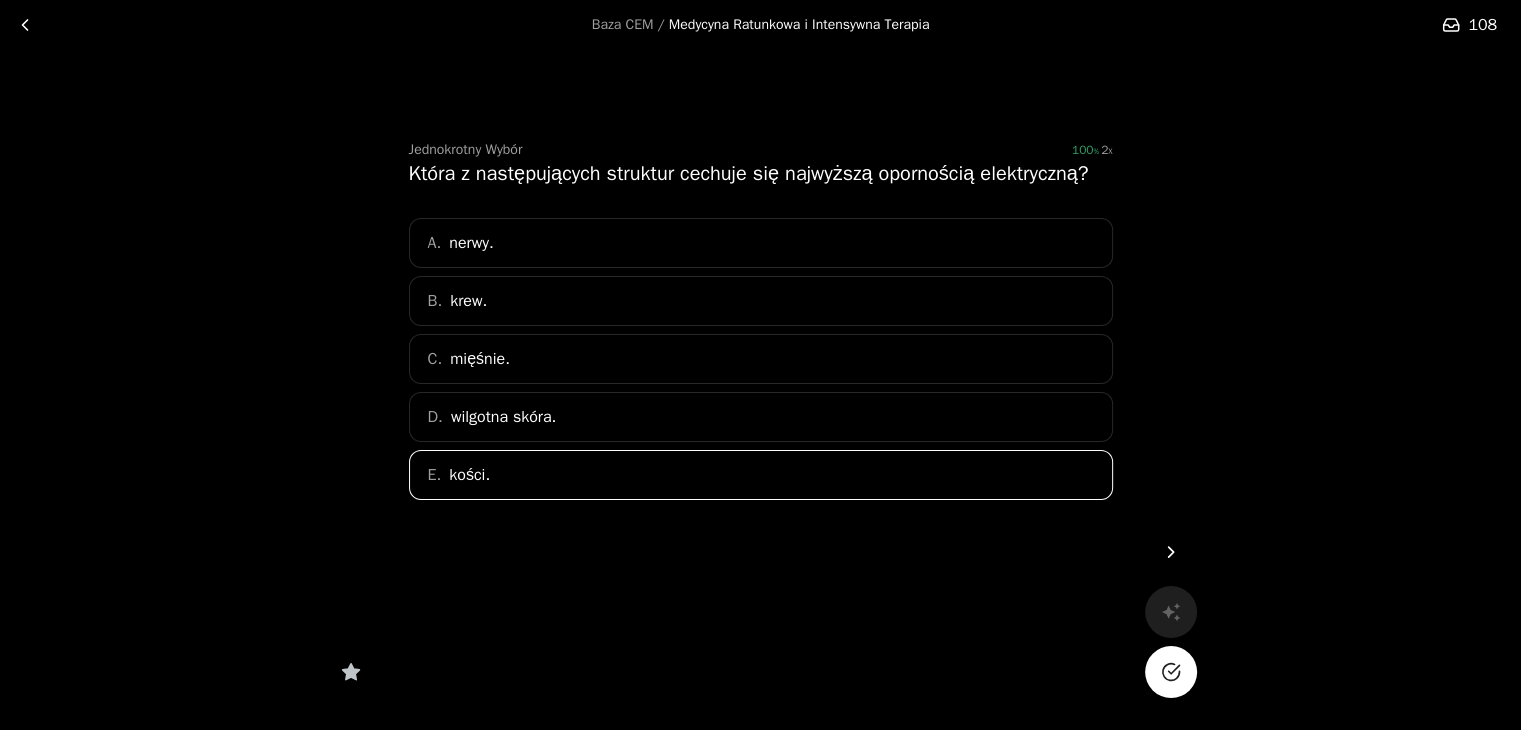 click at bounding box center [1171, 672] 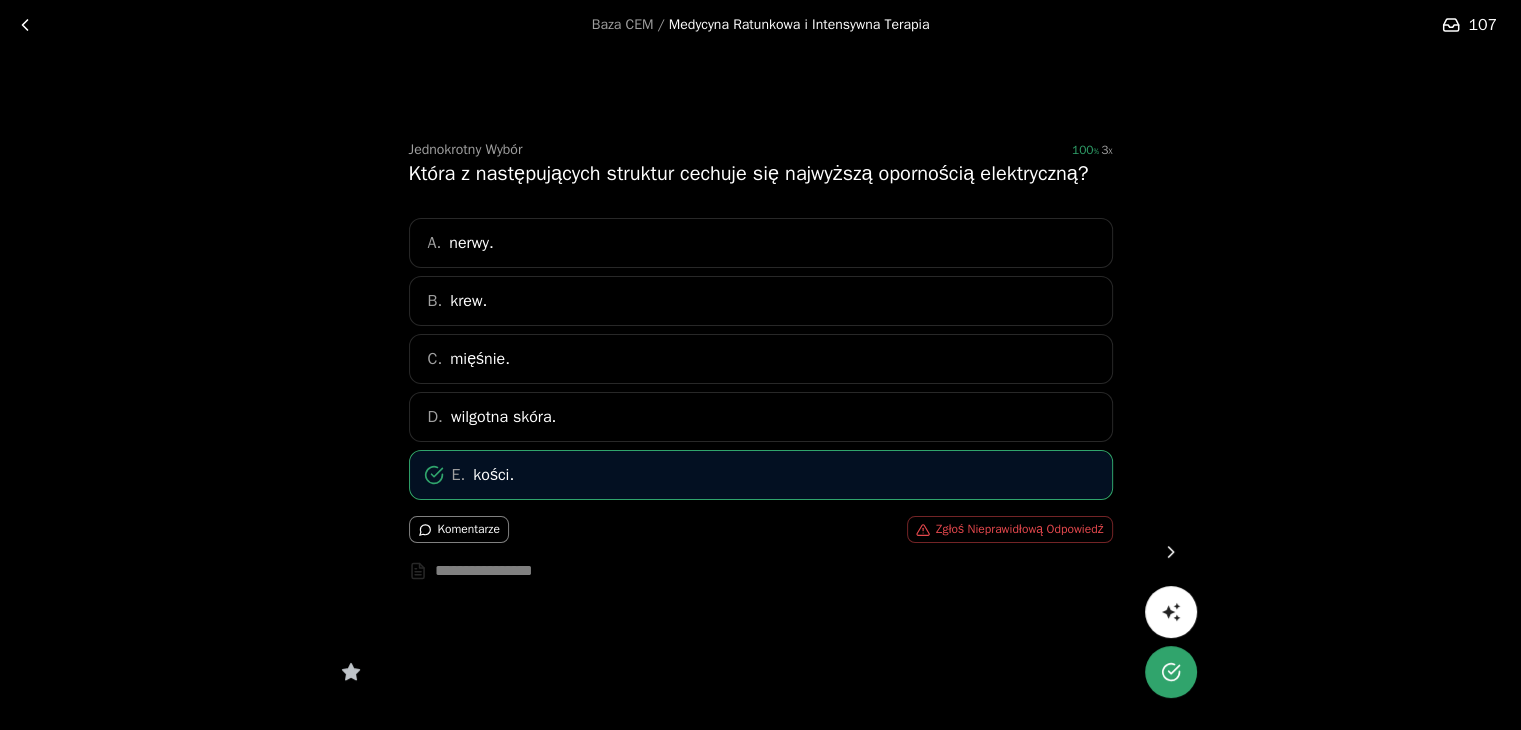 click 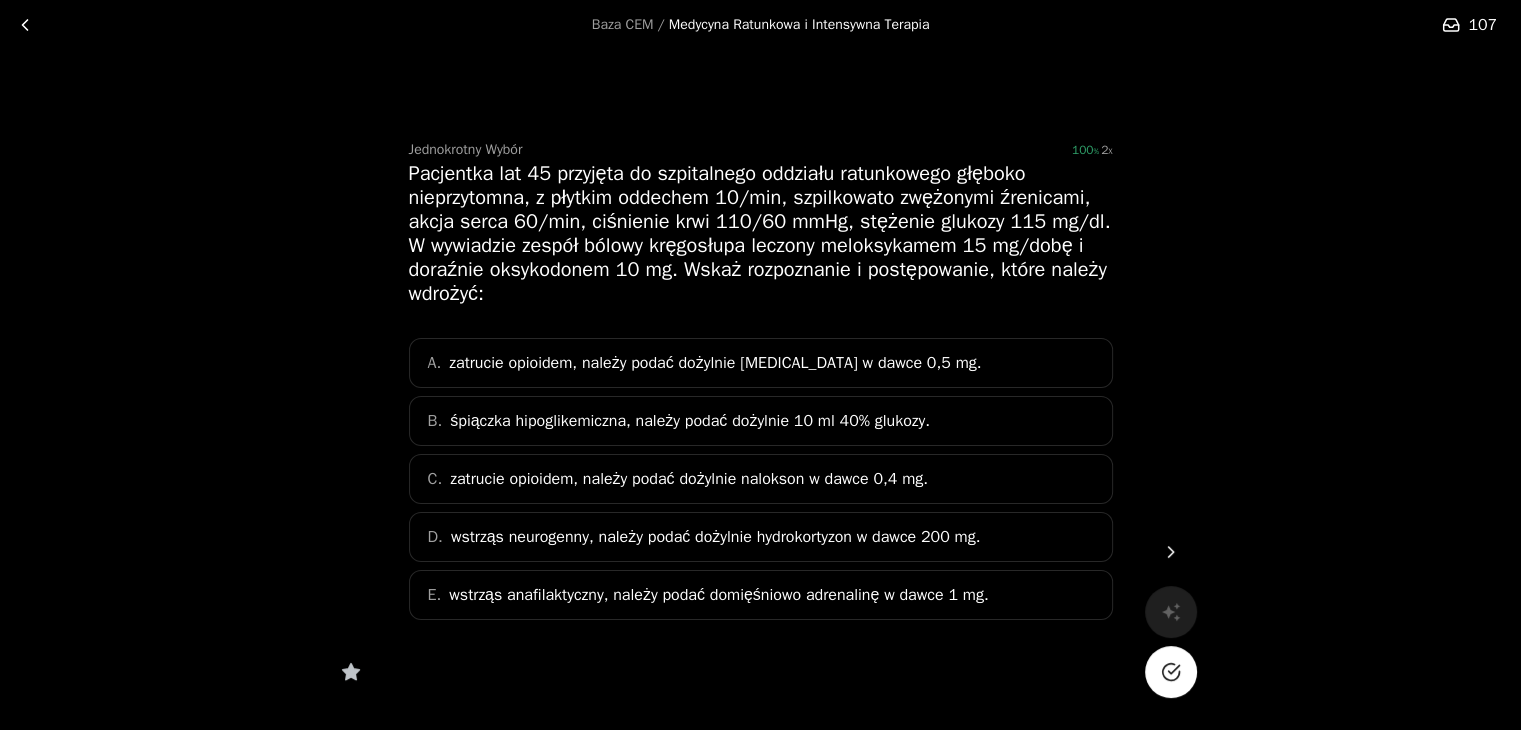 click on "zatrucie opioidem, należy podać dożylnie [MEDICAL_DATA] w dawce 0,5 mg." at bounding box center [715, 363] 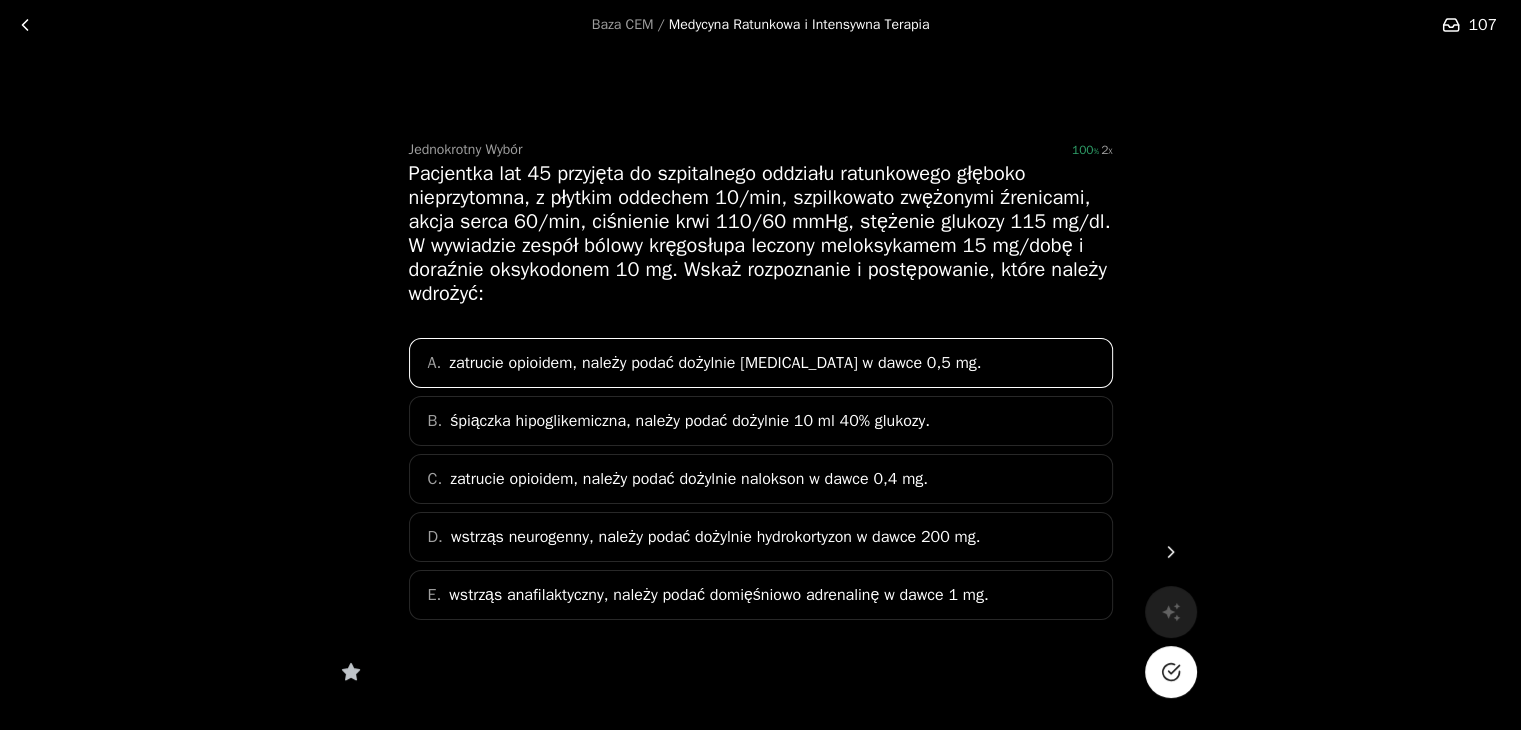 click on "C.   zatrucie opioidem, należy podać dożylnie nalokson w dawce 0,4 mg." at bounding box center [761, 479] 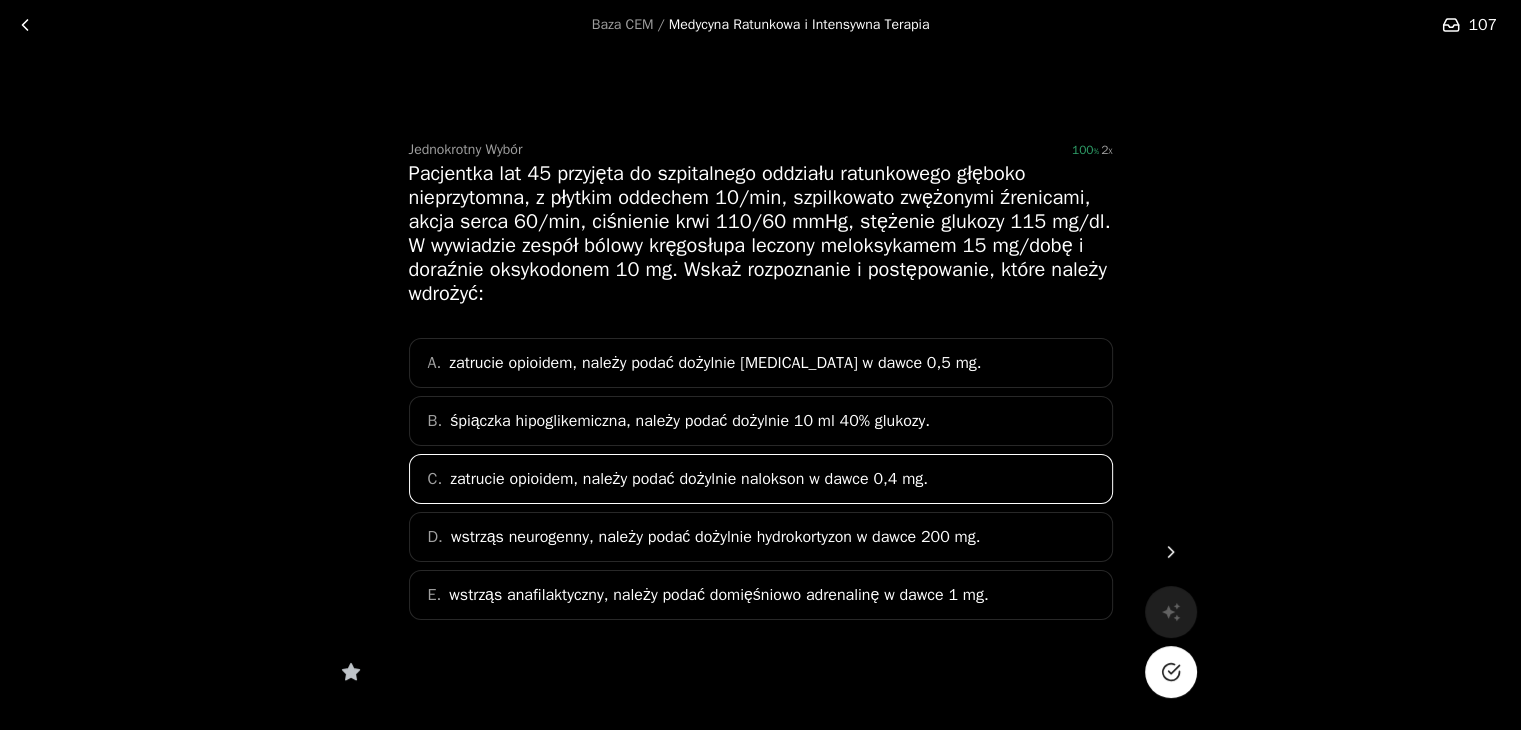 click at bounding box center (1171, 672) 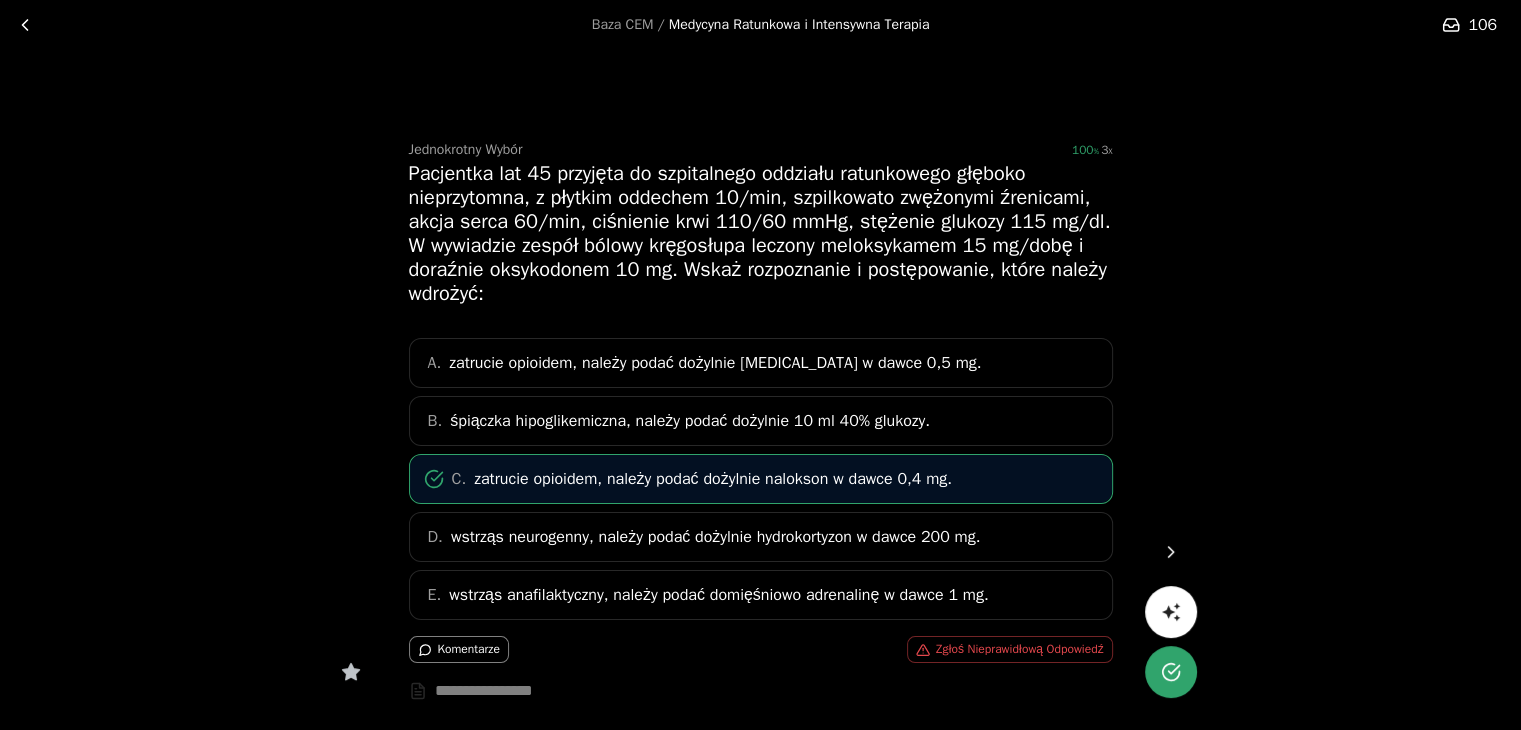 click 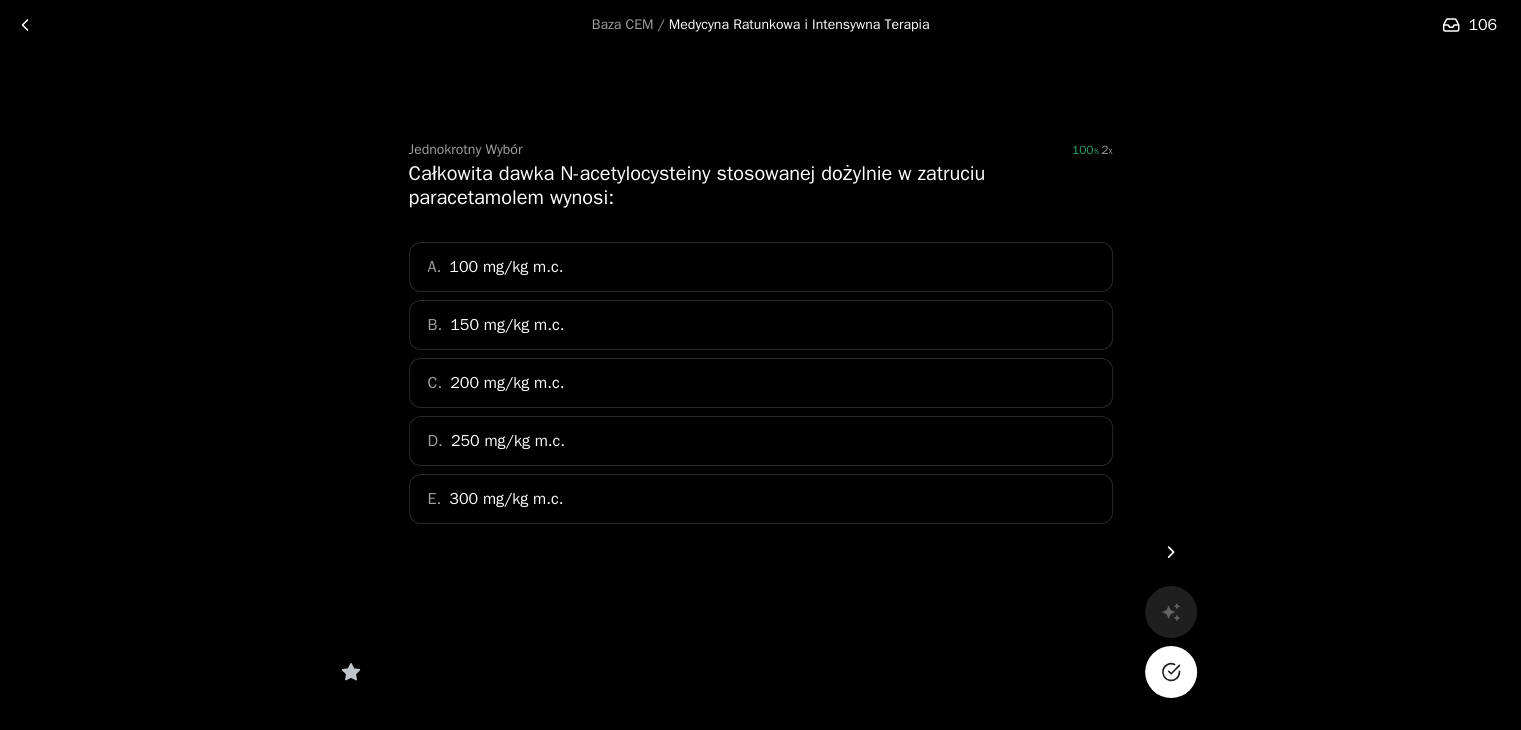 click on "E.   300 mg/kg m.c." at bounding box center (761, 499) 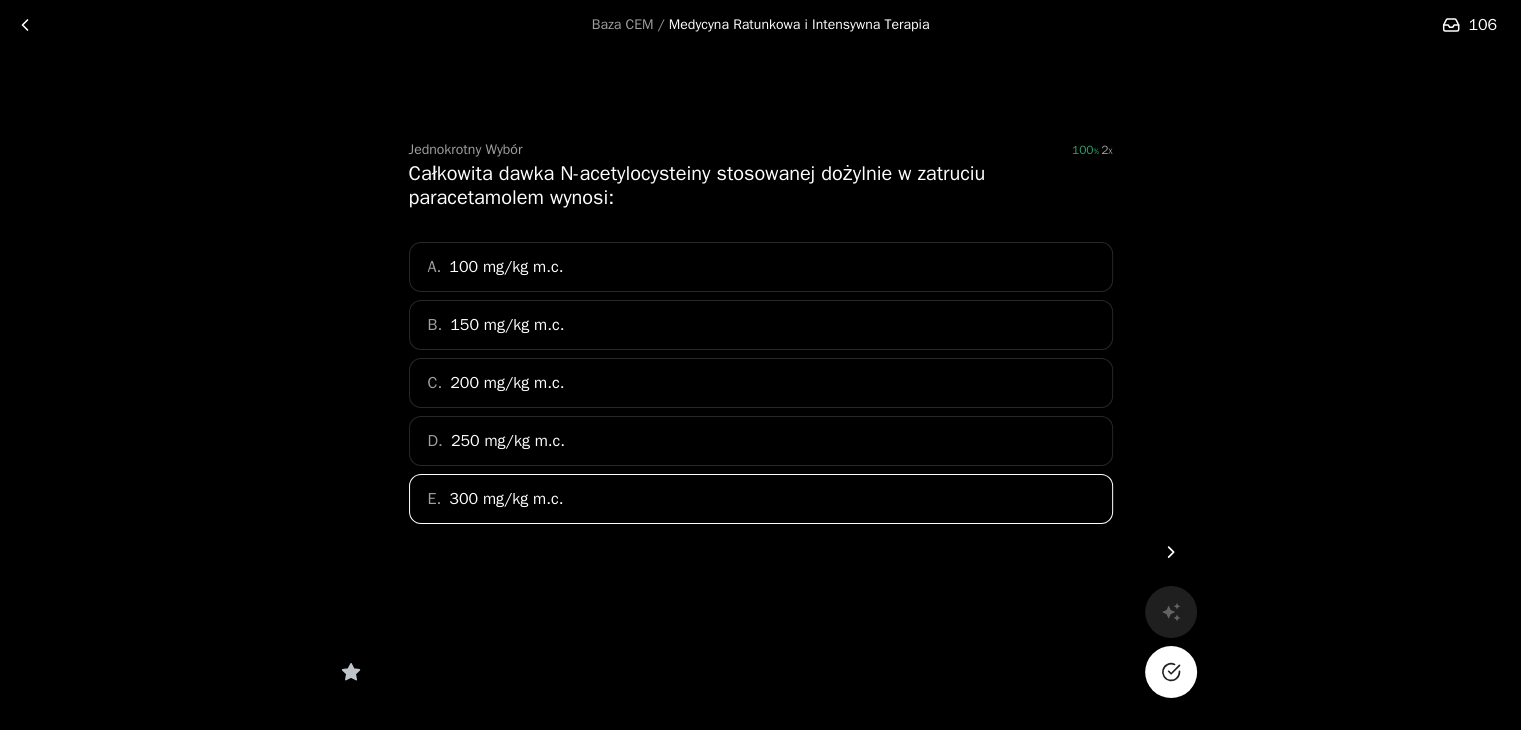 click 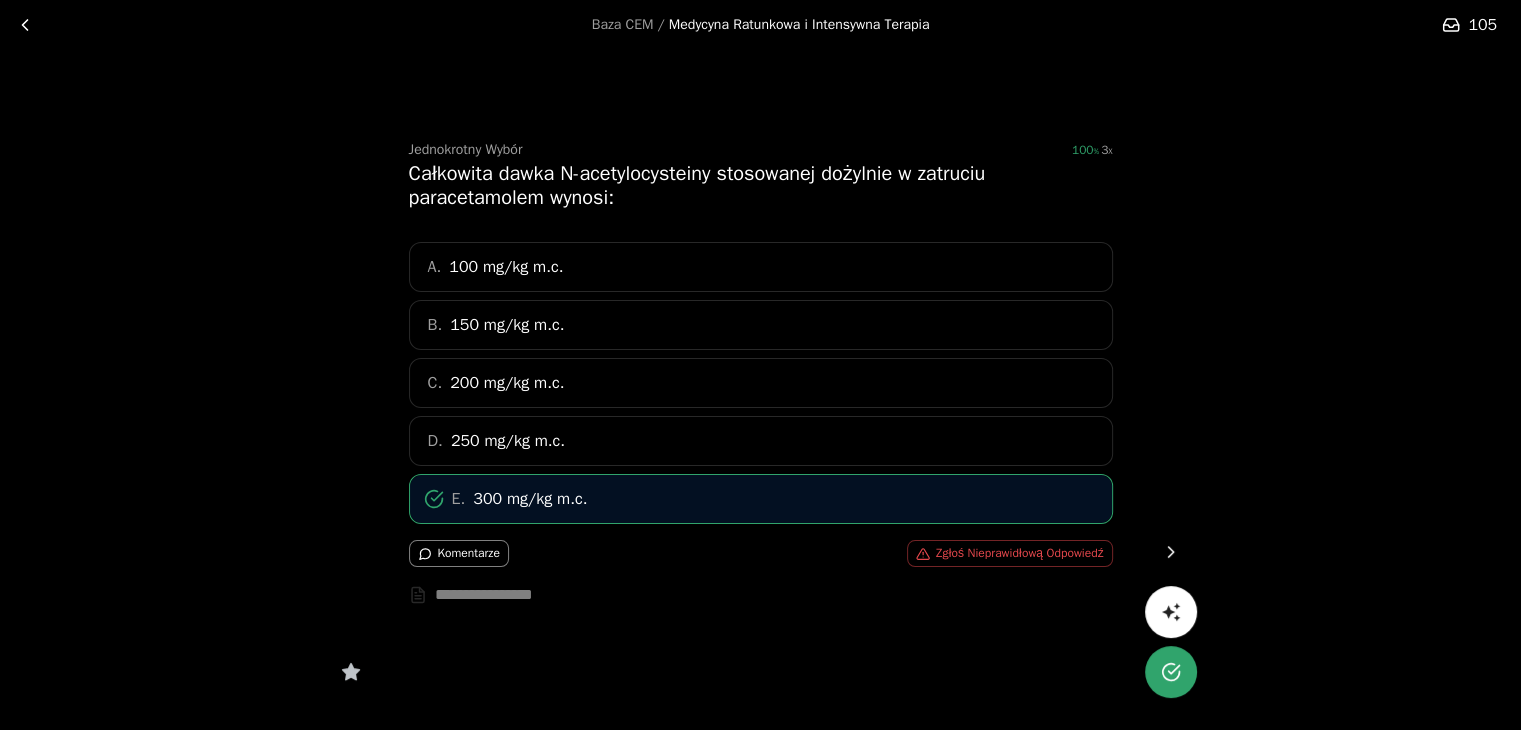 click 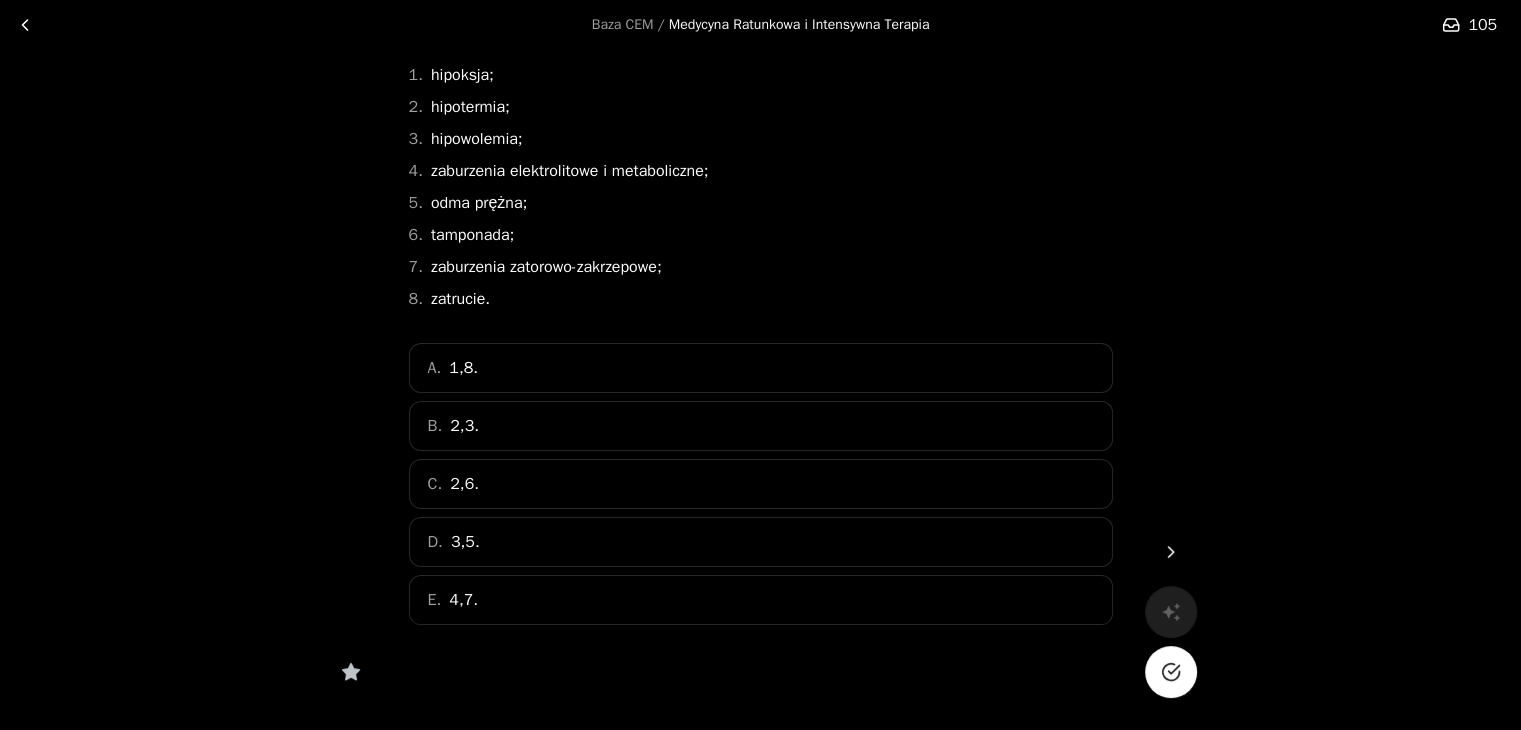 scroll, scrollTop: 168, scrollLeft: 0, axis: vertical 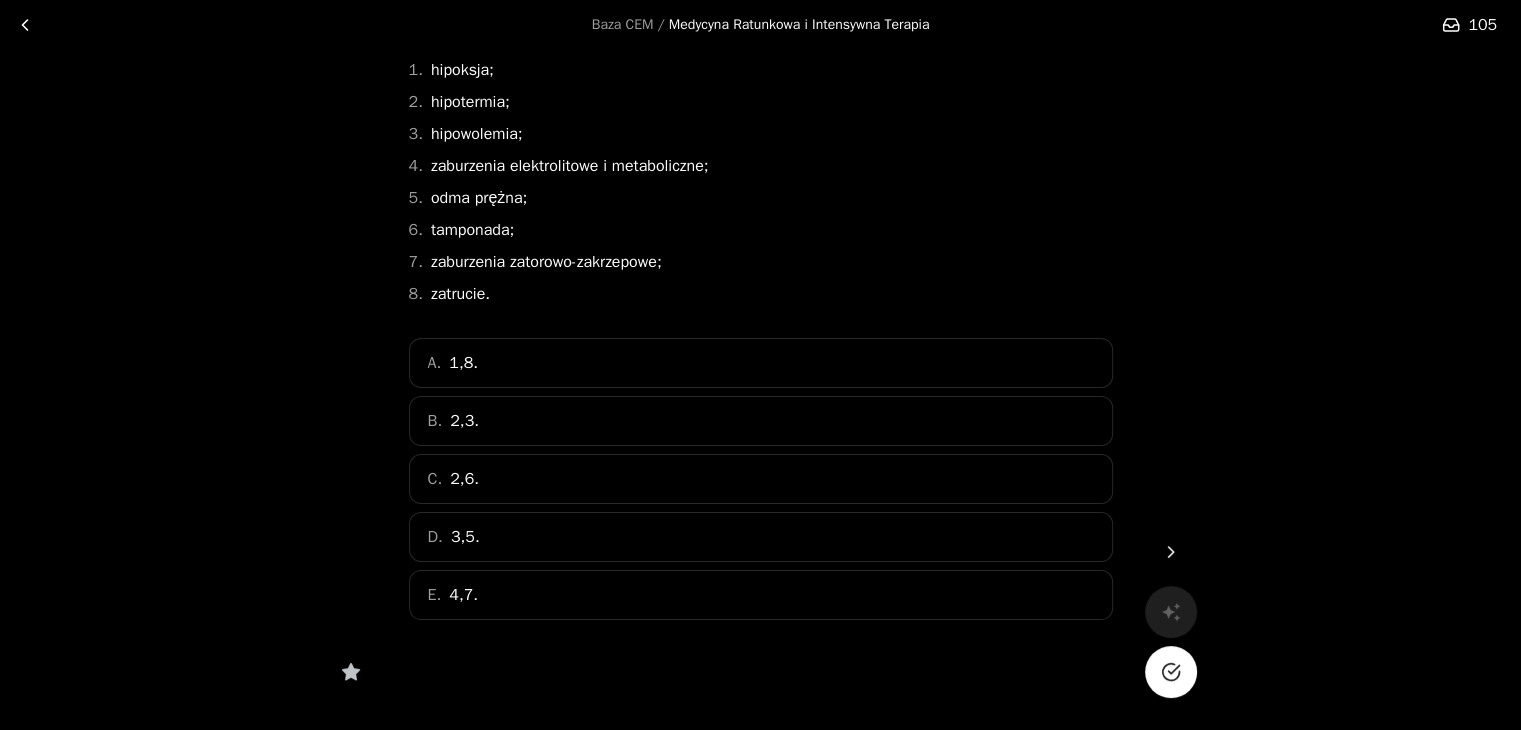 click on "D.   3,5." at bounding box center (761, 537) 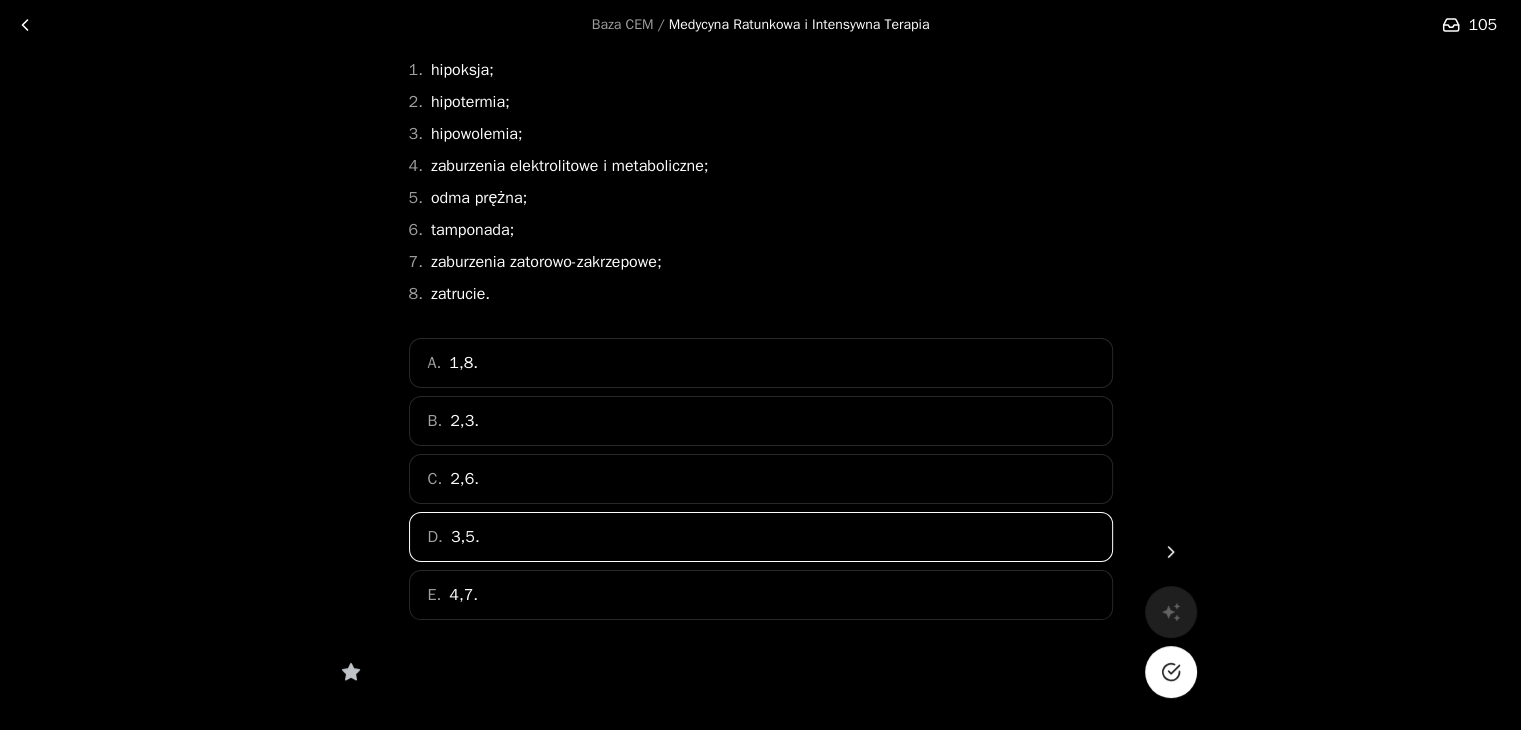 click at bounding box center [1171, 672] 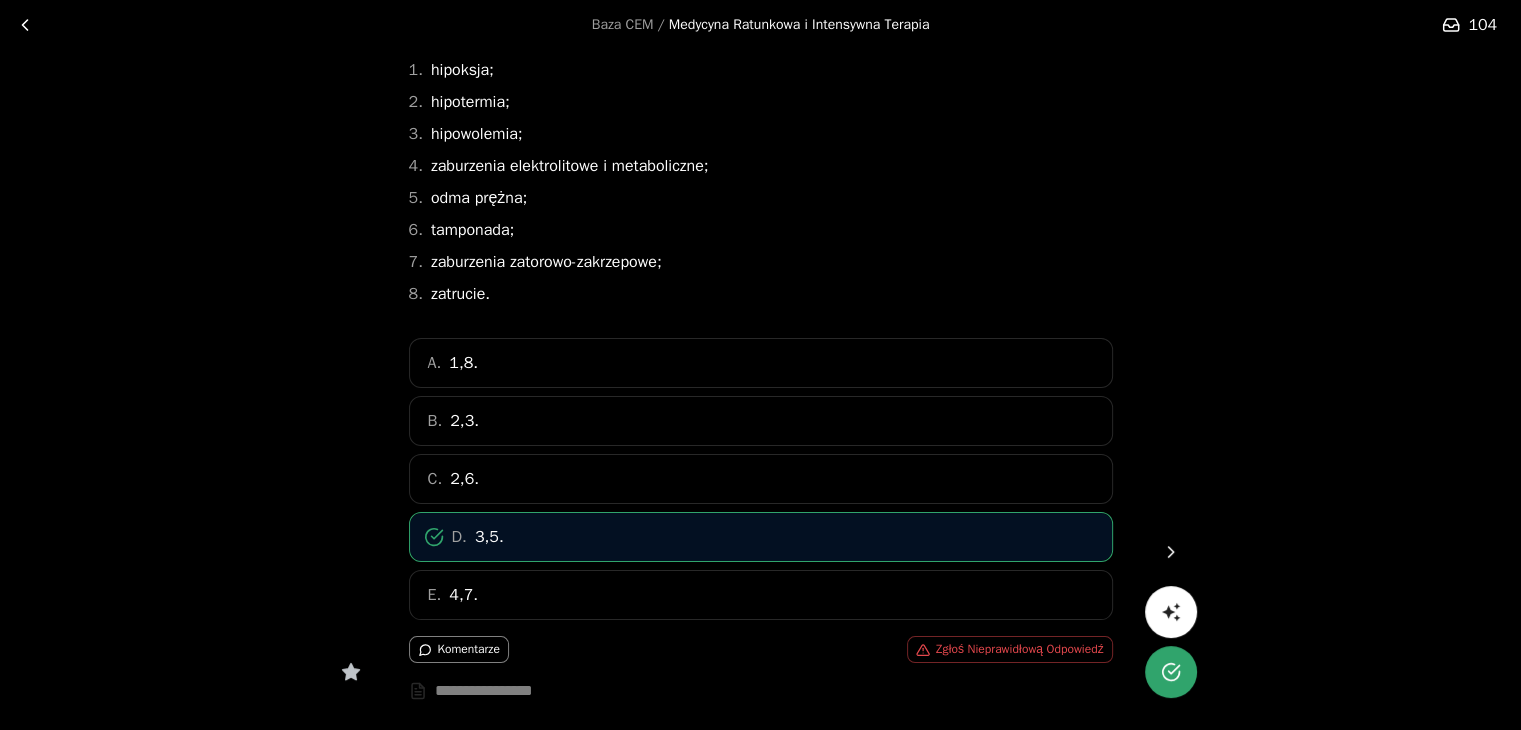 click 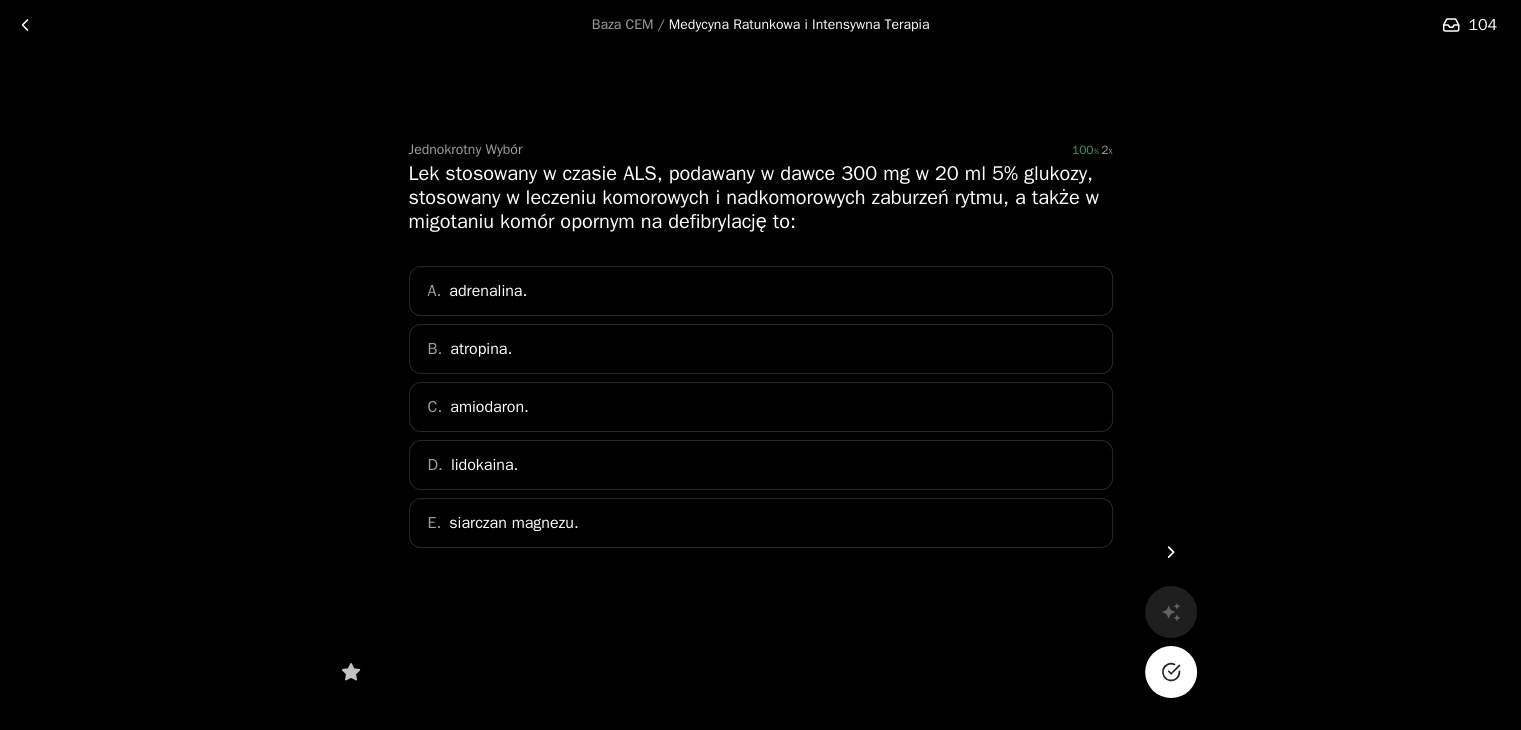 scroll, scrollTop: 0, scrollLeft: 0, axis: both 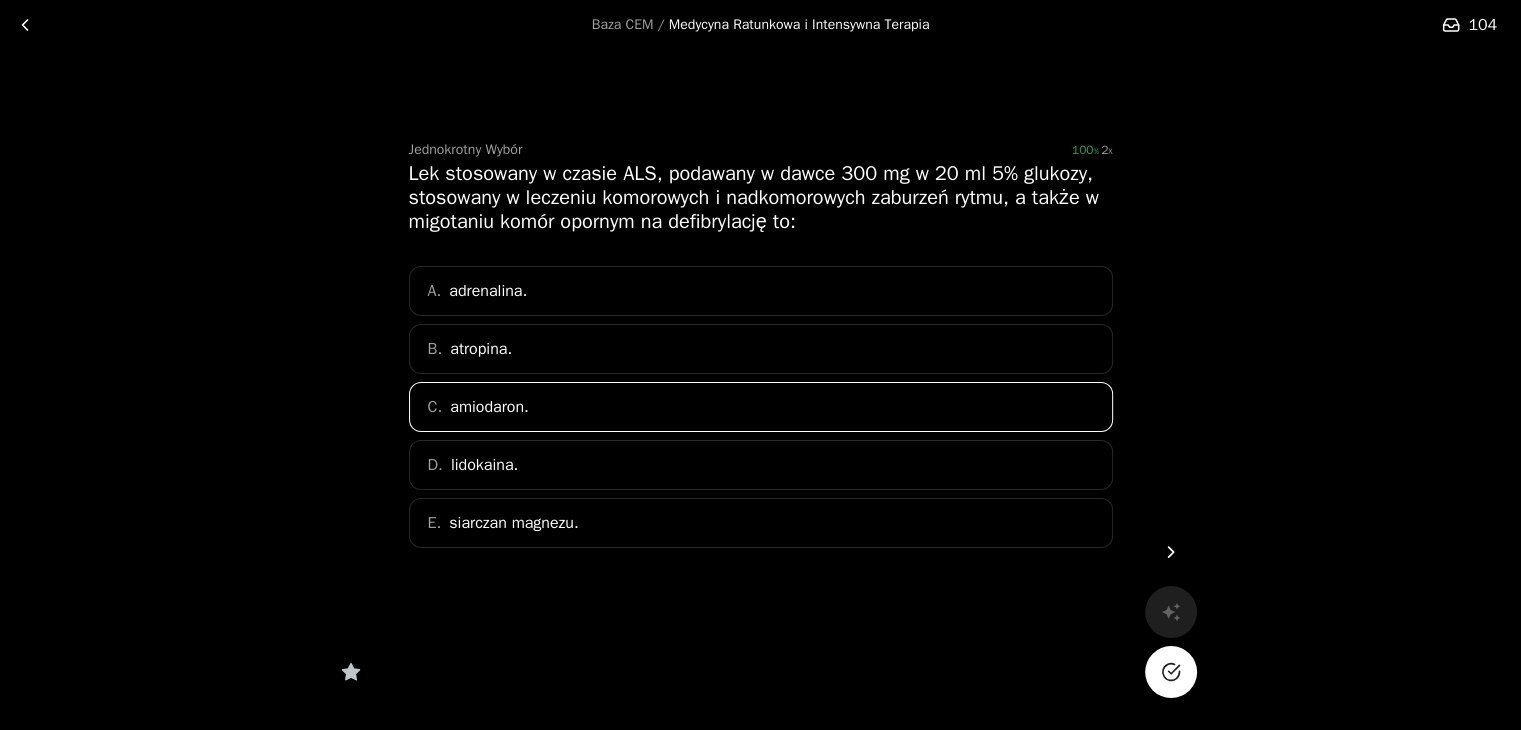 click 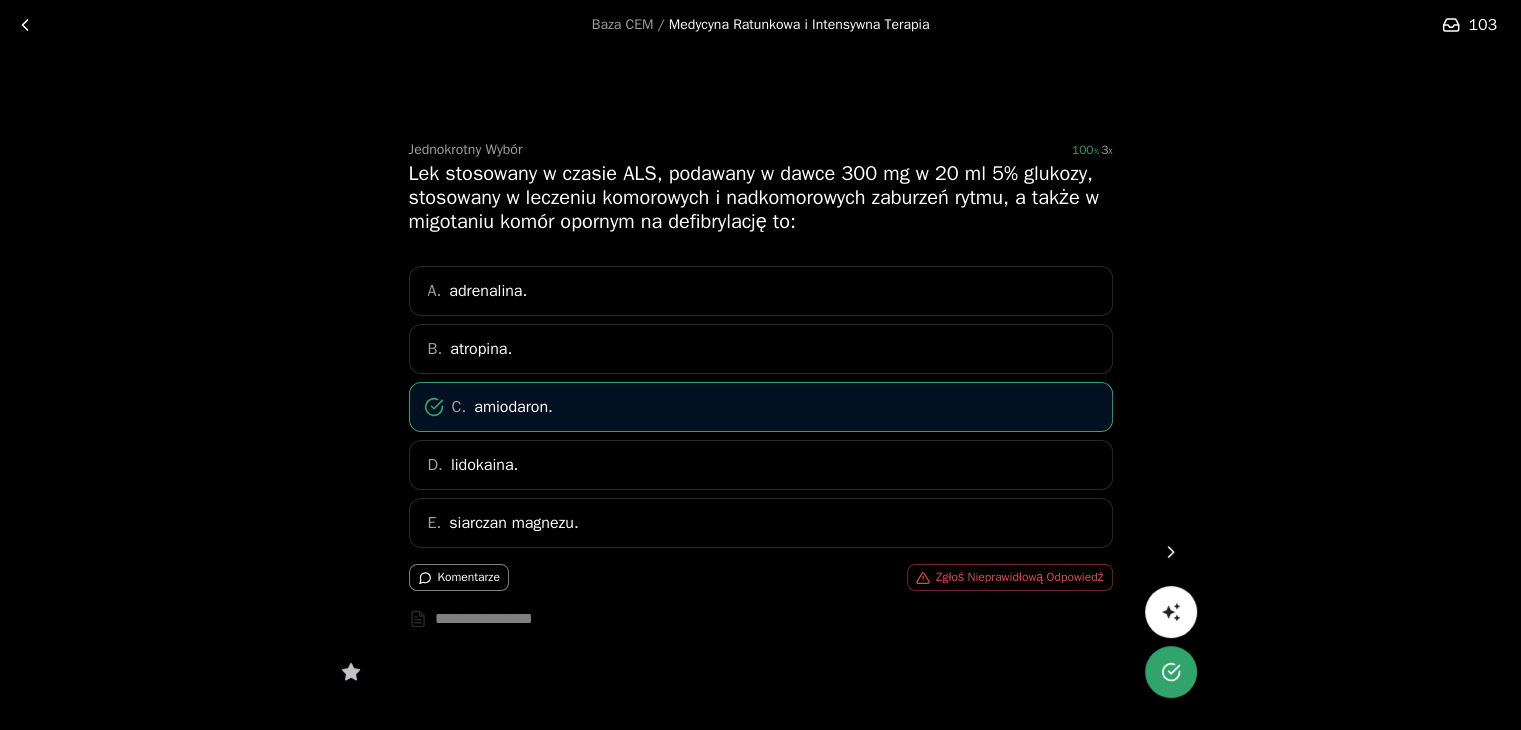 click at bounding box center [1171, 552] 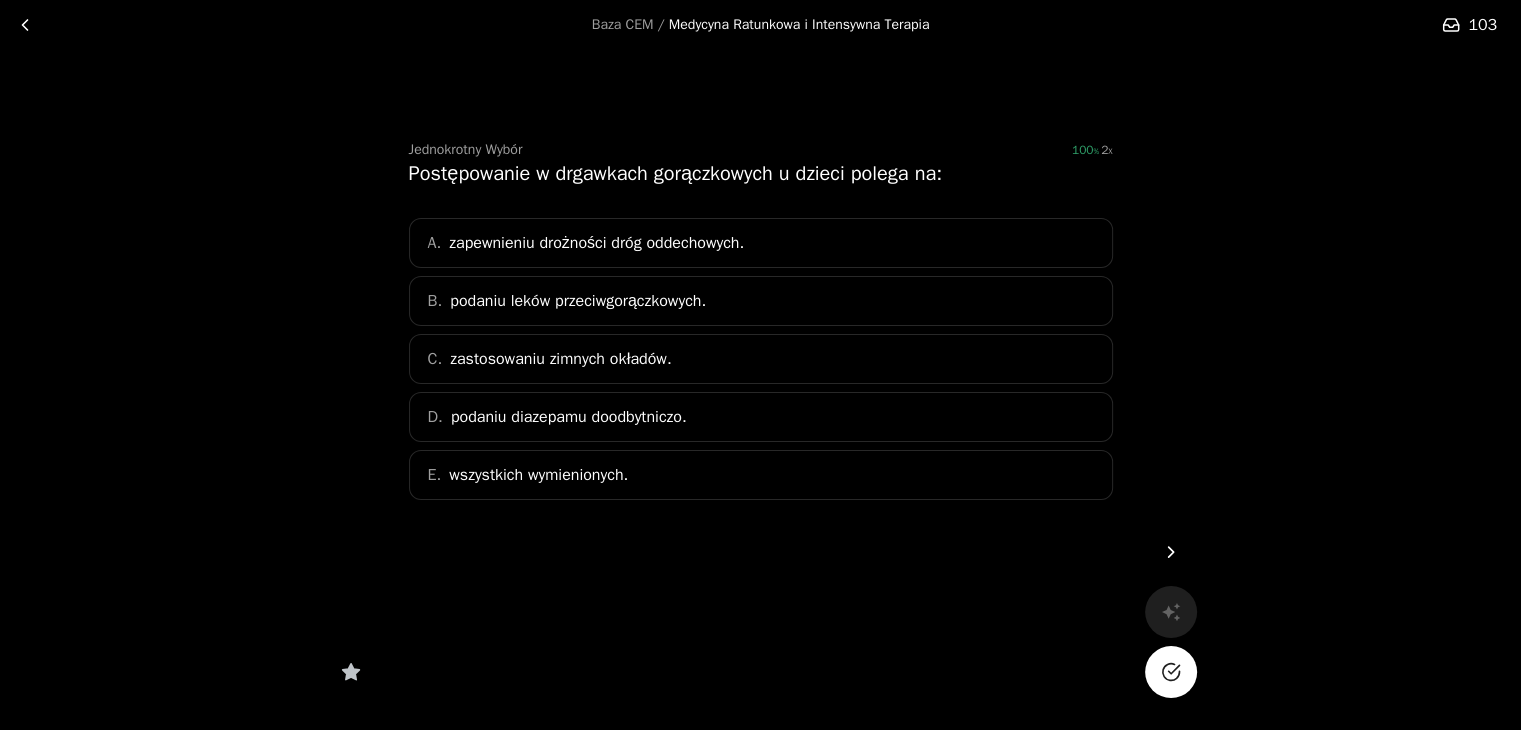 click on "E.   wszystkich wymienionych." at bounding box center (761, 475) 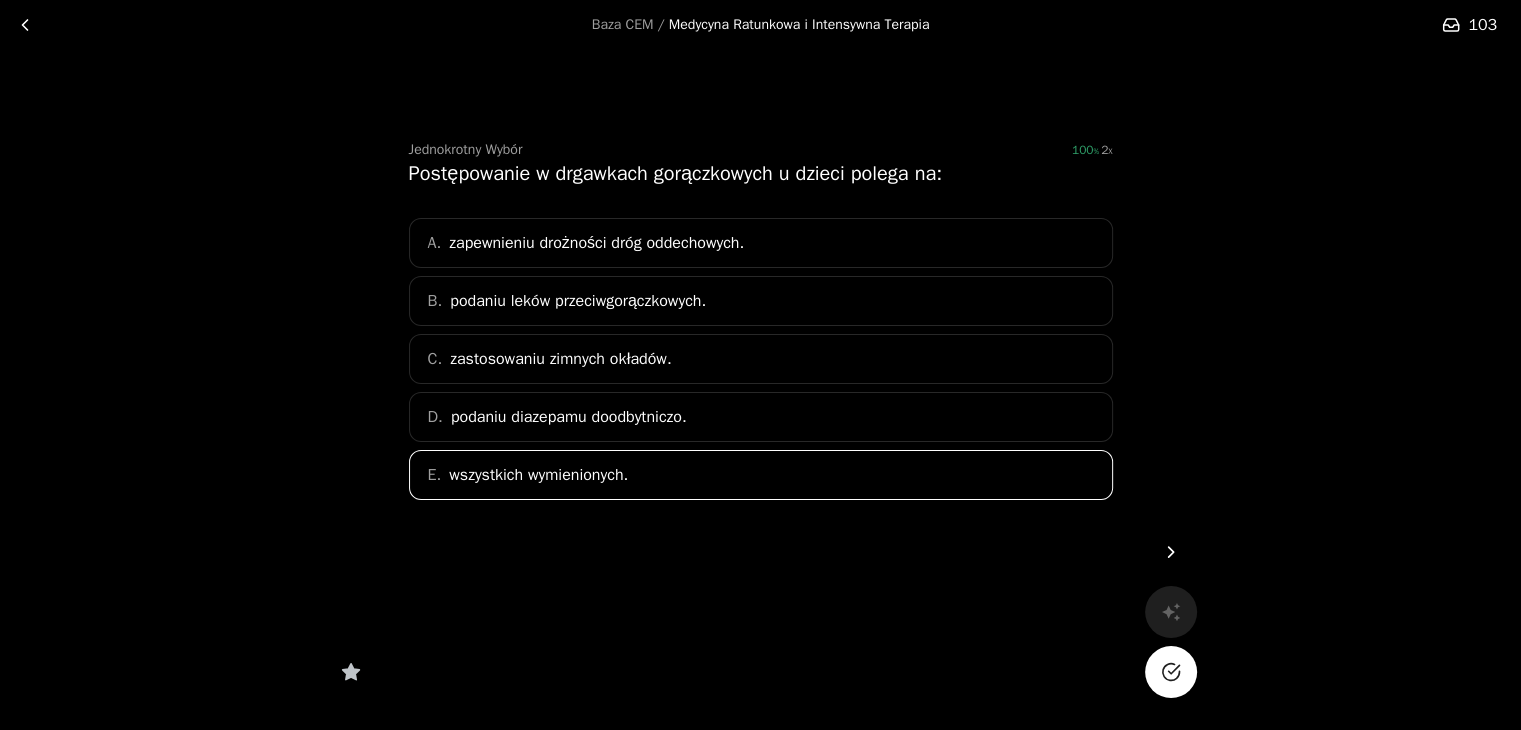 click 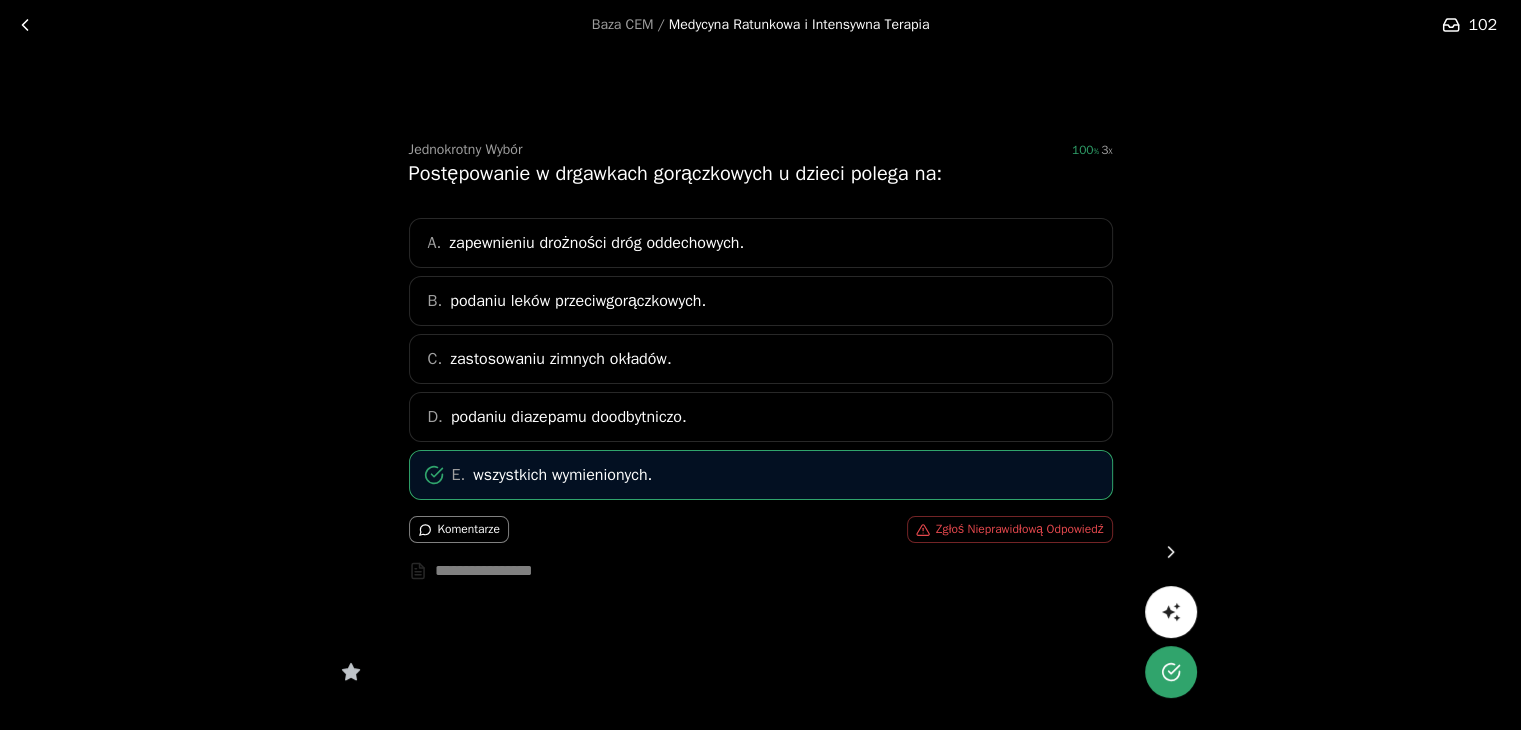 click 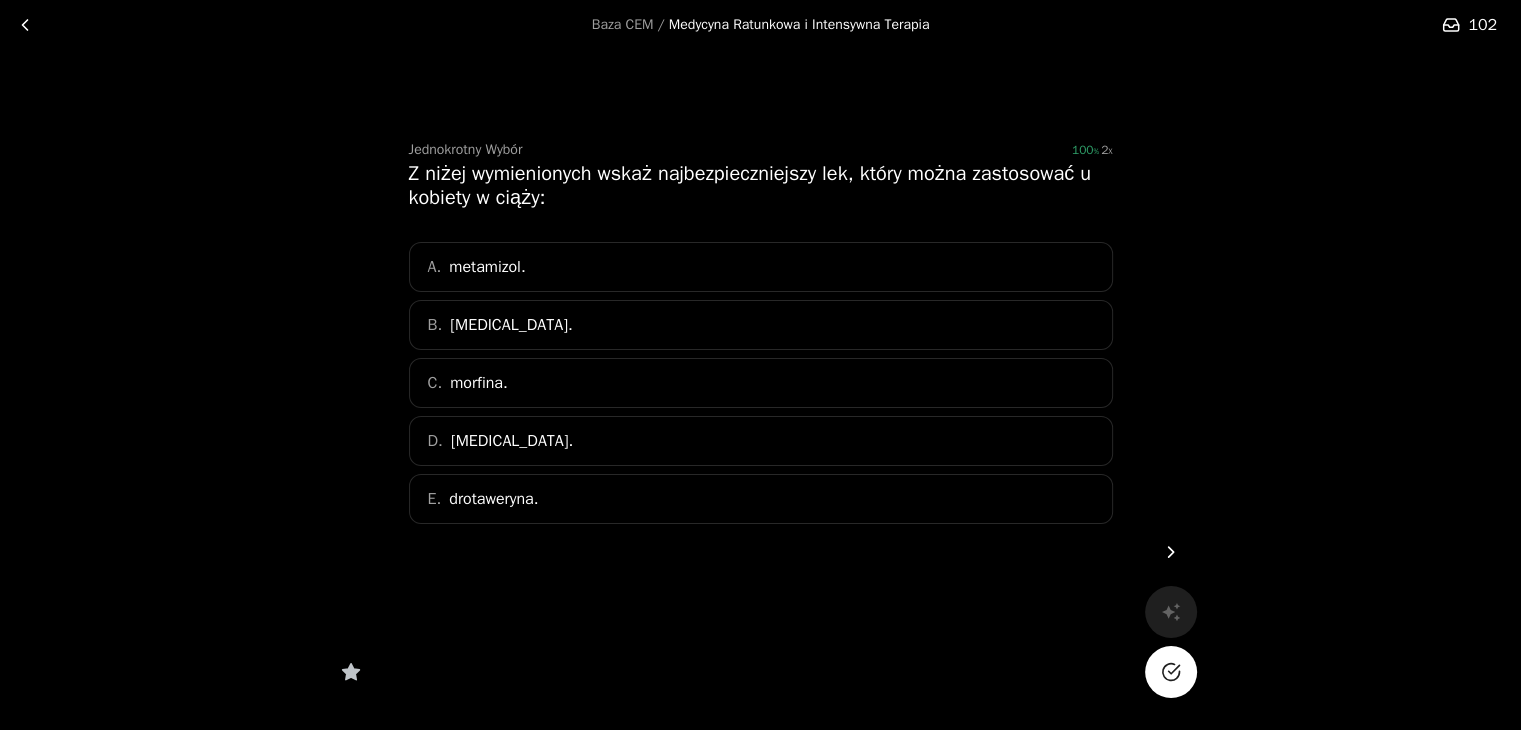 click on "D.   [MEDICAL_DATA]." at bounding box center [761, 441] 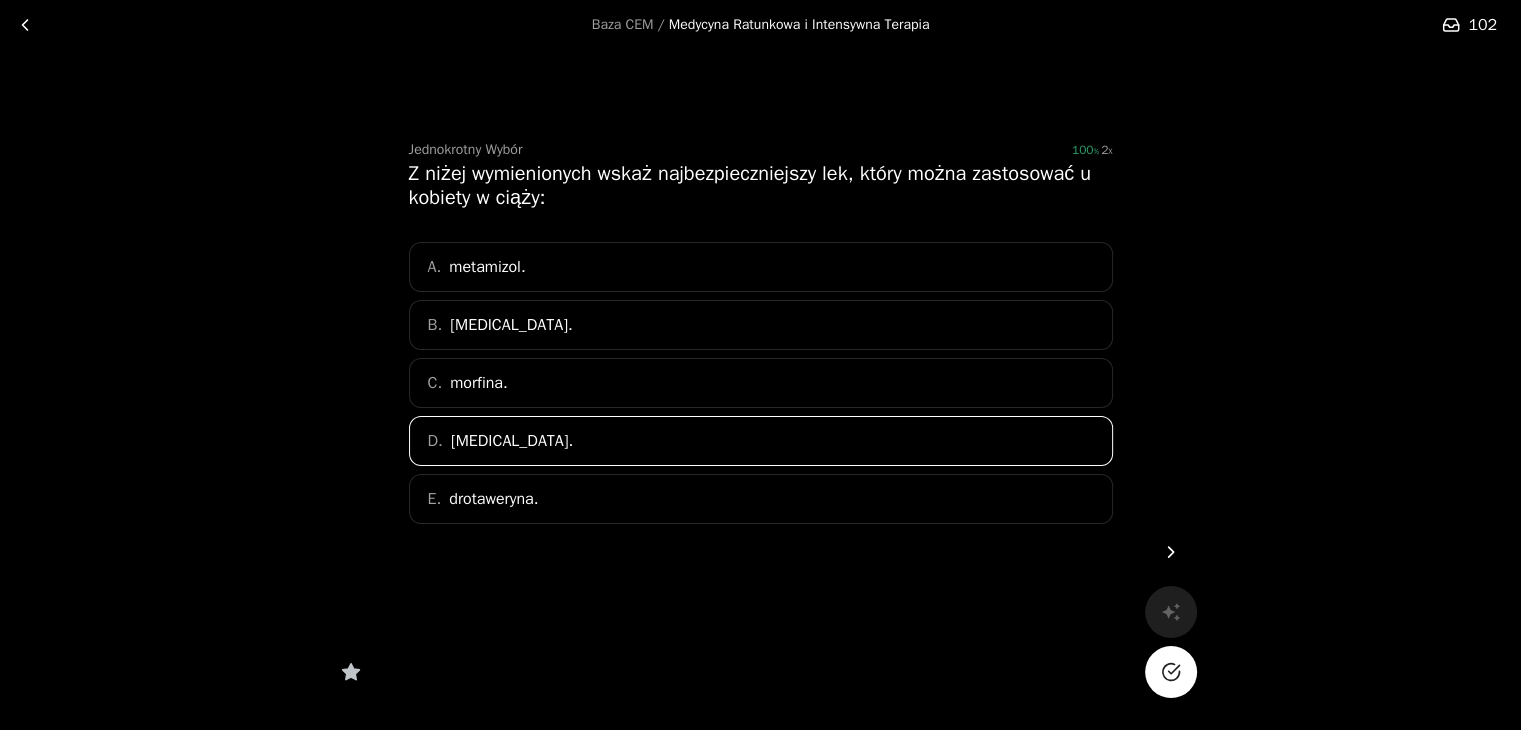 click 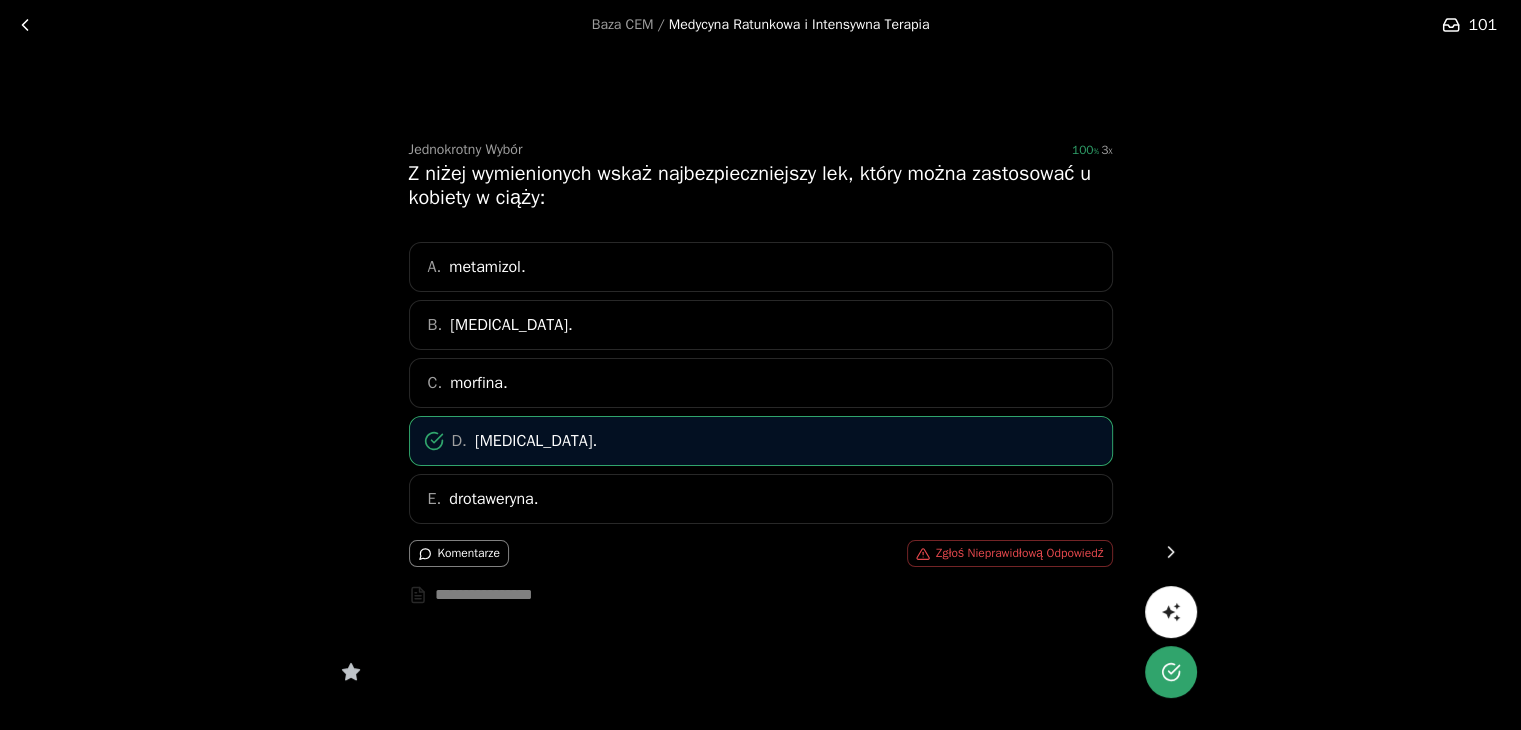 click 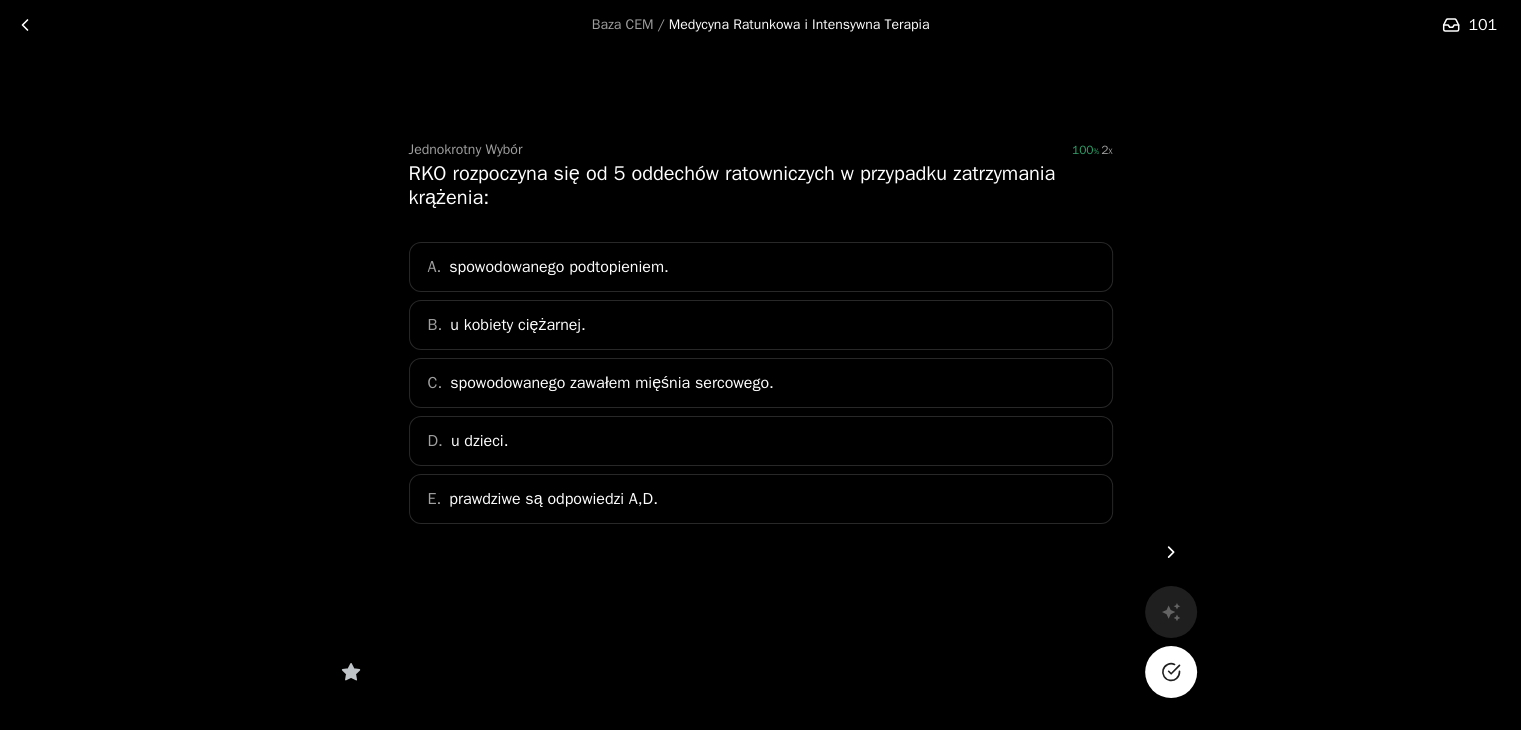 click on "spowodowanego podtopieniem." at bounding box center [559, 267] 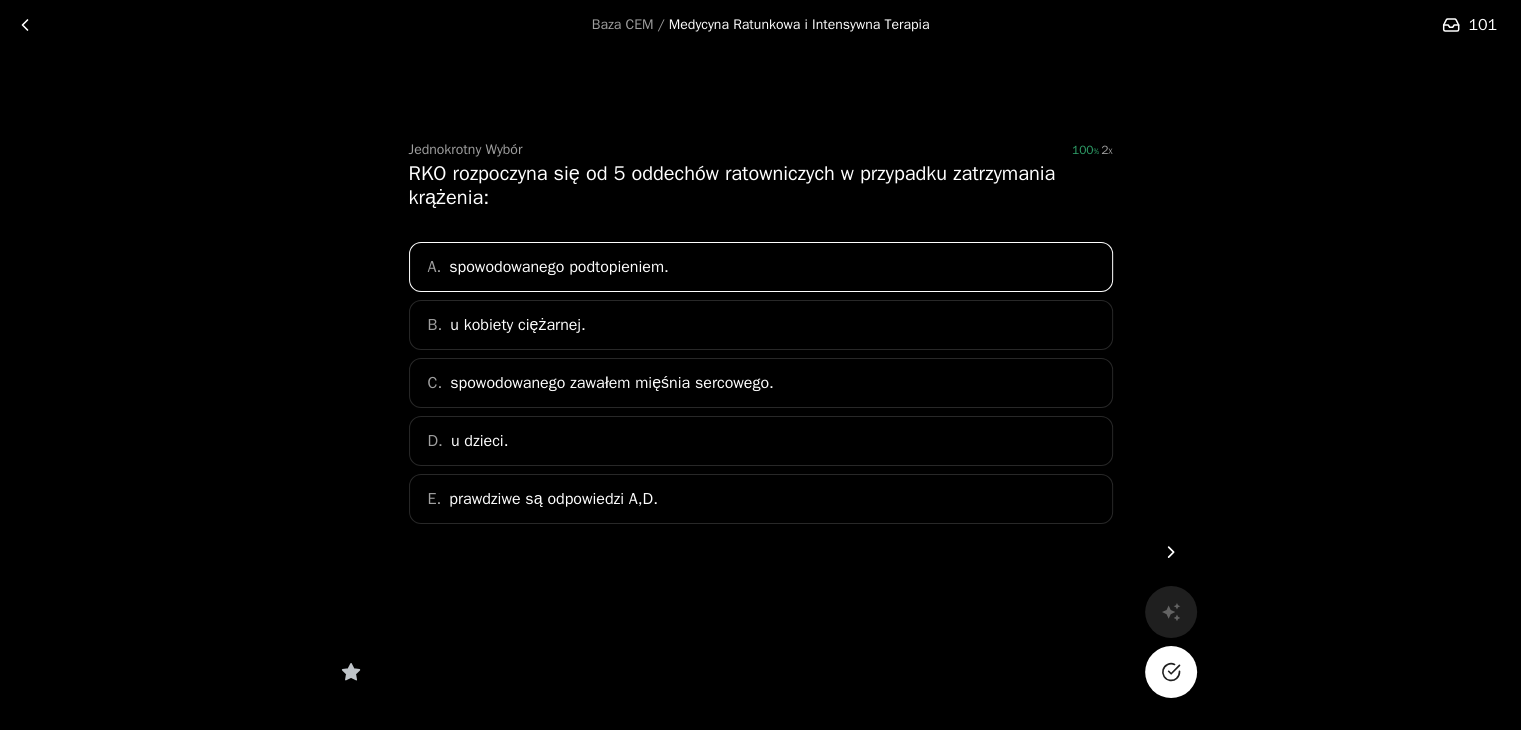 click on "E.   prawdziwe są odpowiedzi A,D." at bounding box center (761, 499) 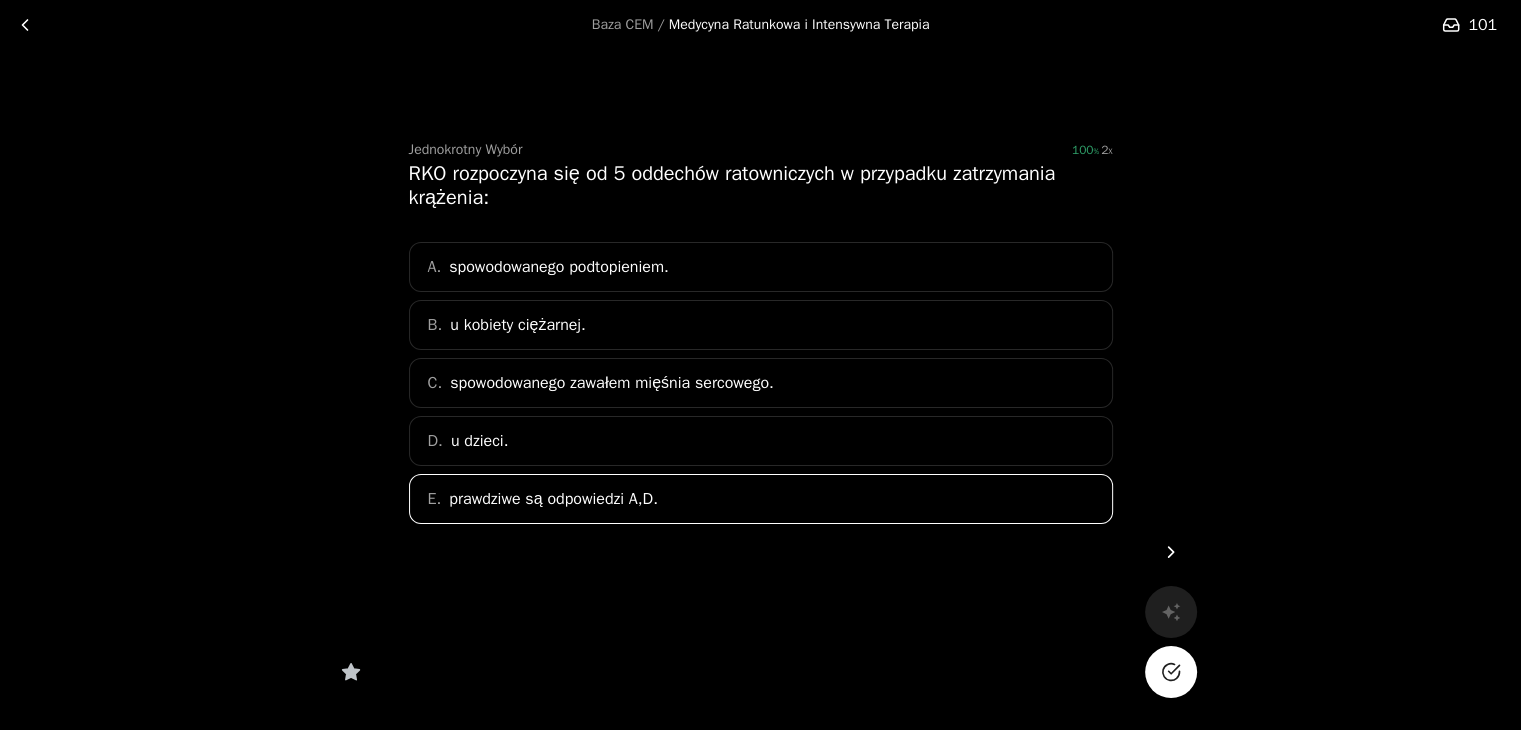 click at bounding box center [1171, 672] 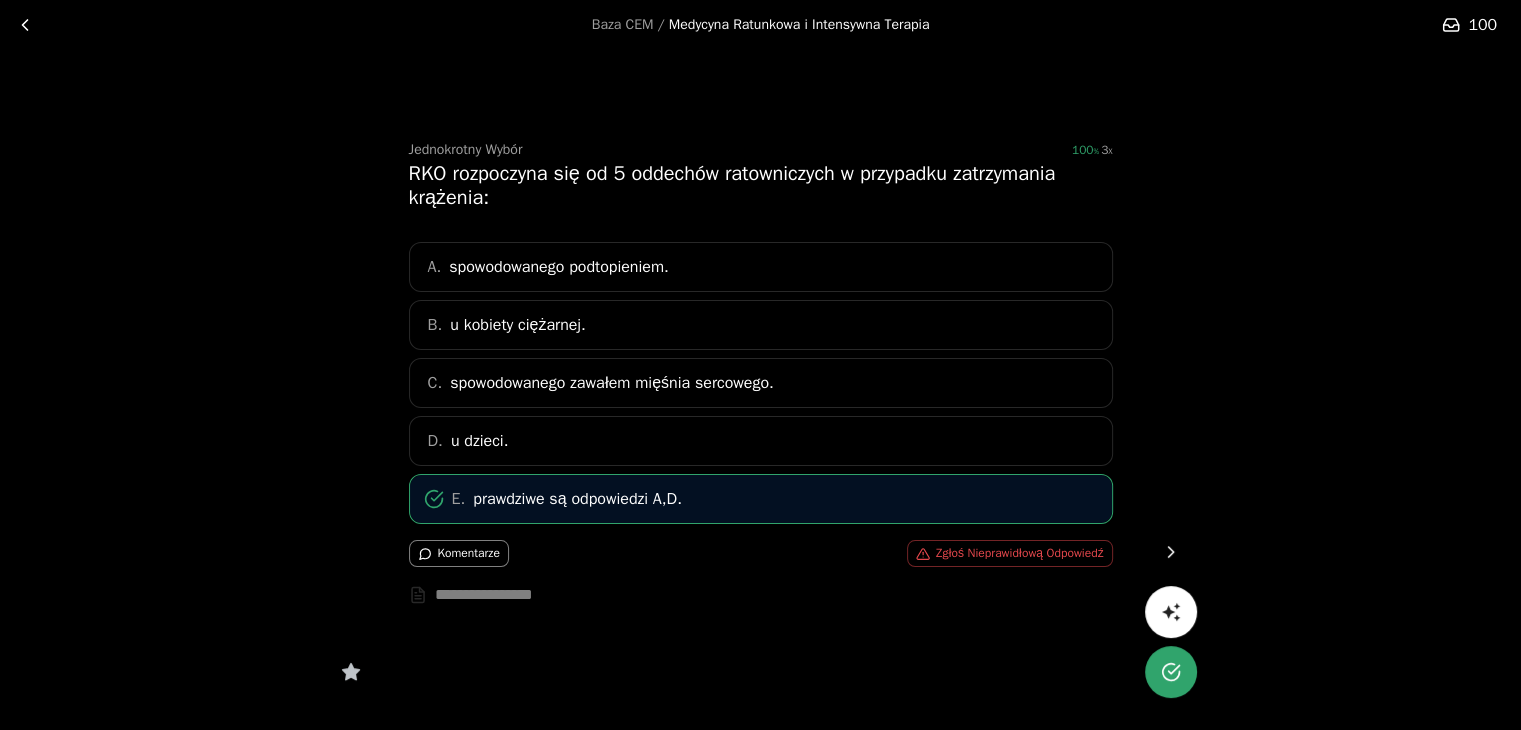 click 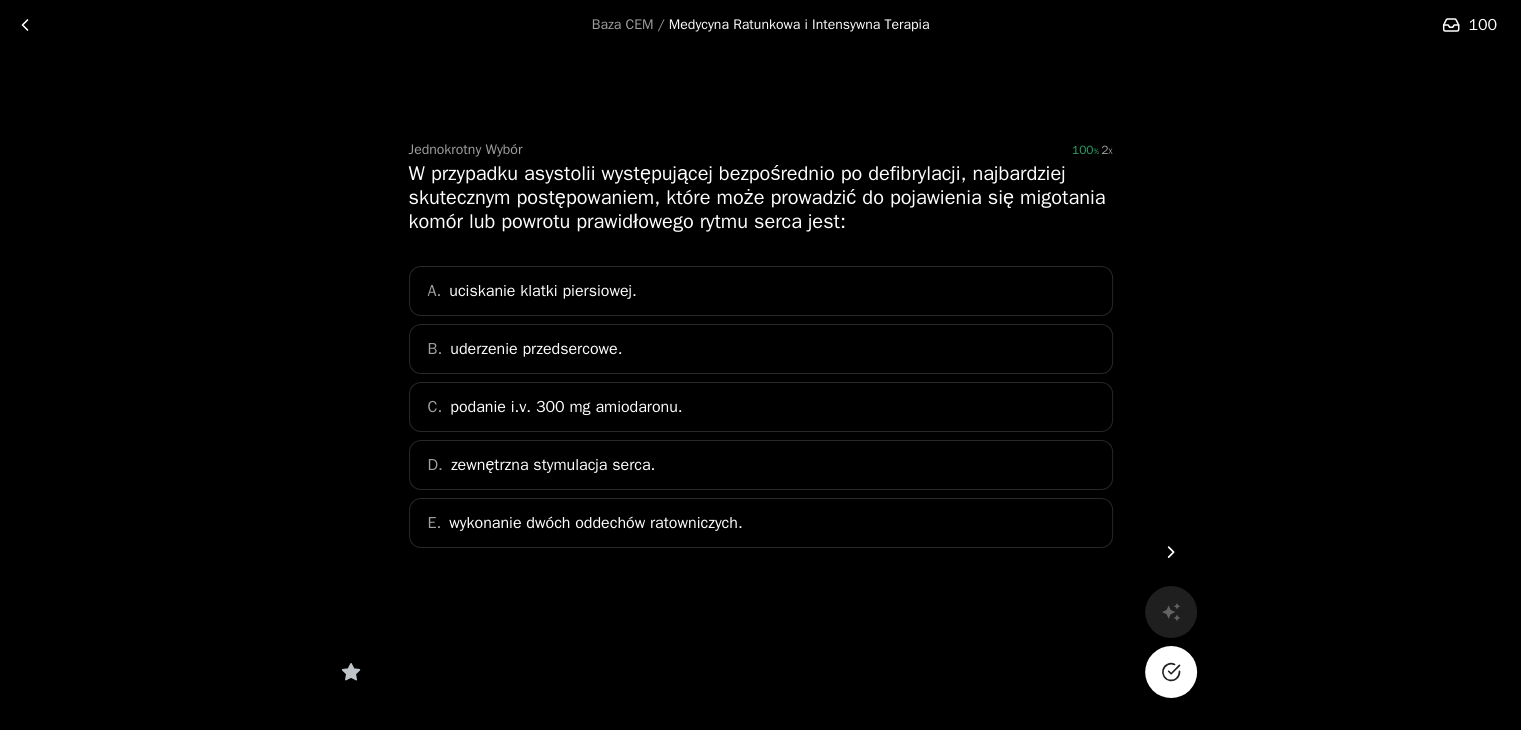 click on "A.   uciskanie klatki piersiowej." at bounding box center [761, 291] 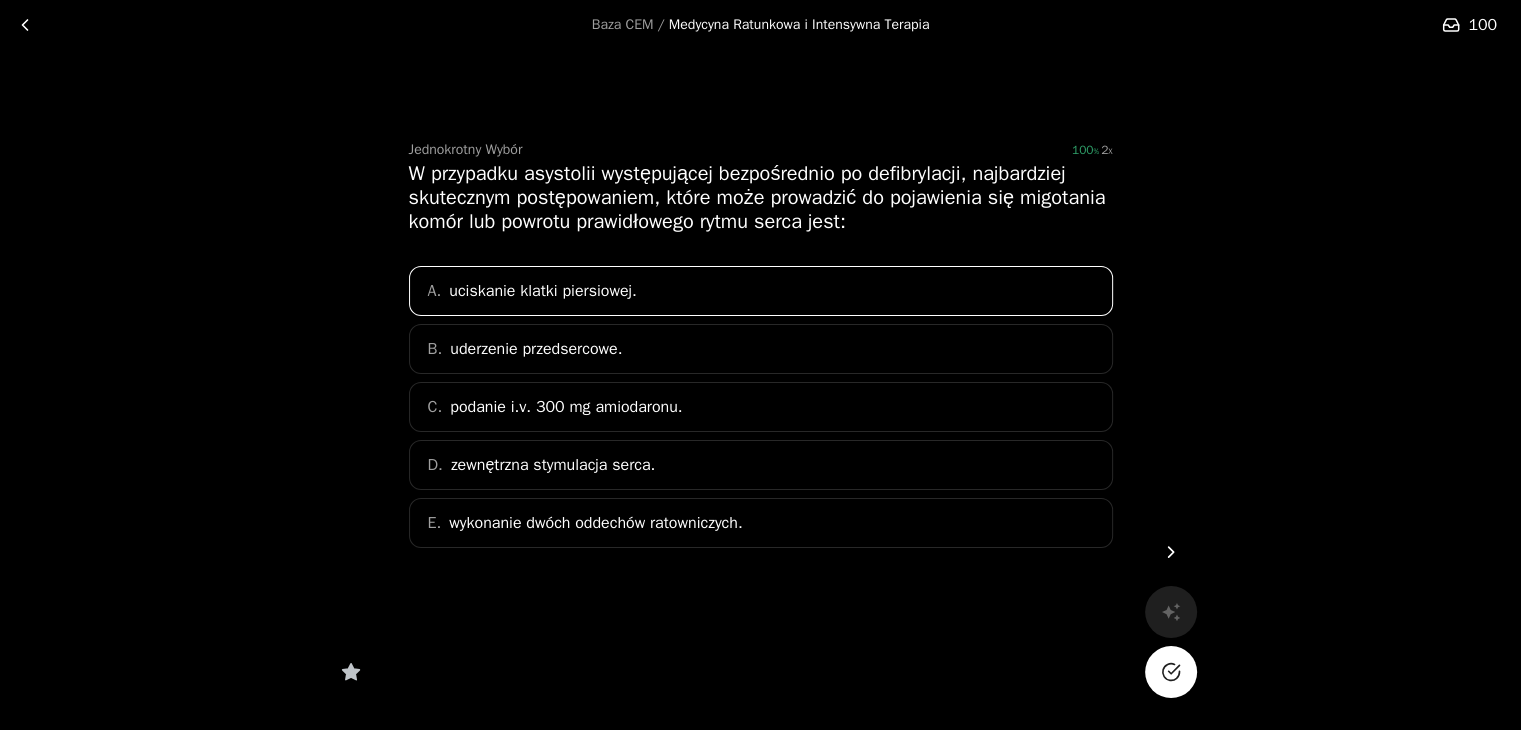 click at bounding box center (1171, 672) 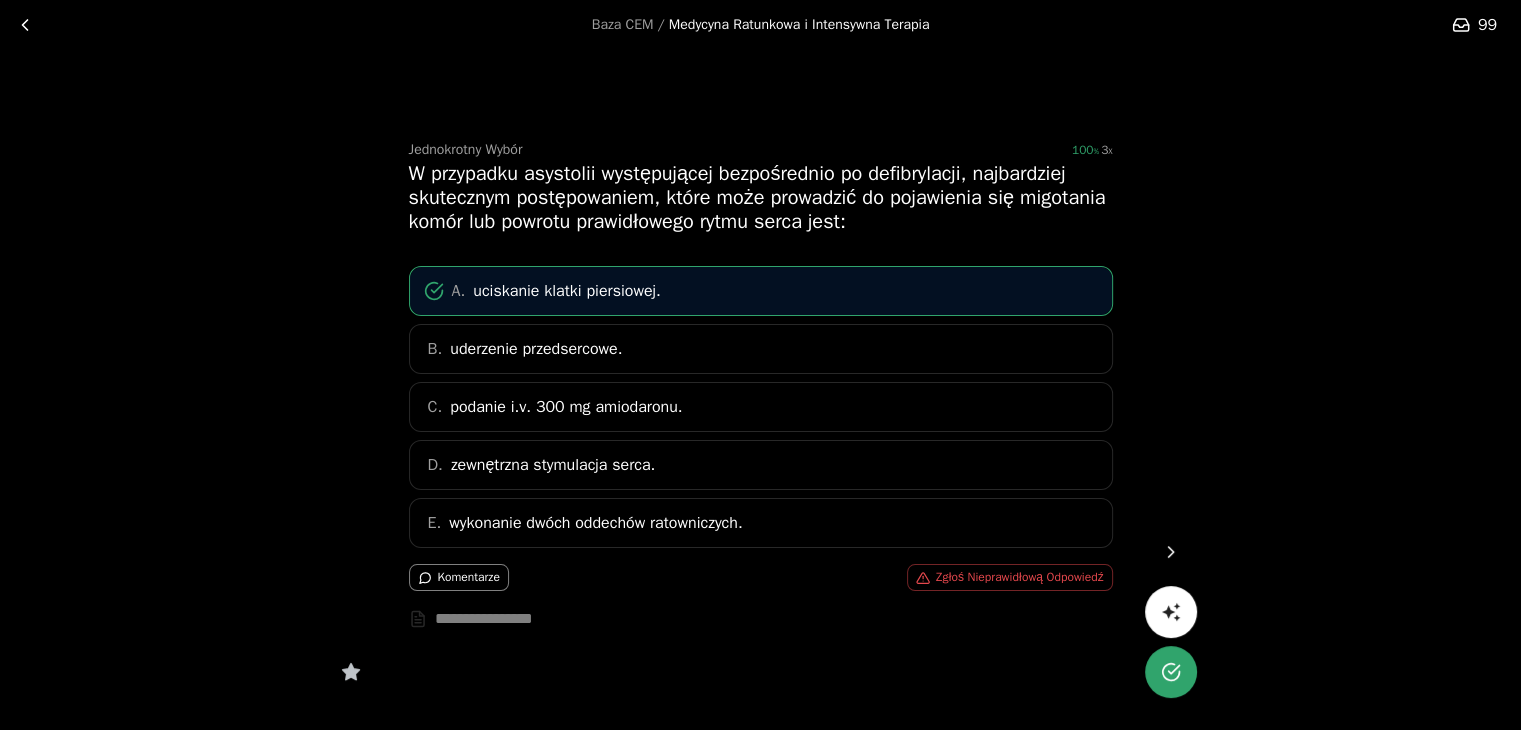 click at bounding box center (1171, 552) 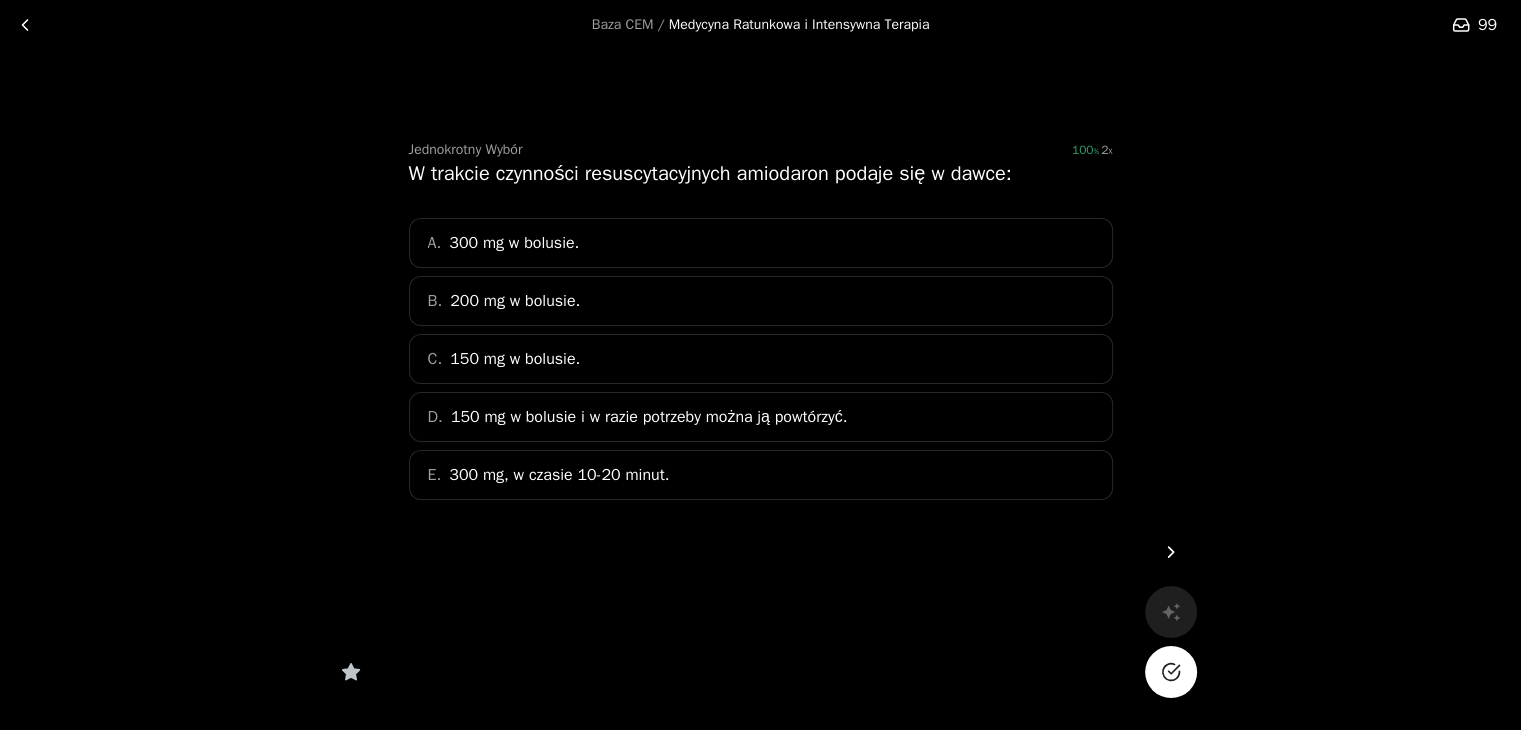 click on "A.   300 mg w bolusie." at bounding box center [761, 243] 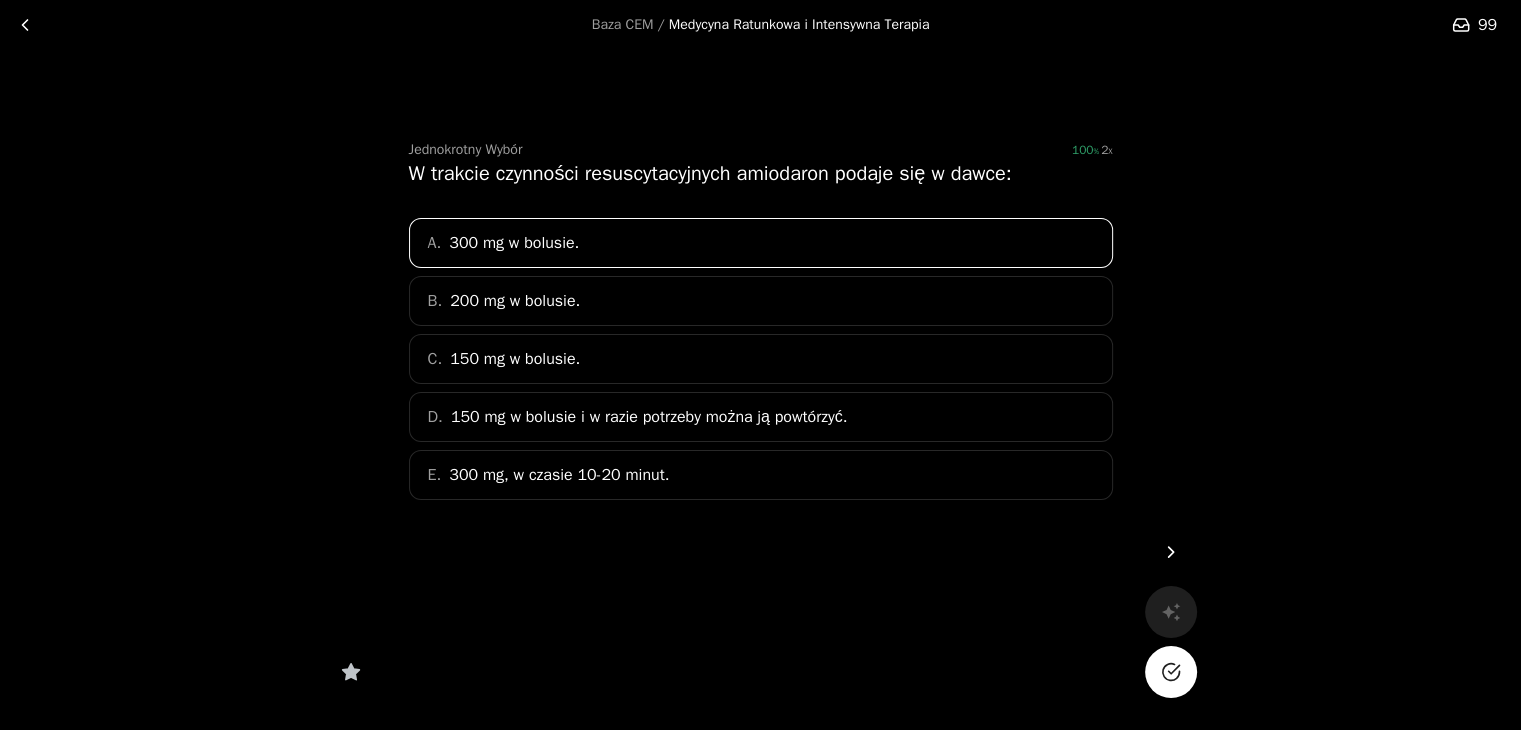 click at bounding box center [1171, 672] 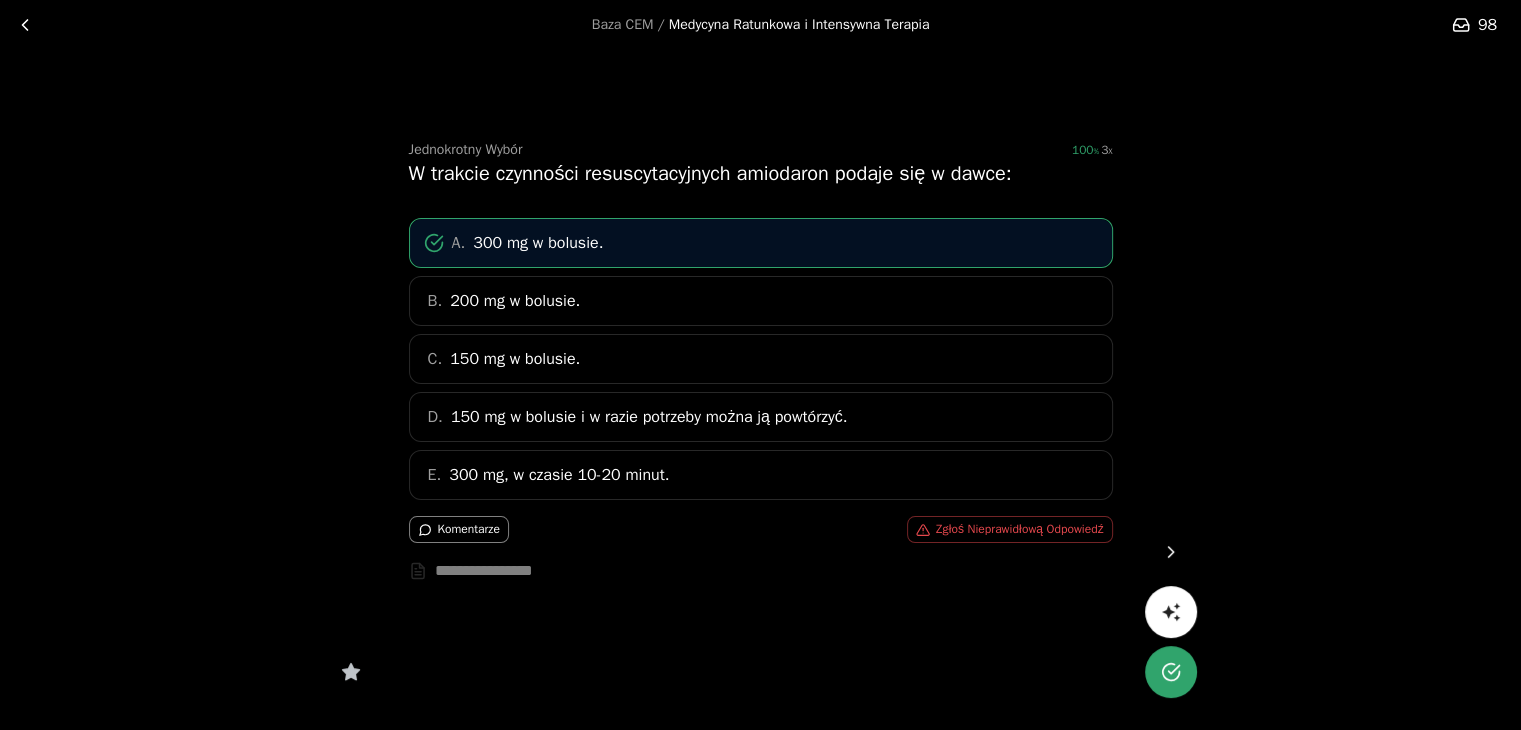 click 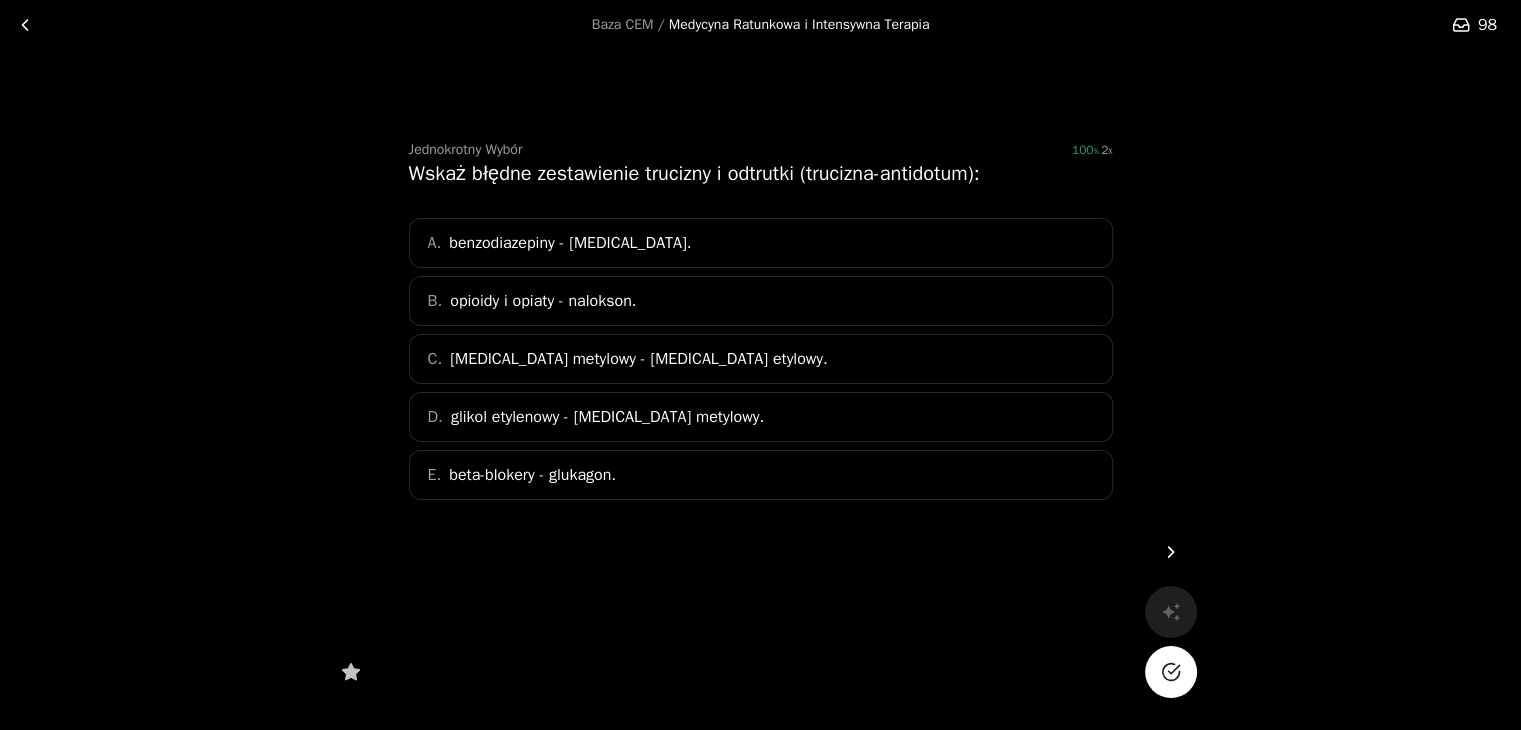 click on "D.   glikol etylenowy - [MEDICAL_DATA] metylowy." at bounding box center [761, 417] 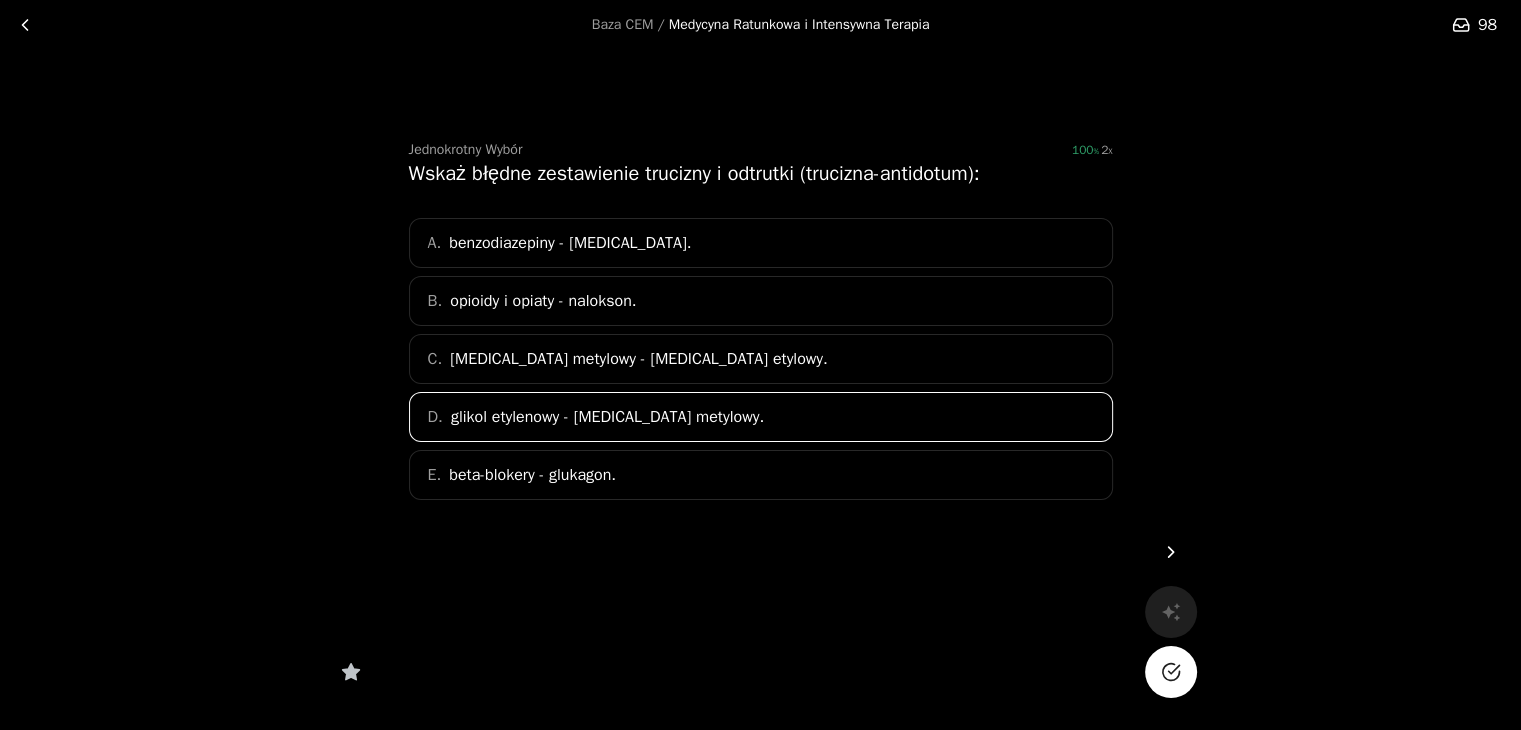 click at bounding box center (1171, 672) 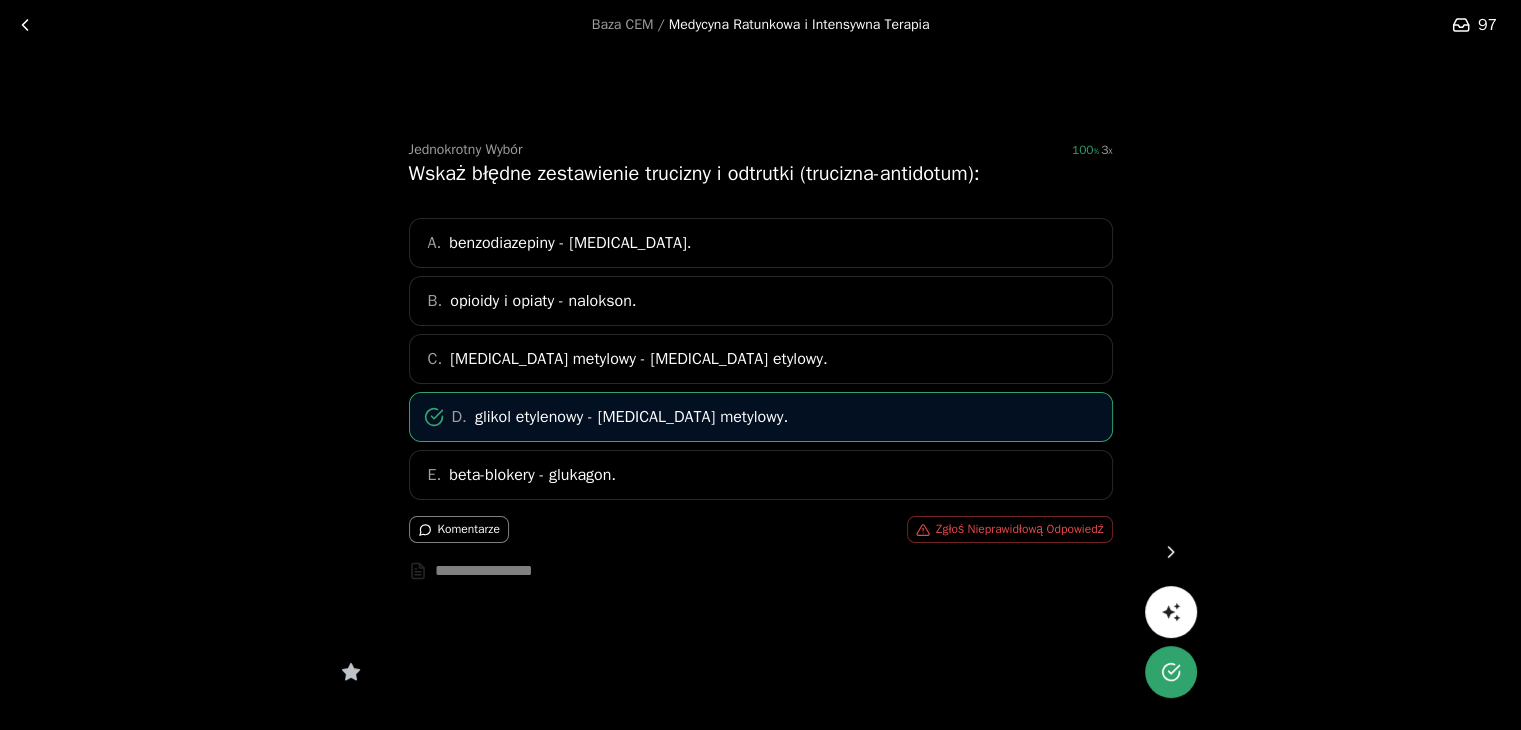 click at bounding box center (1171, 552) 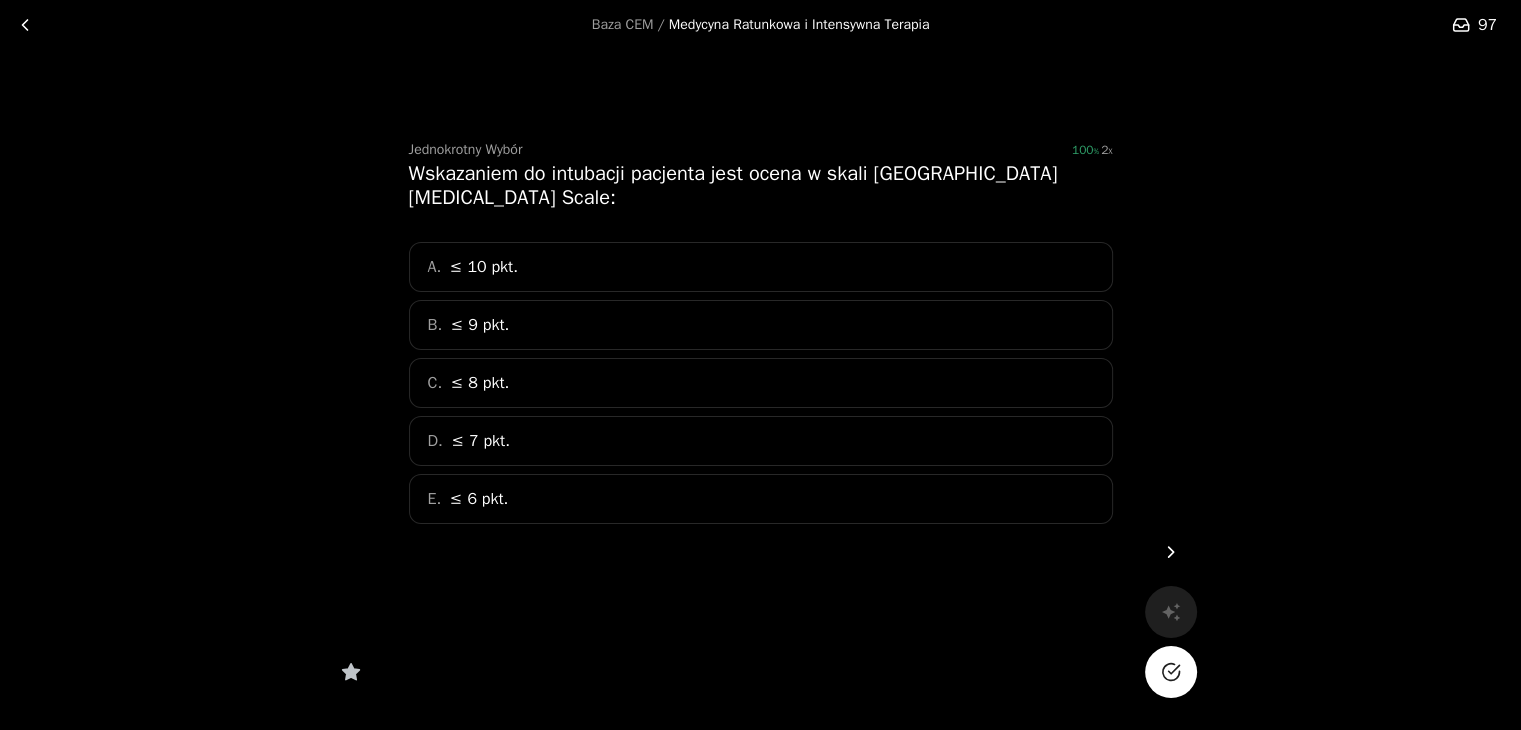 click on "C.   ≤ 8 pkt." at bounding box center (761, 383) 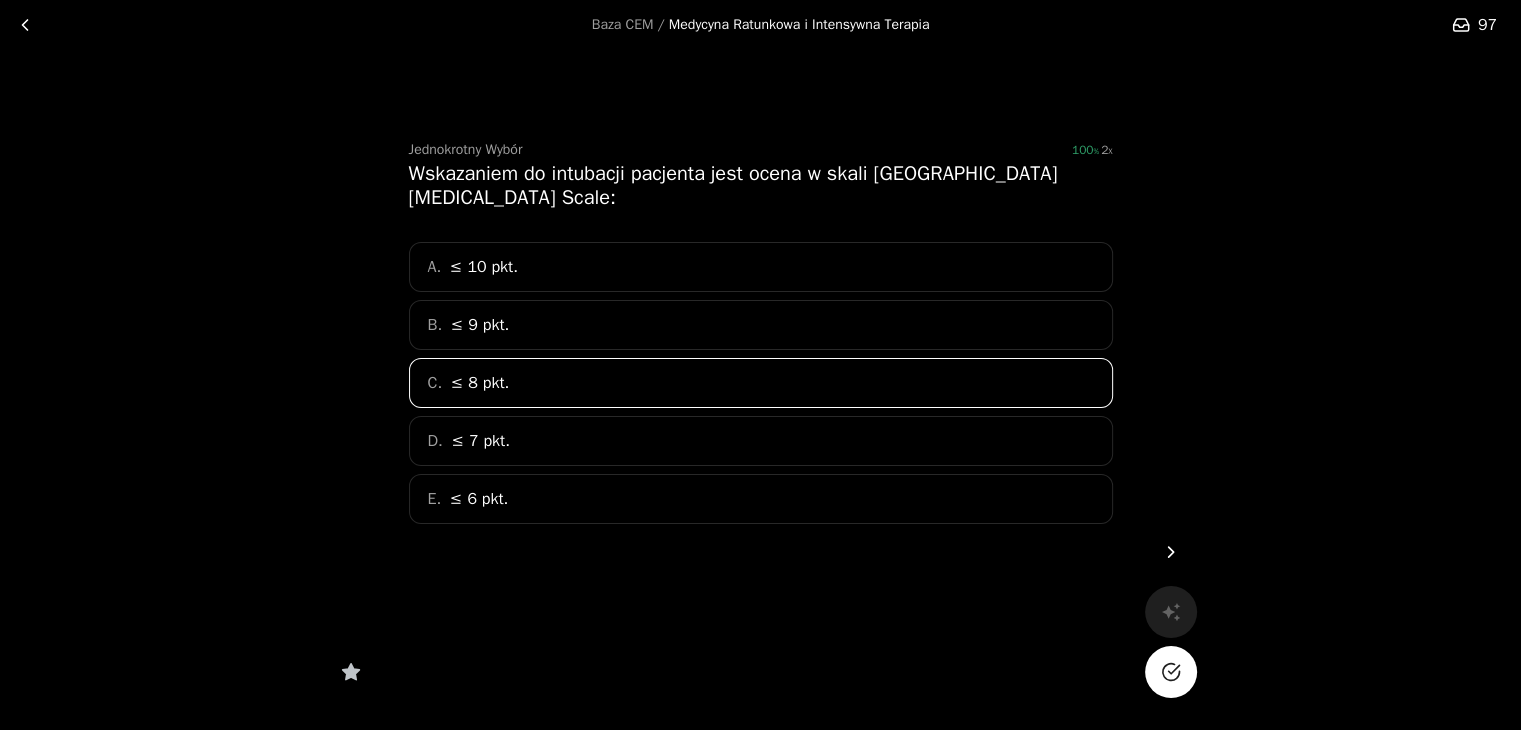 click at bounding box center (1171, 672) 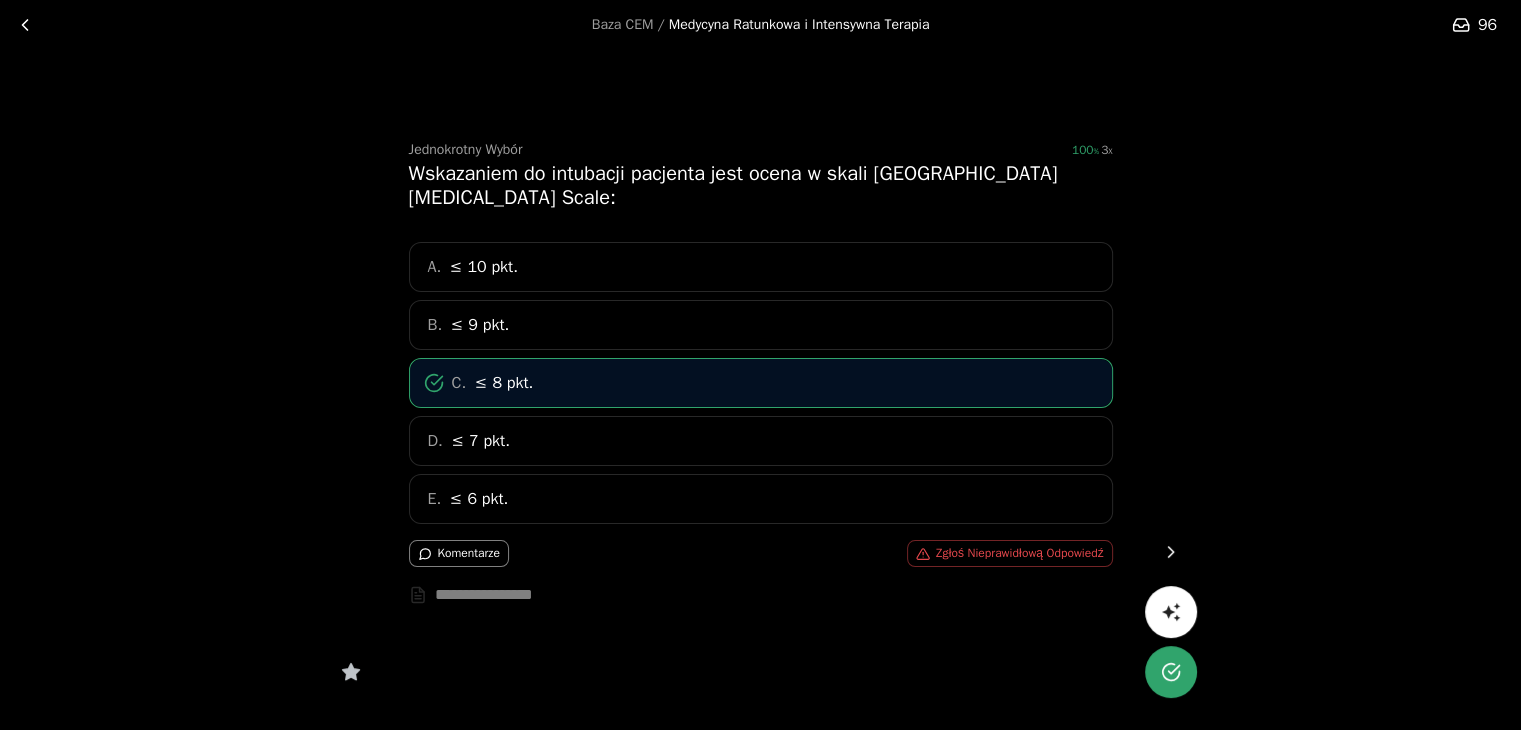 click 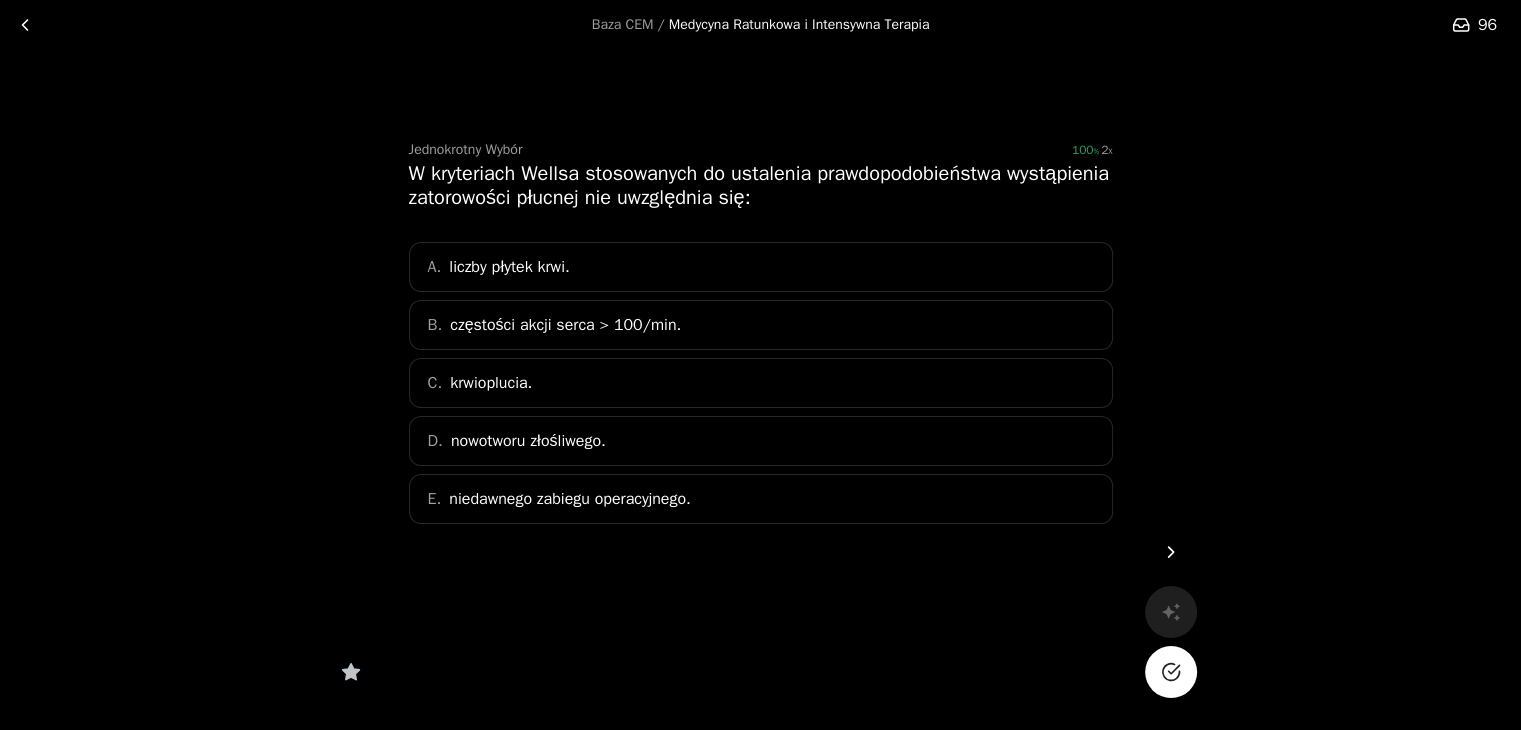 click on "A.   liczby płytek krwi." at bounding box center (761, 267) 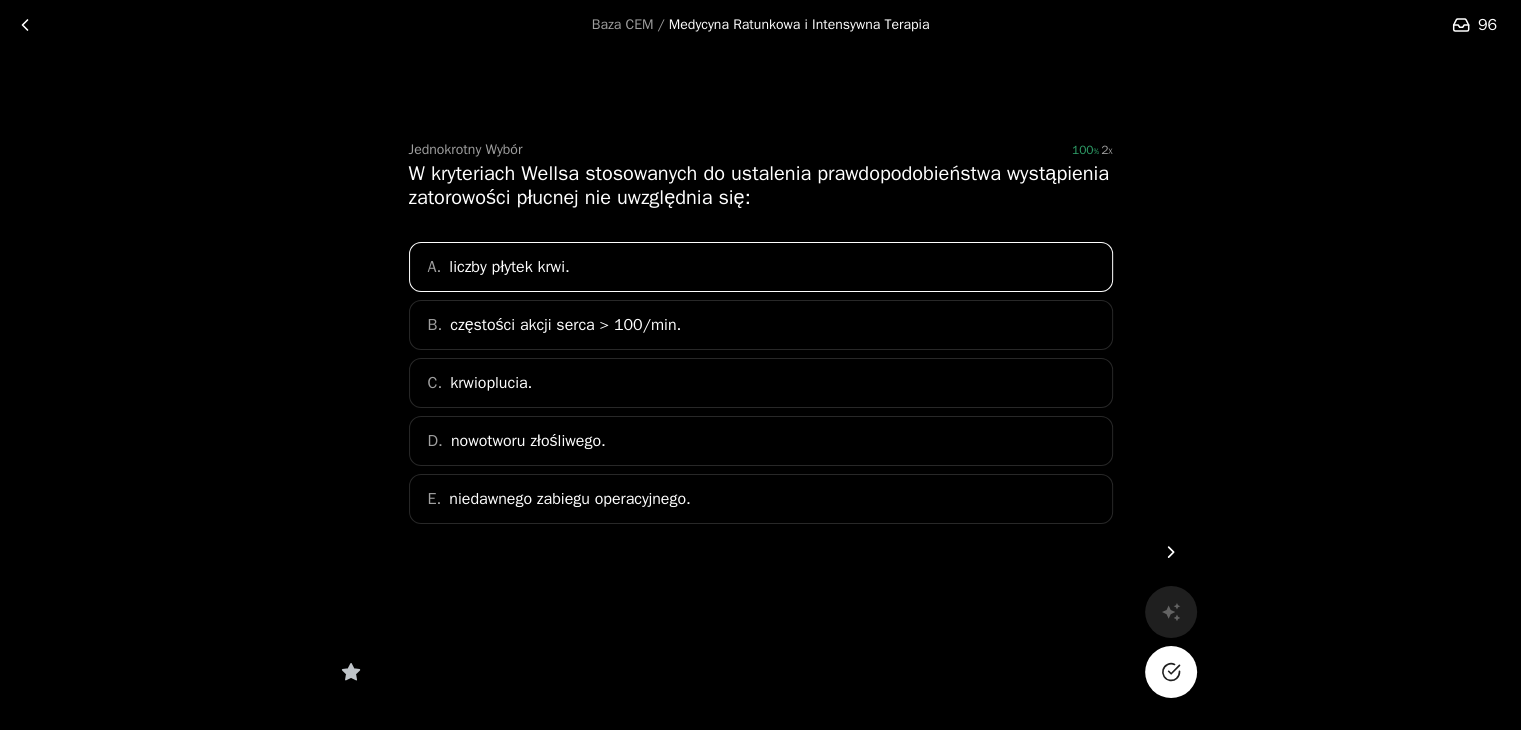 click at bounding box center (1171, 672) 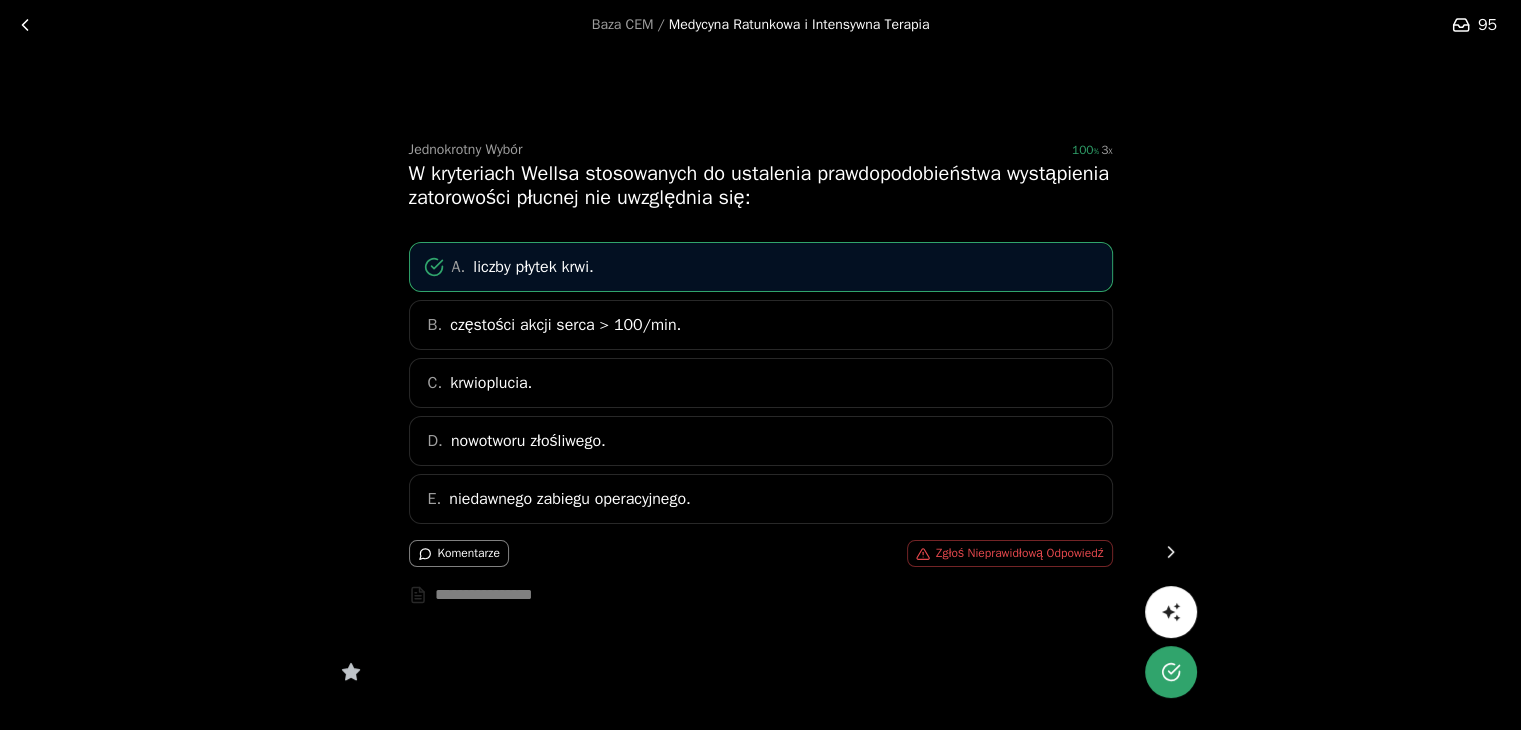 click 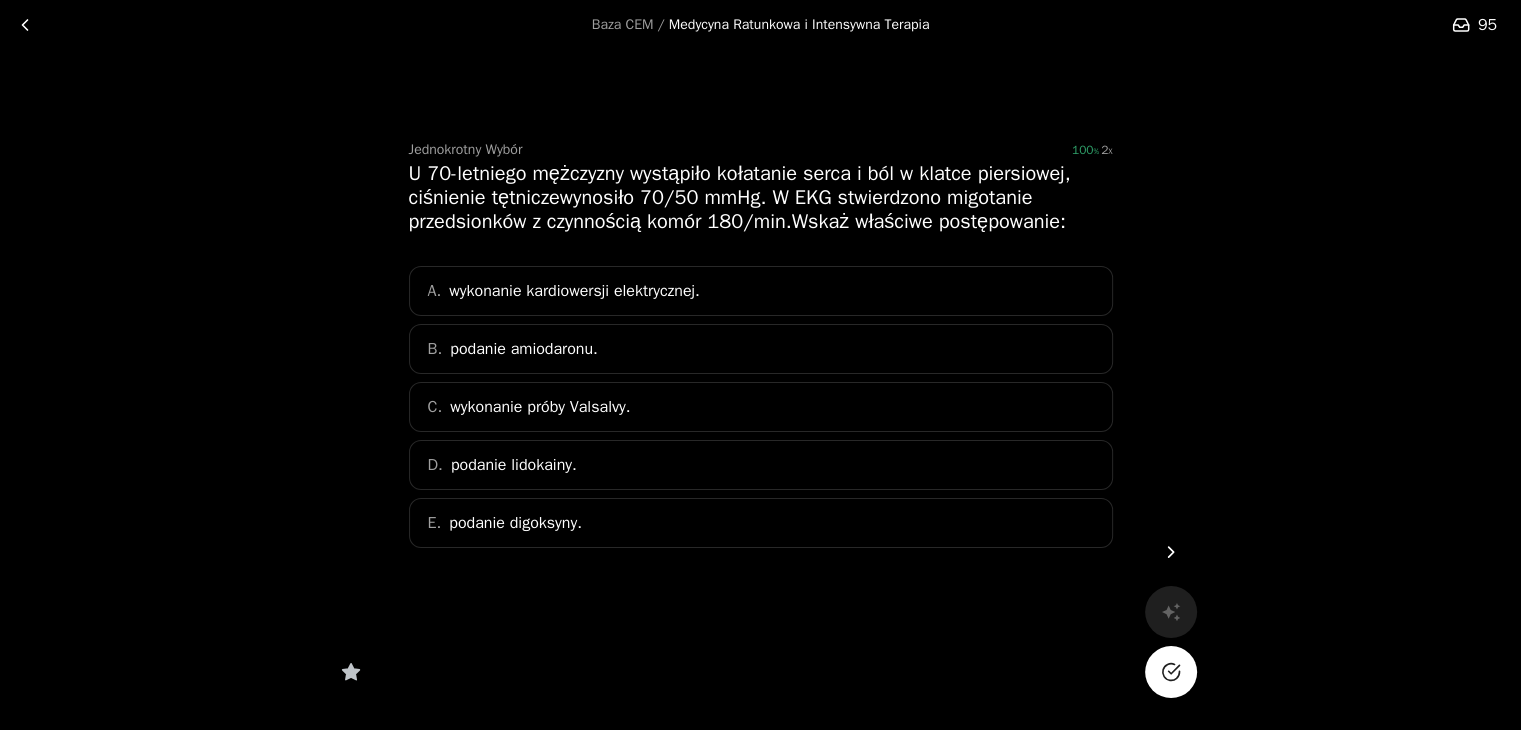 click on "A.   wykonanie kardiowersji elektrycznej." at bounding box center [761, 291] 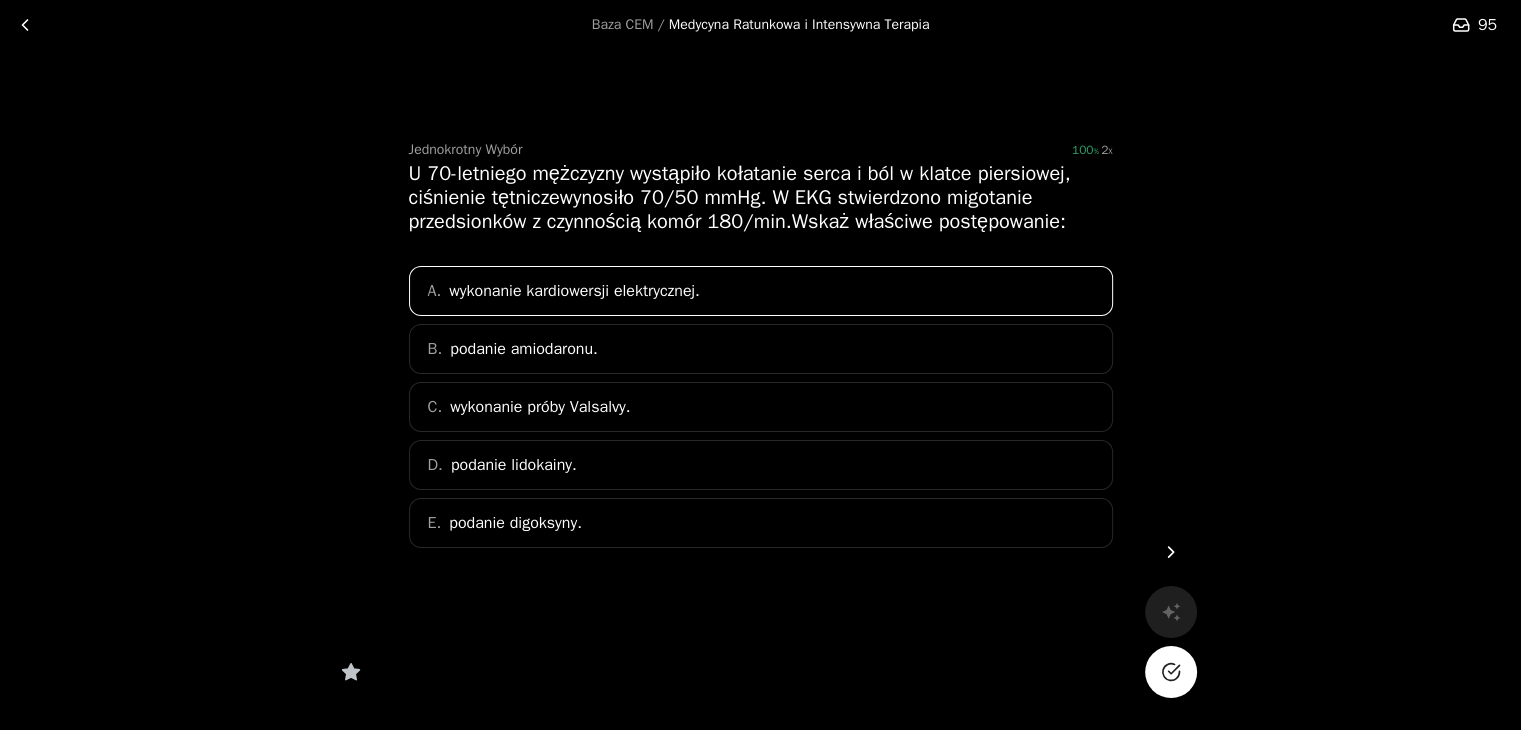click at bounding box center [1171, 672] 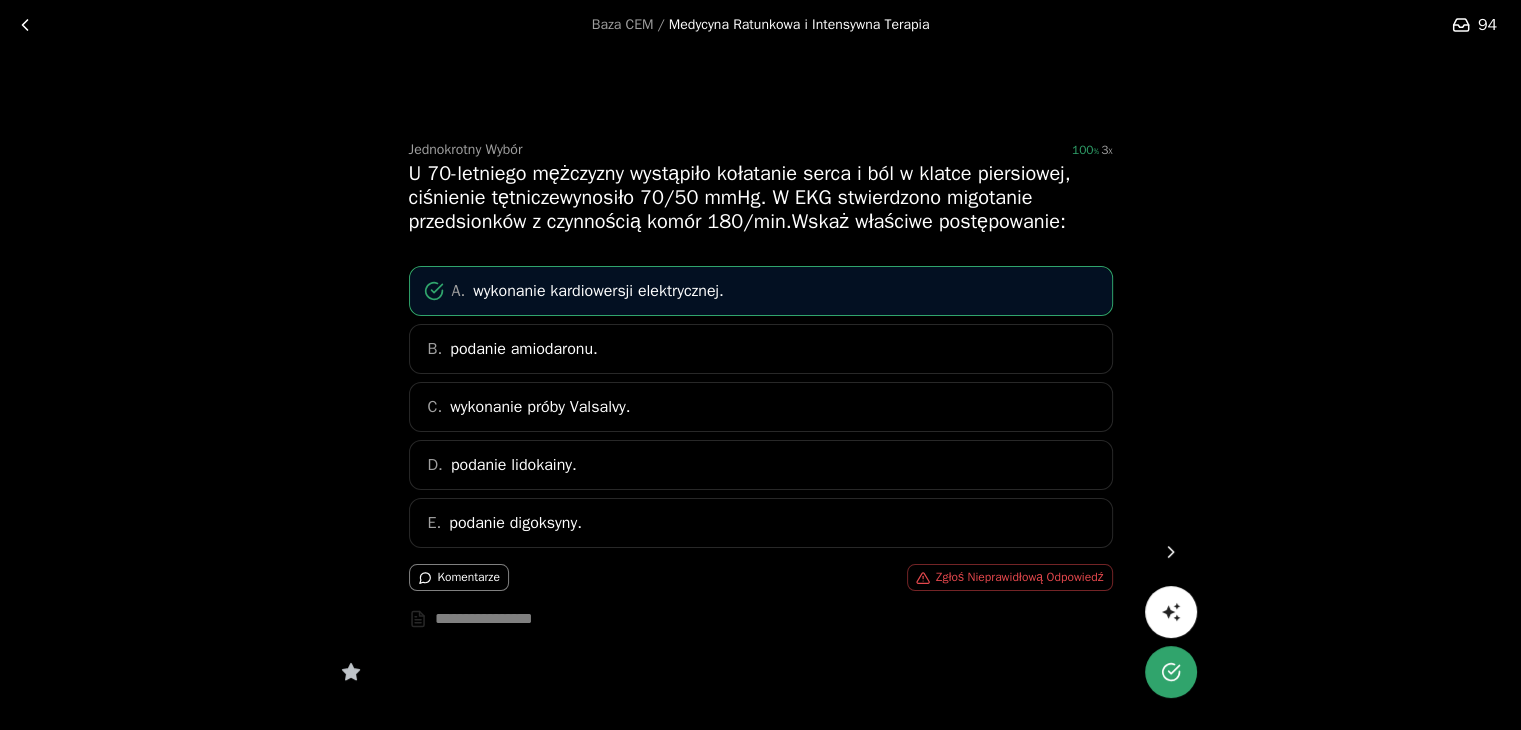 click 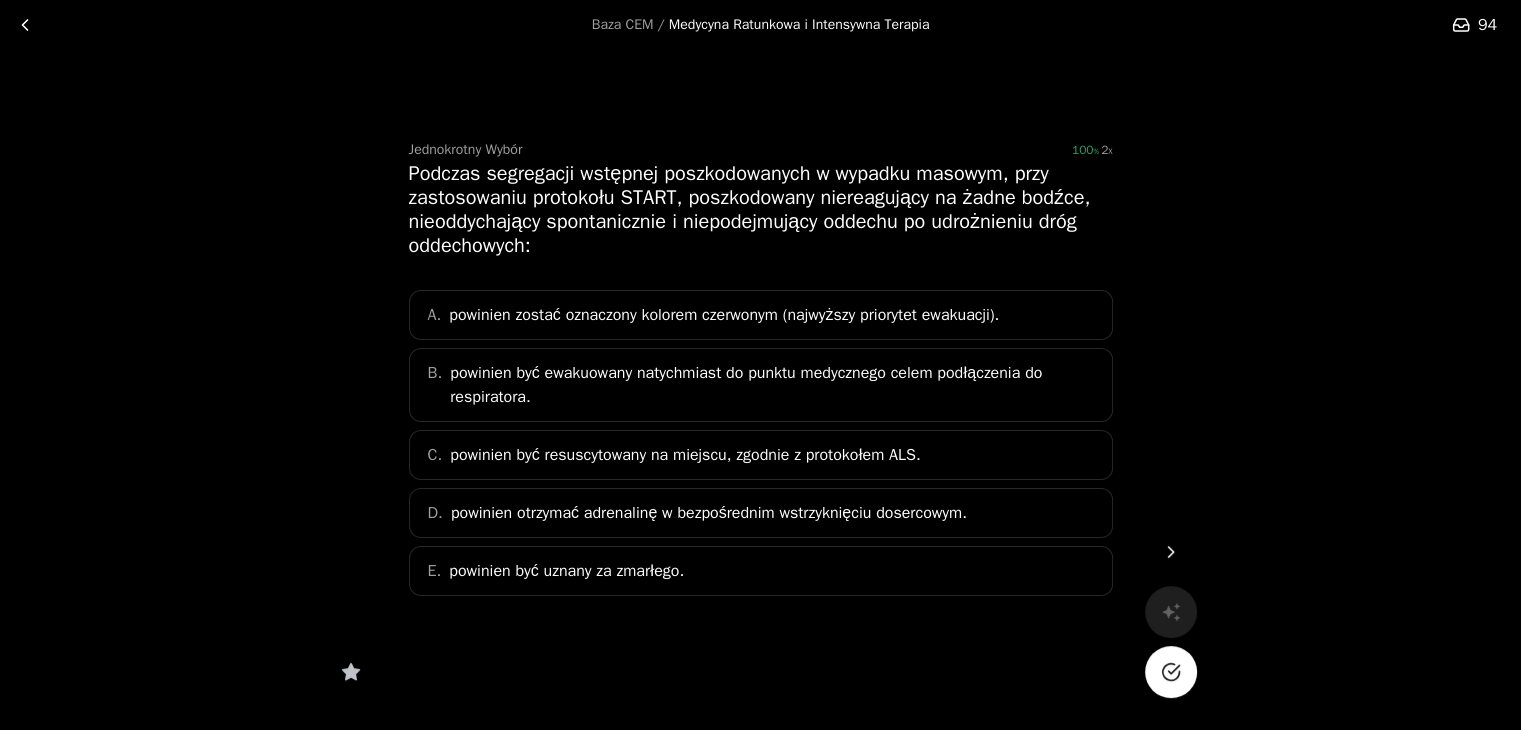 click on "E.   powinien być uznany za zmarłego." at bounding box center (761, 571) 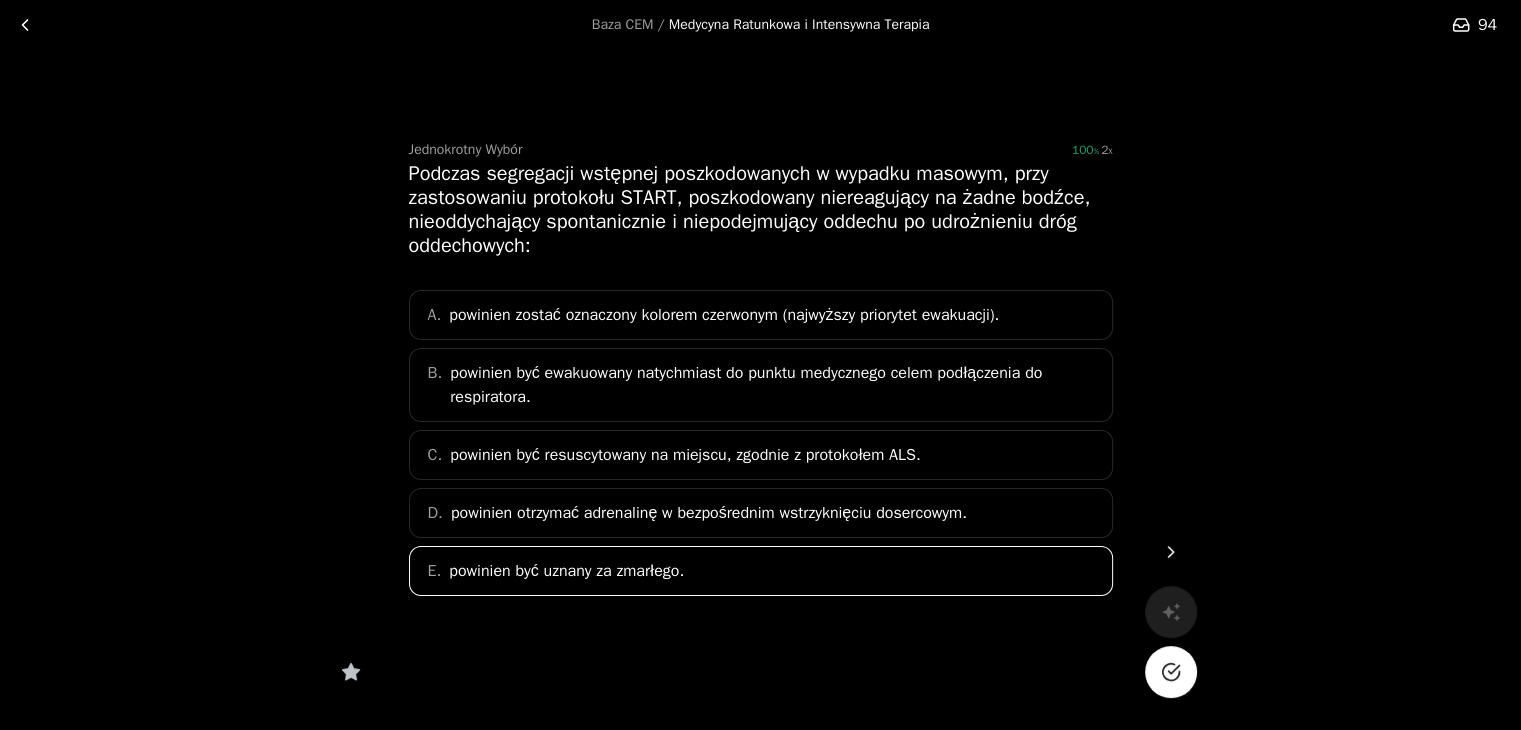 click at bounding box center (1171, 672) 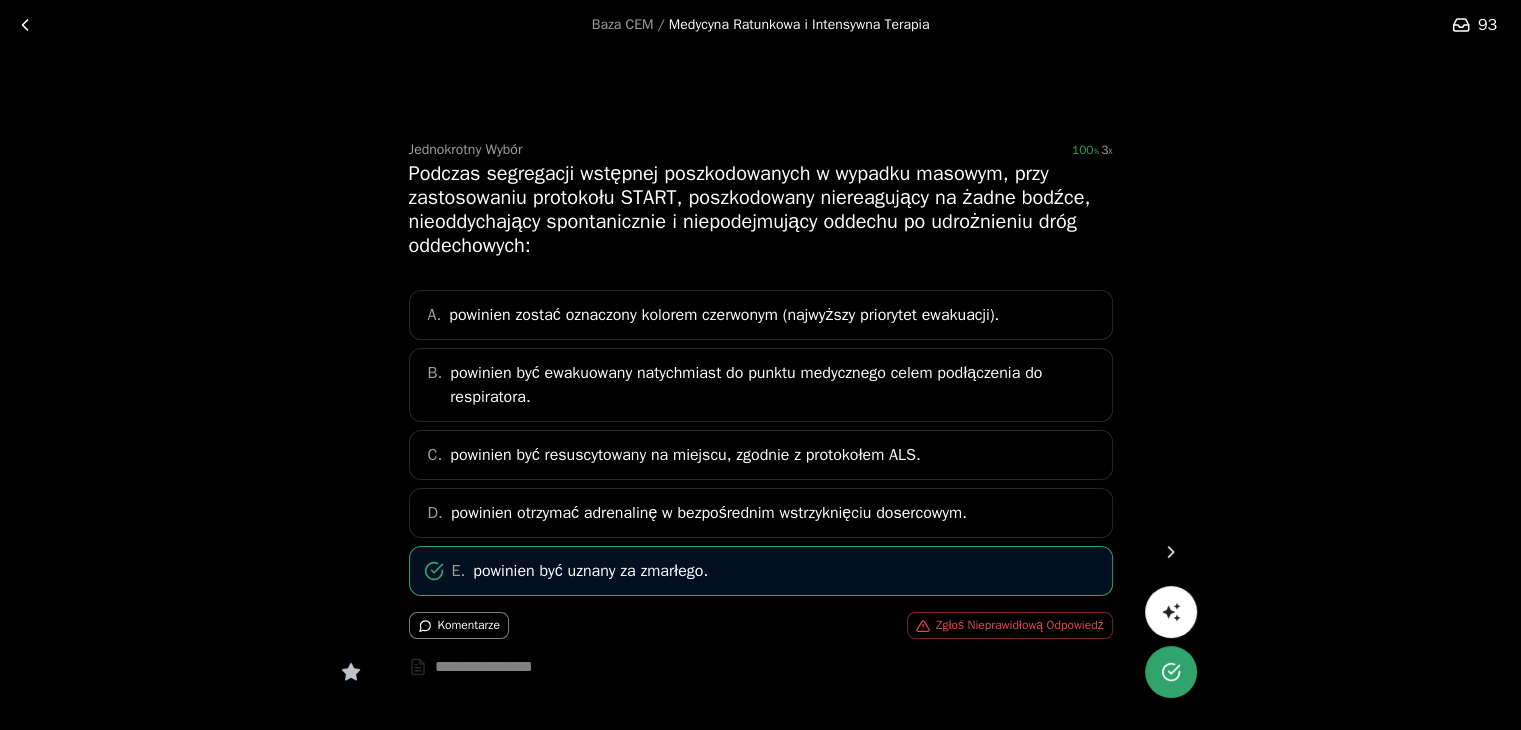 click 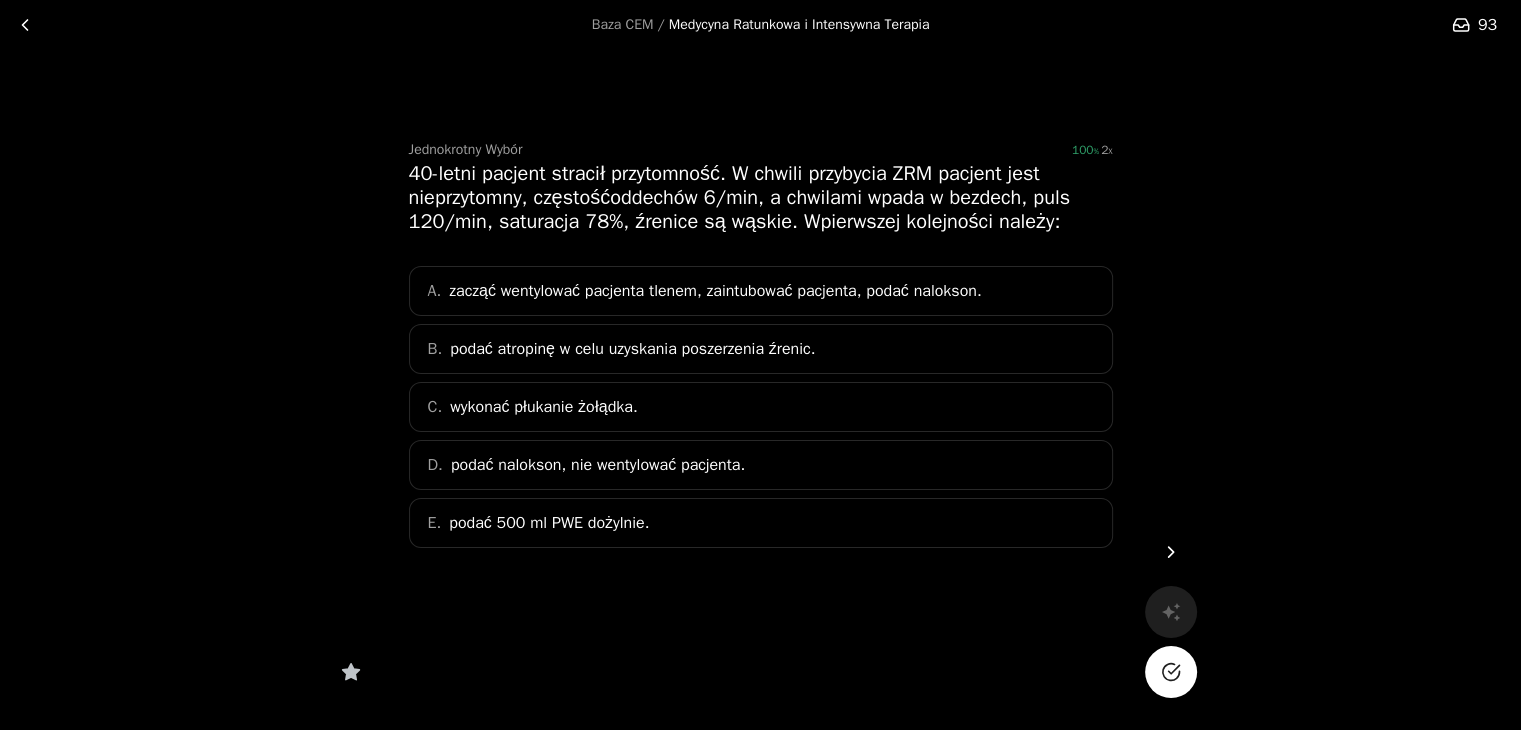 click on "zacząć wentylować pacjenta tlenem, zaintubować pacjenta, podać nalokson." at bounding box center (715, 291) 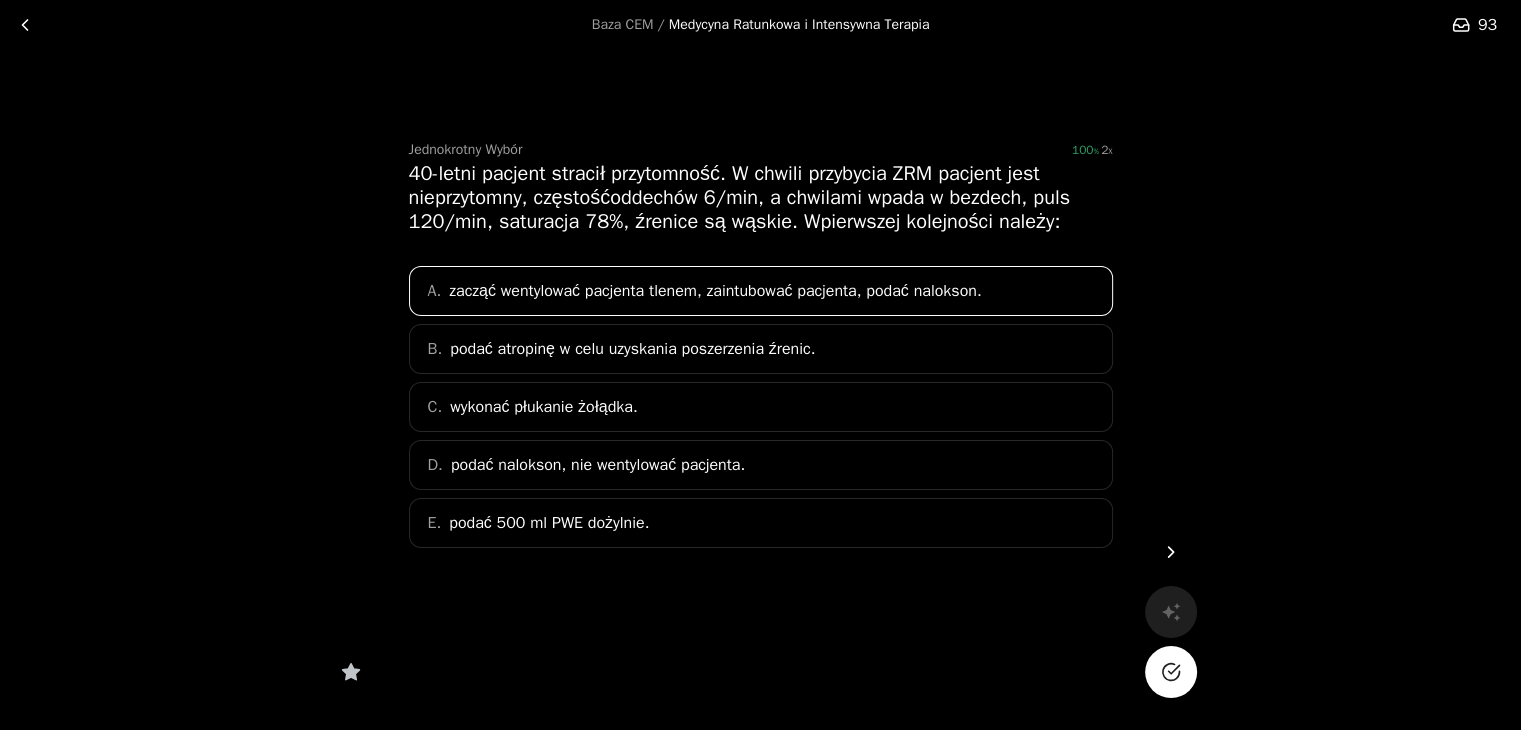 click 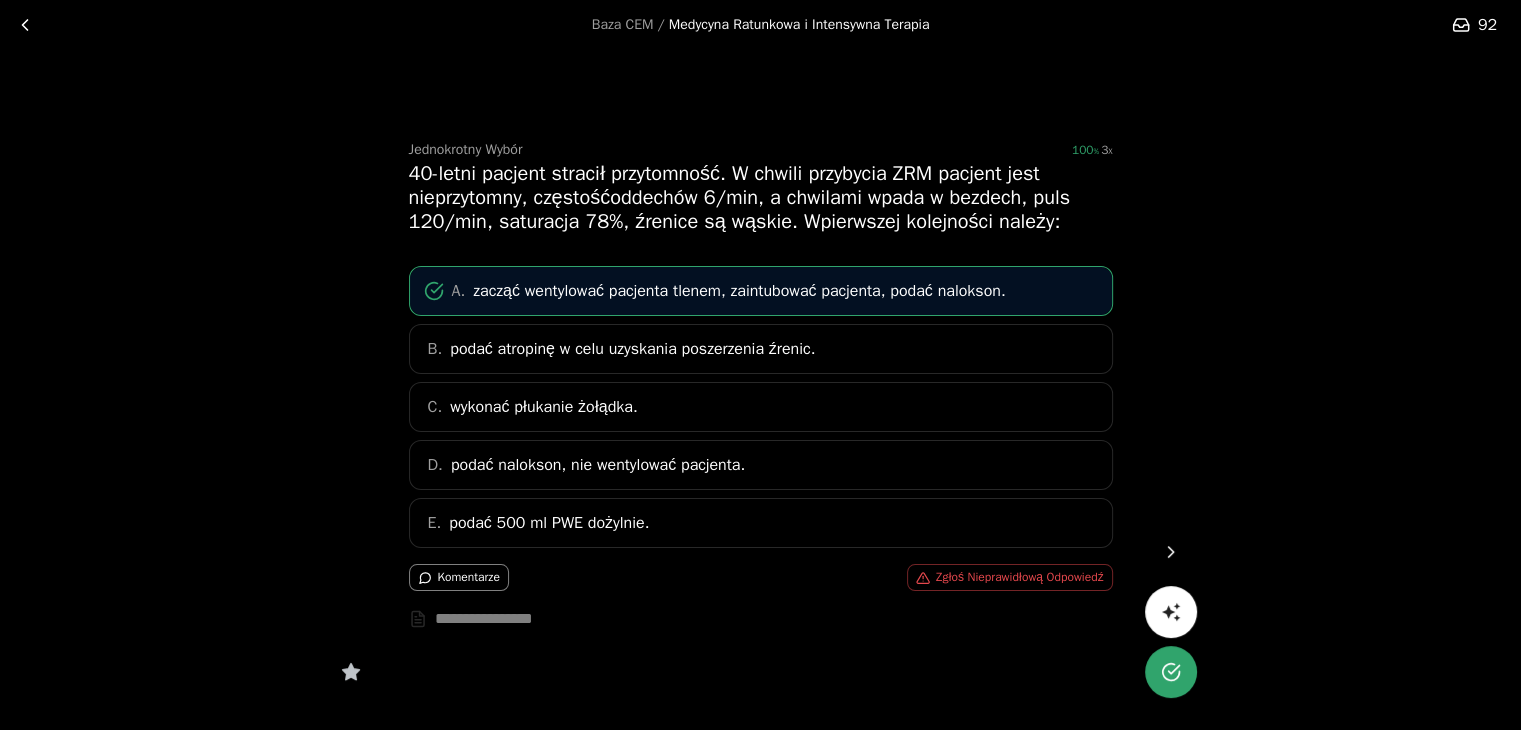 click 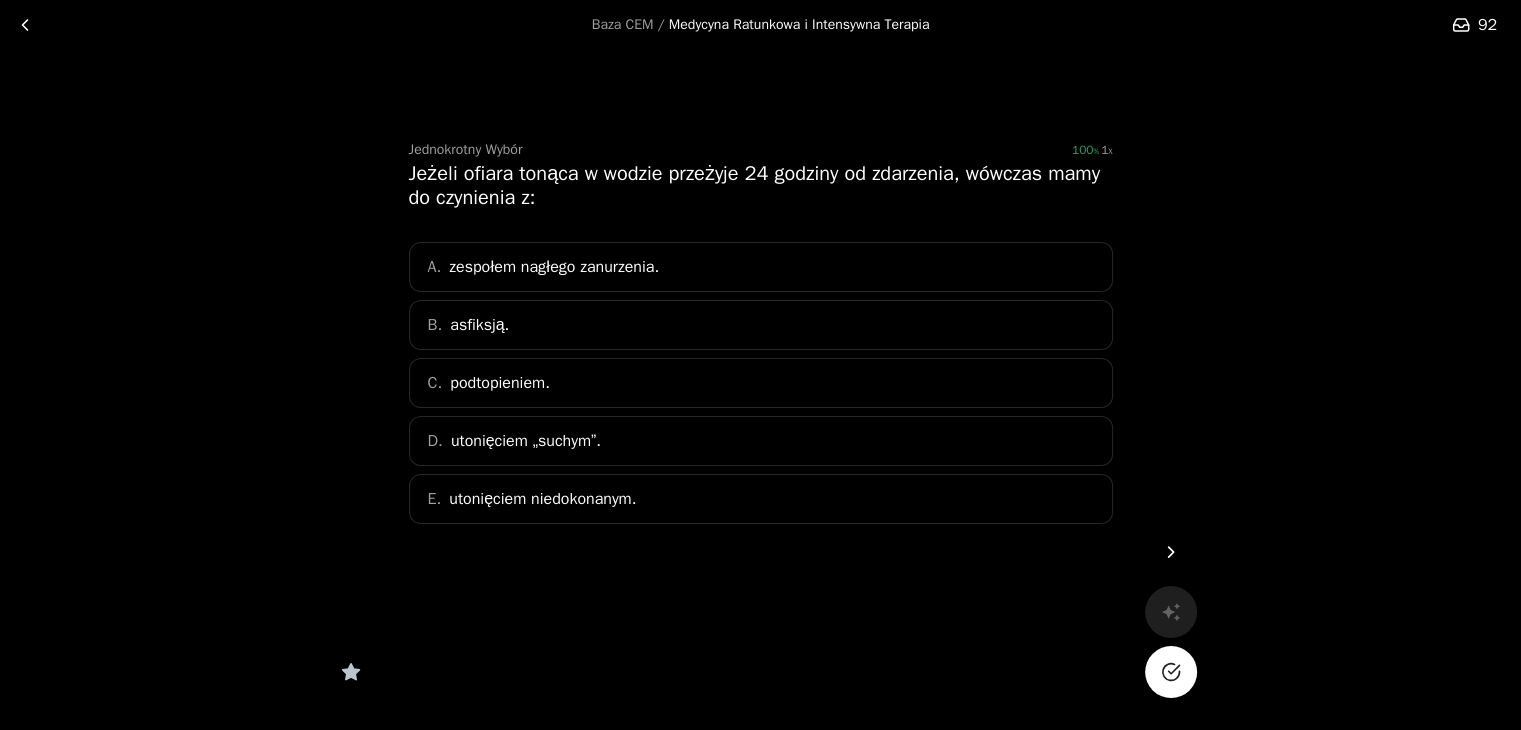 click on "C.   podtopieniem." at bounding box center (761, 383) 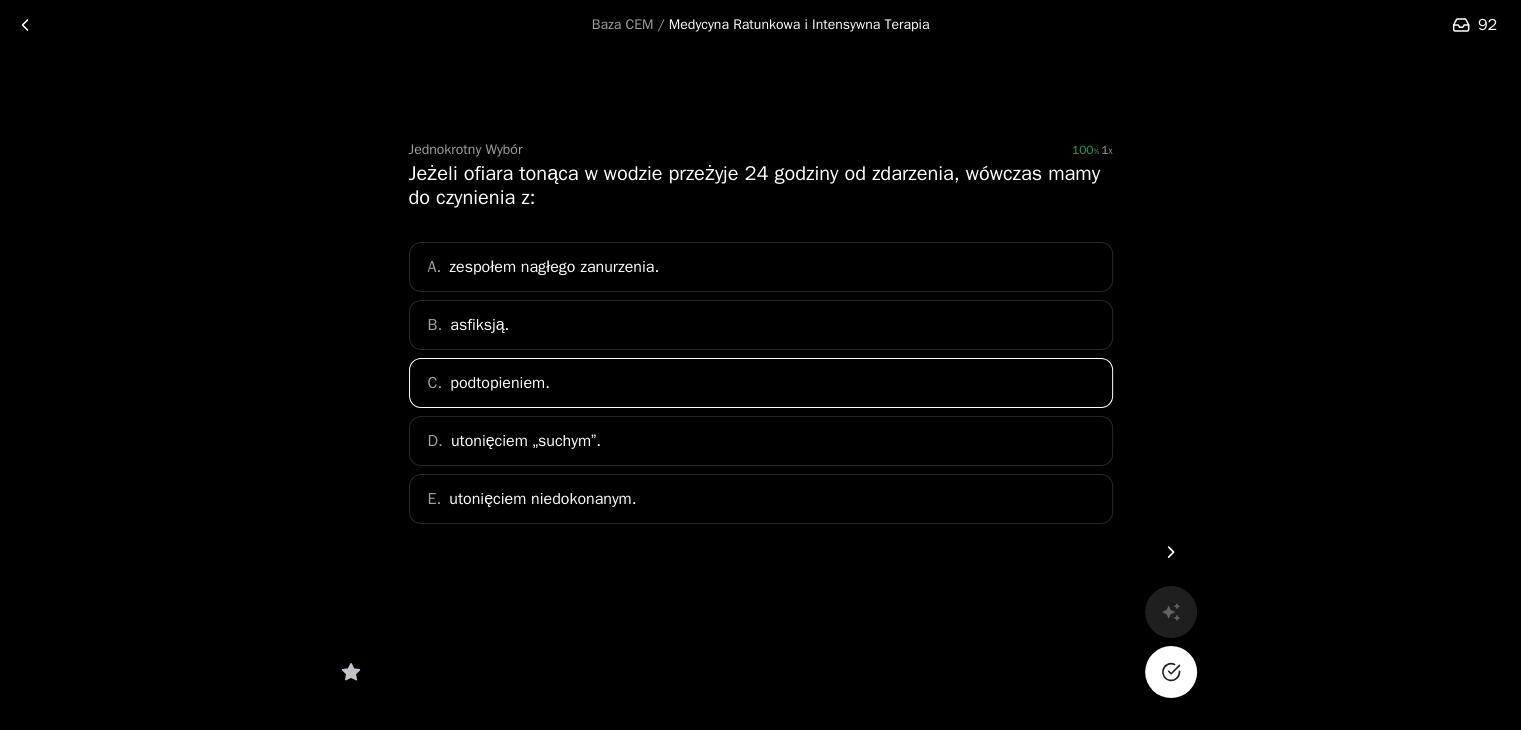 click at bounding box center [1171, 672] 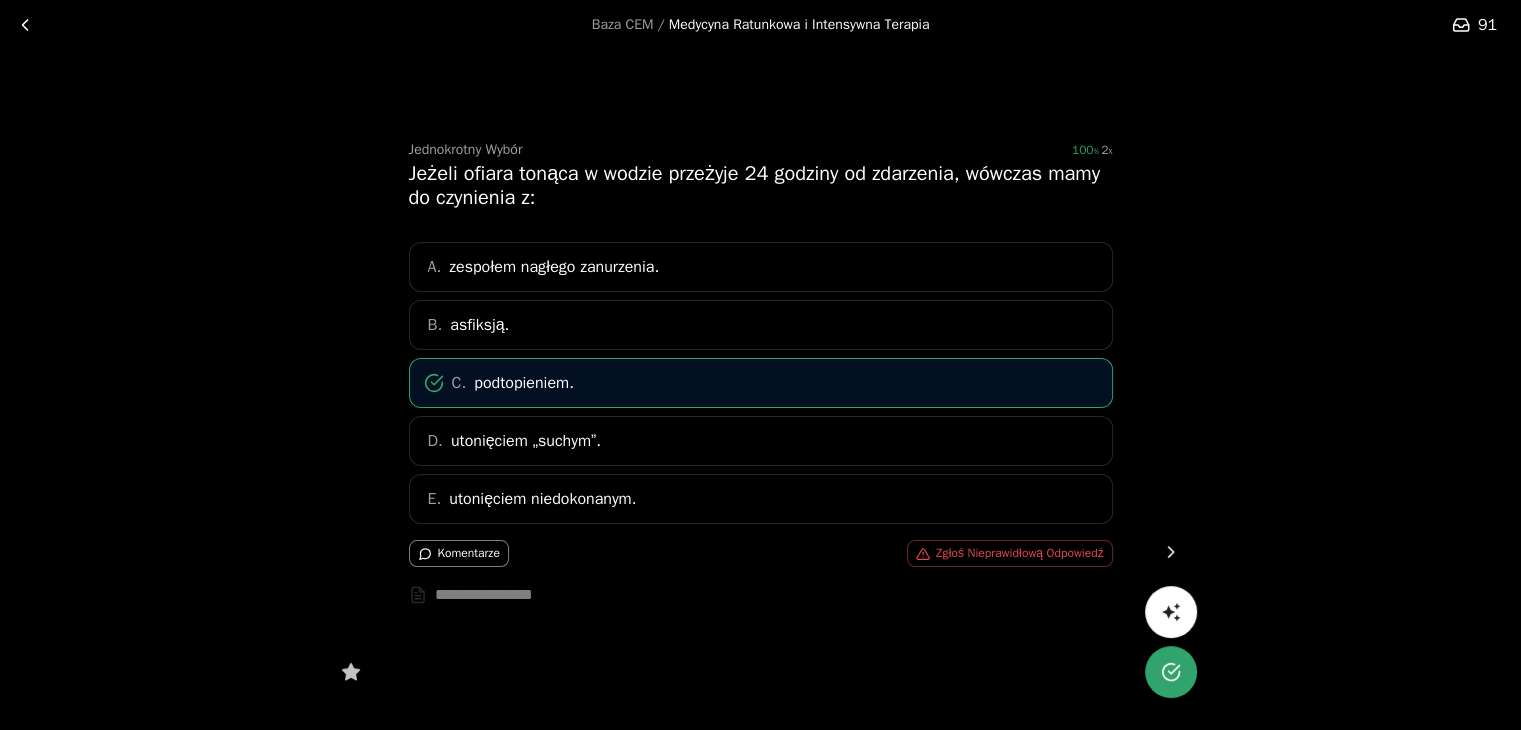 click 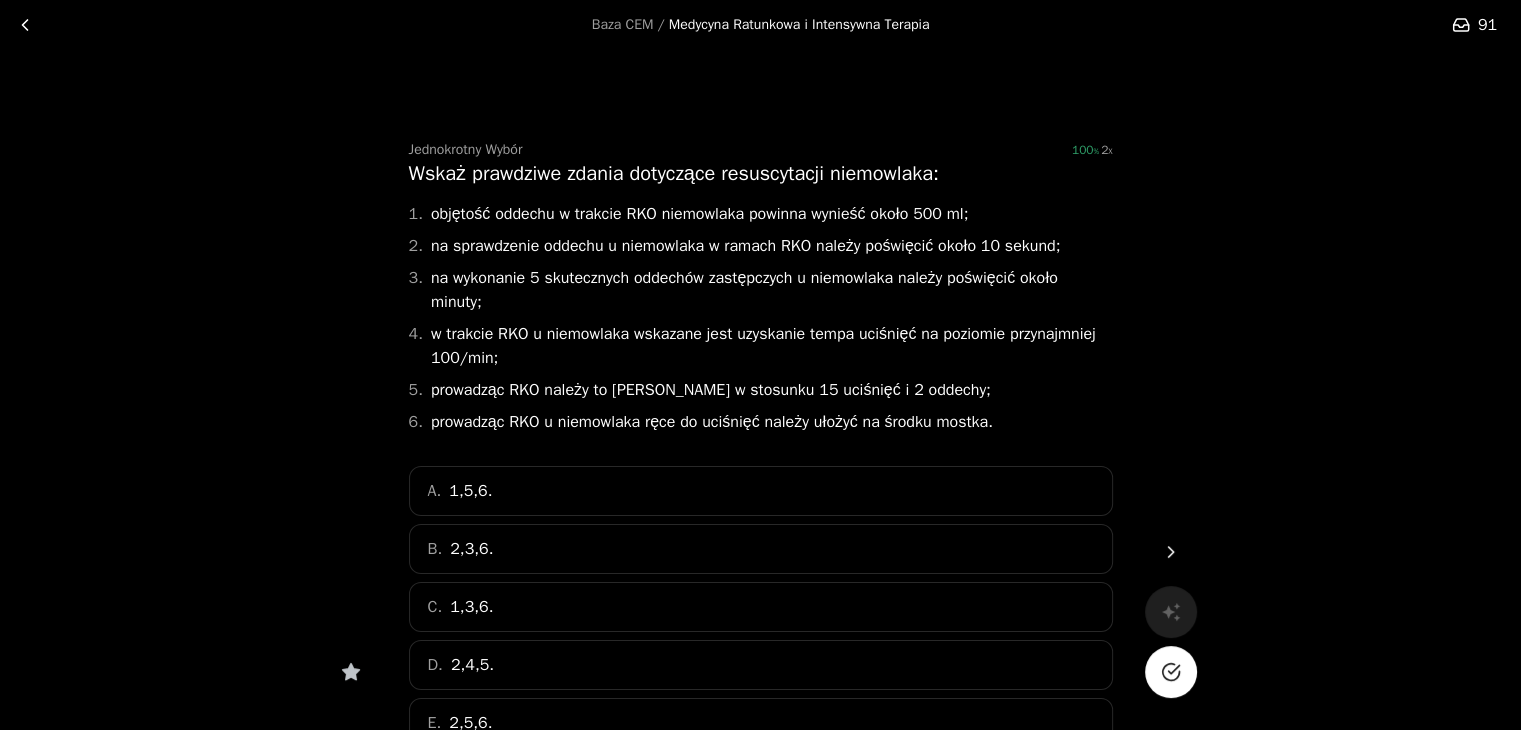 click on "D.   2,4,5." at bounding box center [761, 665] 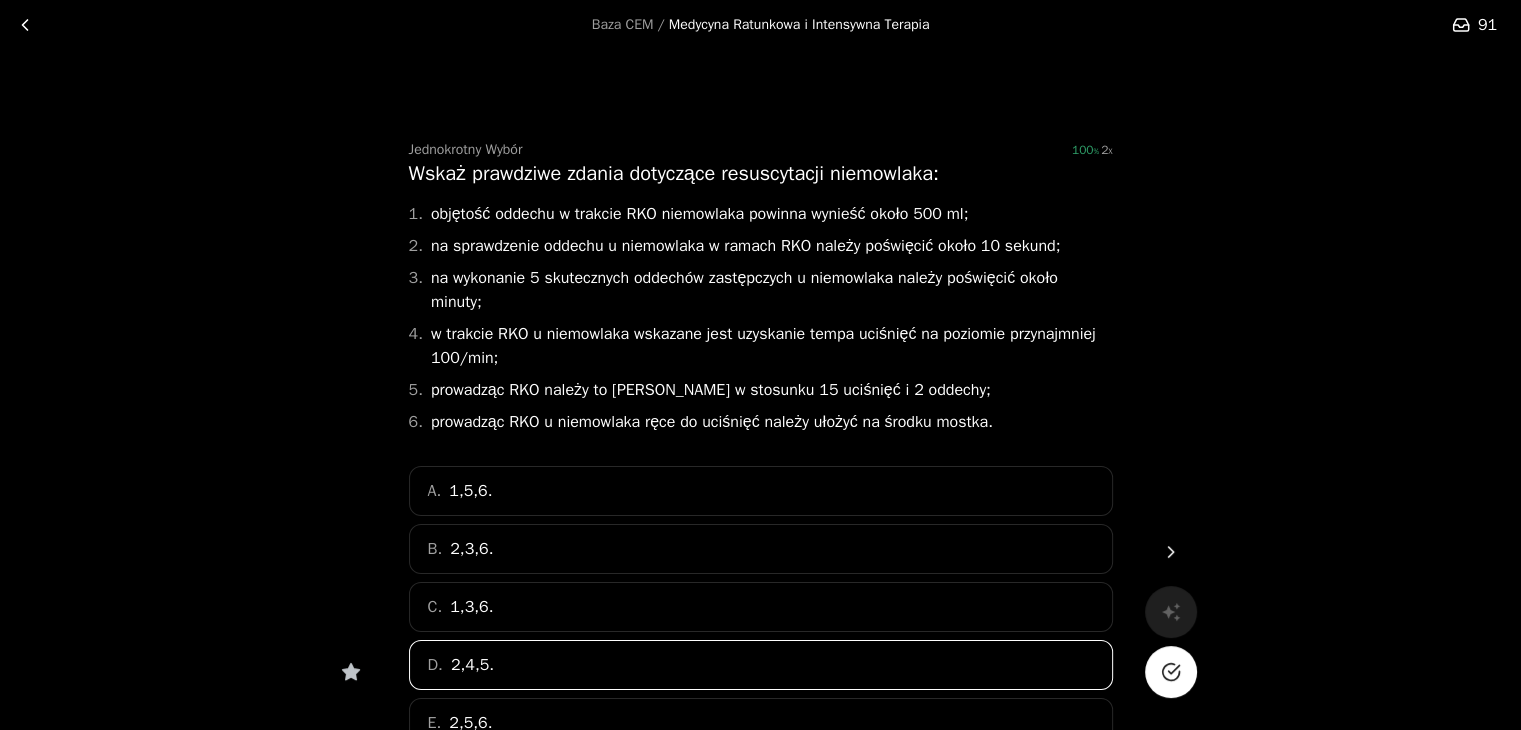click at bounding box center [1171, 672] 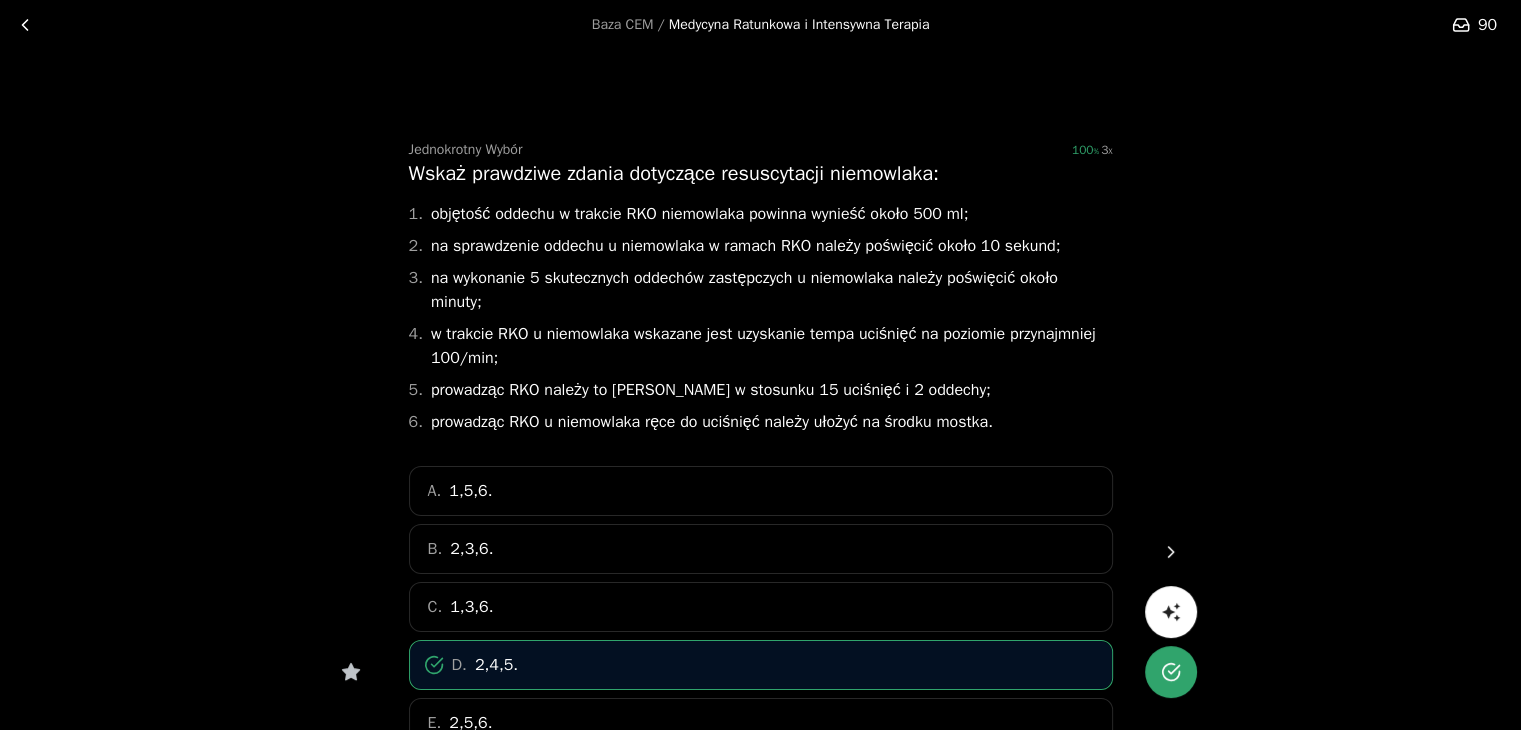 click 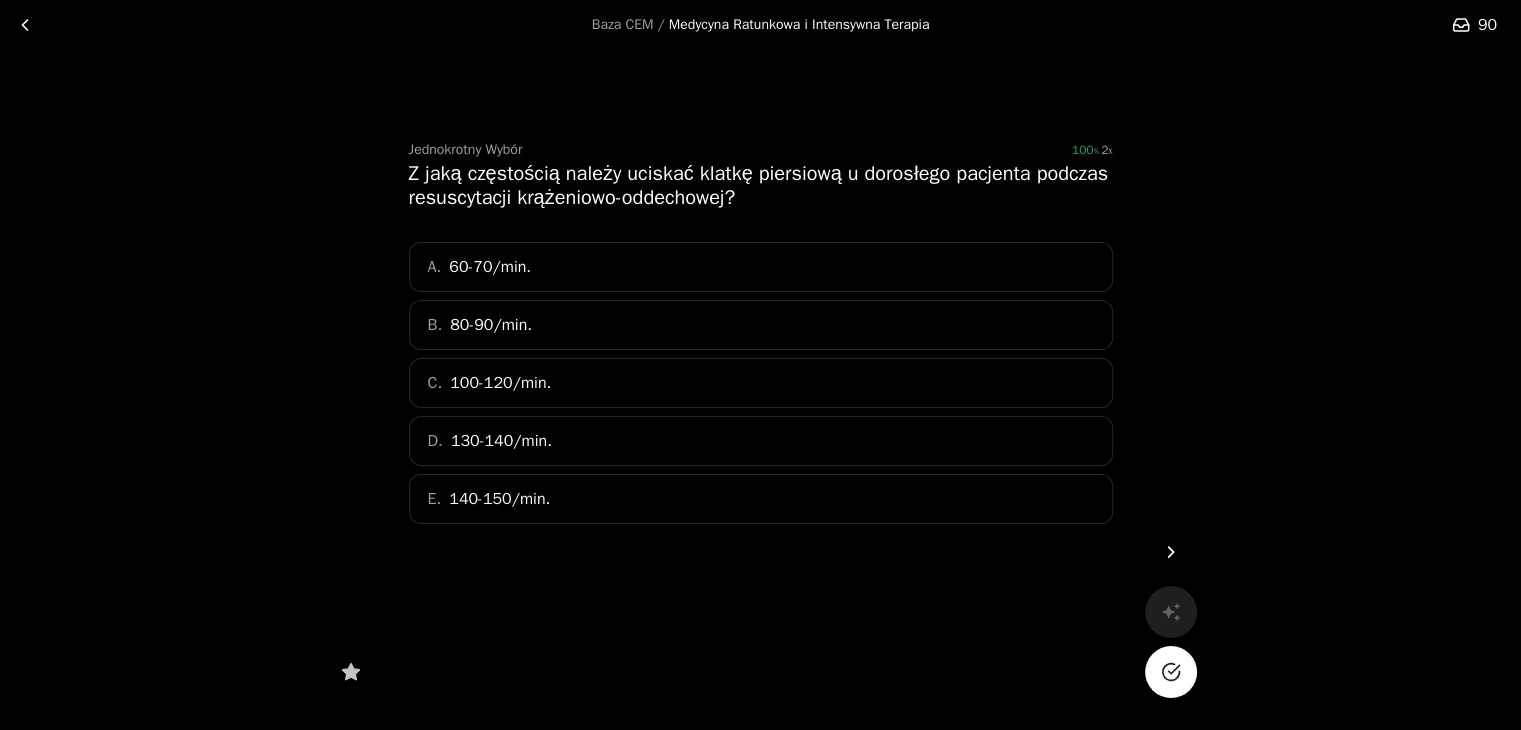 click on "C.   100-120/min." at bounding box center (761, 383) 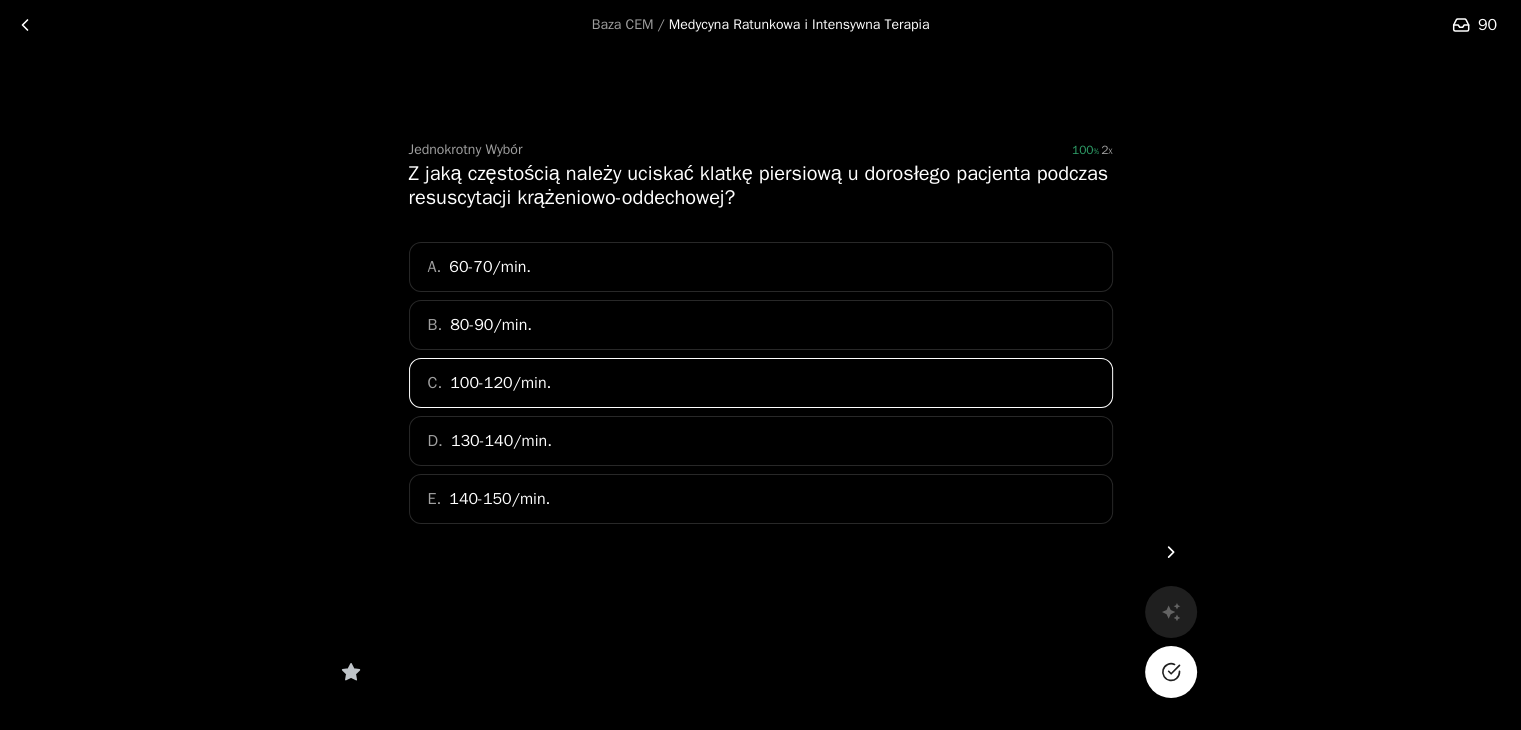 click at bounding box center [1171, 672] 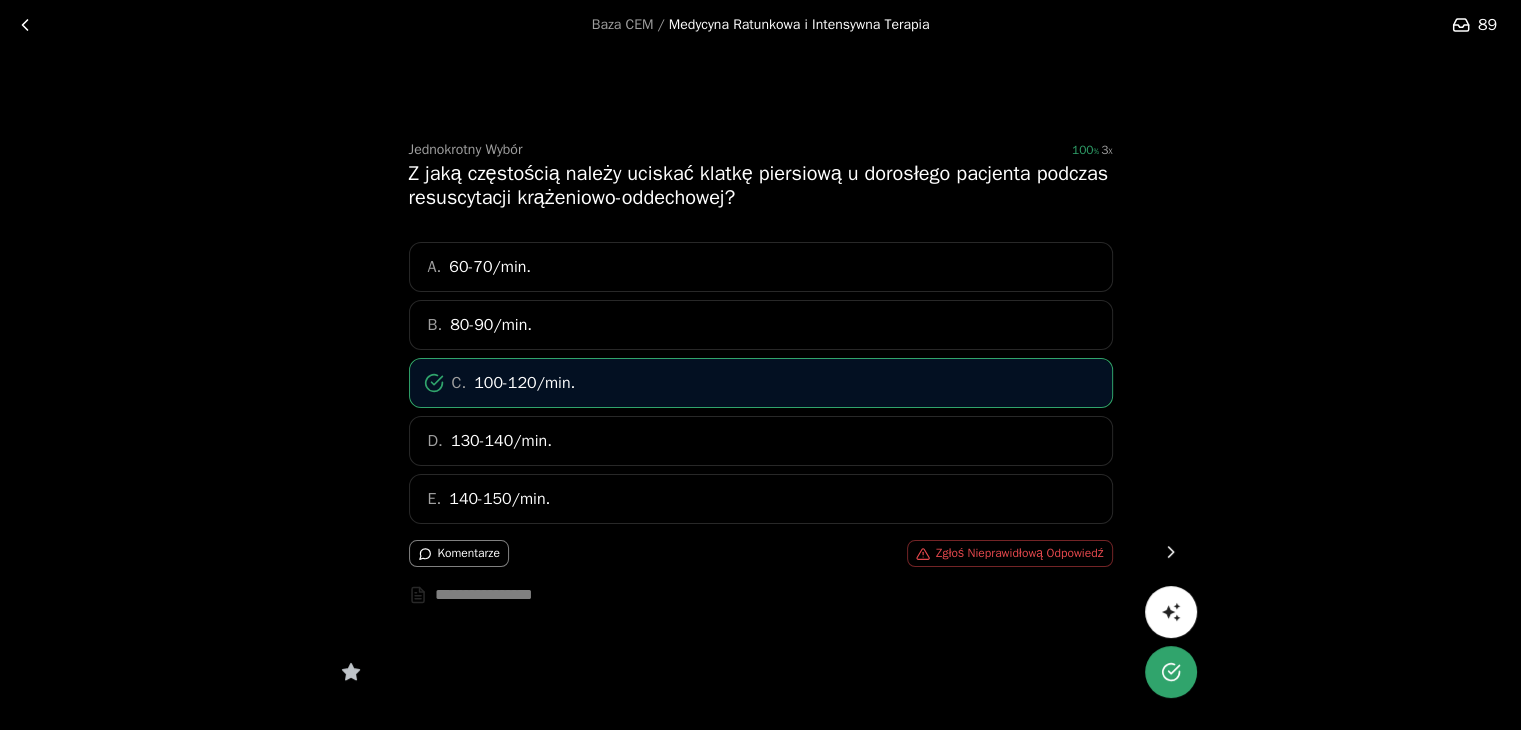 click 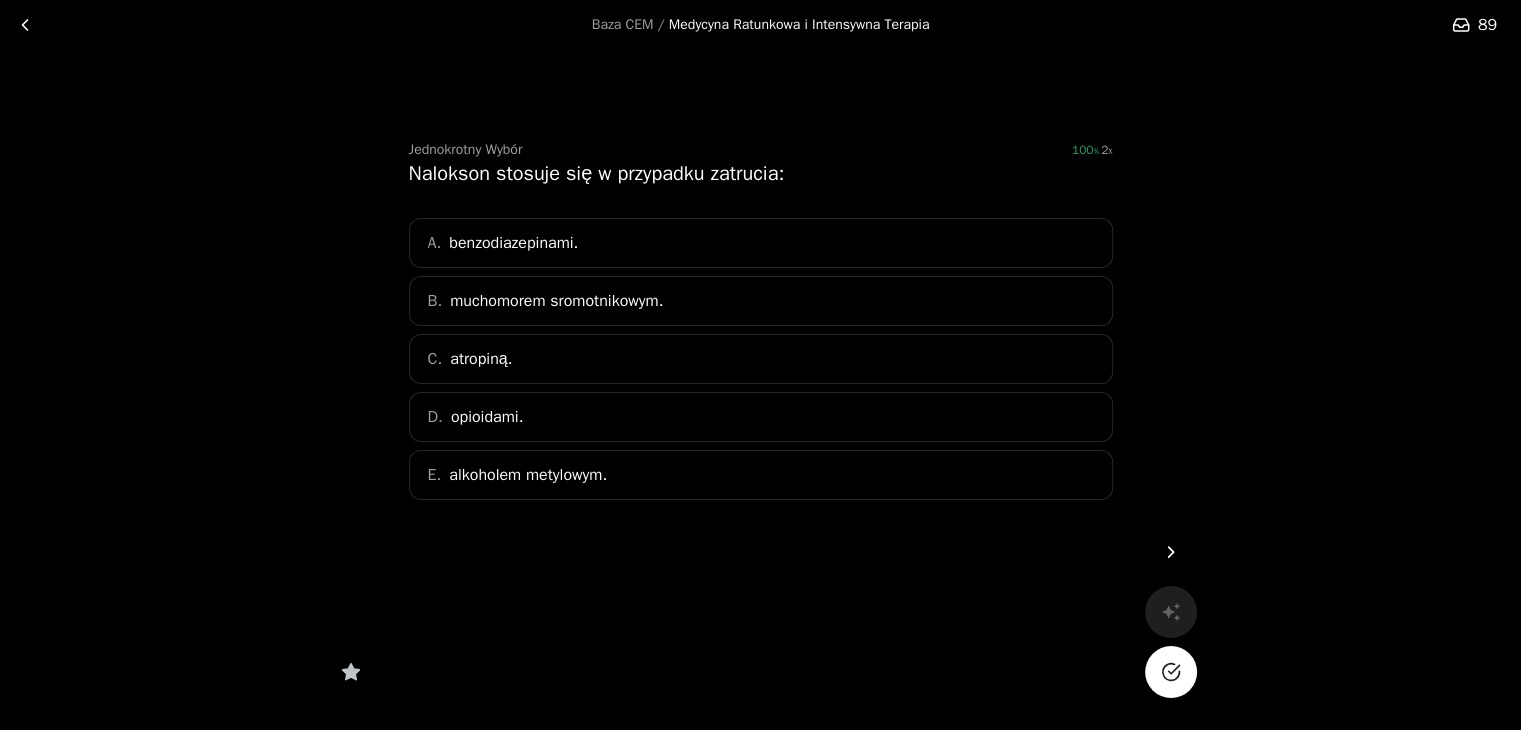 click on "D.   opioidami." at bounding box center [761, 417] 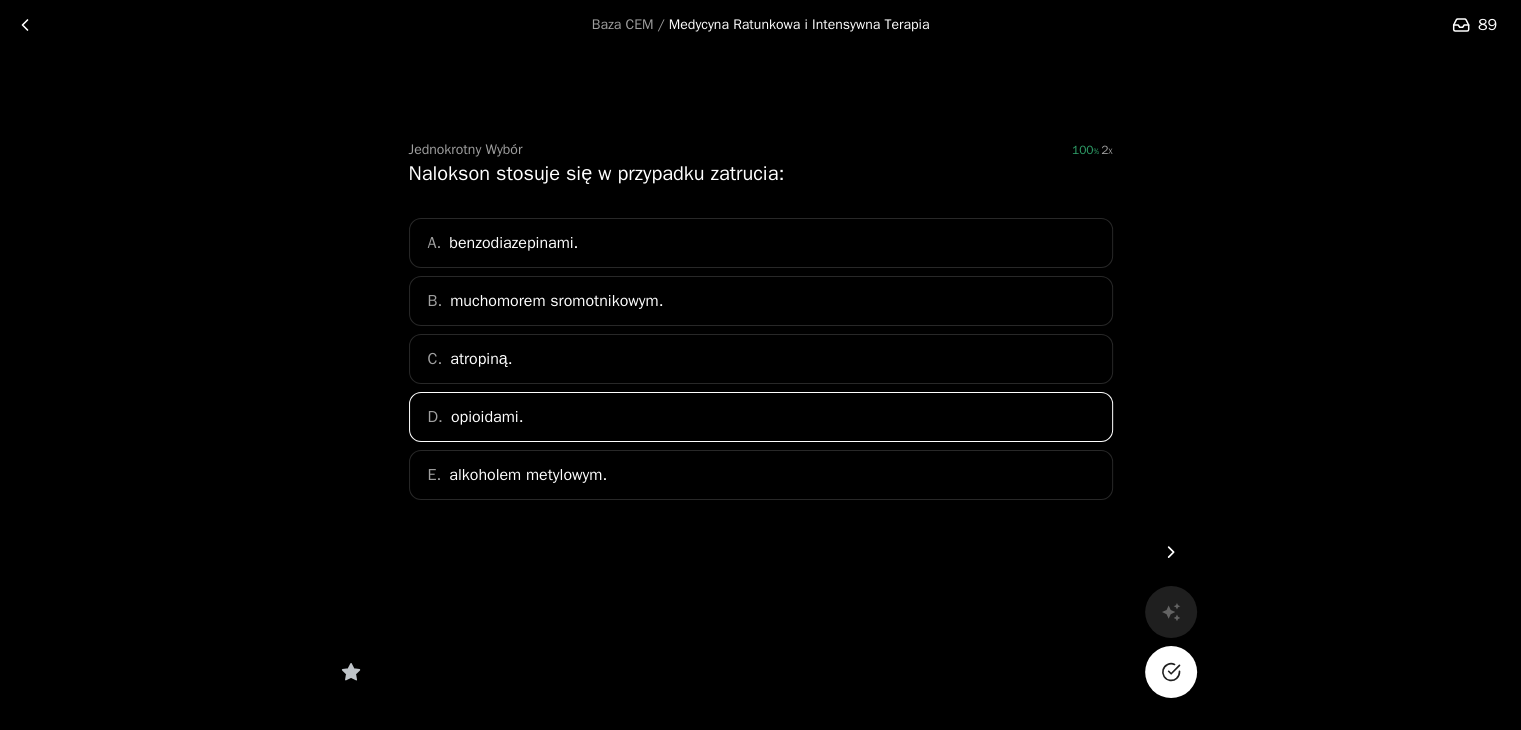 click 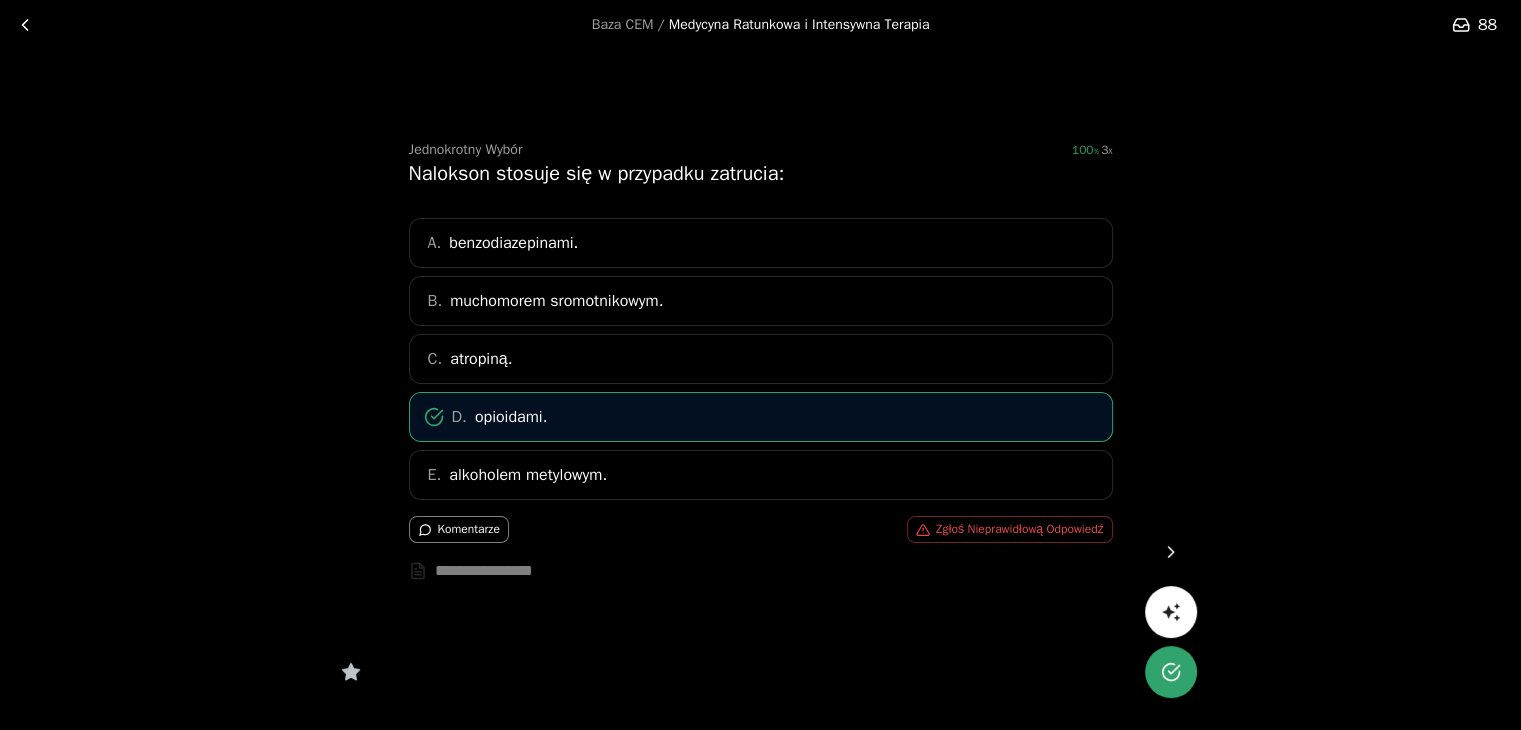 click 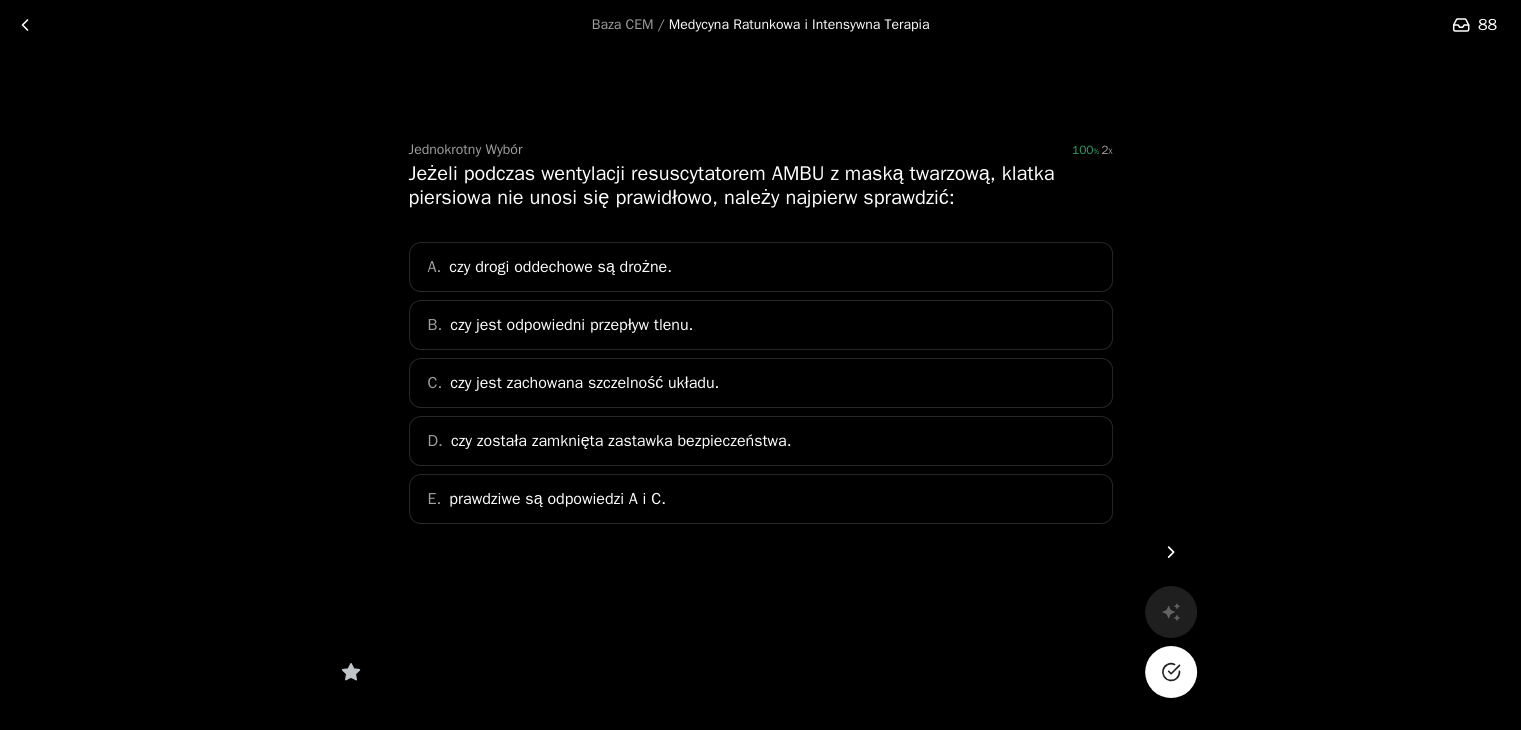 click on "E.   prawdziwe są odpowiedzi A i C." at bounding box center (761, 499) 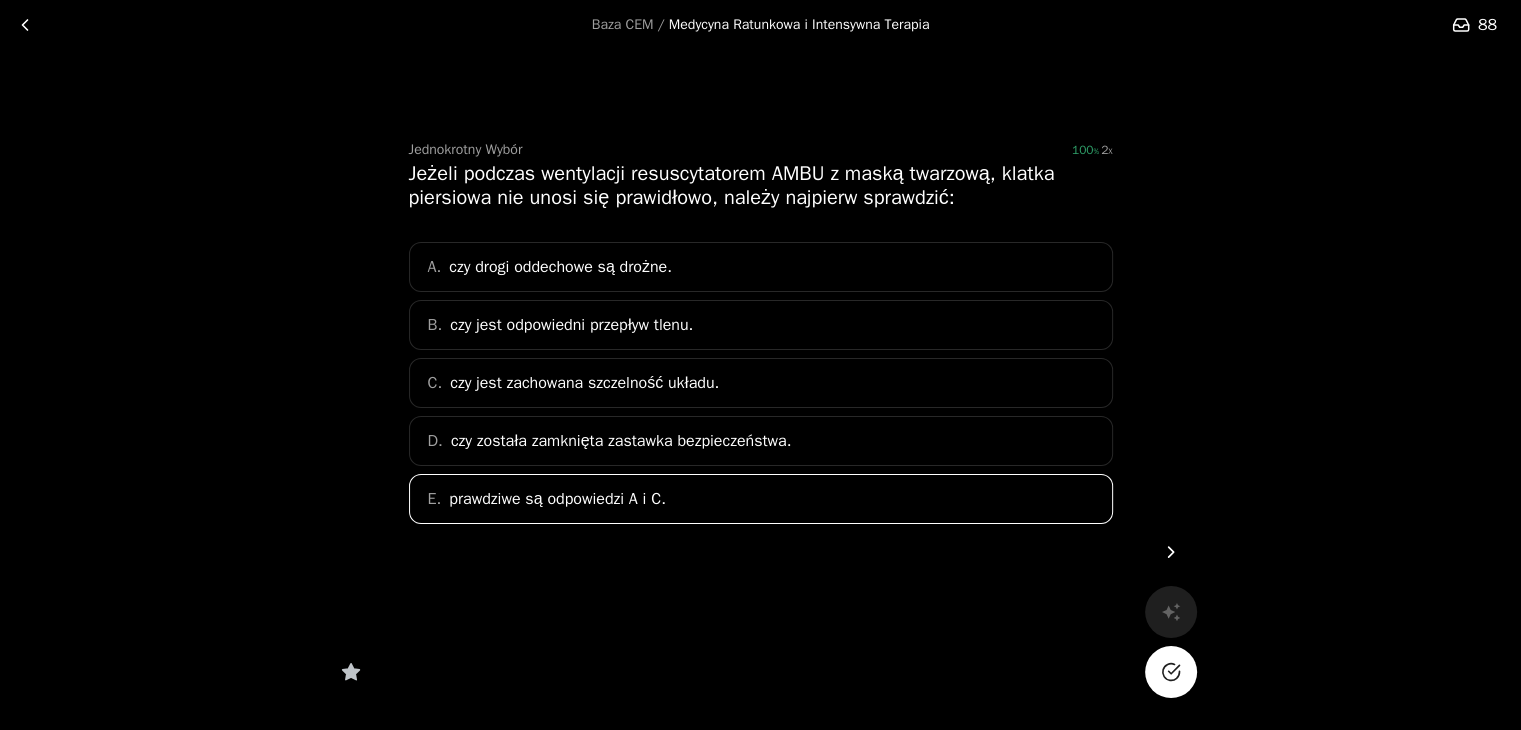click at bounding box center (1171, 672) 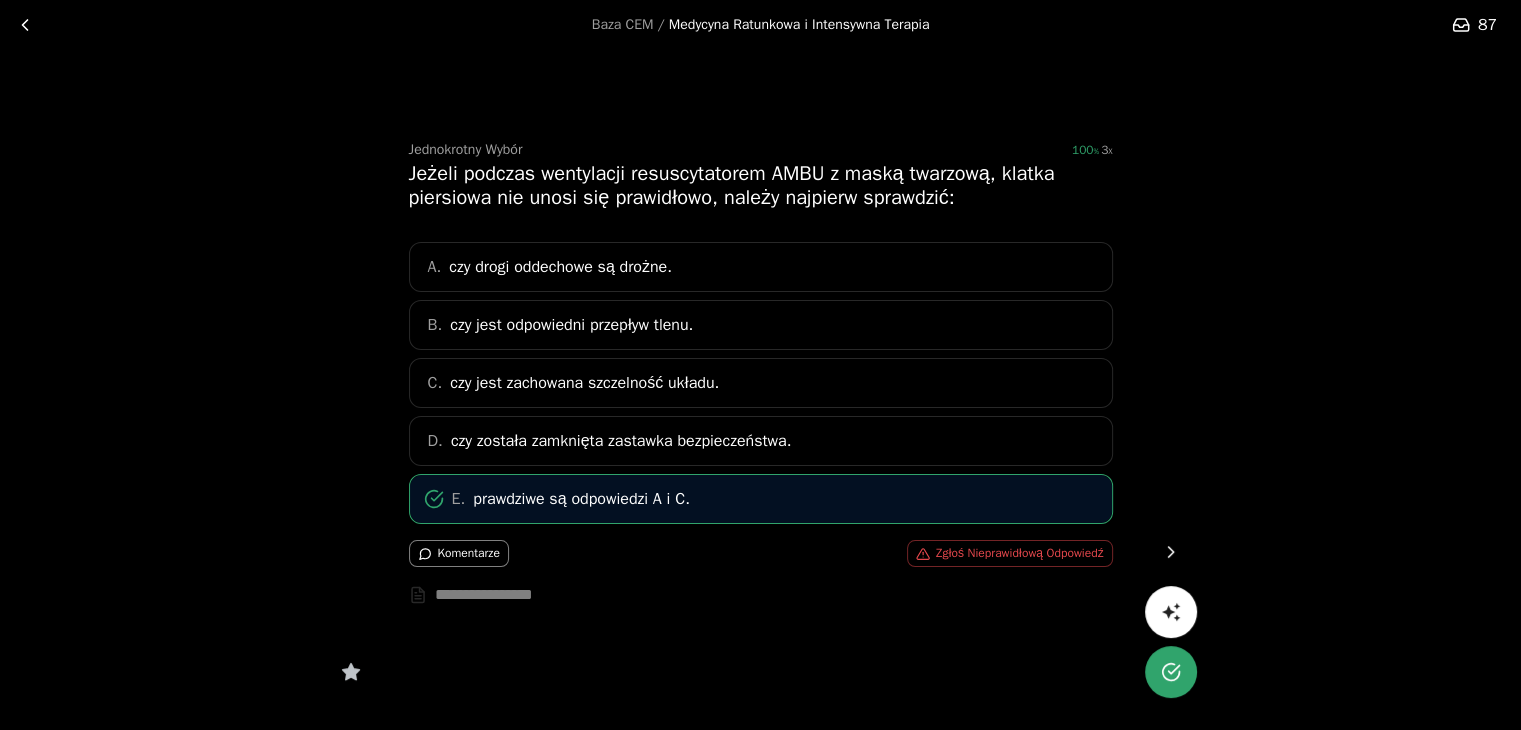 click 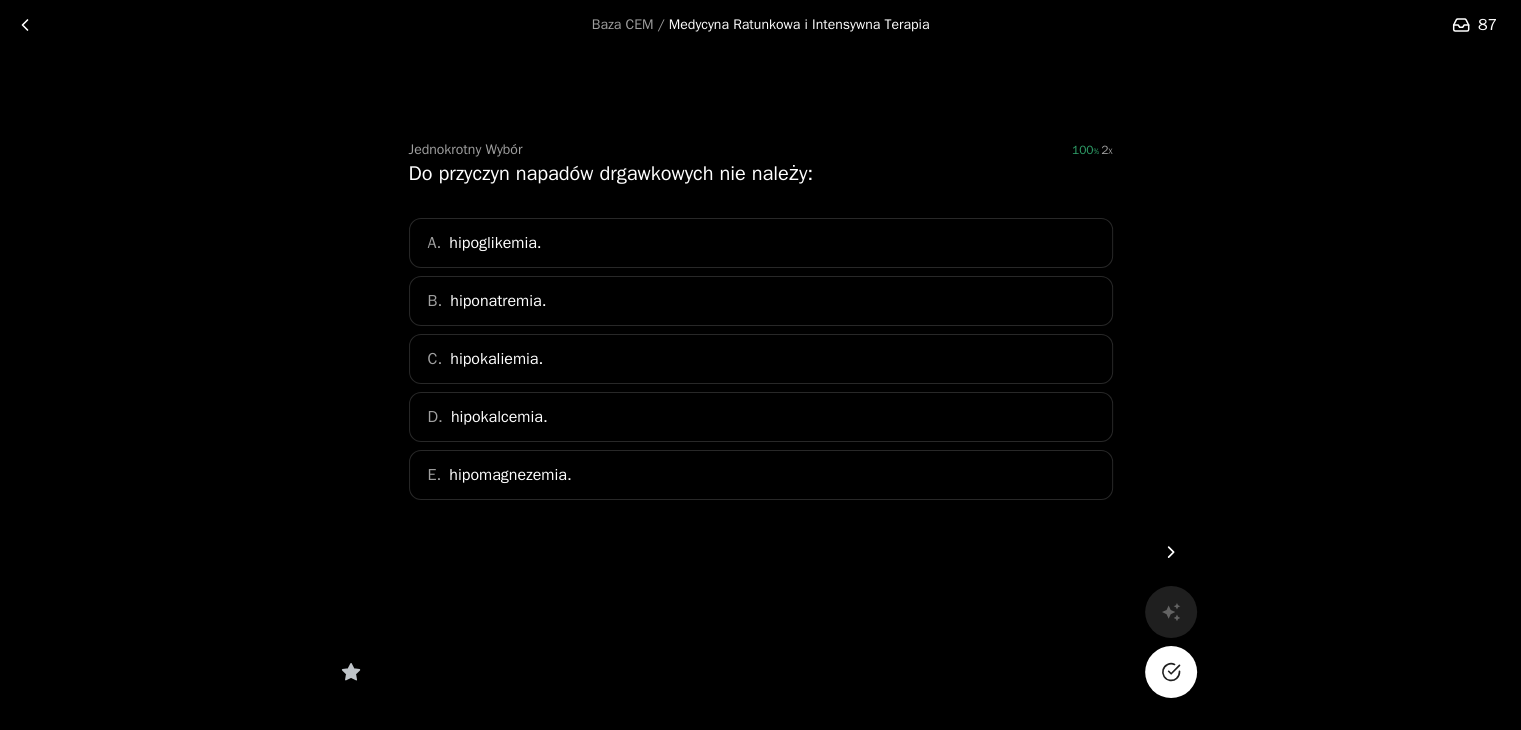 click on "C.   hipokaliemia." at bounding box center [761, 359] 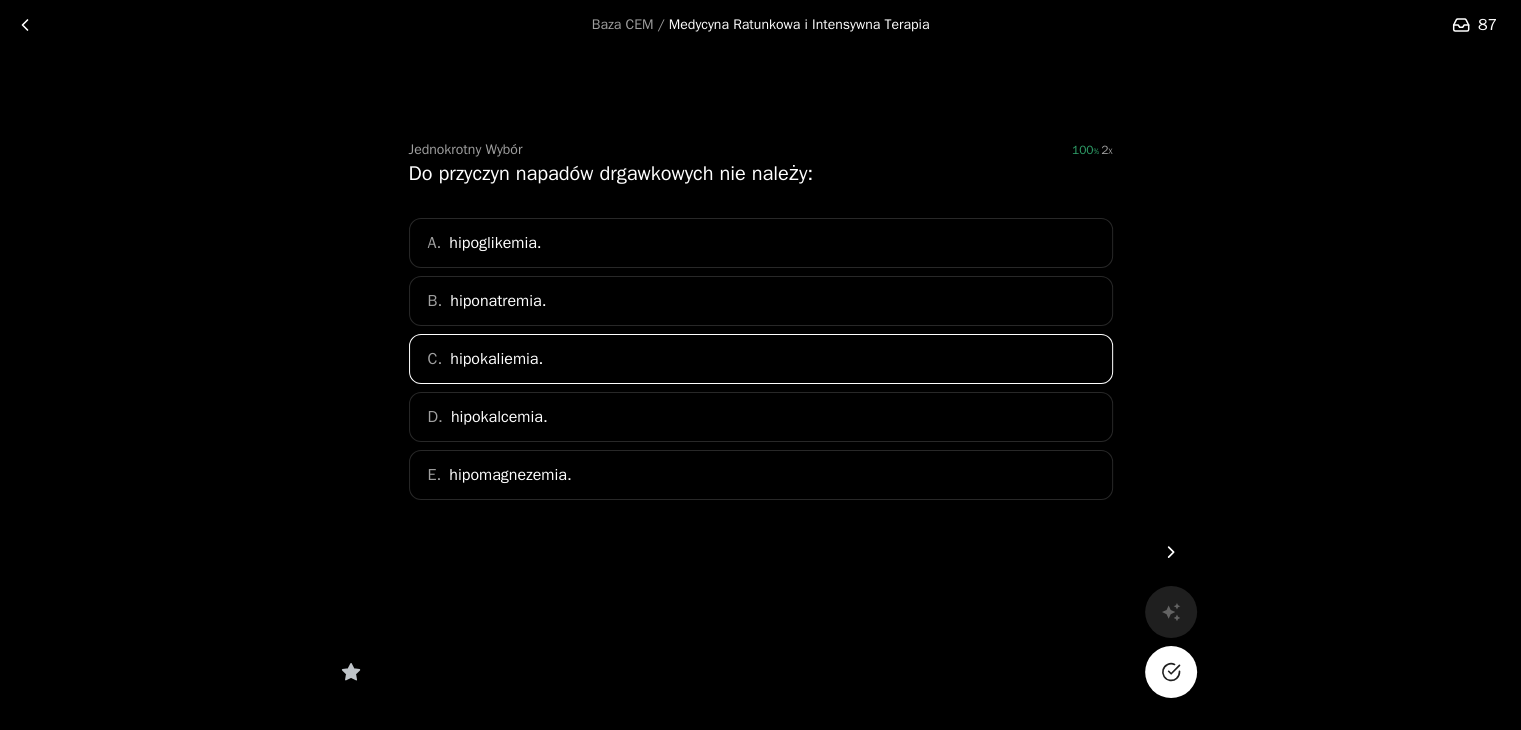 click at bounding box center (1171, 672) 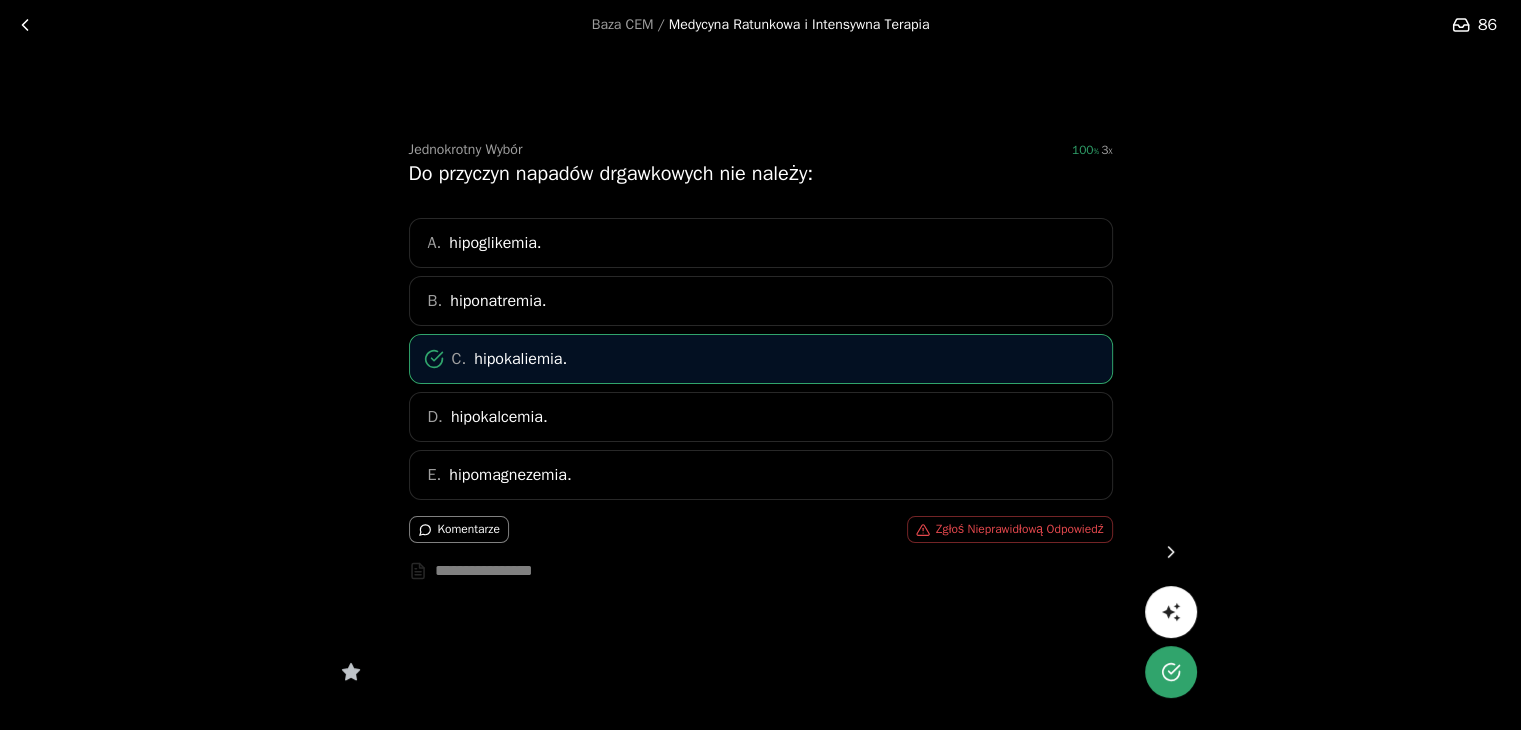 click 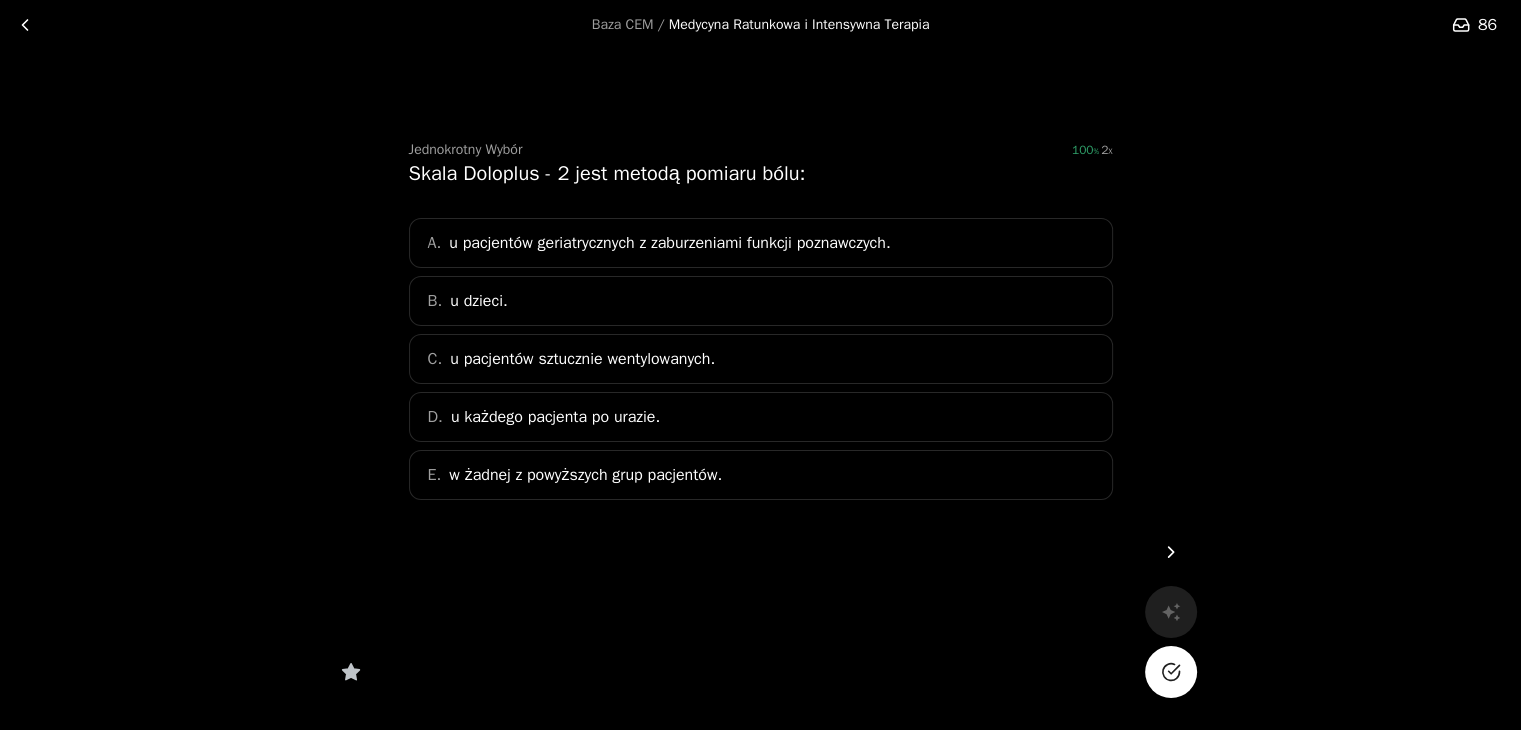 click on "u pacjentów geriatrycznych z zaburzeniami funkcji poznawczych." at bounding box center [669, 243] 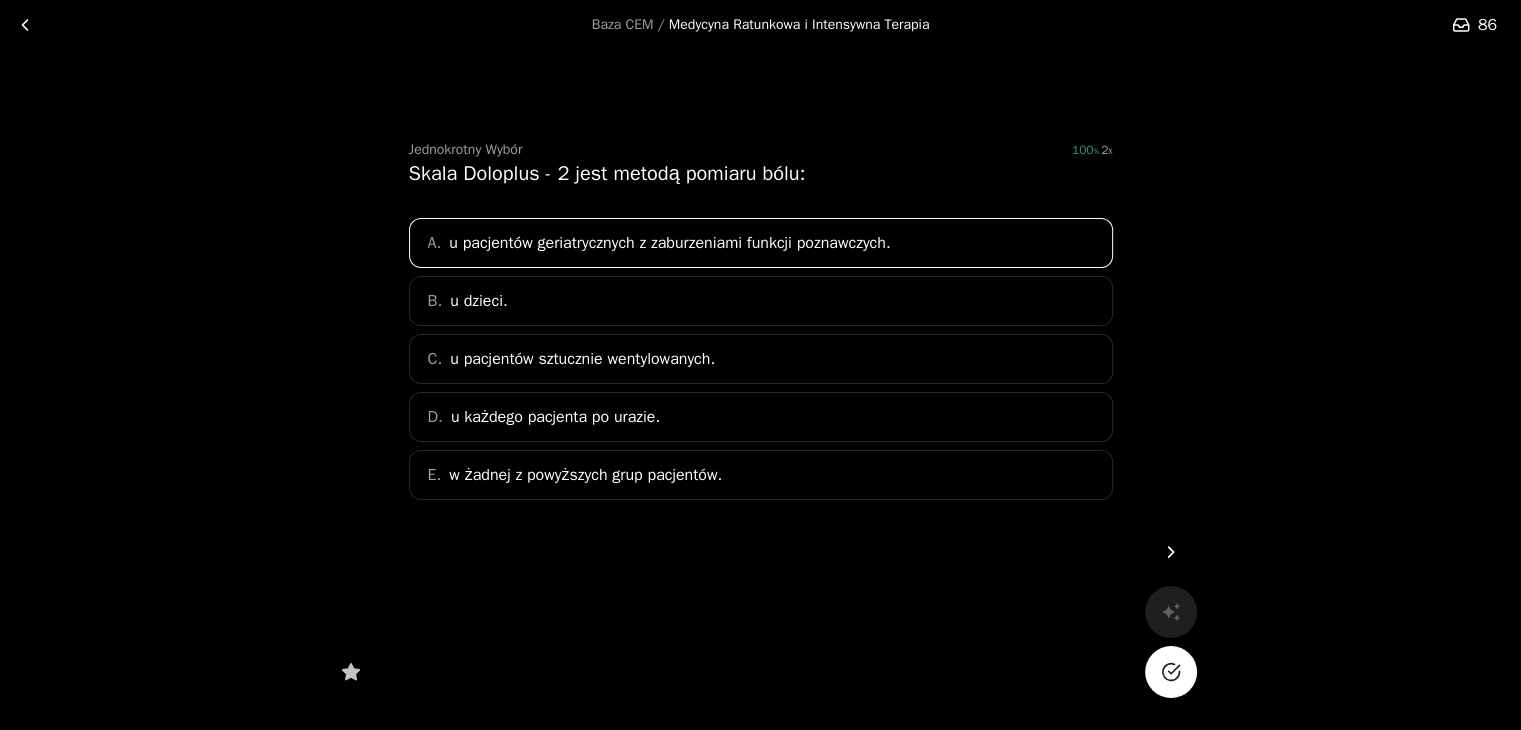 click at bounding box center [1171, 672] 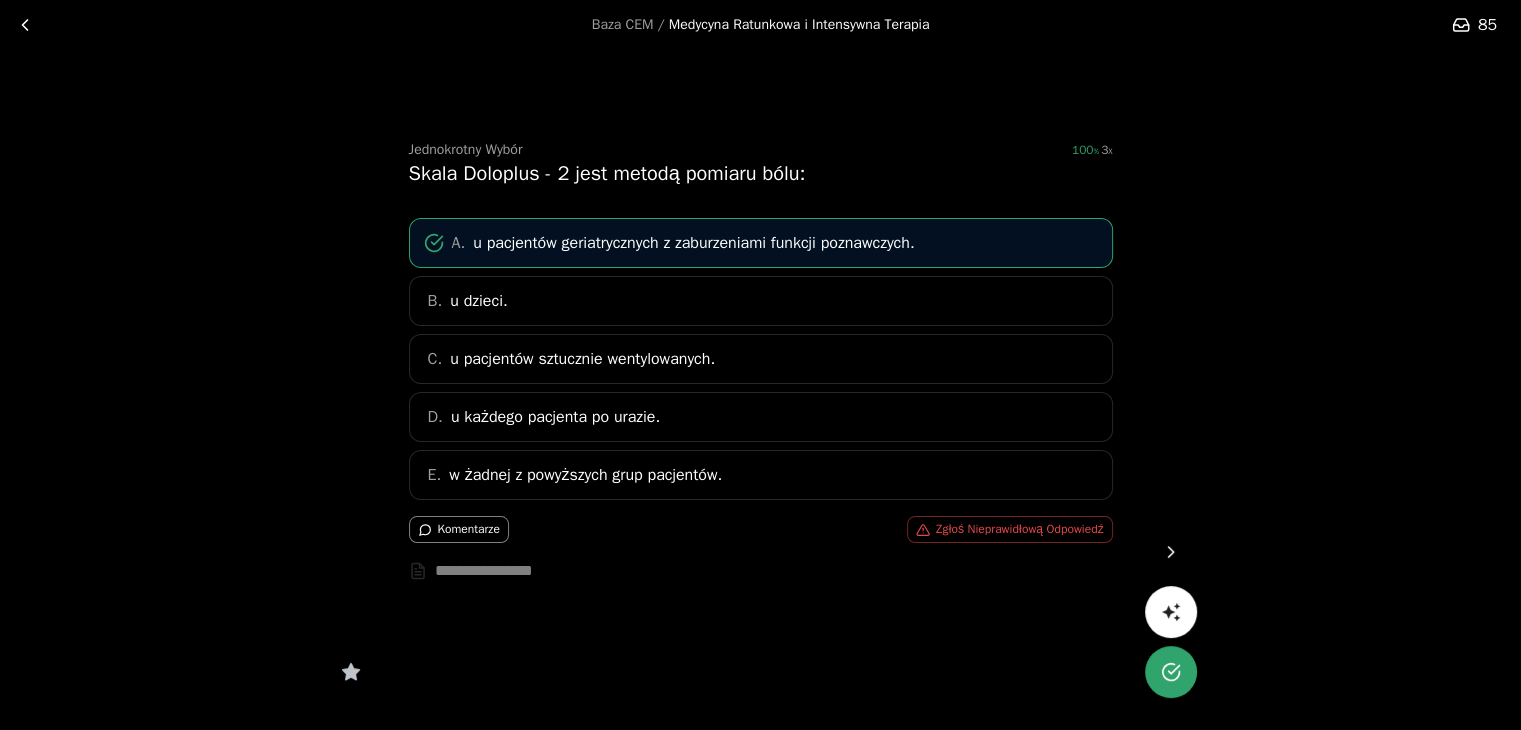 click 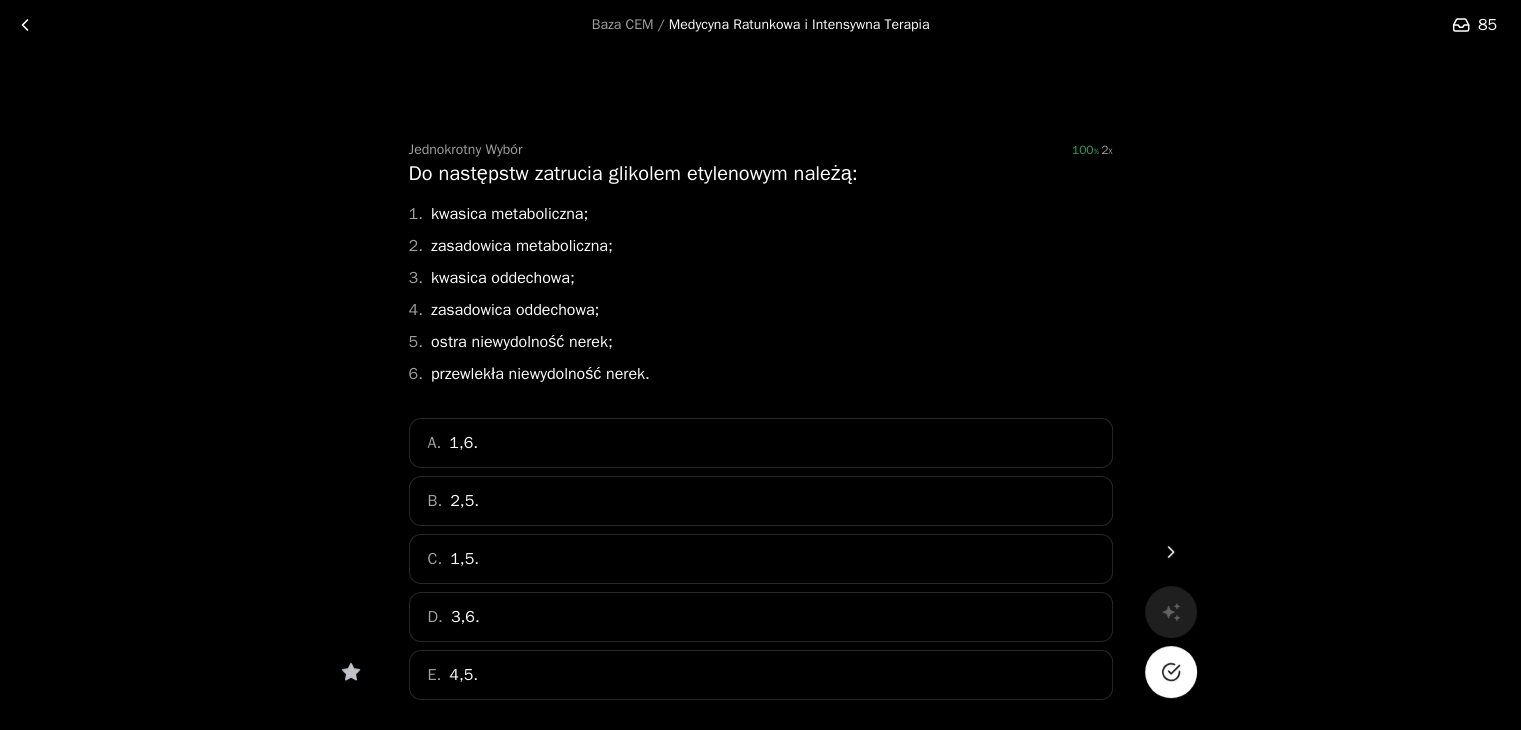 click on "B.   2,5." at bounding box center [761, 501] 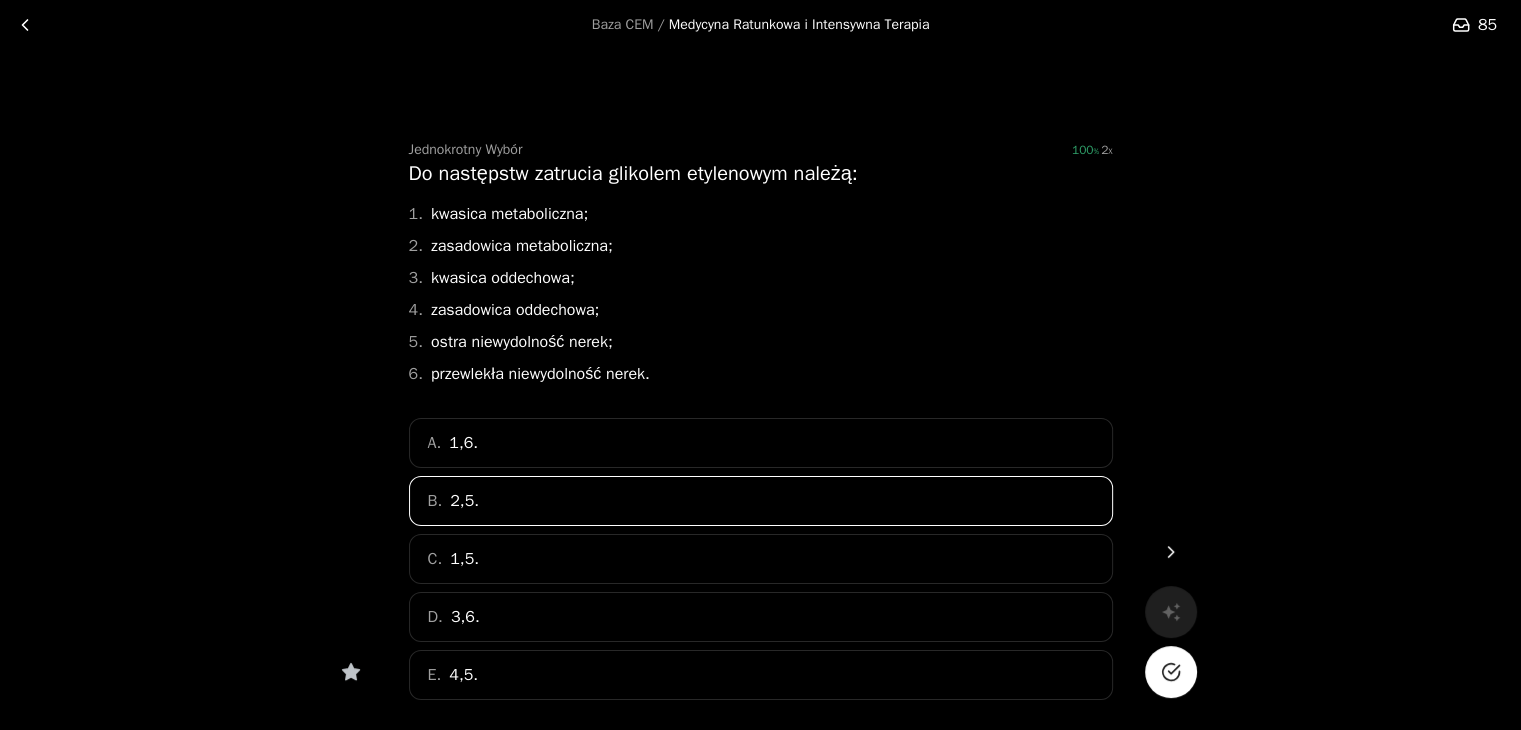 click on "C.   1,5." at bounding box center [761, 559] 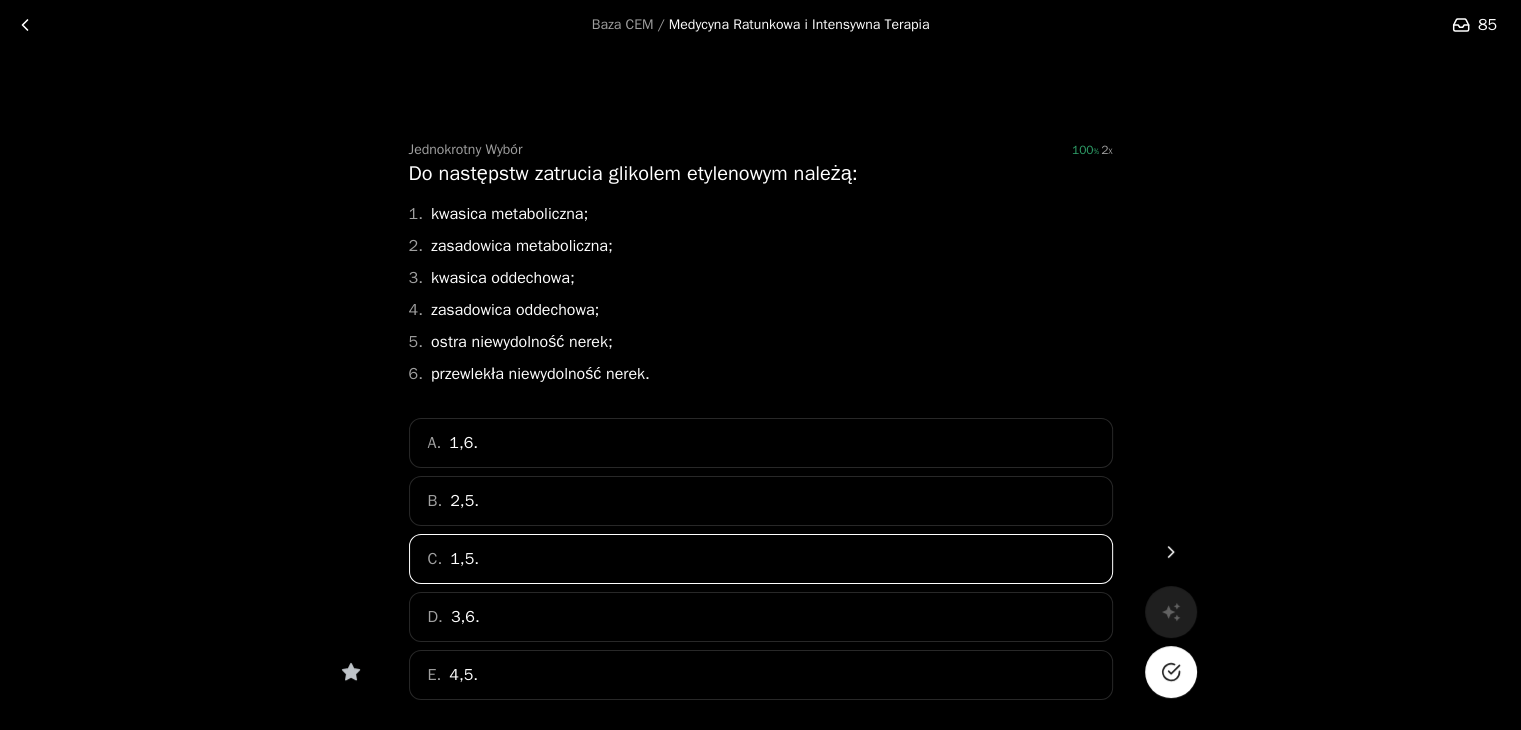 click at bounding box center [1171, 672] 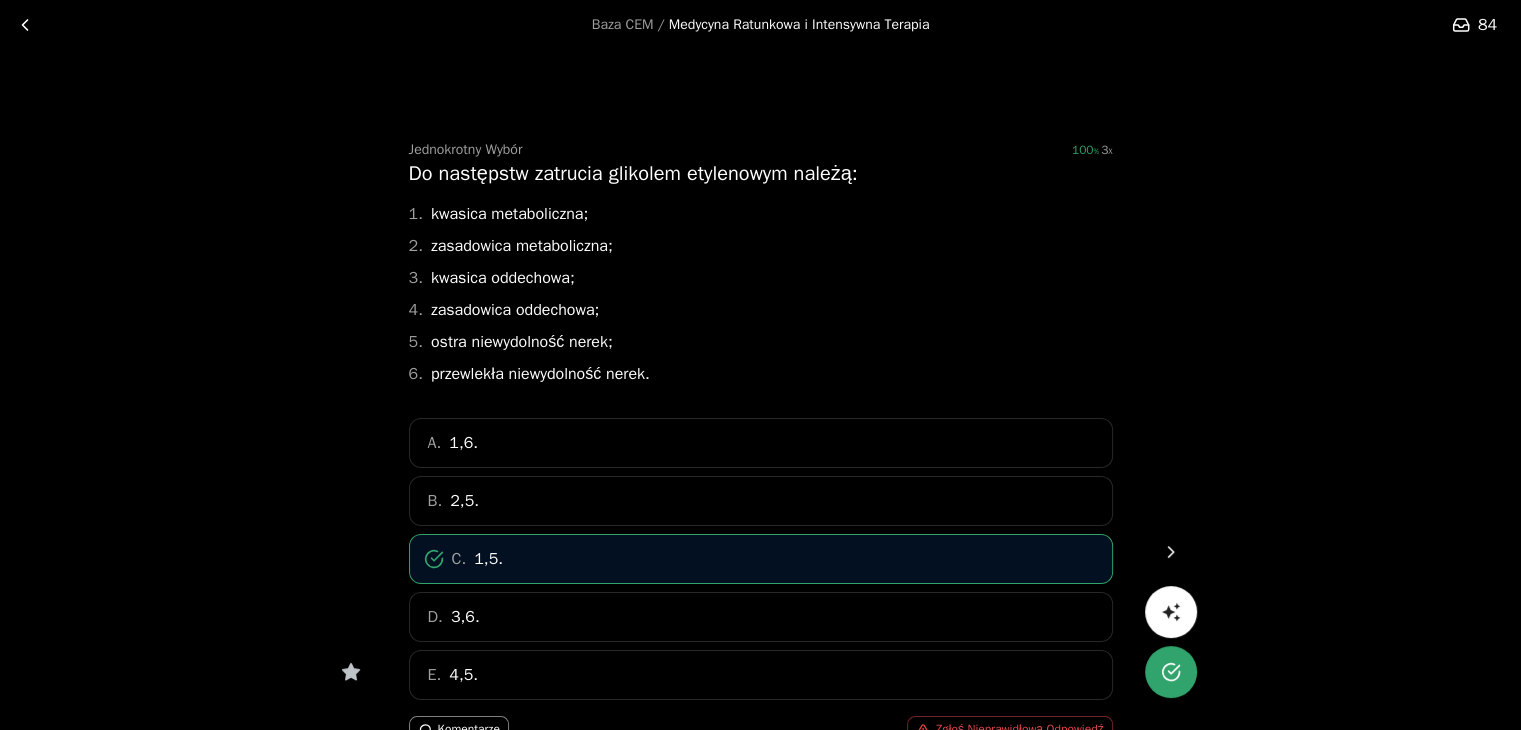 click 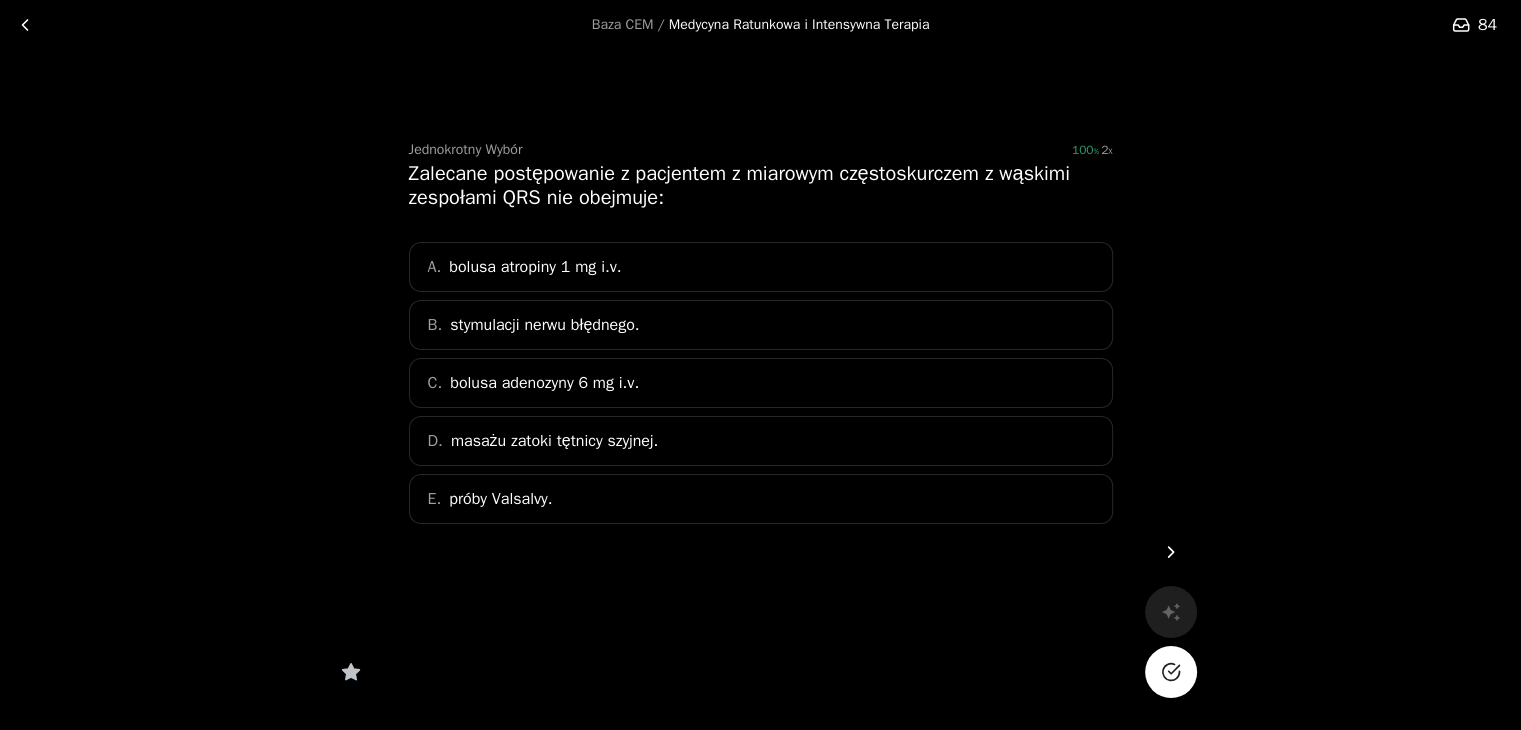 click on "A.   bolusa atropiny 1 mg i.v." at bounding box center [761, 267] 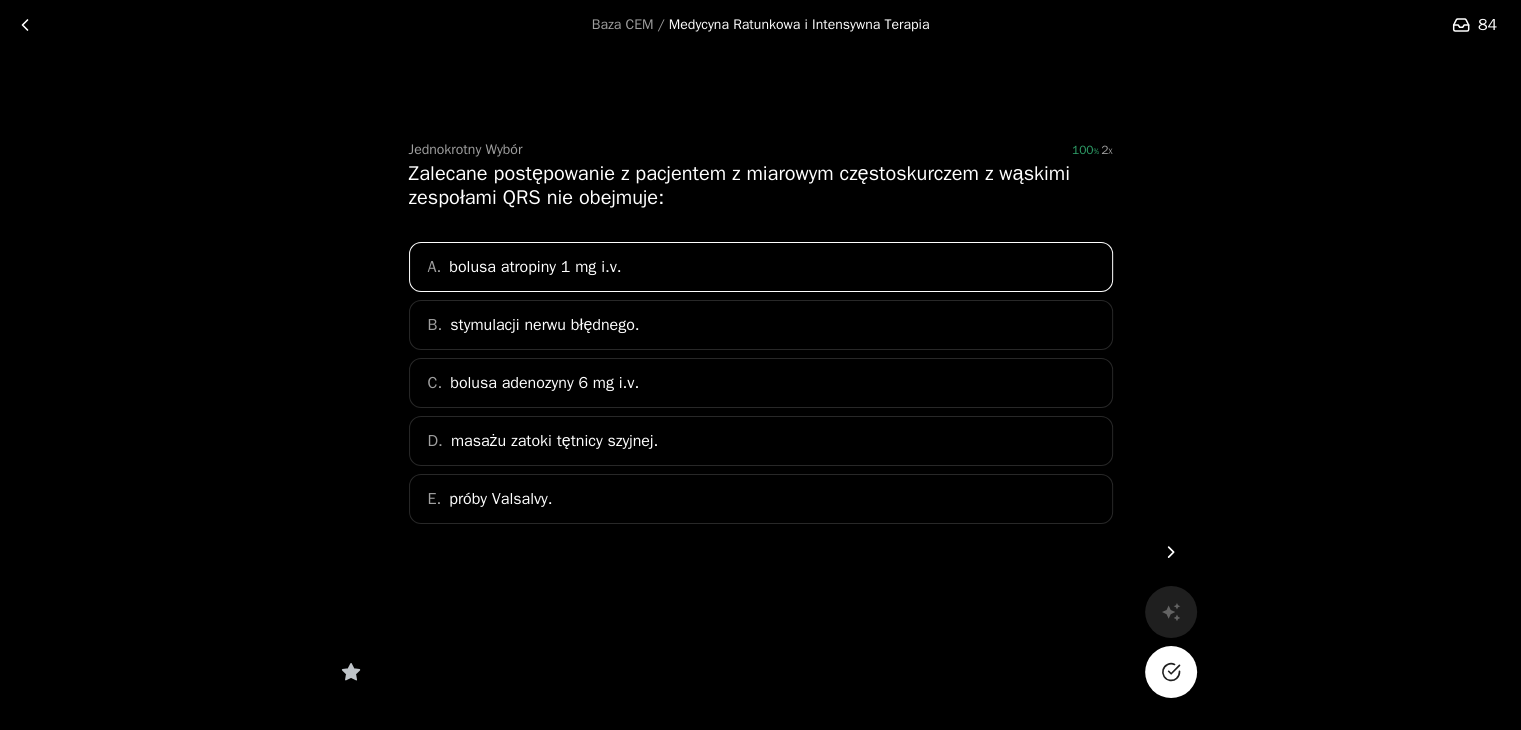 click 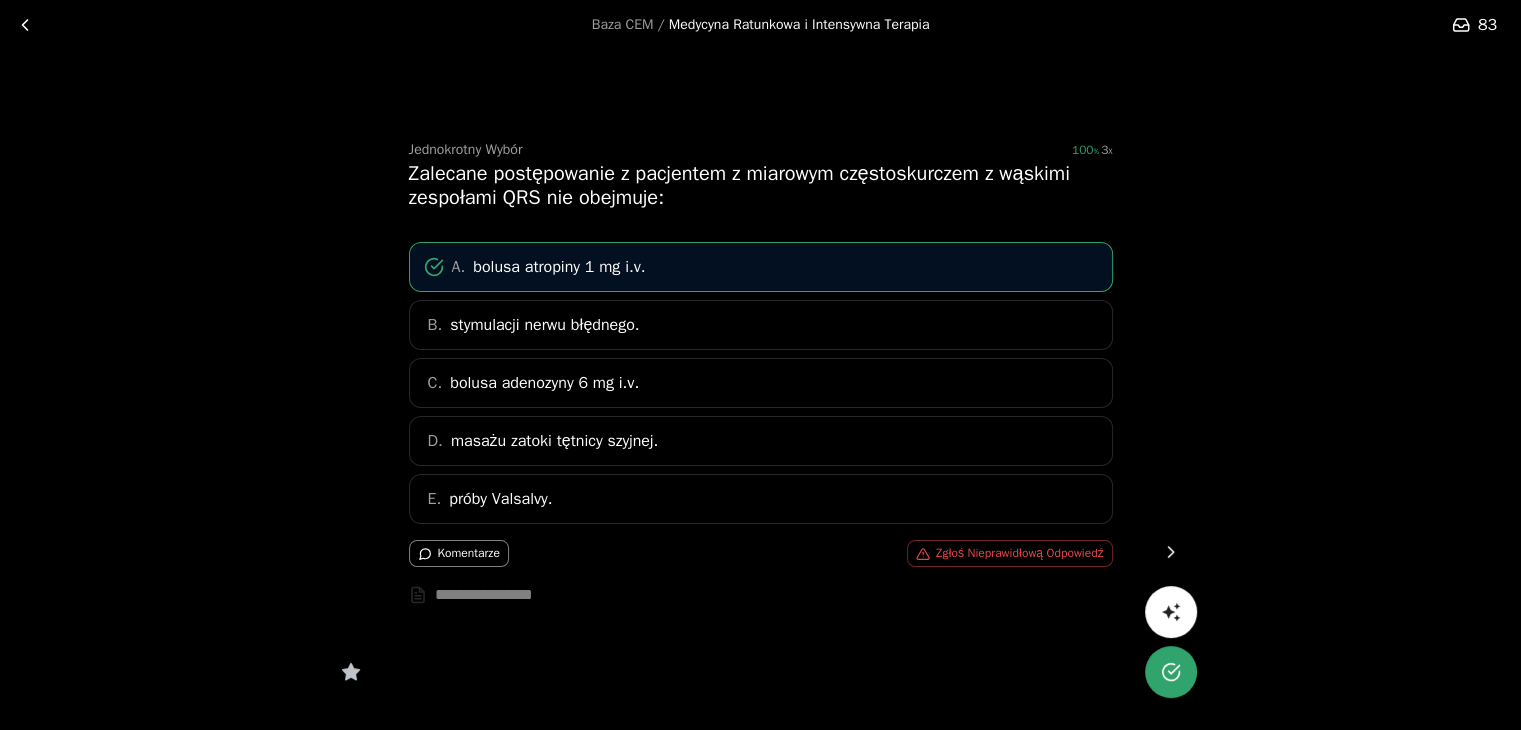 click 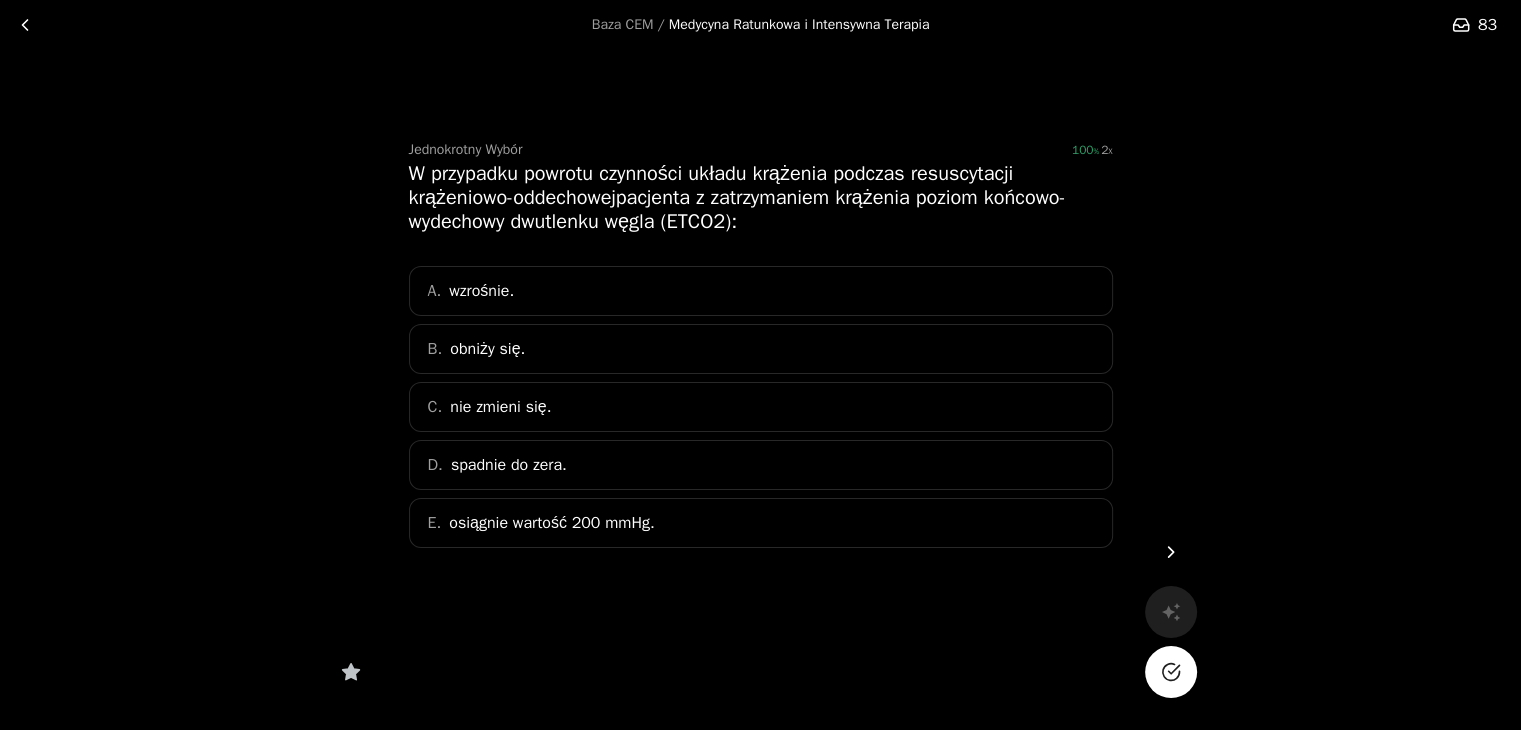 click on "A.   wzrośnie." at bounding box center [761, 291] 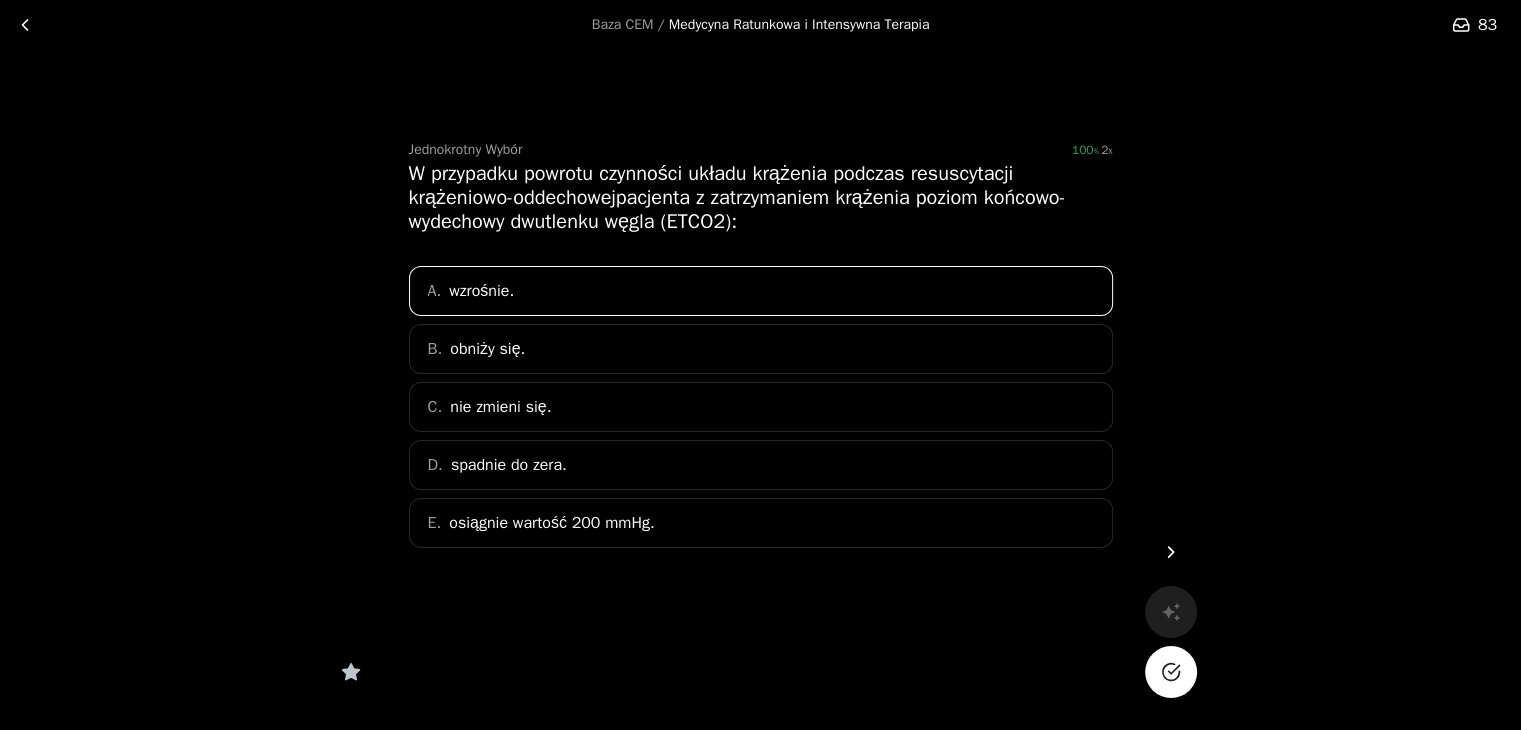 click at bounding box center [1171, 672] 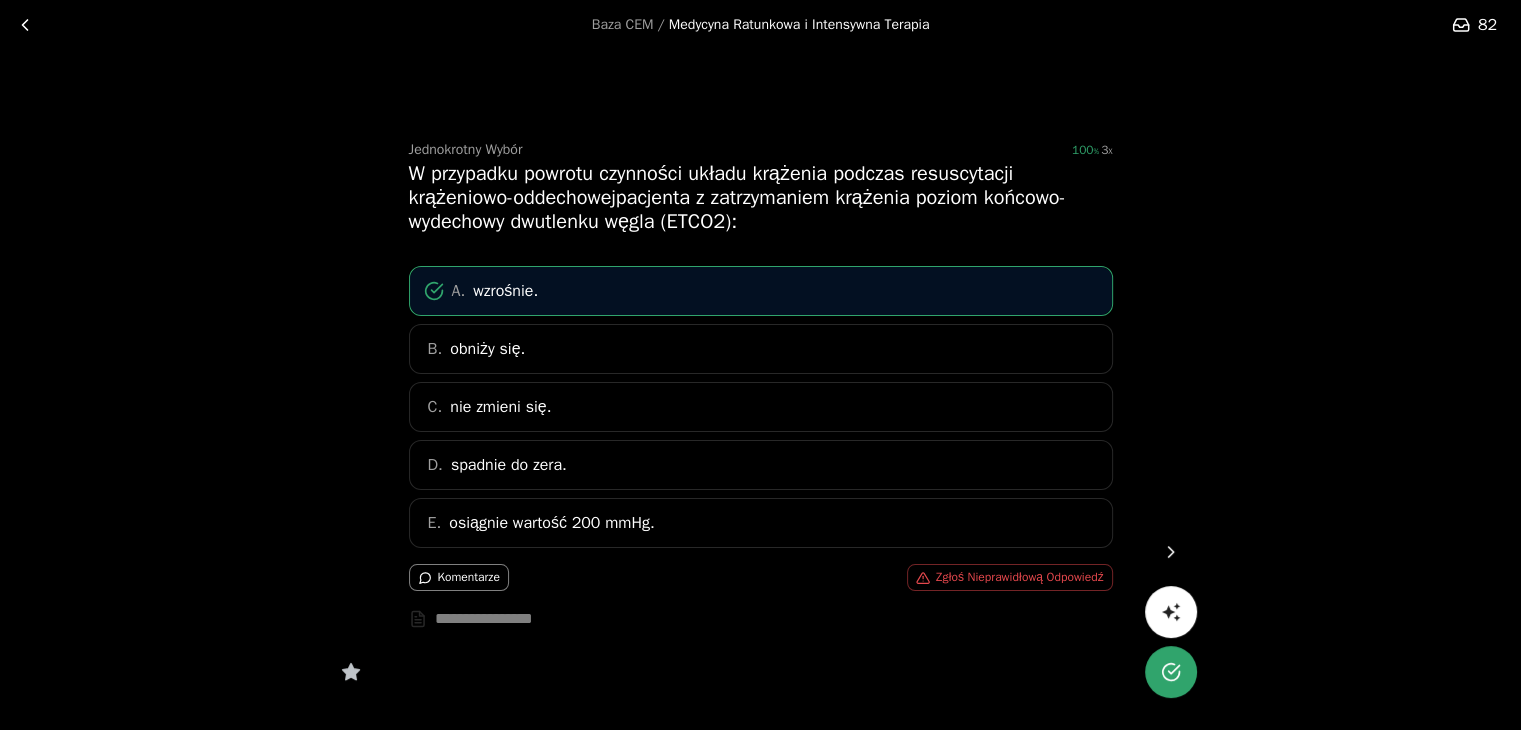click 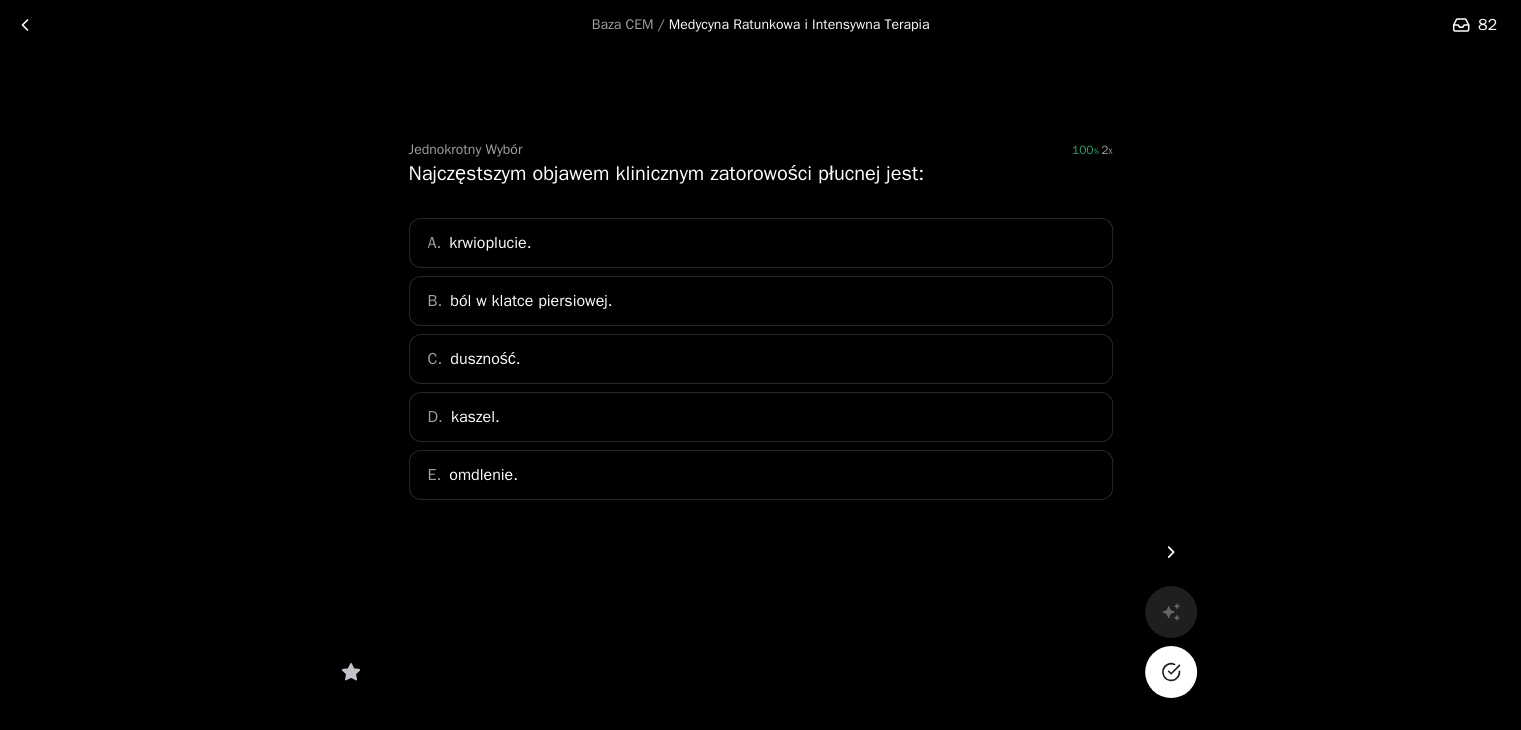 click on "C.   duszność." at bounding box center (761, 359) 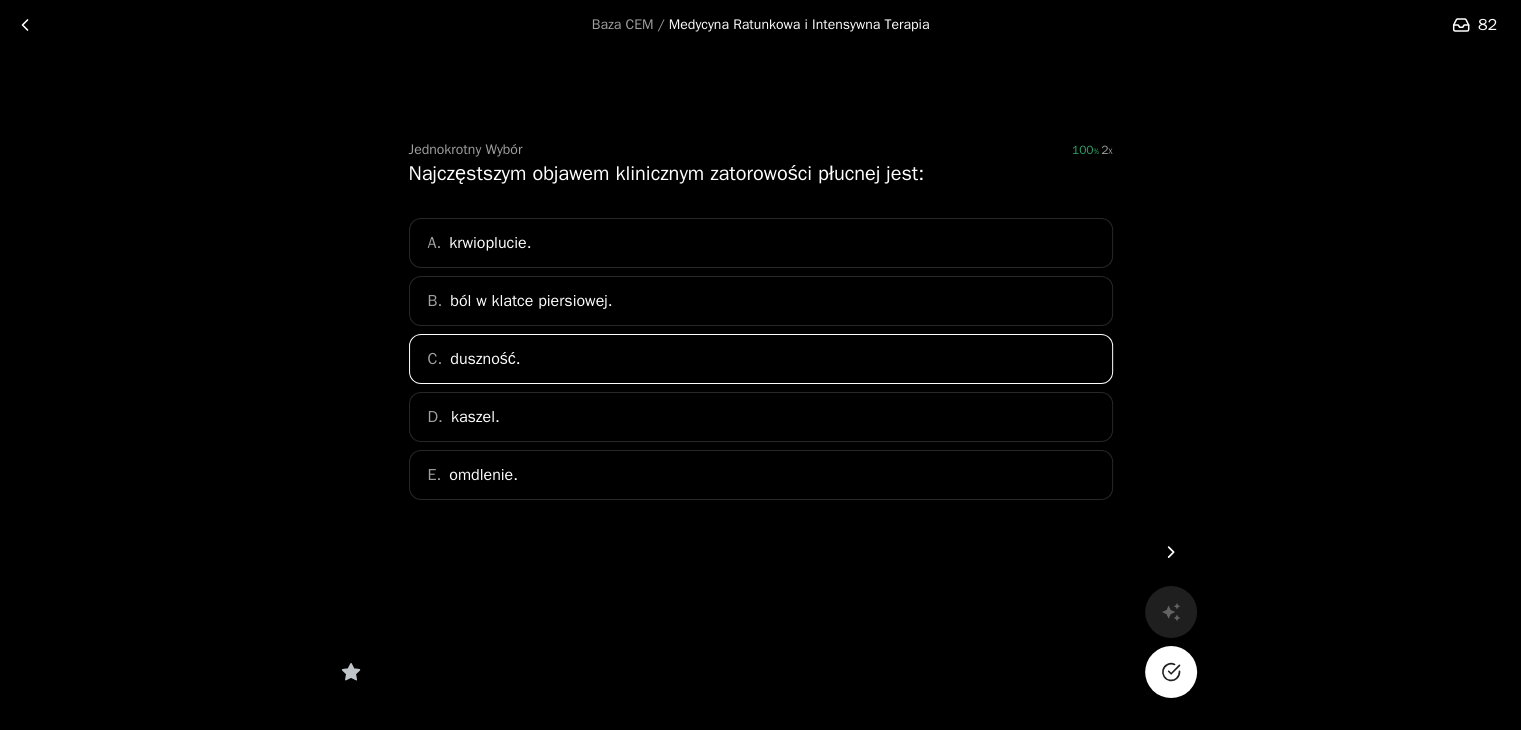 click at bounding box center (1171, 672) 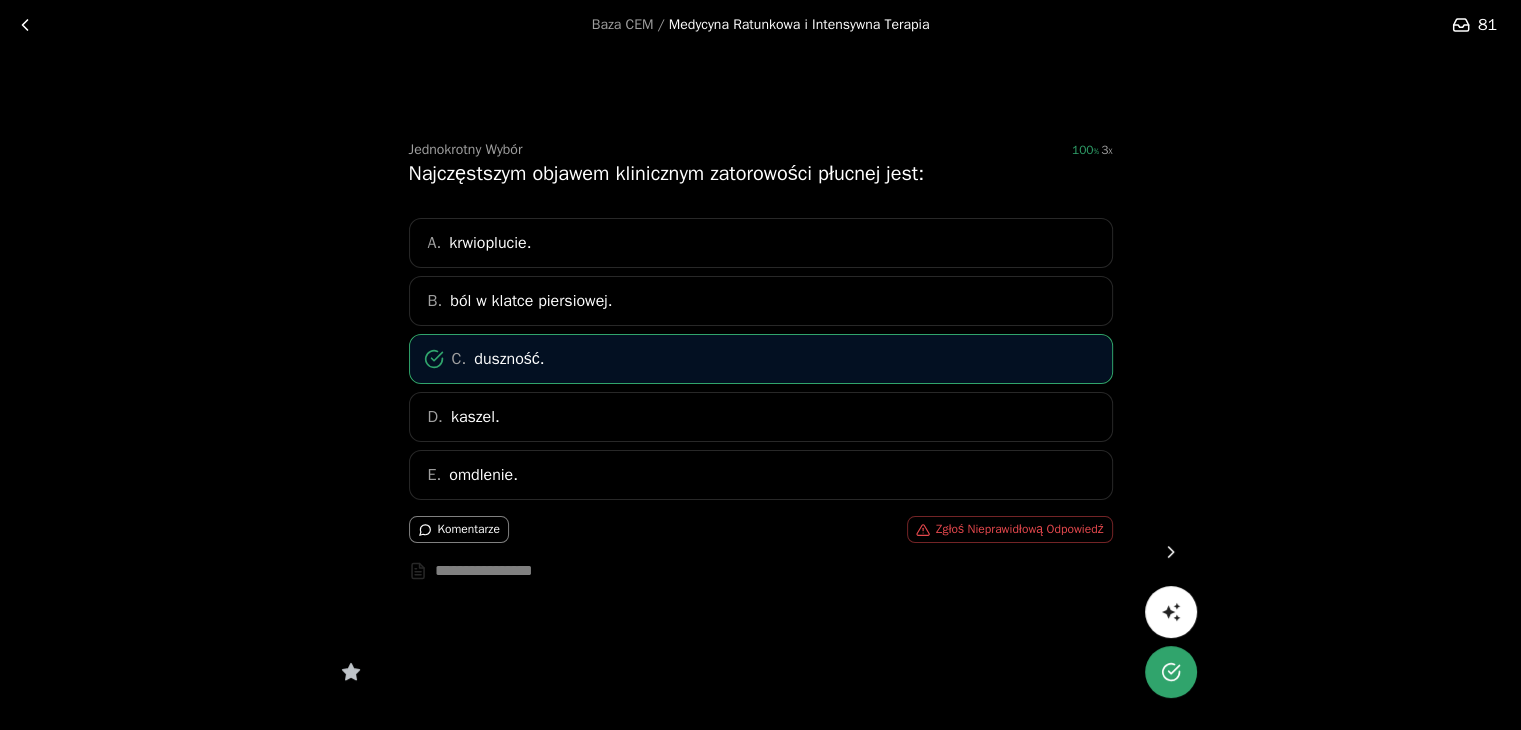 click 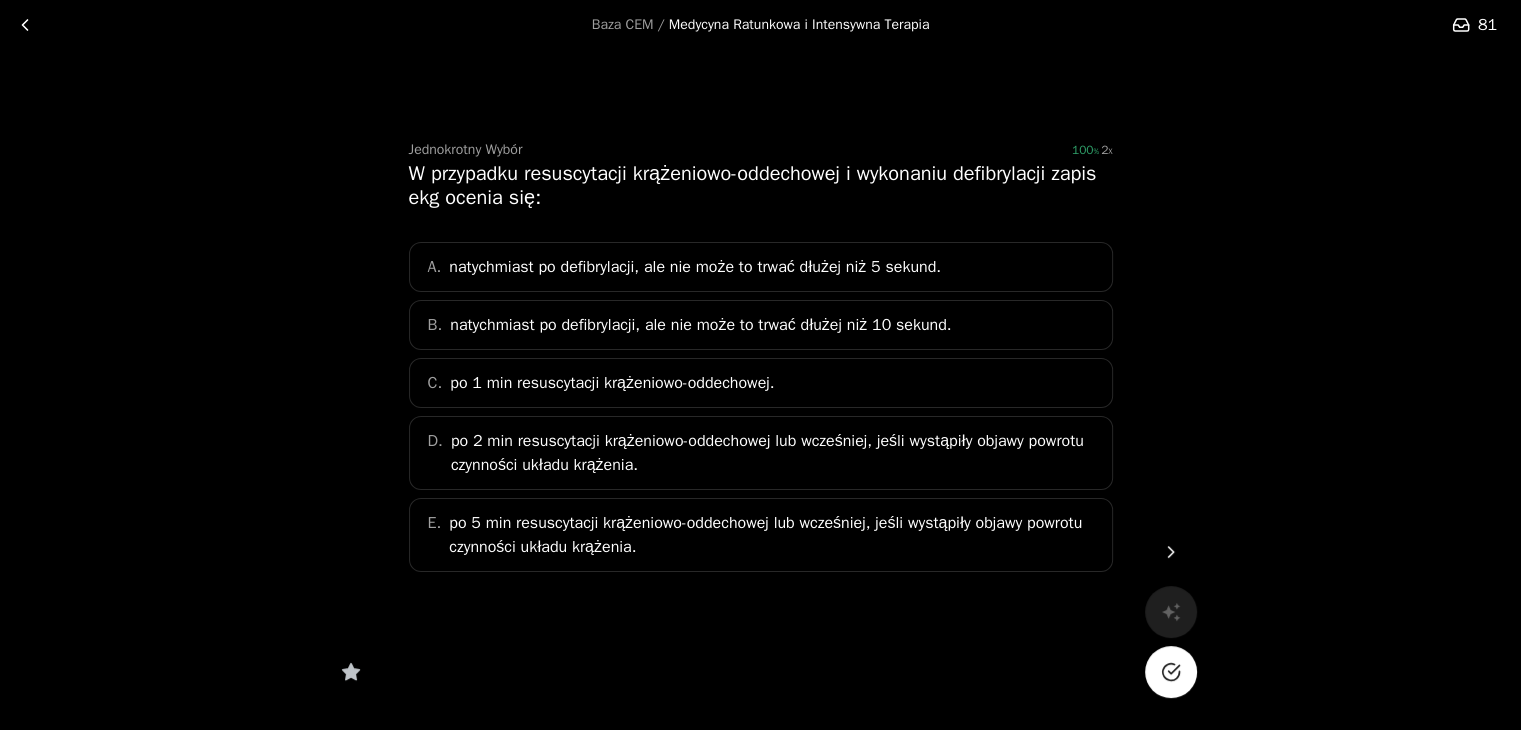 click on "po 2 min resuscytacji krążeniowo-oddechowej lub wcześniej, jeśli wystąpiły objawy powrotu czynności układu krążenia." at bounding box center (775, 453) 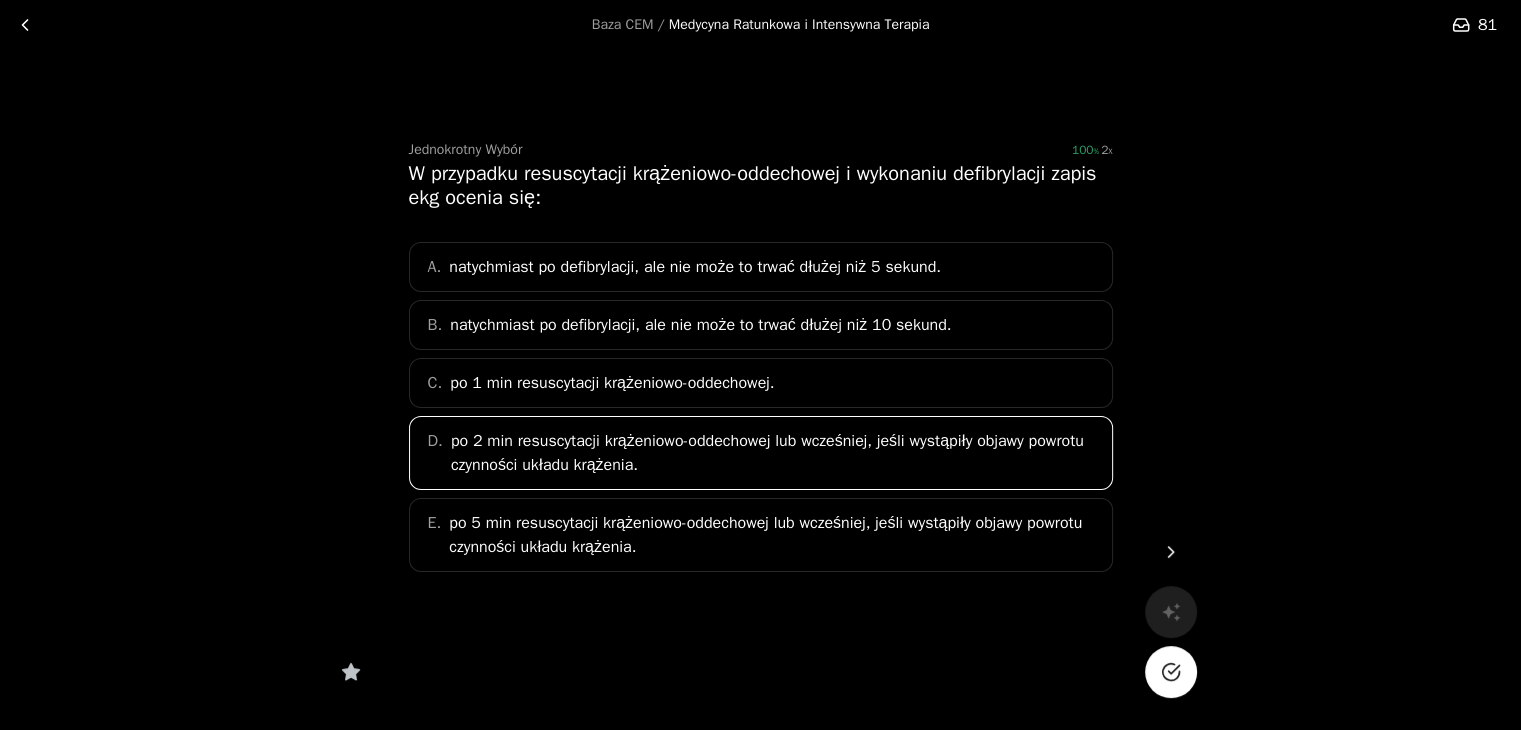 click 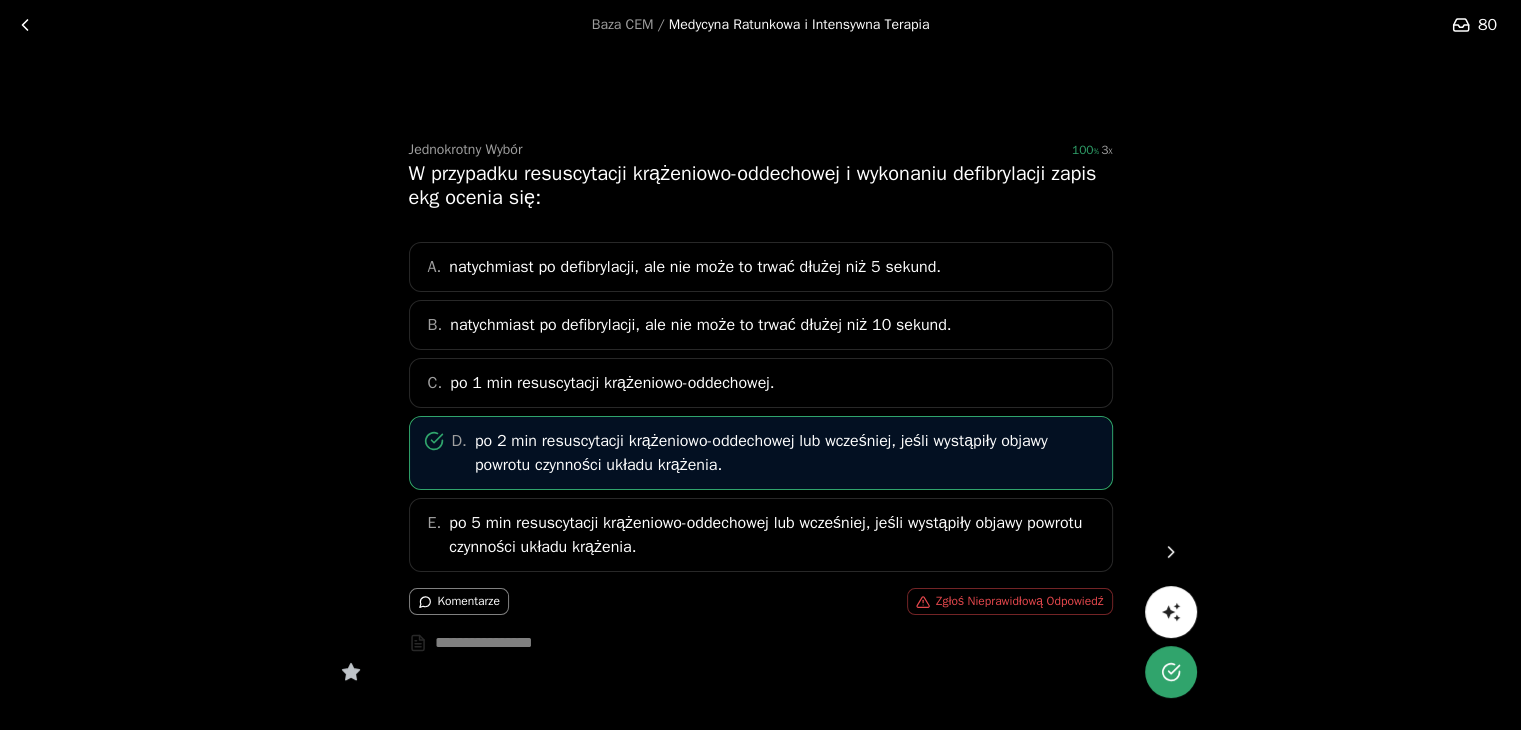 click at bounding box center (1171, 552) 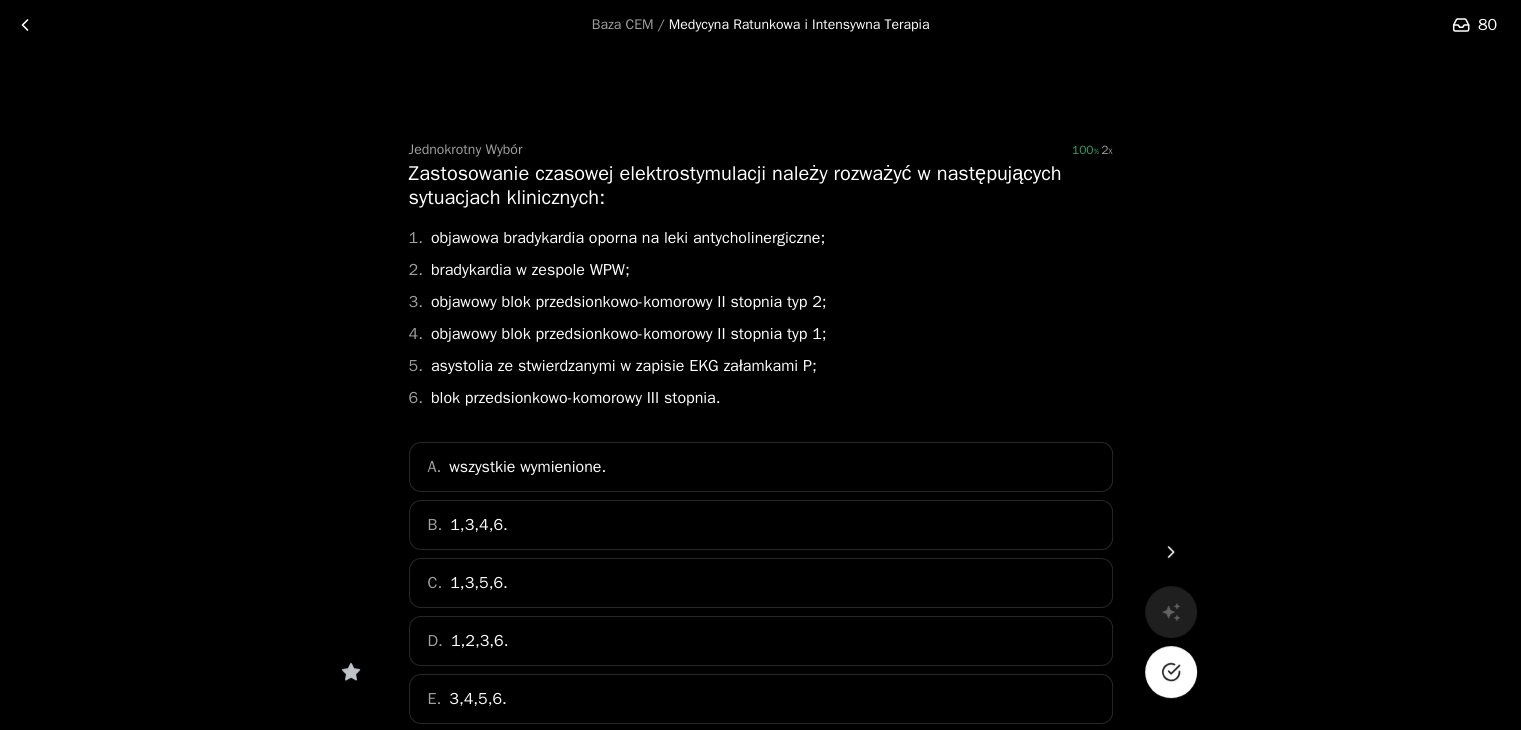 click on "C.   1,3,5,6." at bounding box center [761, 583] 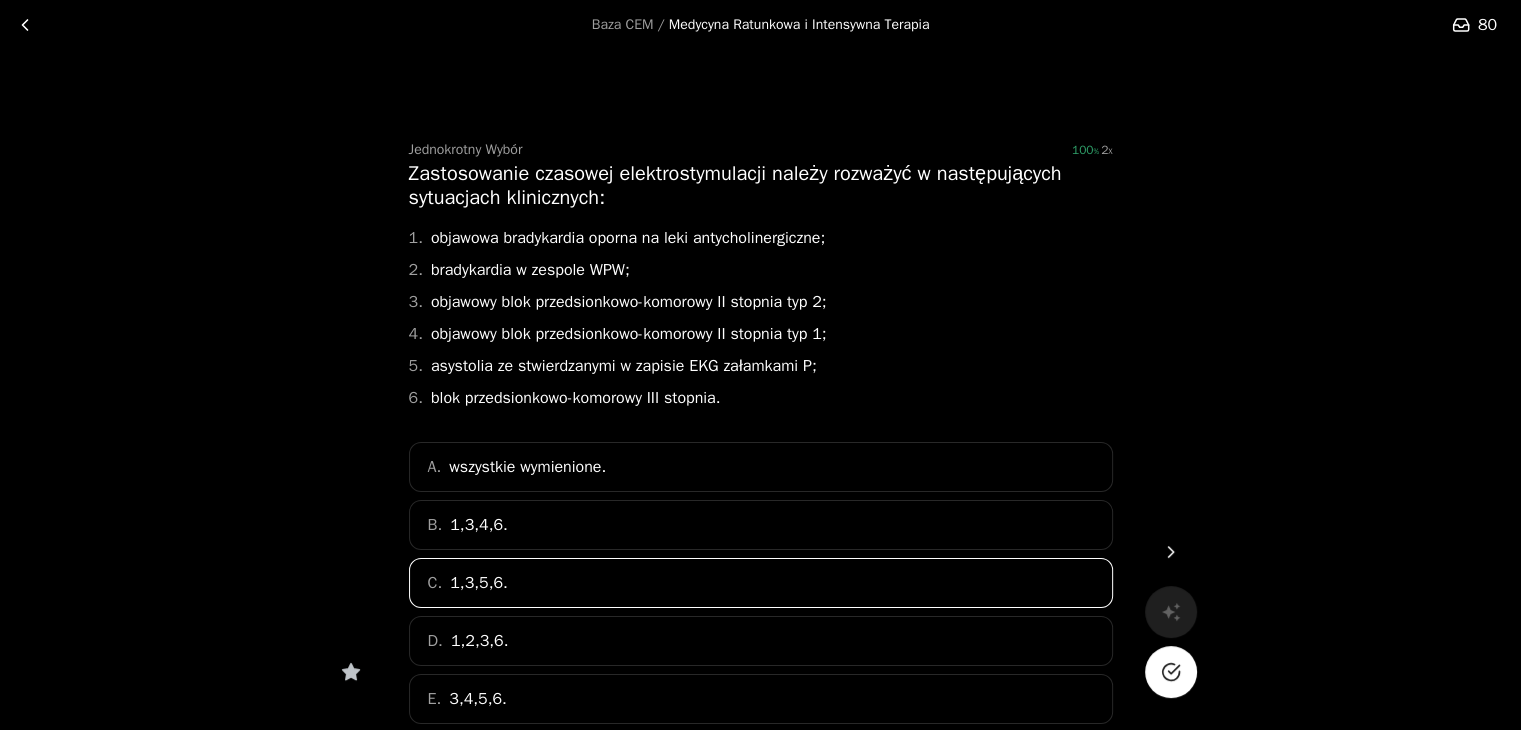 click 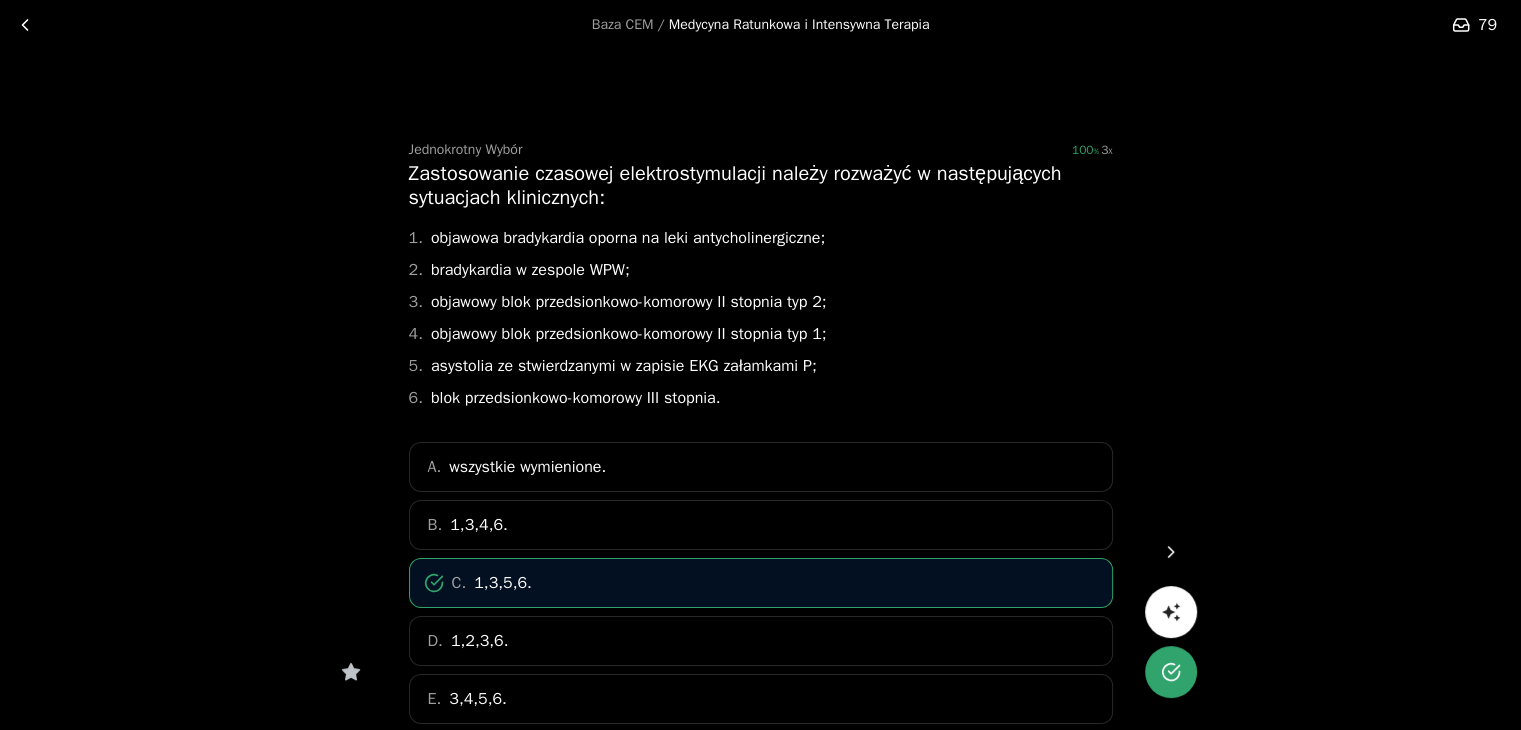 click at bounding box center [1171, 552] 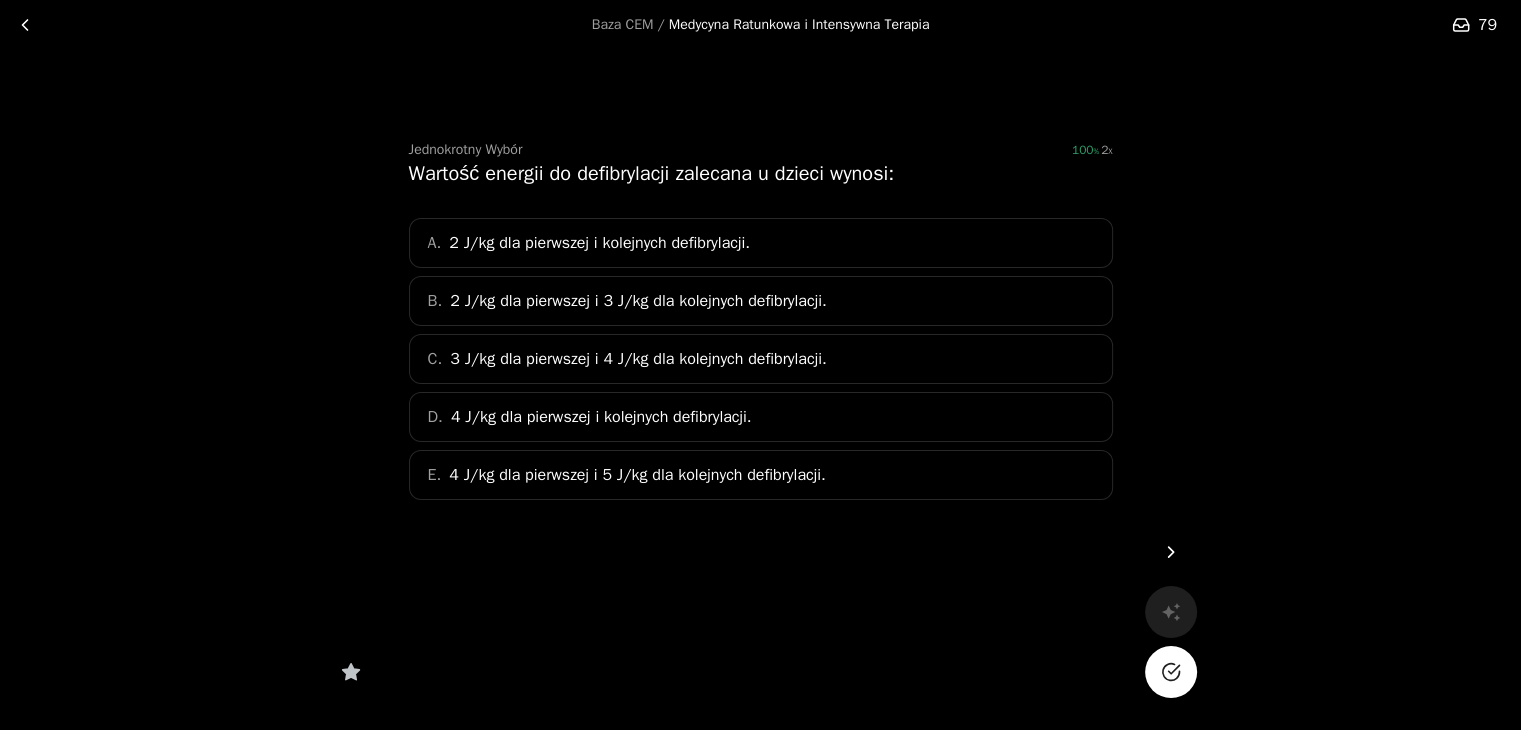 click on "D.   4 J/kg dla pierwszej i kolejnych defibrylacji." at bounding box center (761, 417) 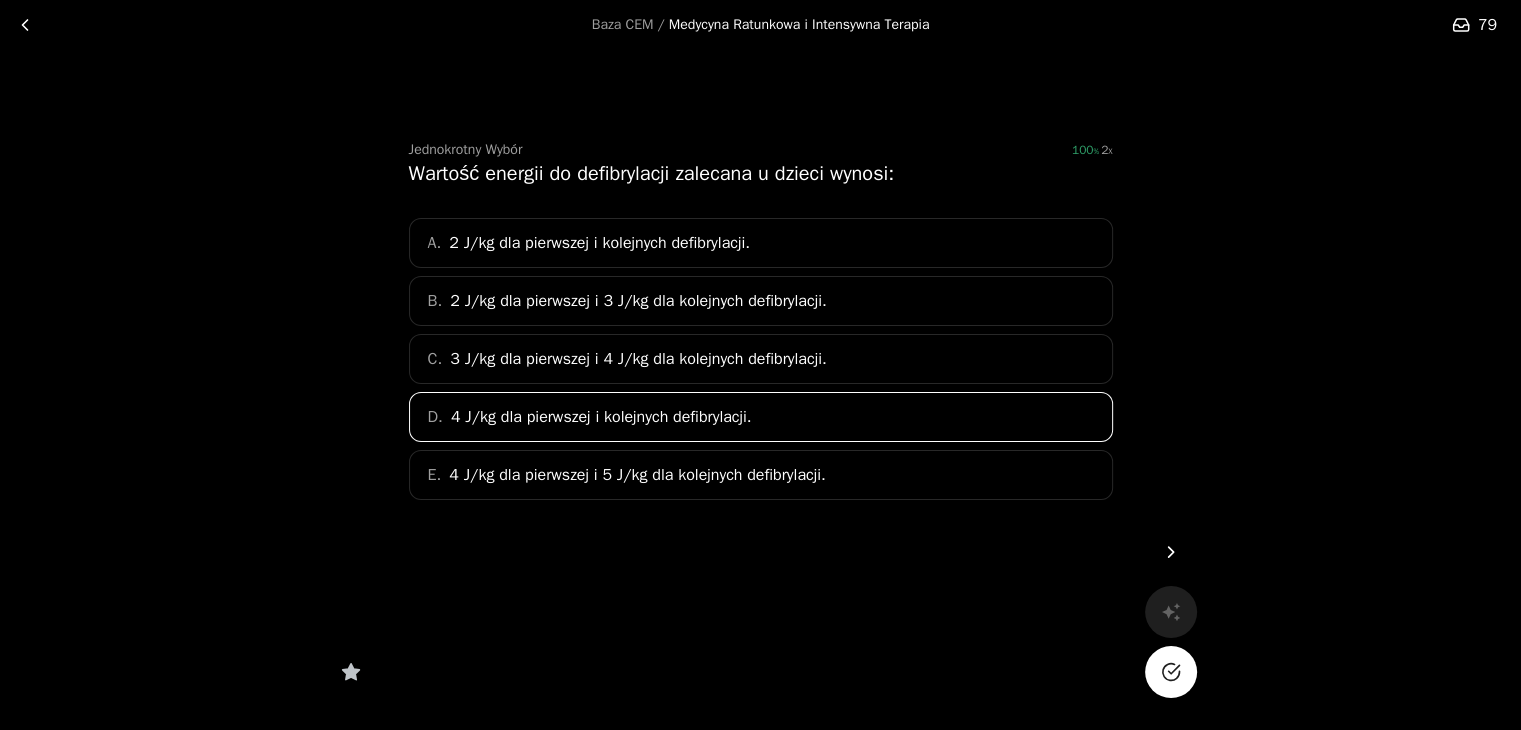 click at bounding box center [1171, 672] 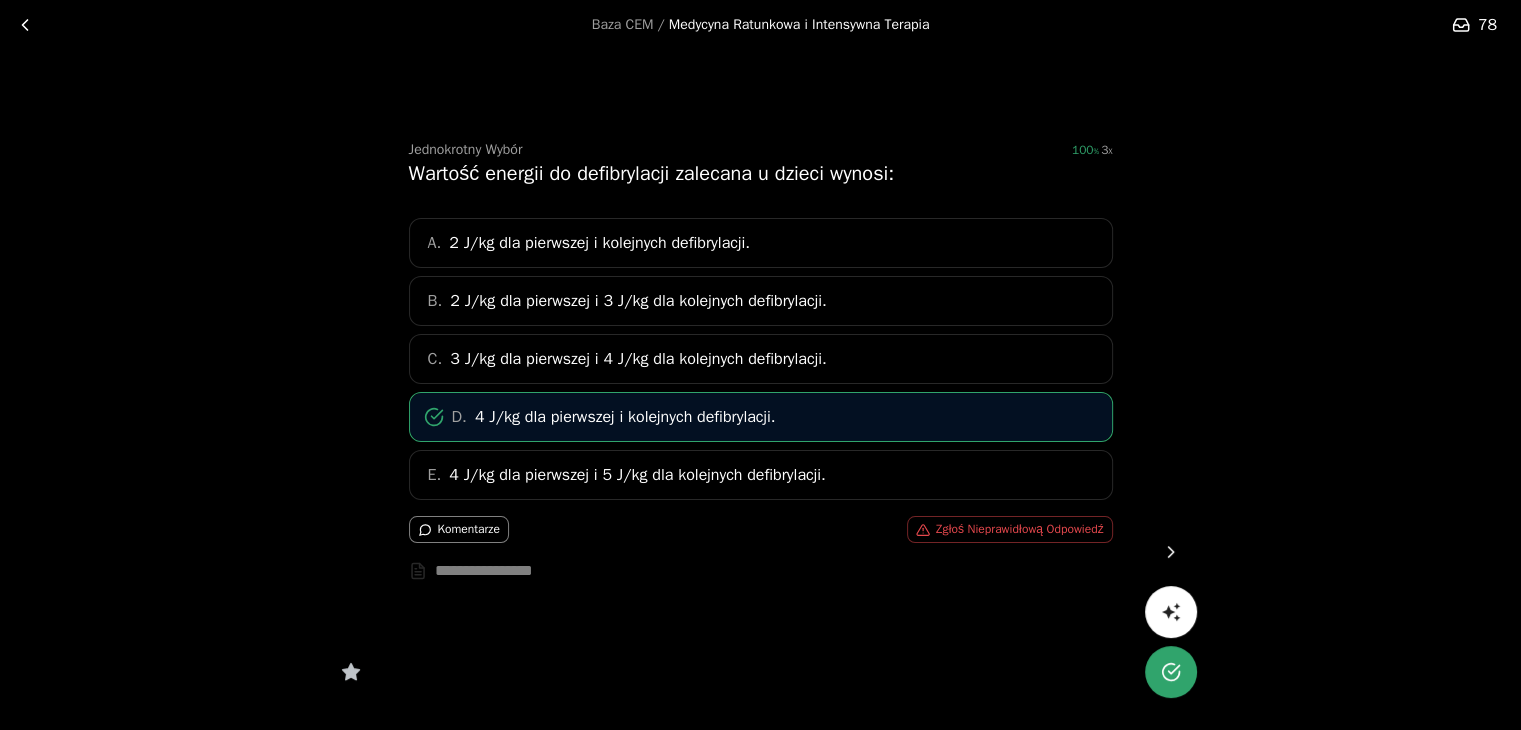 click at bounding box center (1171, 552) 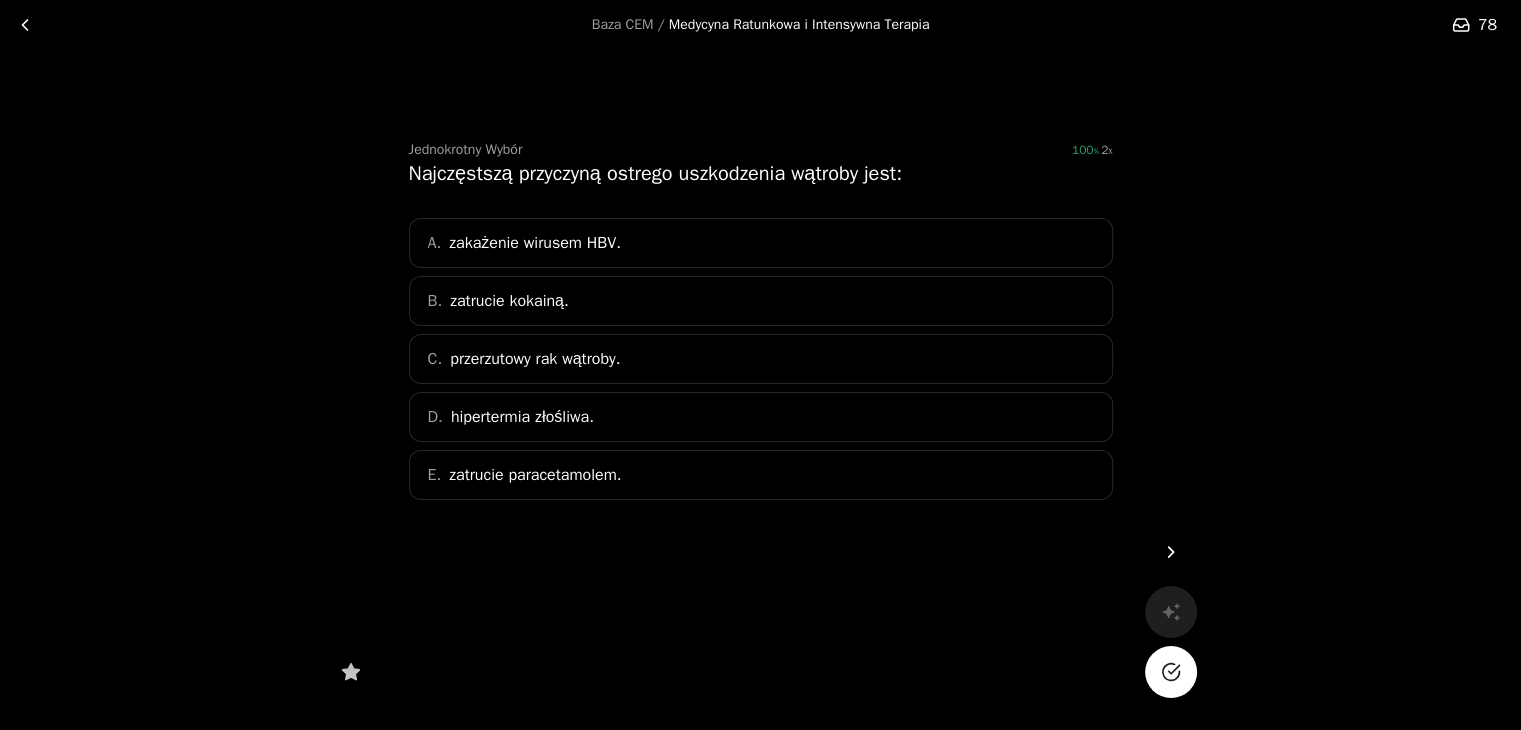 click on "D.   hipertermia złośliwa." at bounding box center [761, 417] 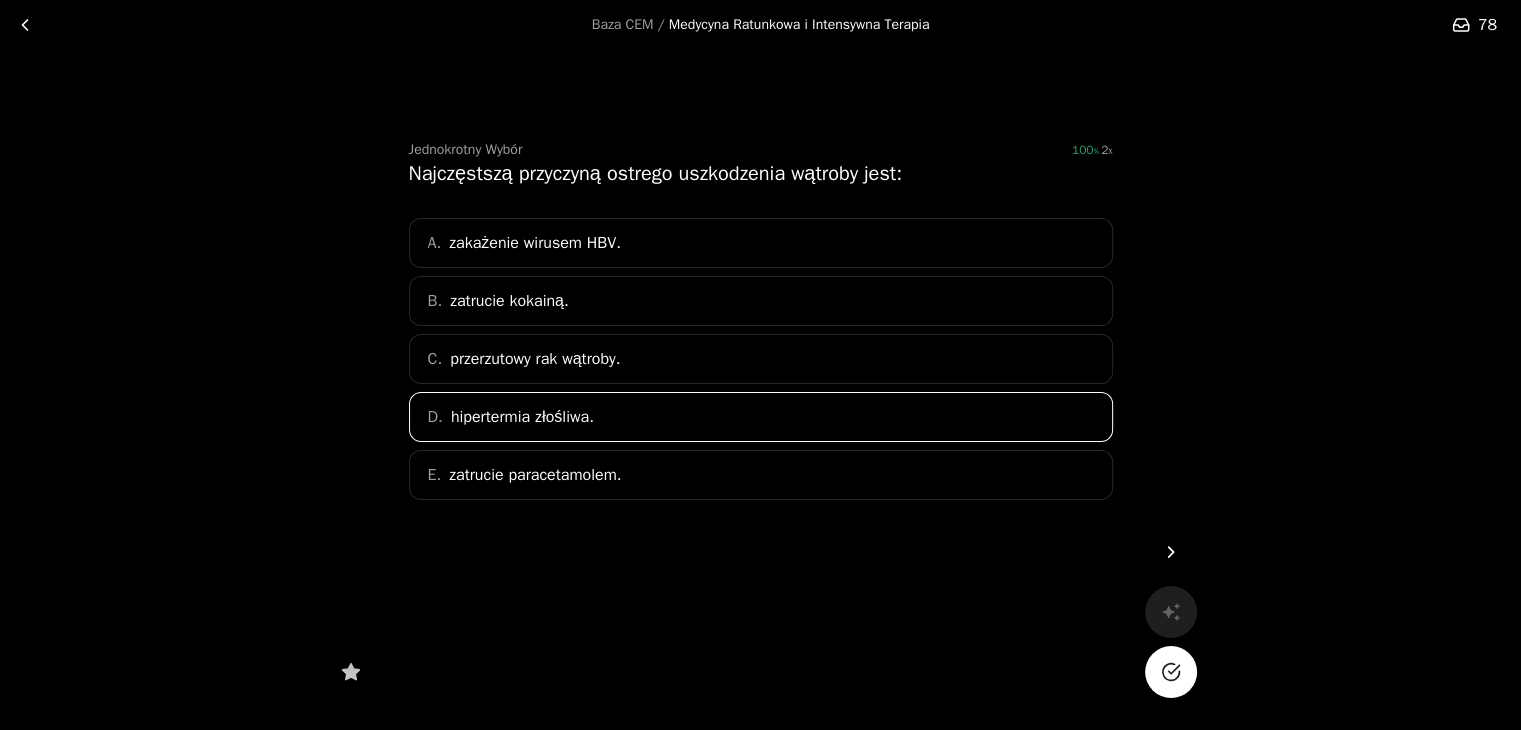 click on "E.   zatrucie paracetamolem." at bounding box center [761, 475] 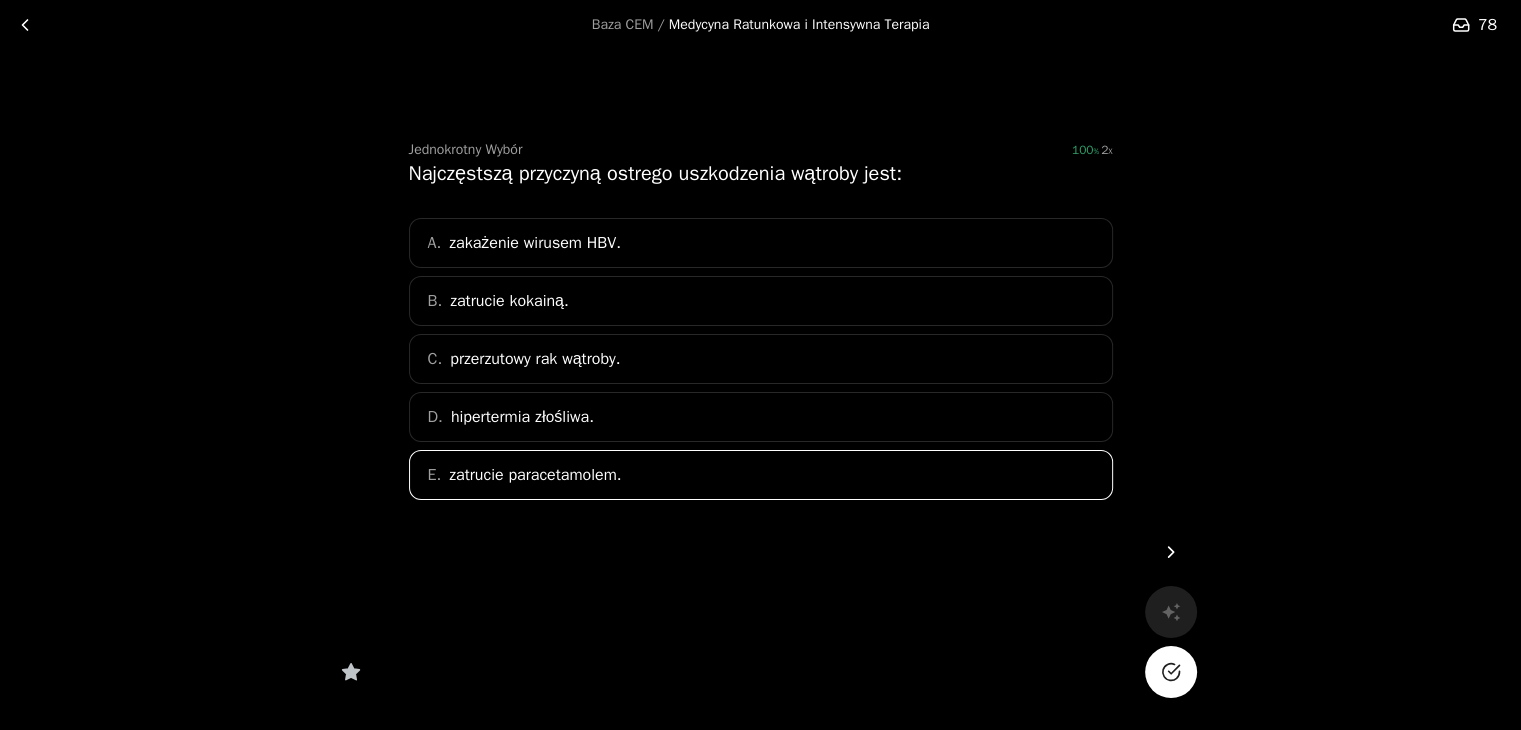 click at bounding box center (1171, 672) 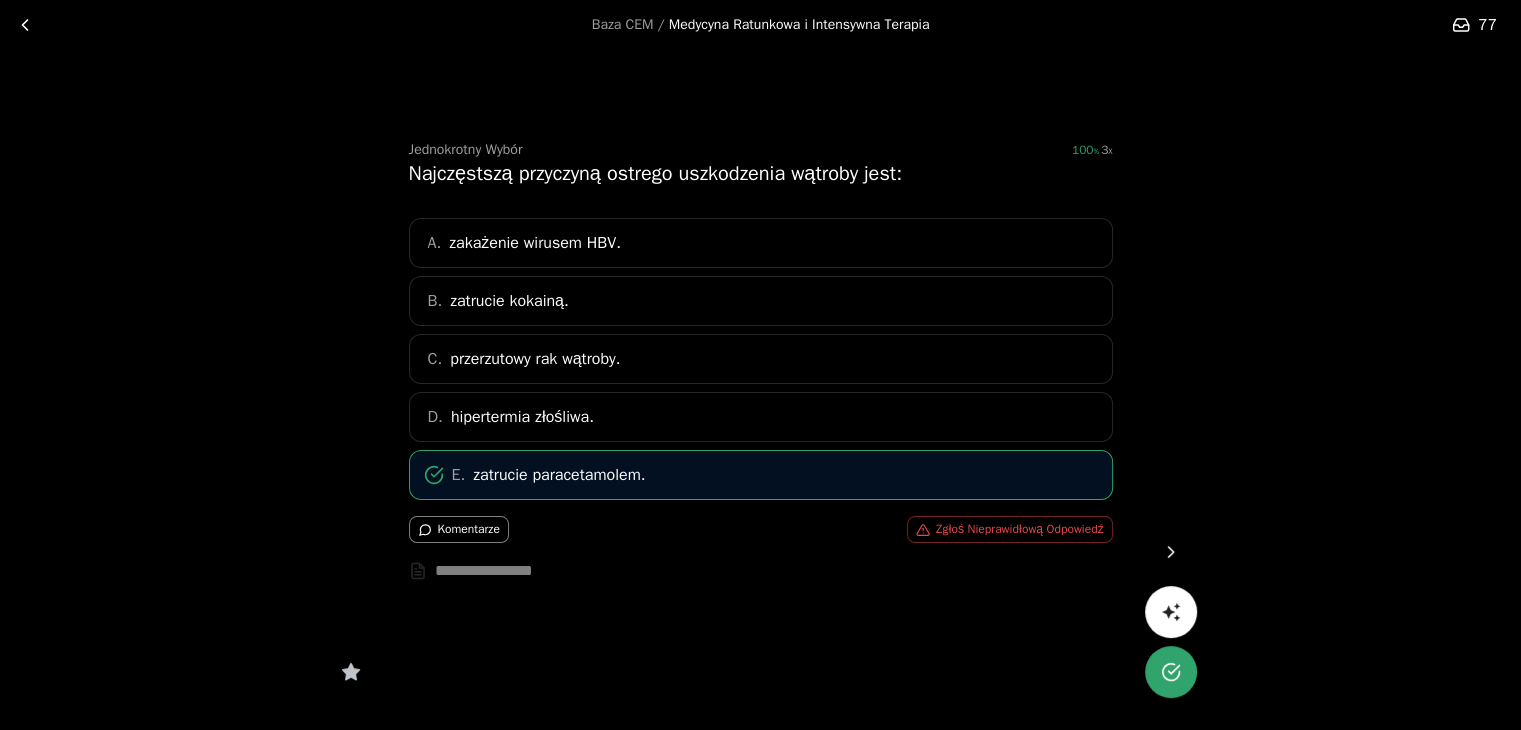 click 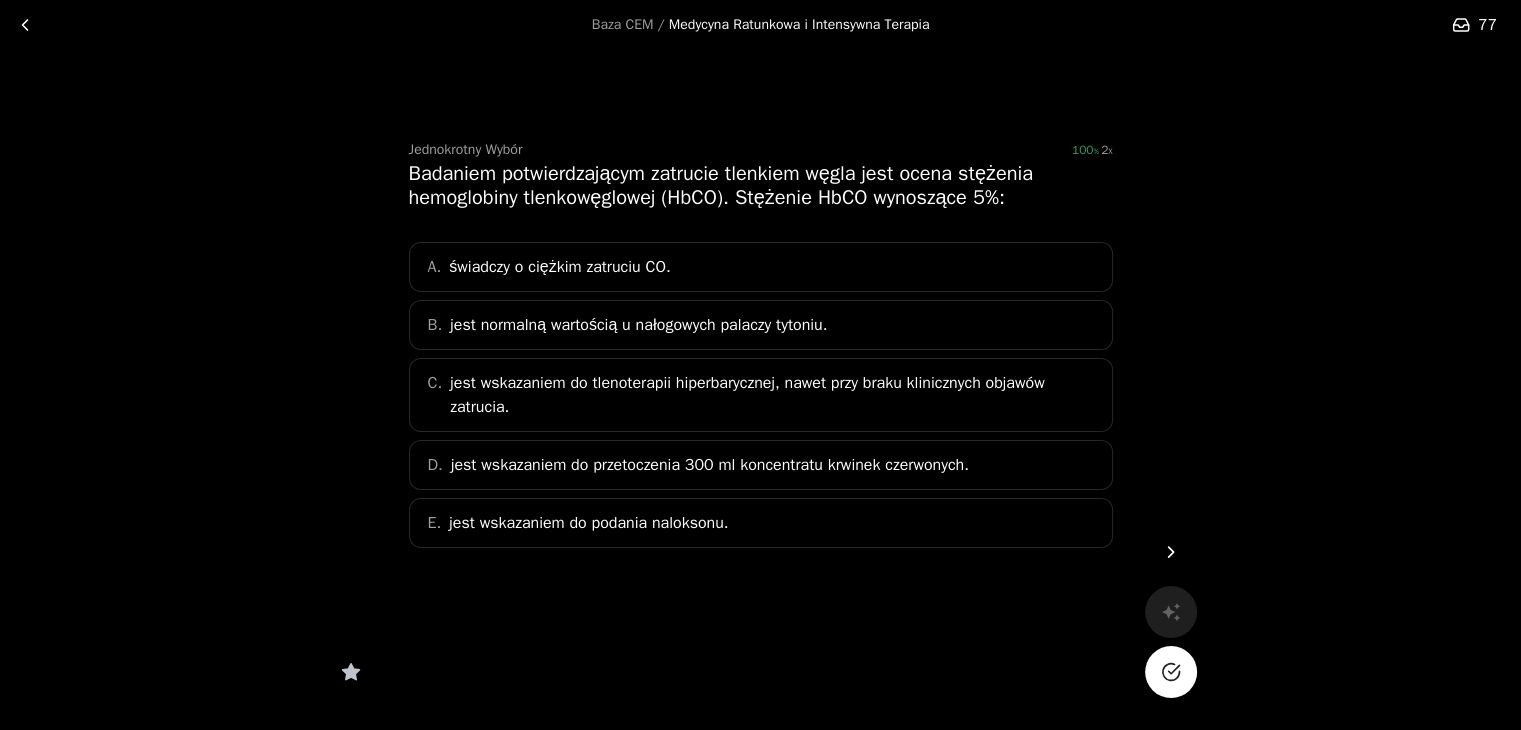 click on "B.   jest normalną wartością u nałogowych palaczy tytoniu." at bounding box center [761, 325] 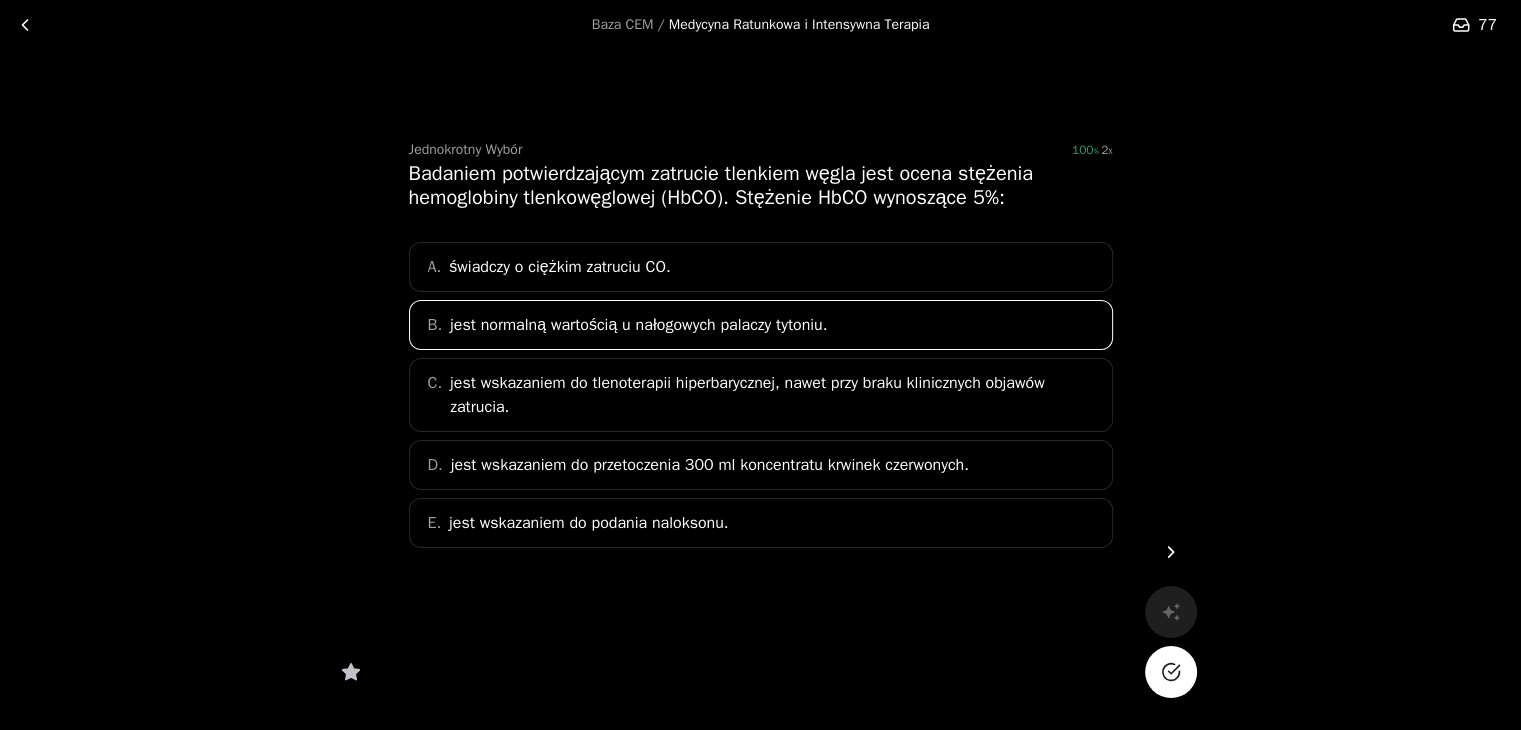 click 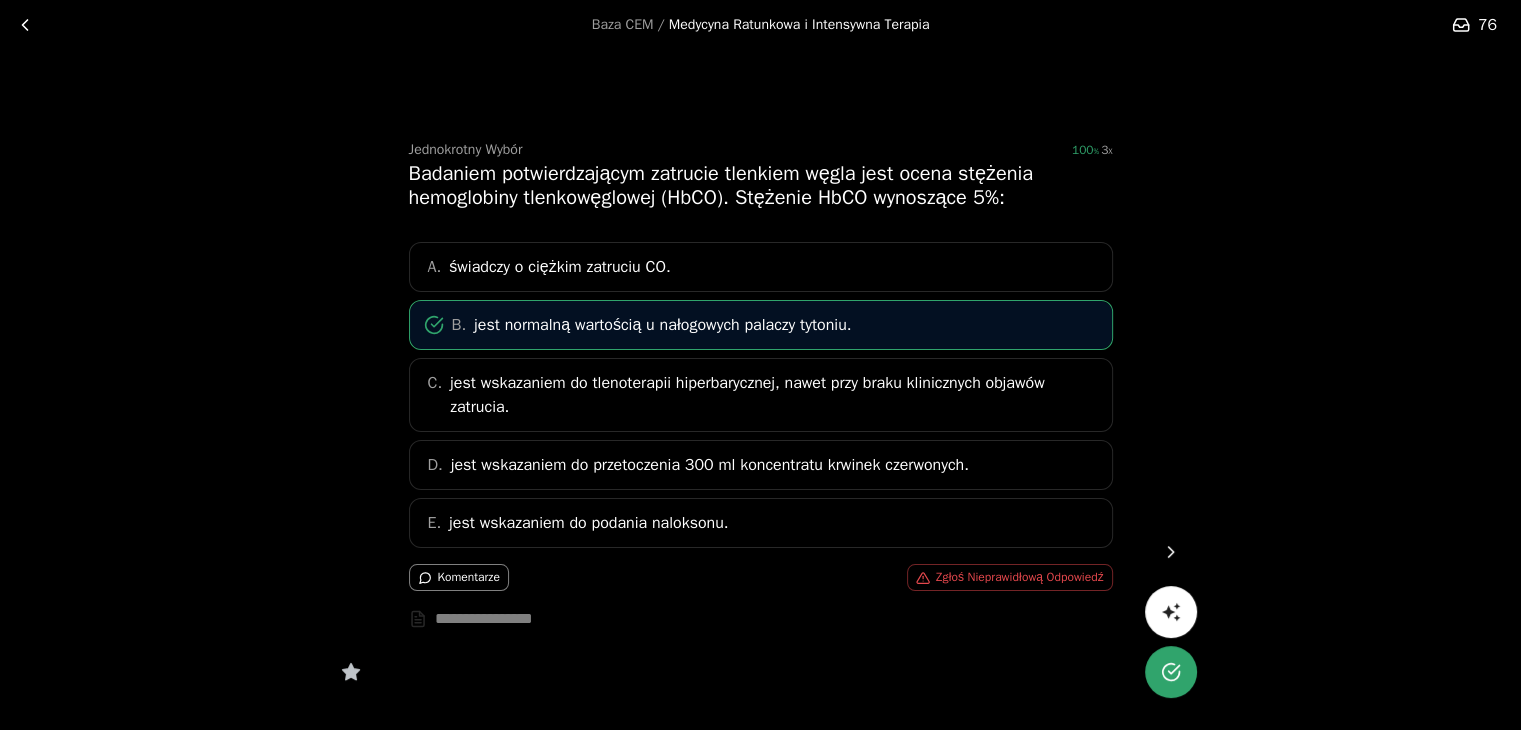 click at bounding box center [1171, 552] 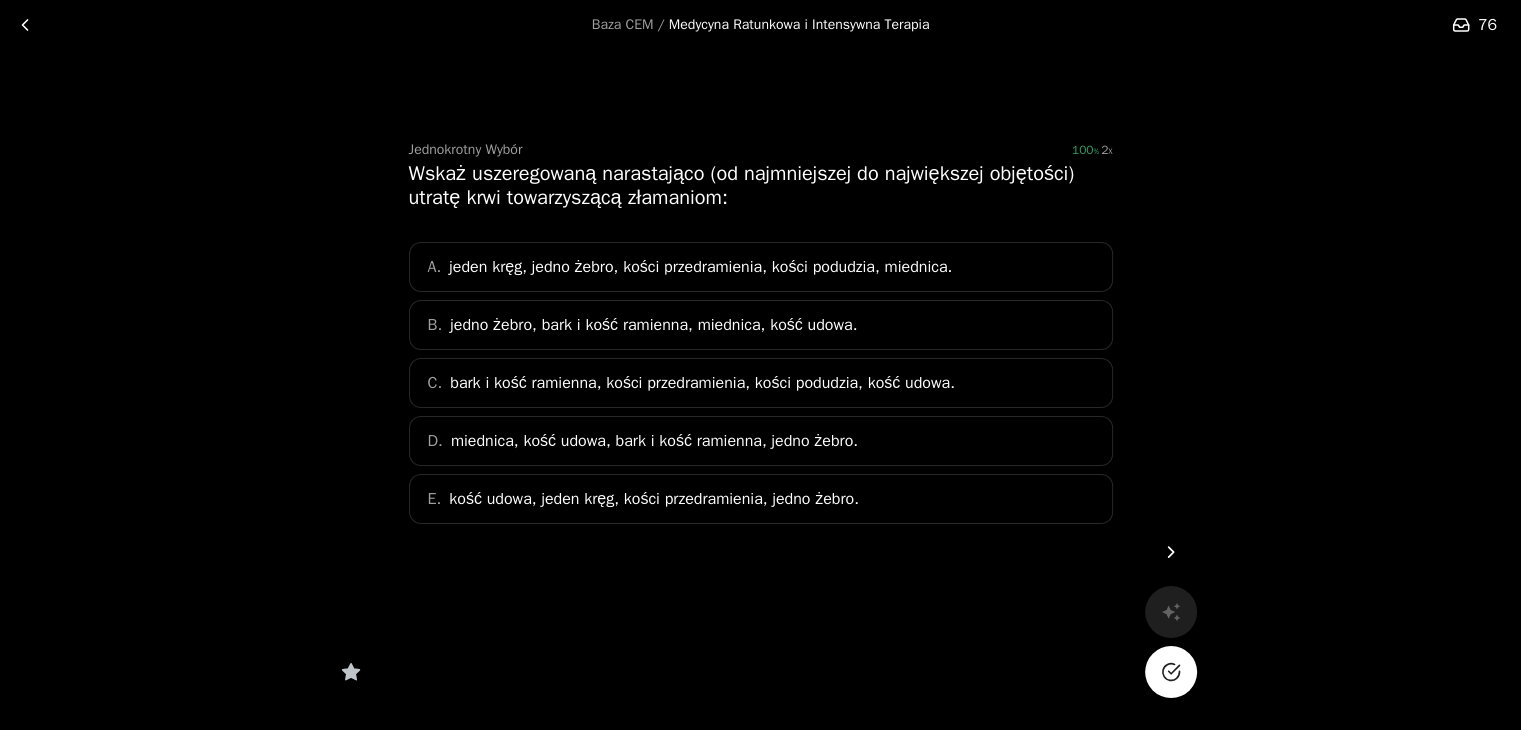 click on "jeden kręg, jedno żebro, kości przedramienia, kości podudzia, miednica." at bounding box center (700, 267) 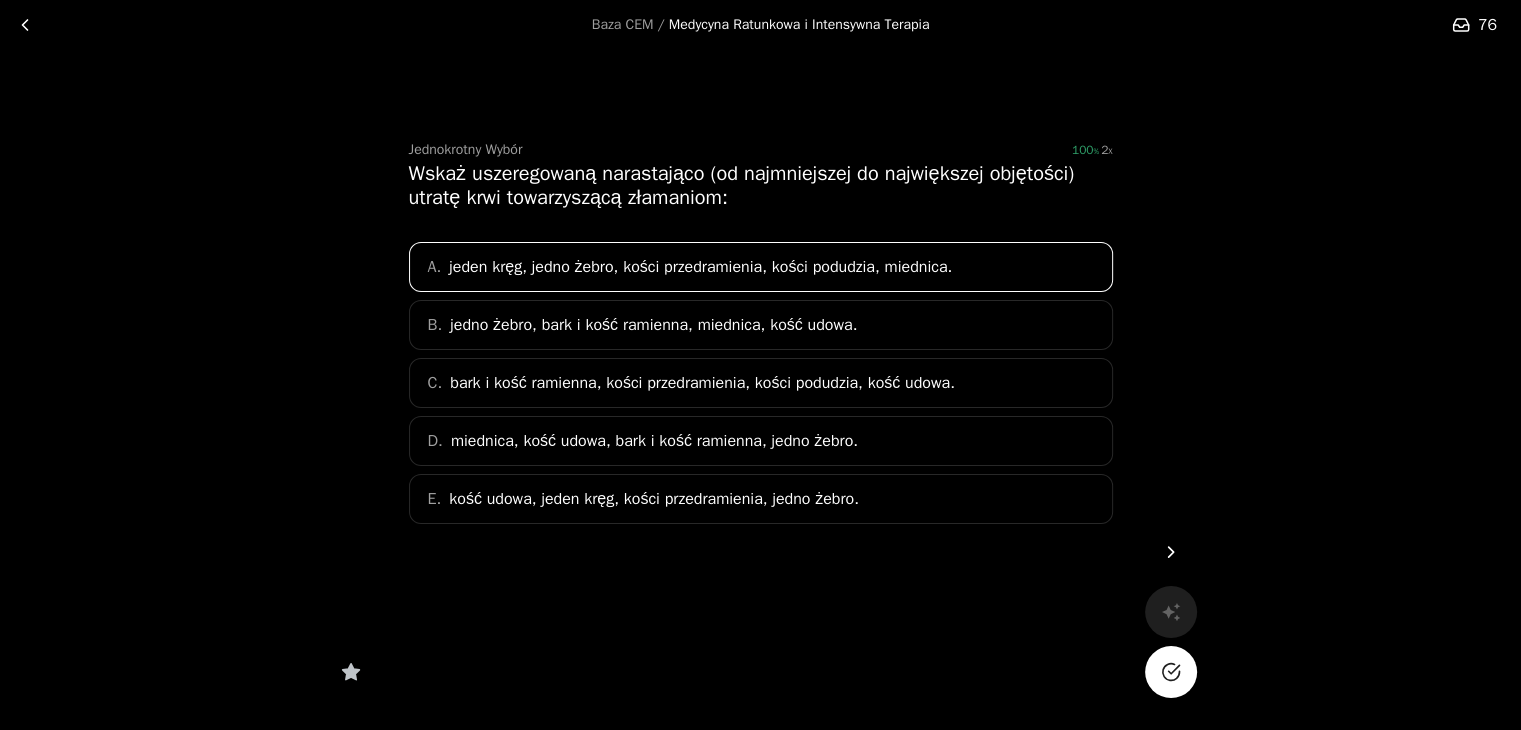 click 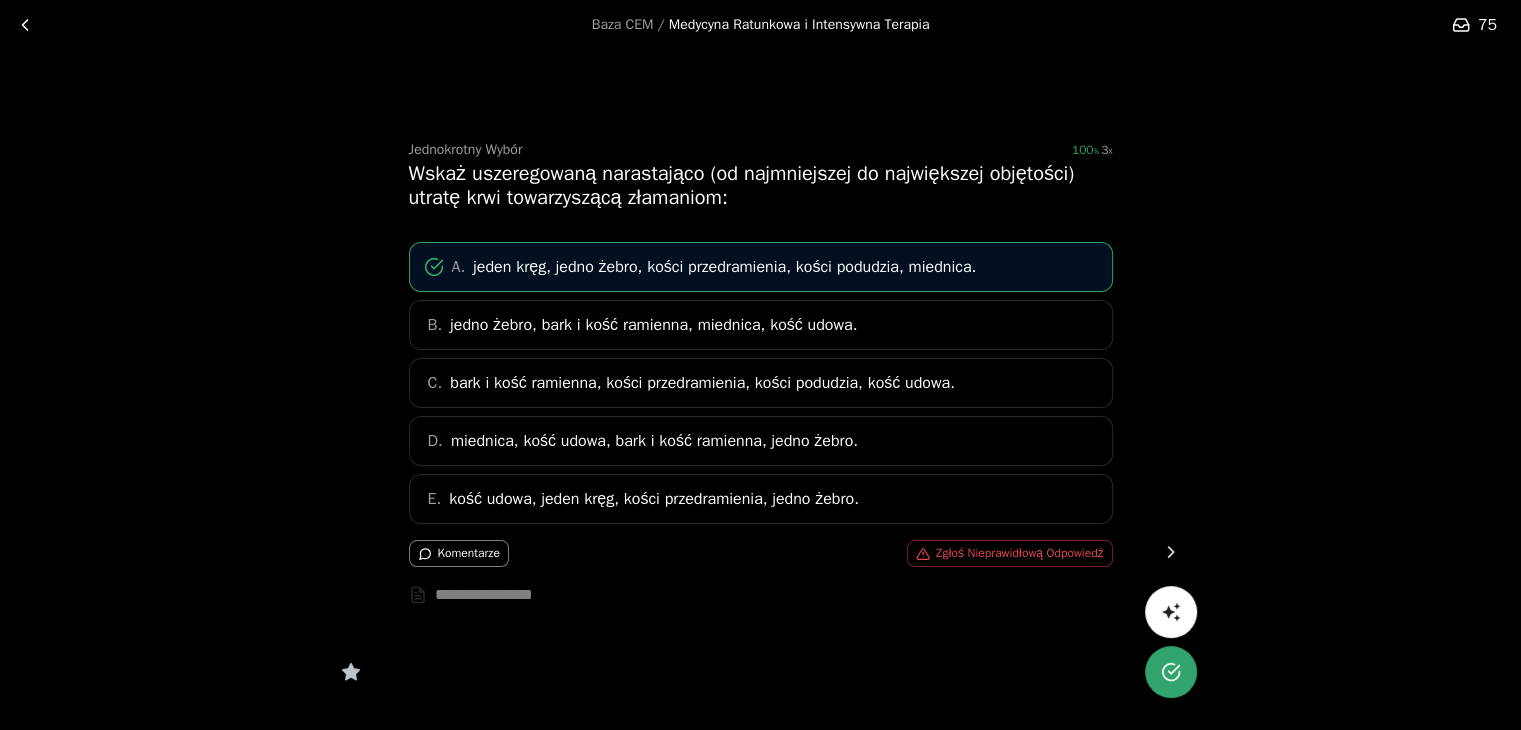 click 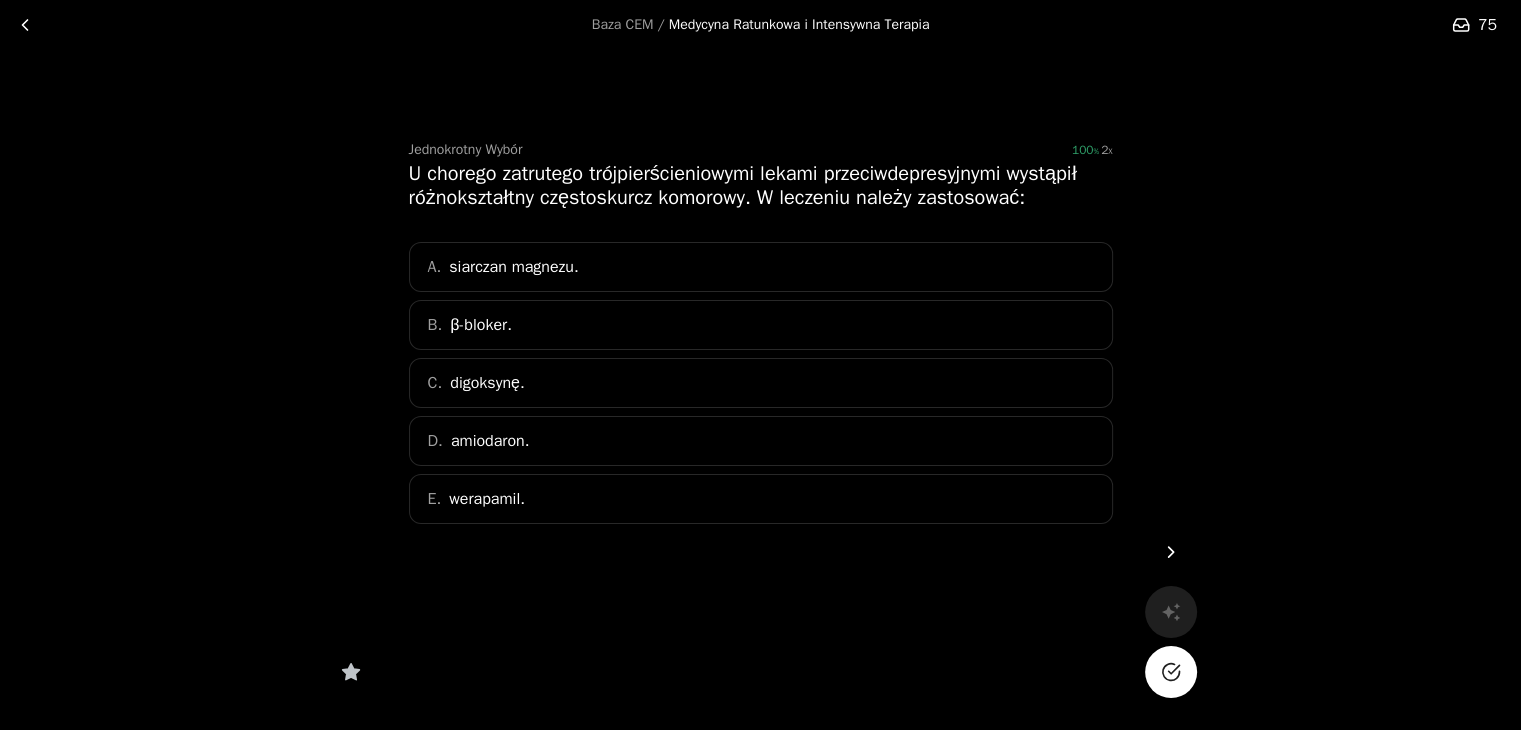 click on "A.   siarczan magnezu." at bounding box center [761, 267] 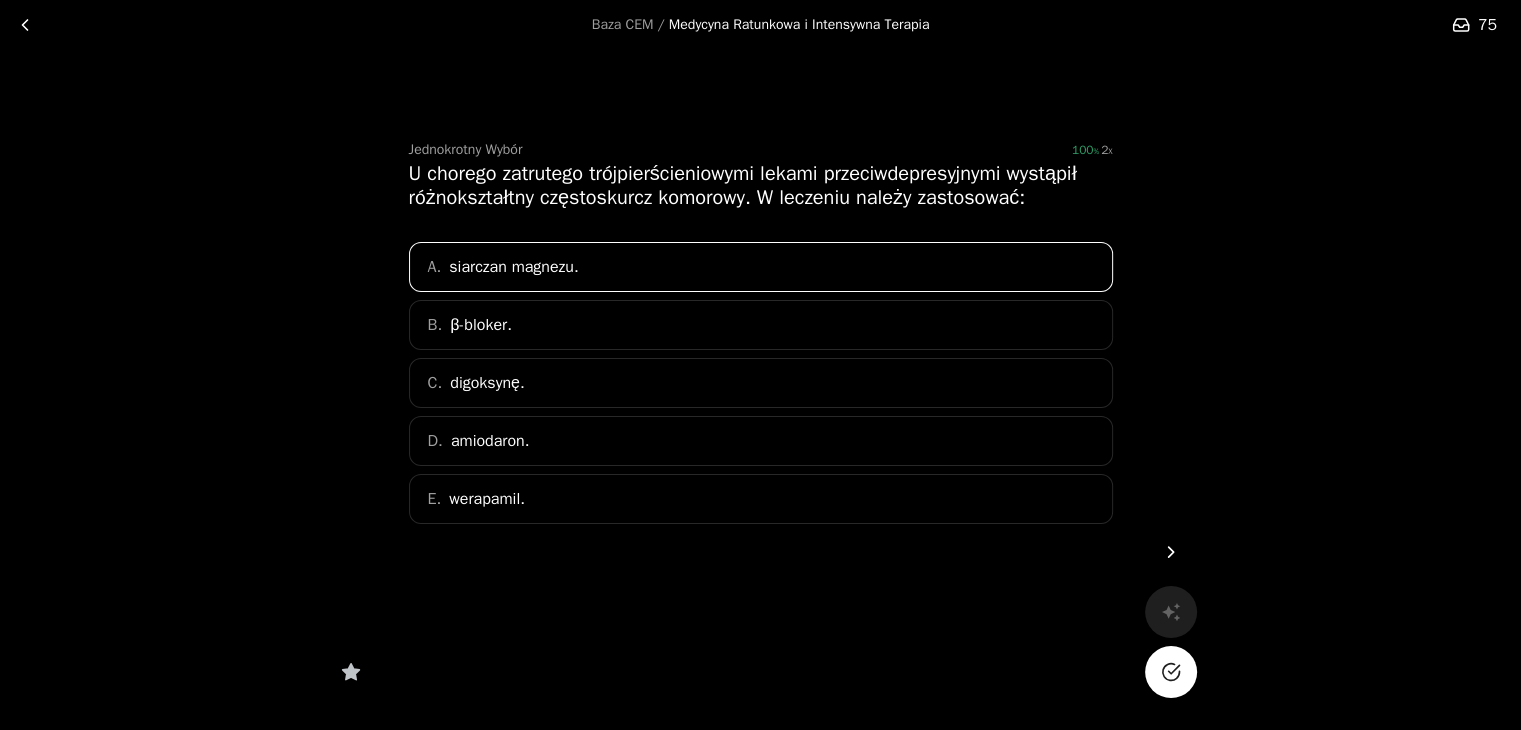 click 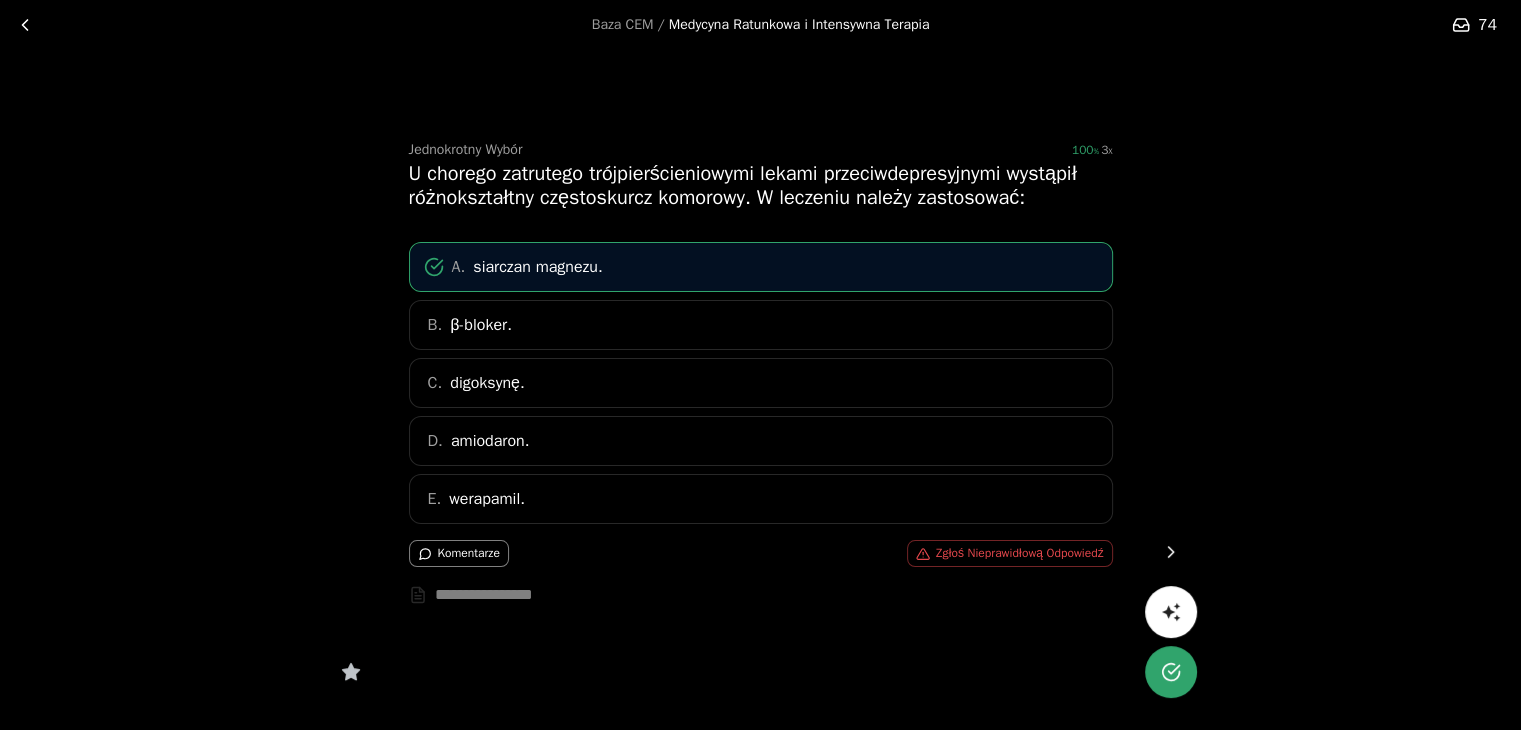 click 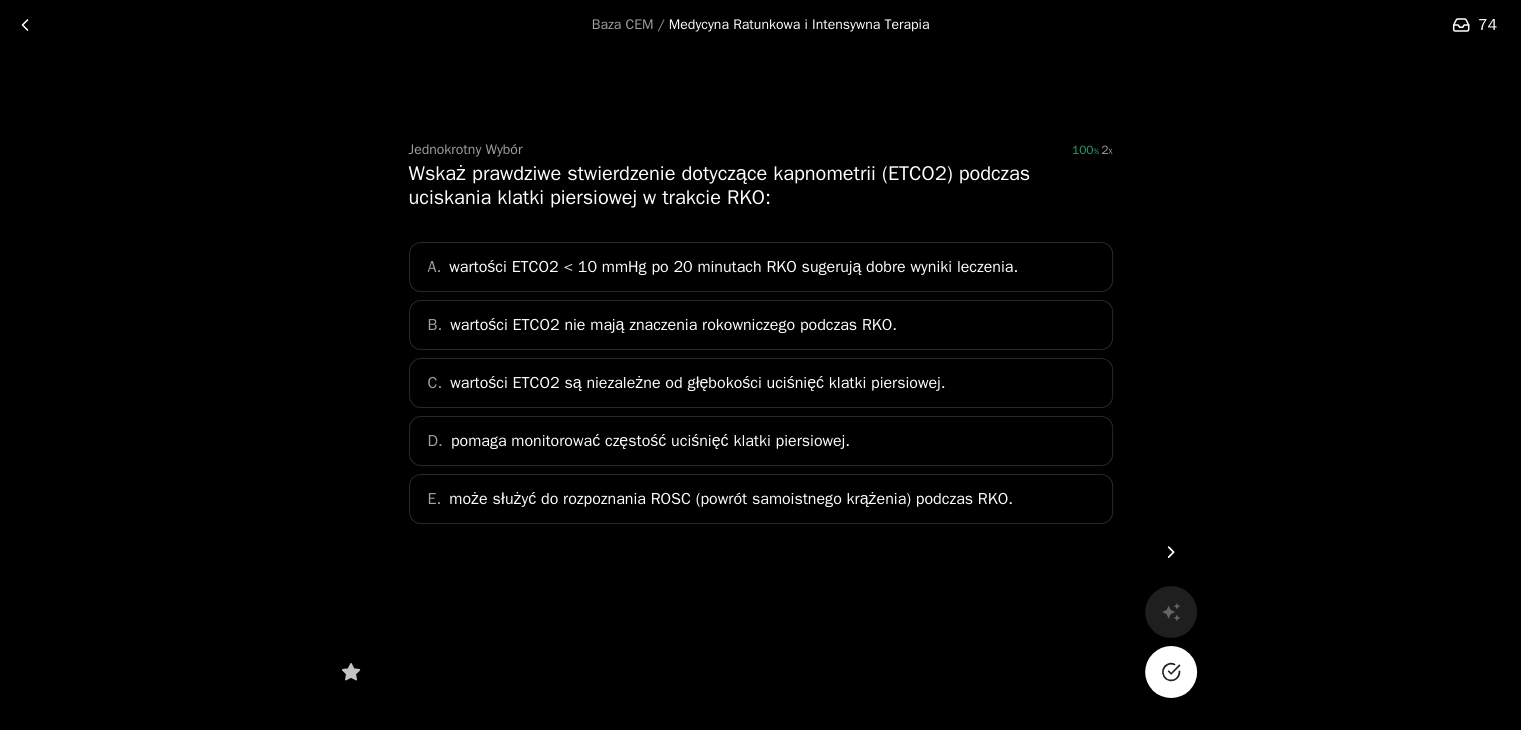 click on "może służyć do rozpoznania ROSC (powrót samoistnego krążenia) podczas RKO." at bounding box center (731, 499) 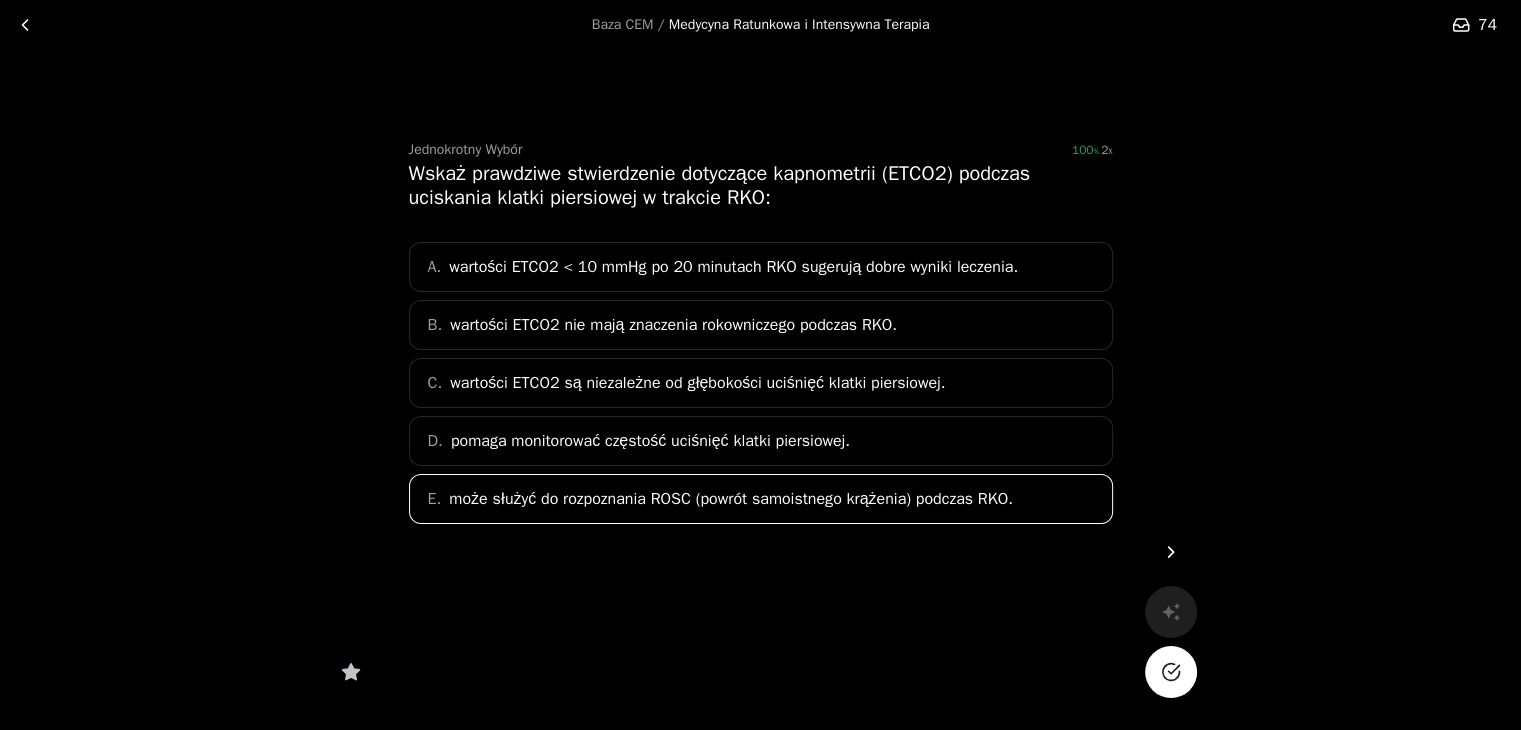click 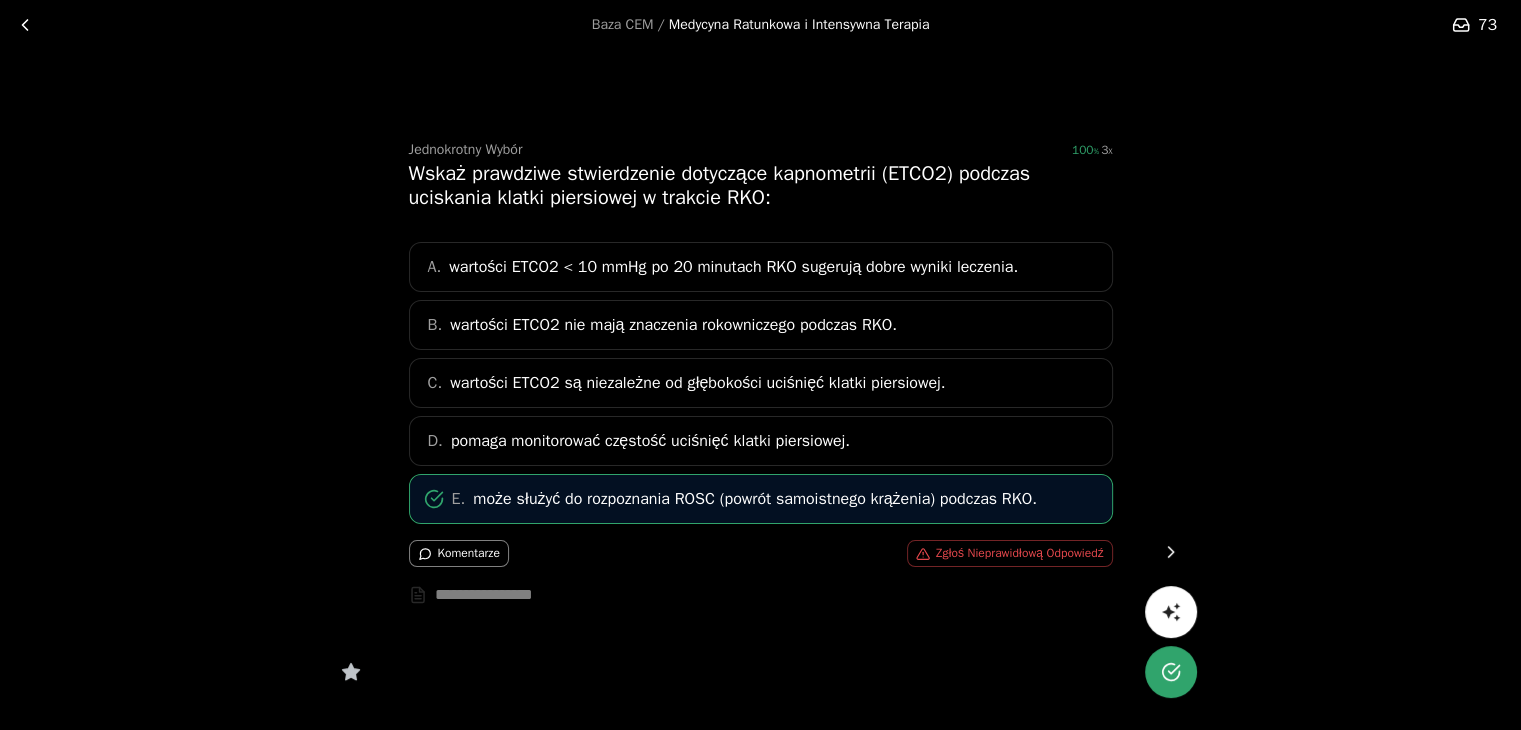 click 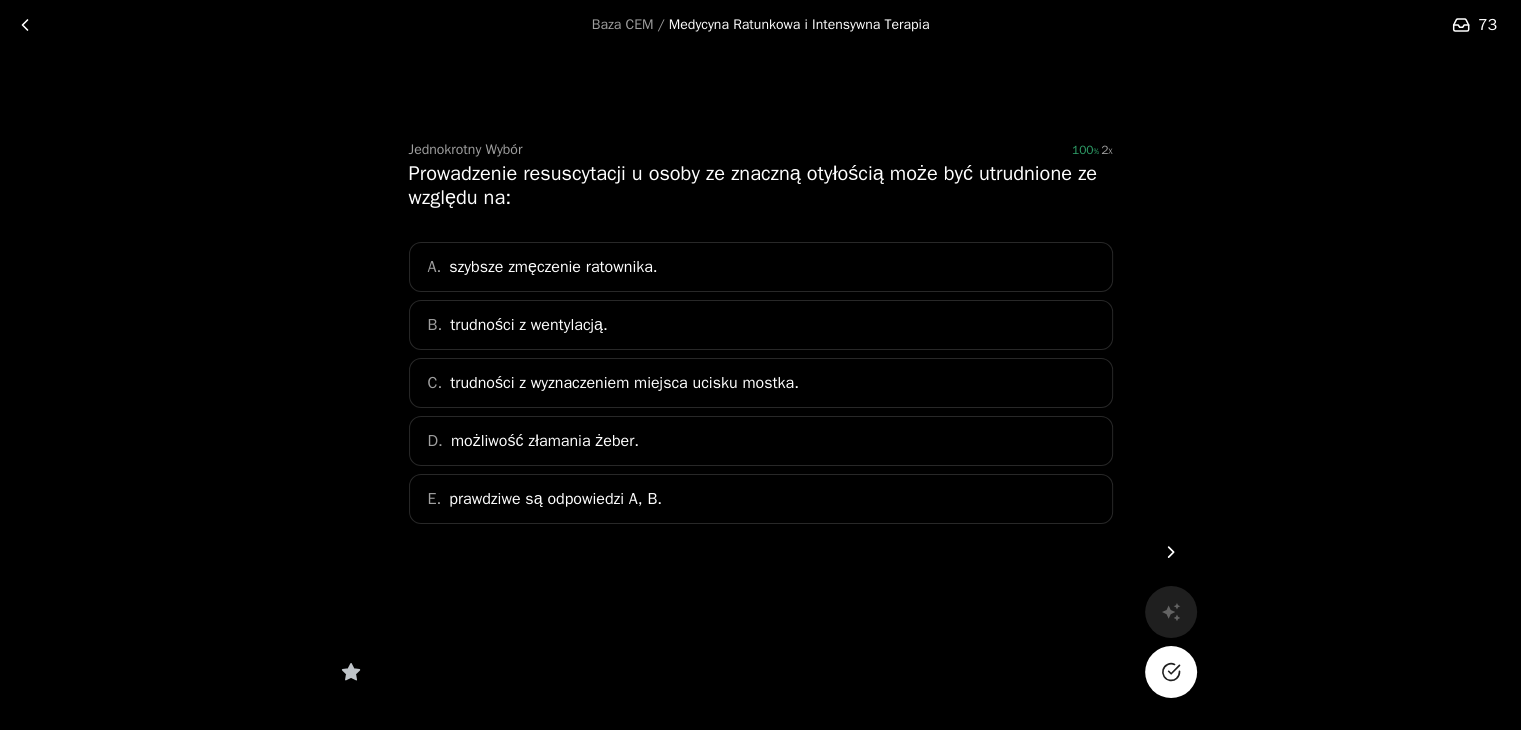 click on "E.   prawdziwe są odpowiedzi A, B." at bounding box center [761, 499] 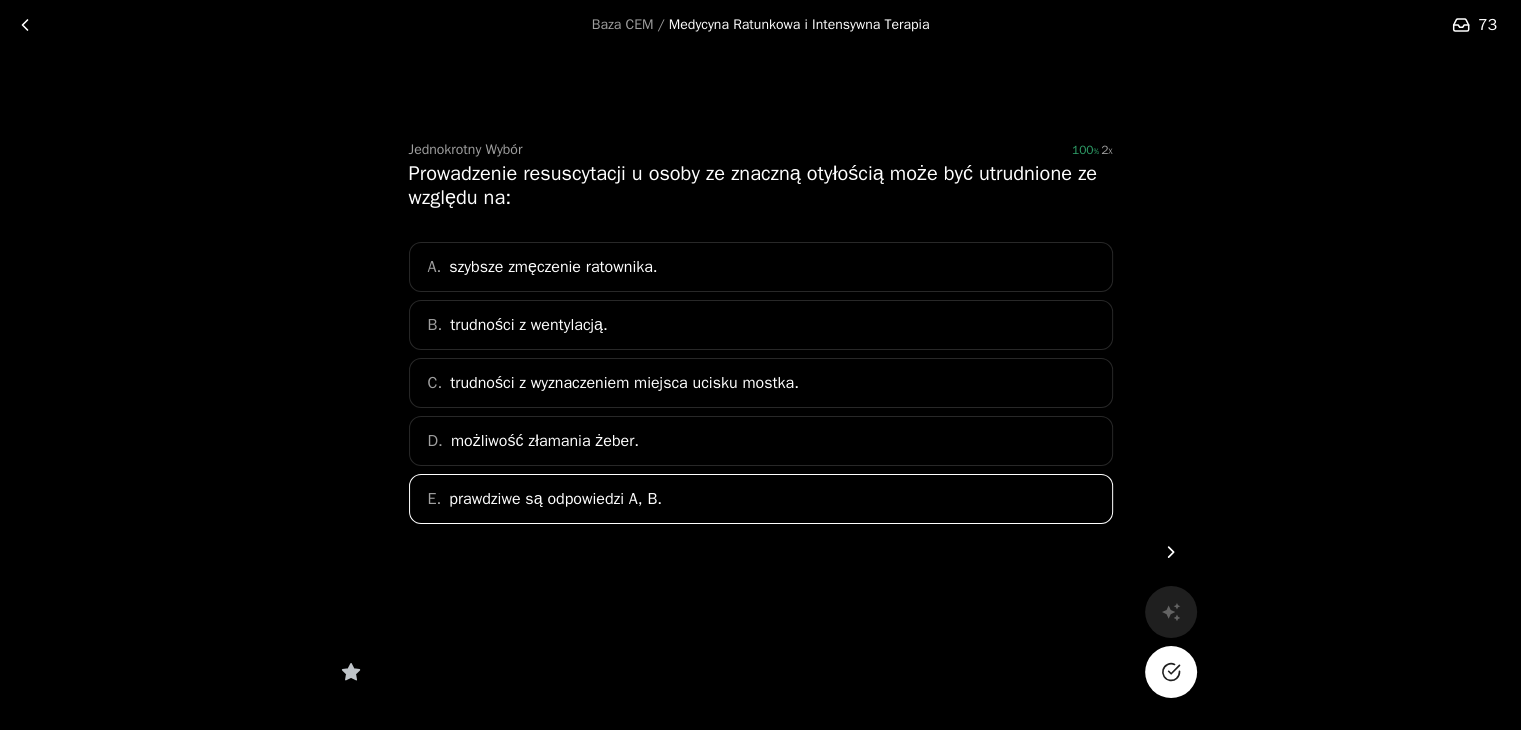 click at bounding box center (1171, 672) 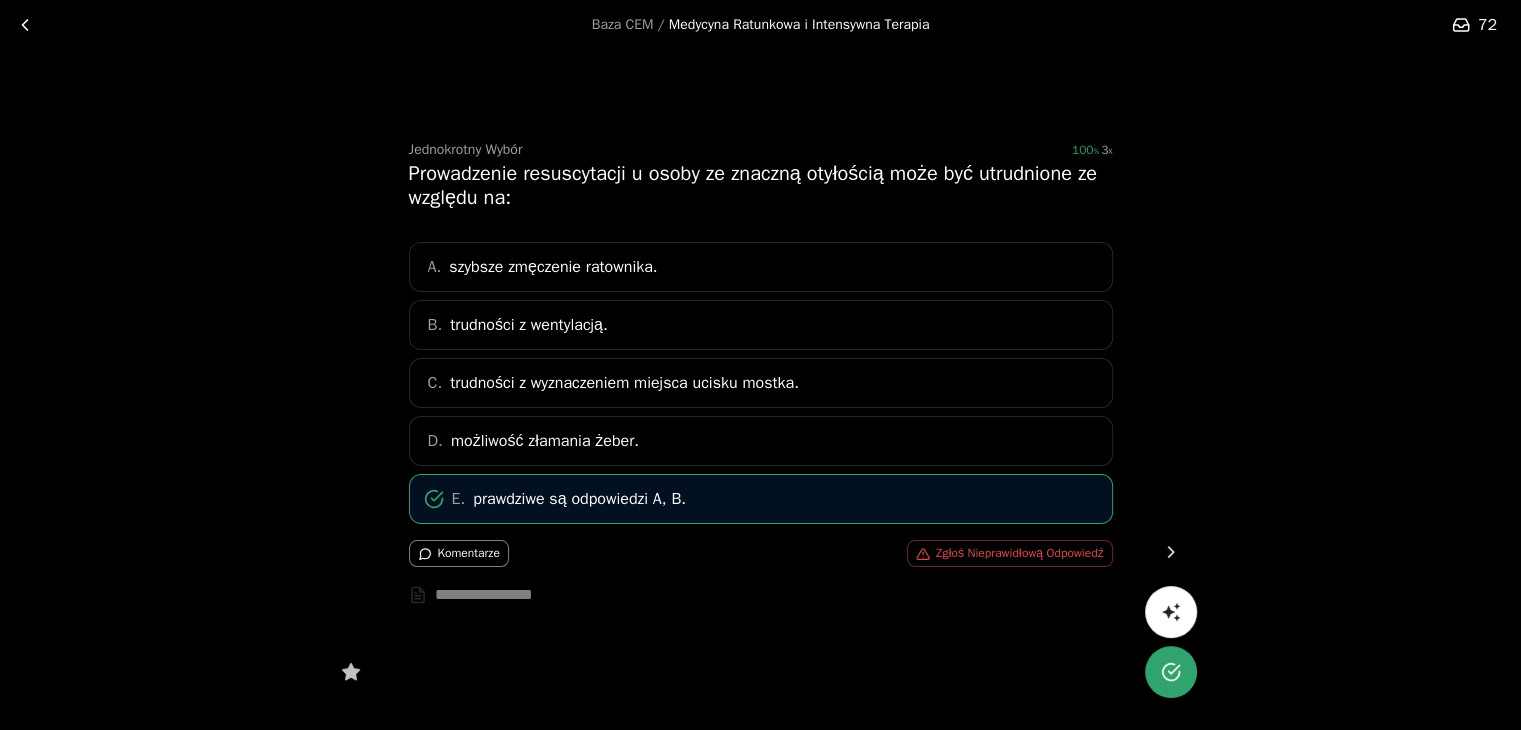 click 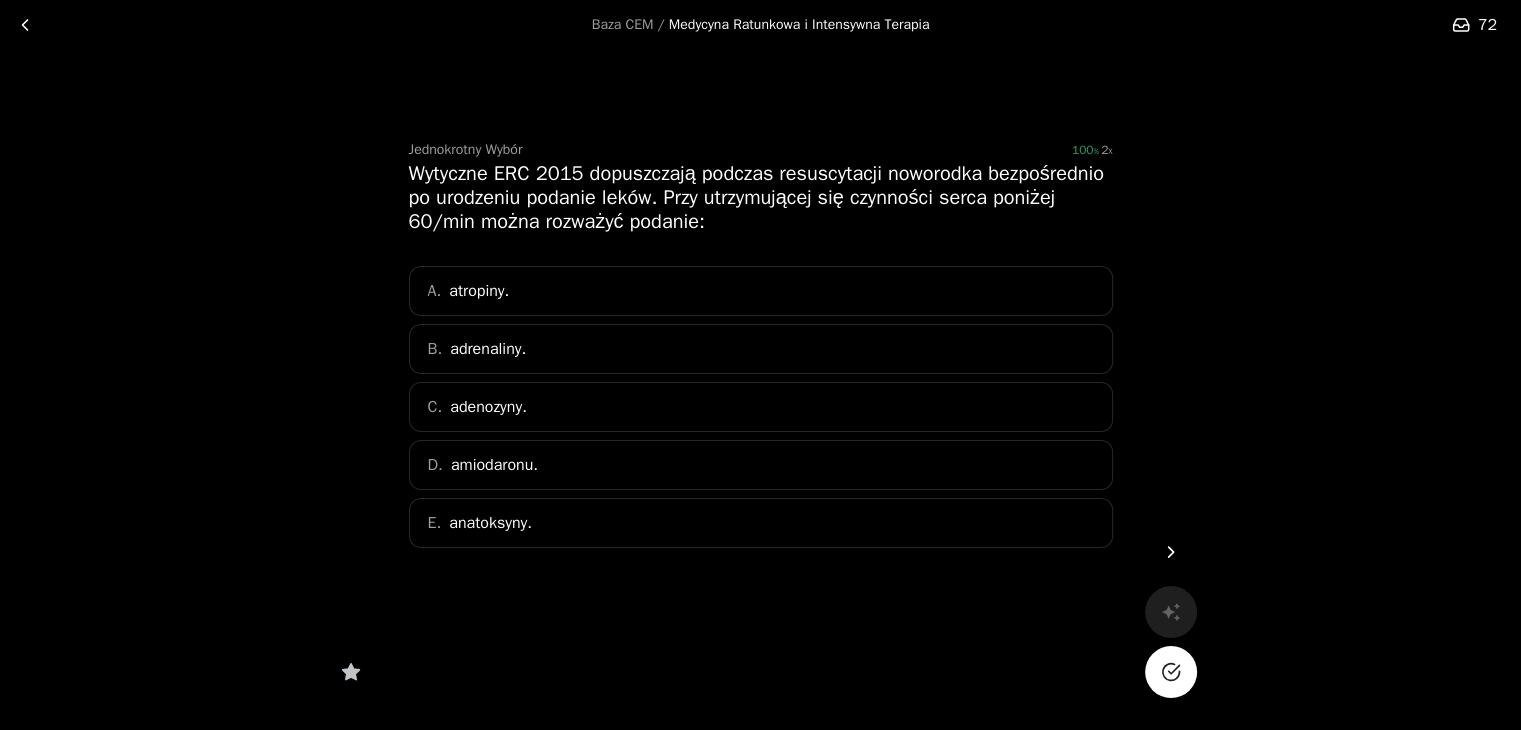 click on "B.   adrenaliny." at bounding box center [761, 349] 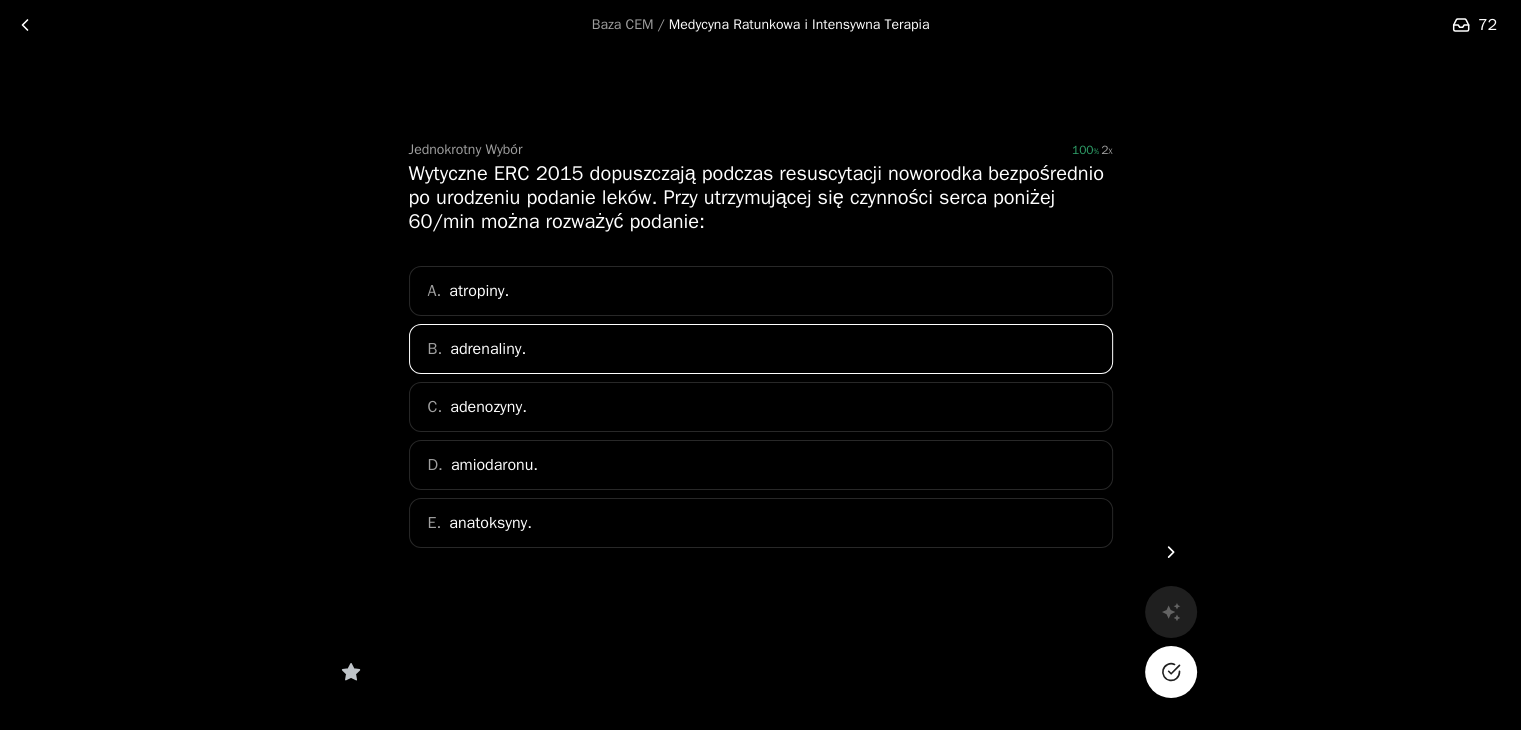 click 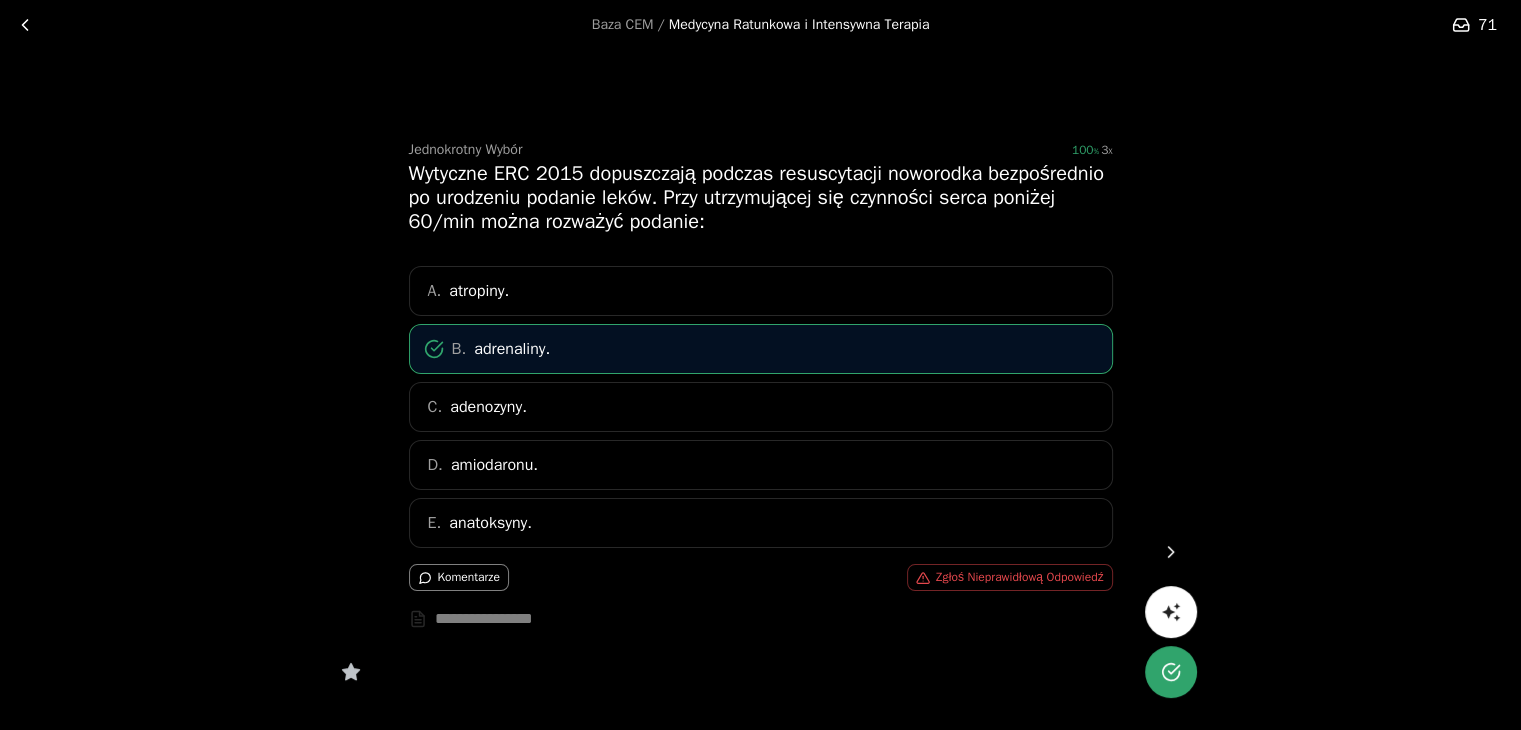 click at bounding box center (1171, 552) 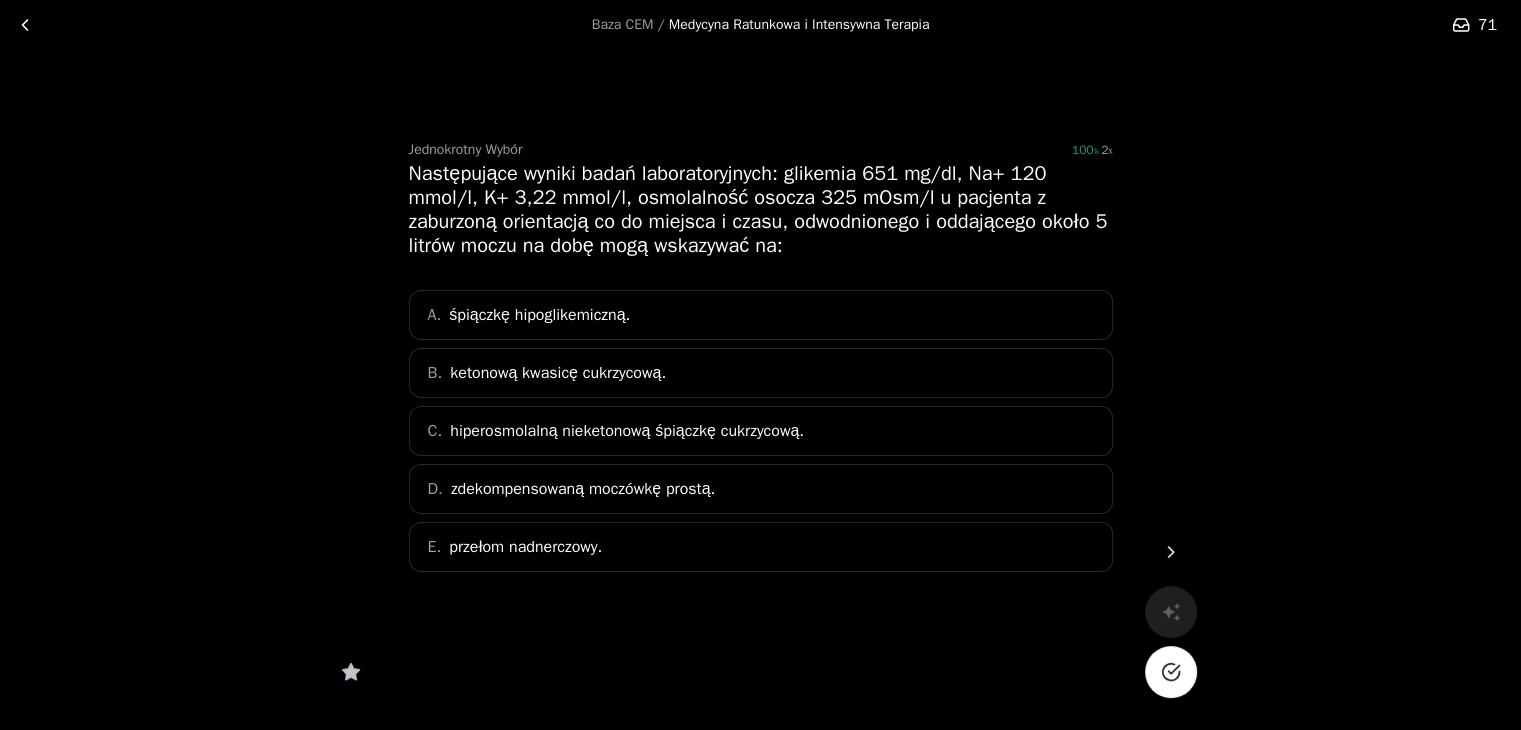 click on "C.   hiperosmolalną nieketonową śpiączkę cukrzycową." at bounding box center (761, 431) 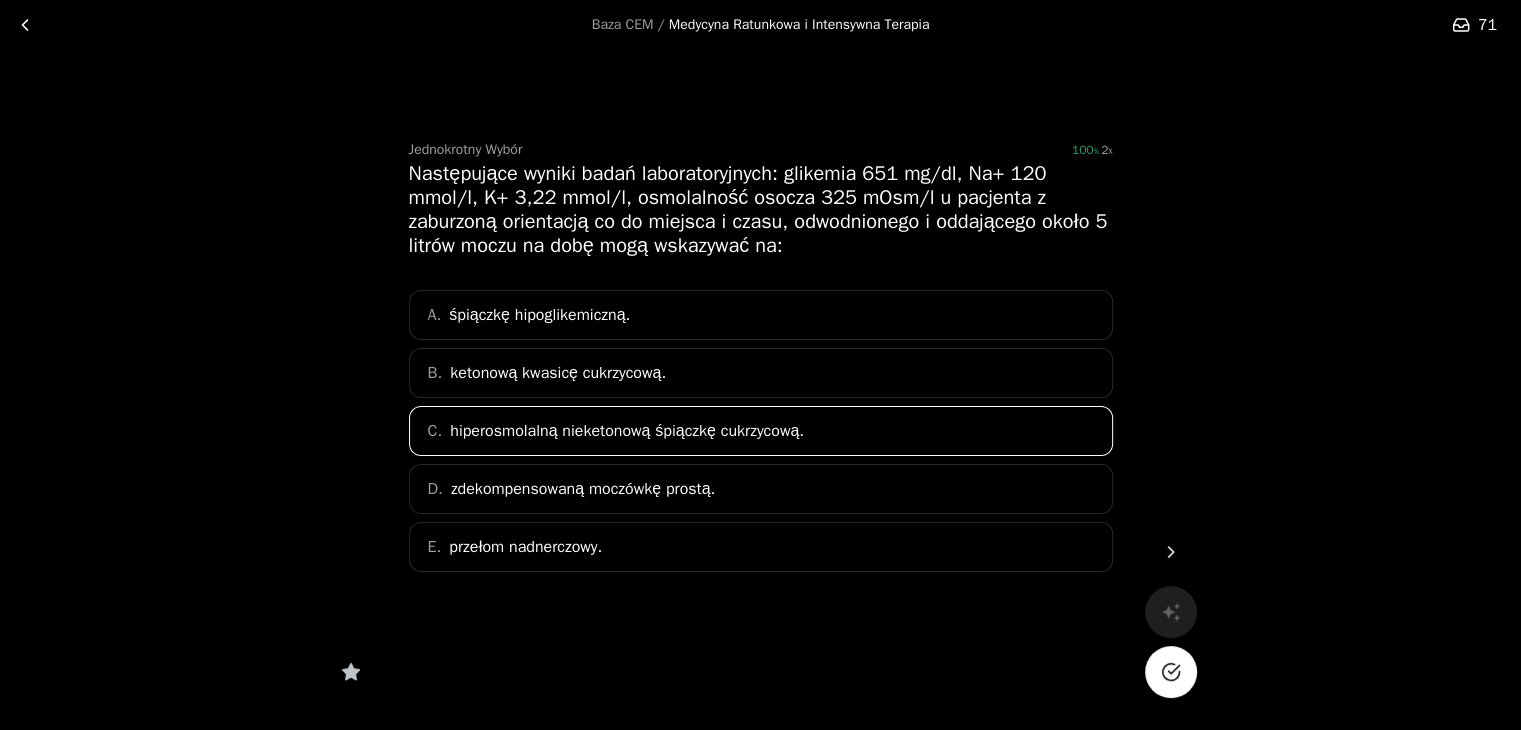 click at bounding box center (1171, 672) 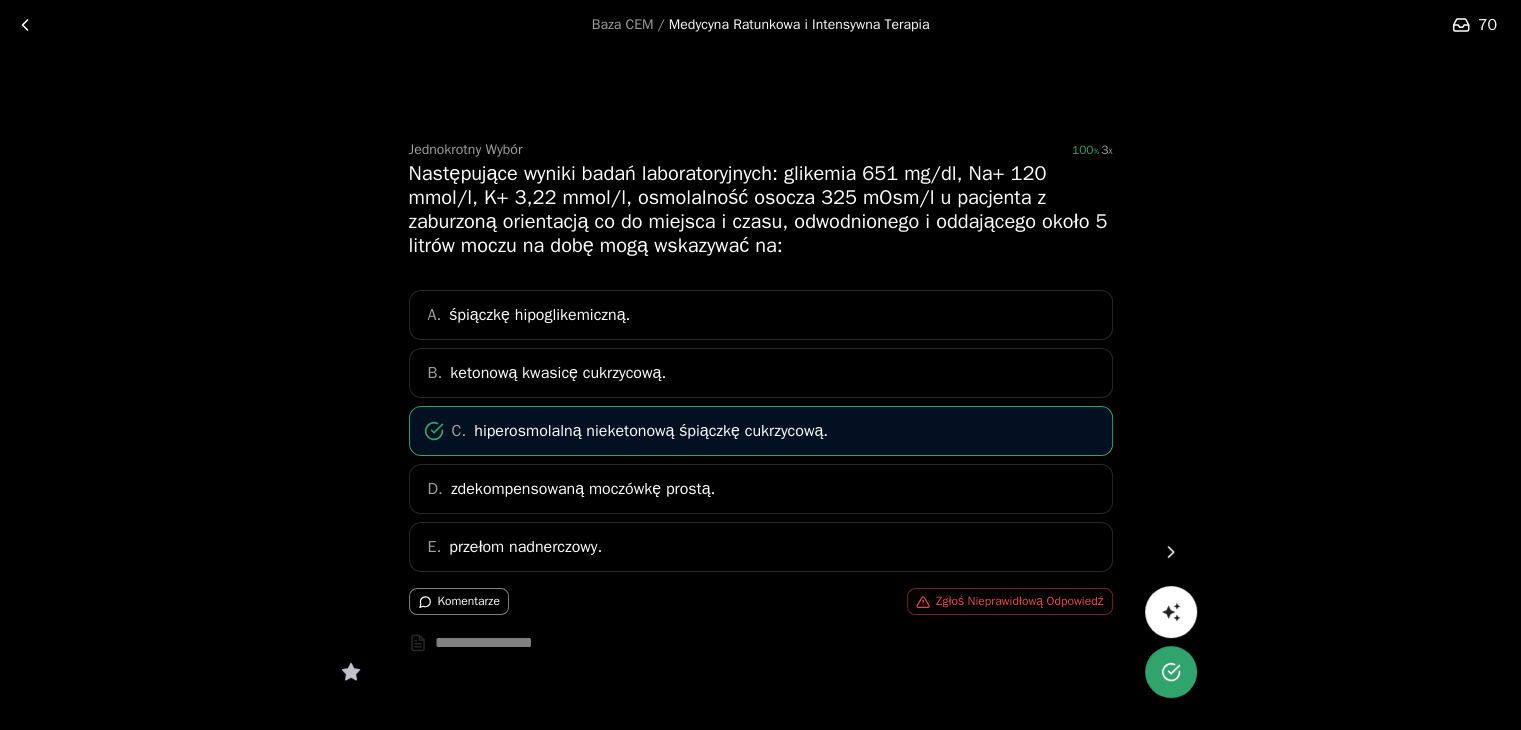 click 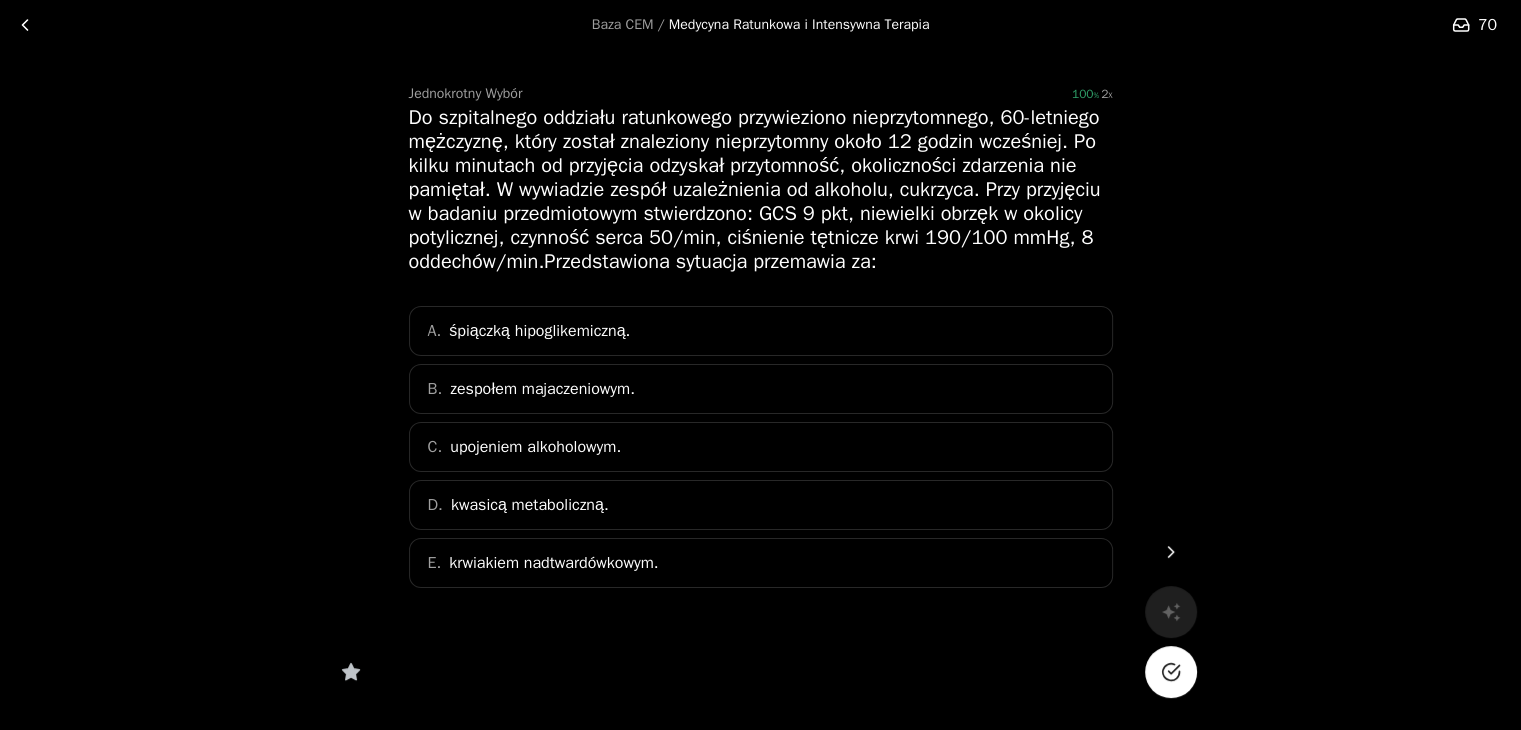 scroll, scrollTop: 72, scrollLeft: 0, axis: vertical 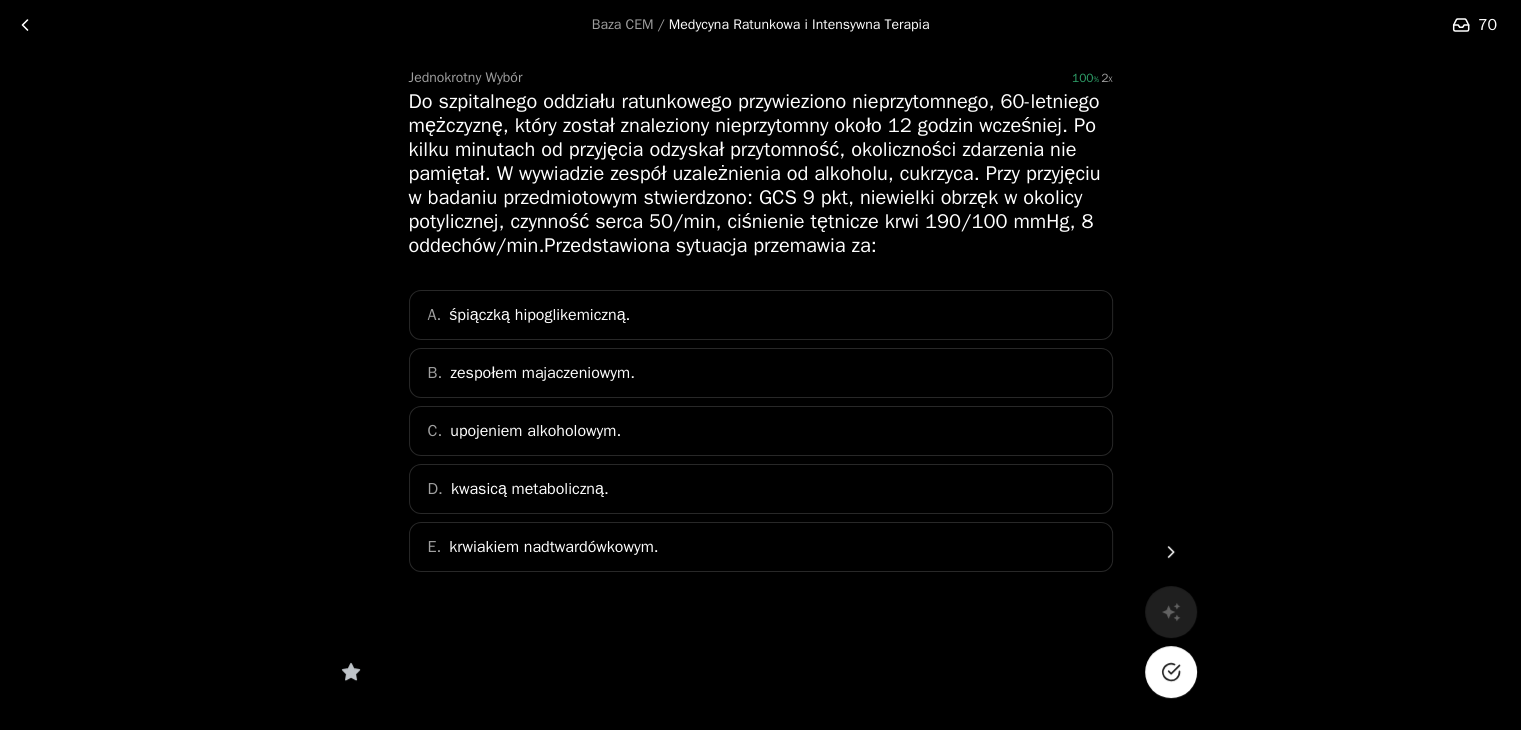 click on "Jednokrotny Wybór 100 2 Do szpitalnego oddziału ratunkowego przywieziono nieprzytomnego, 60-letniego mężczyznę, który został znaleziony nieprzytomny około 12 godzin wcześniej. Po kilku minutach od przyjęcia odzyskał przytomność, okoliczności zdarzenia nie pamiętał. W wywiadzie zespół uzależnienia od alkoholu, cukrzyca. Przy przyjęciu w badaniu przedmiotowym stwierdzono: GCS 9 pkt, niewielki obrzęk w okolicy potylicznej, czynność serca 50/min, ciśnienie tętnicze krwi 190/100 mmHg, 8 oddechów/min.Przedstawiona sytuacja przemawia za: A.   śpiączką hipoglikemiczną. B.   zespołem majaczeniowym. C.   upojeniem alkoholowym. D.   kwasicą metaboliczną. E.   krwiakiem nadtwardówkowym." at bounding box center [761, 360] 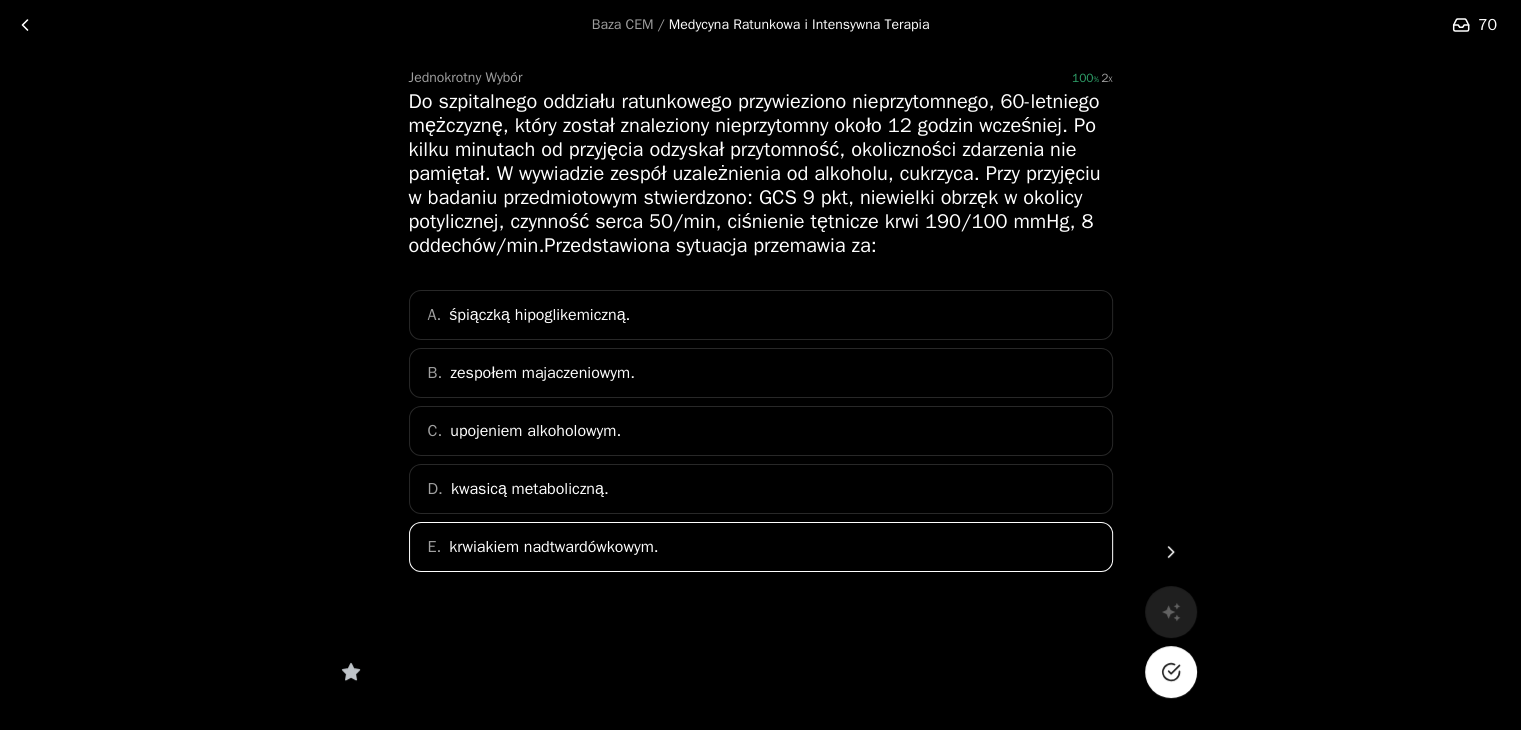 click at bounding box center (1171, 672) 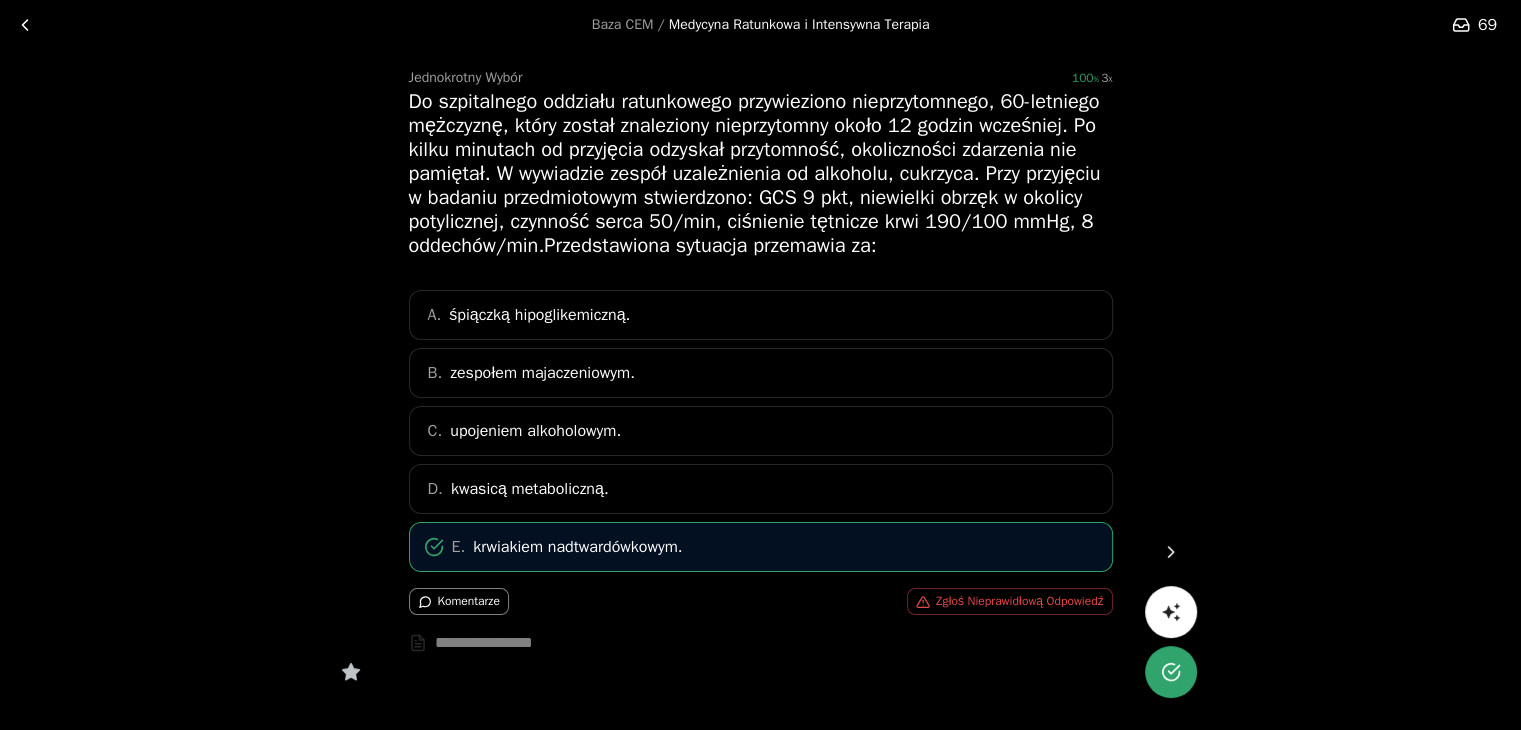 click at bounding box center (1171, 552) 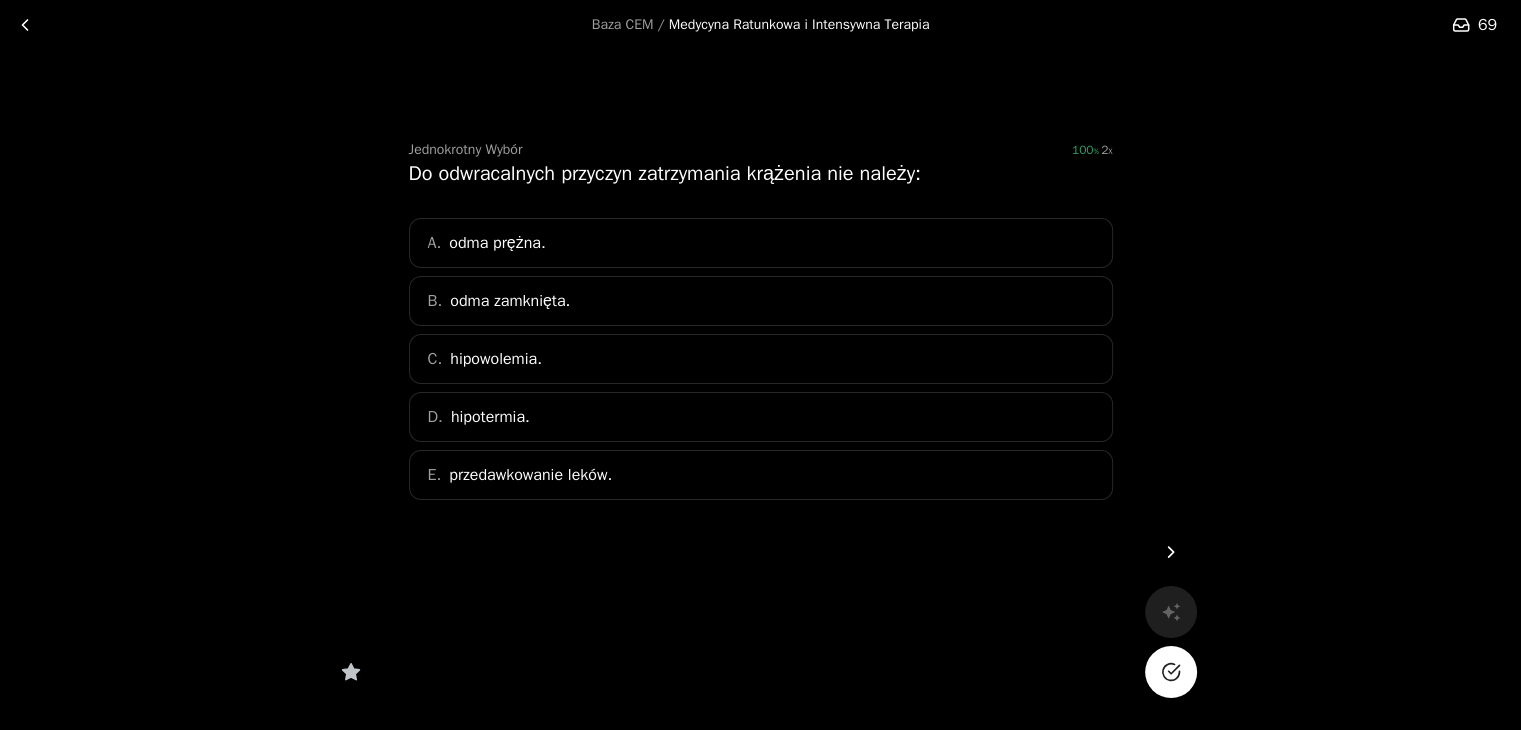 scroll, scrollTop: 0, scrollLeft: 0, axis: both 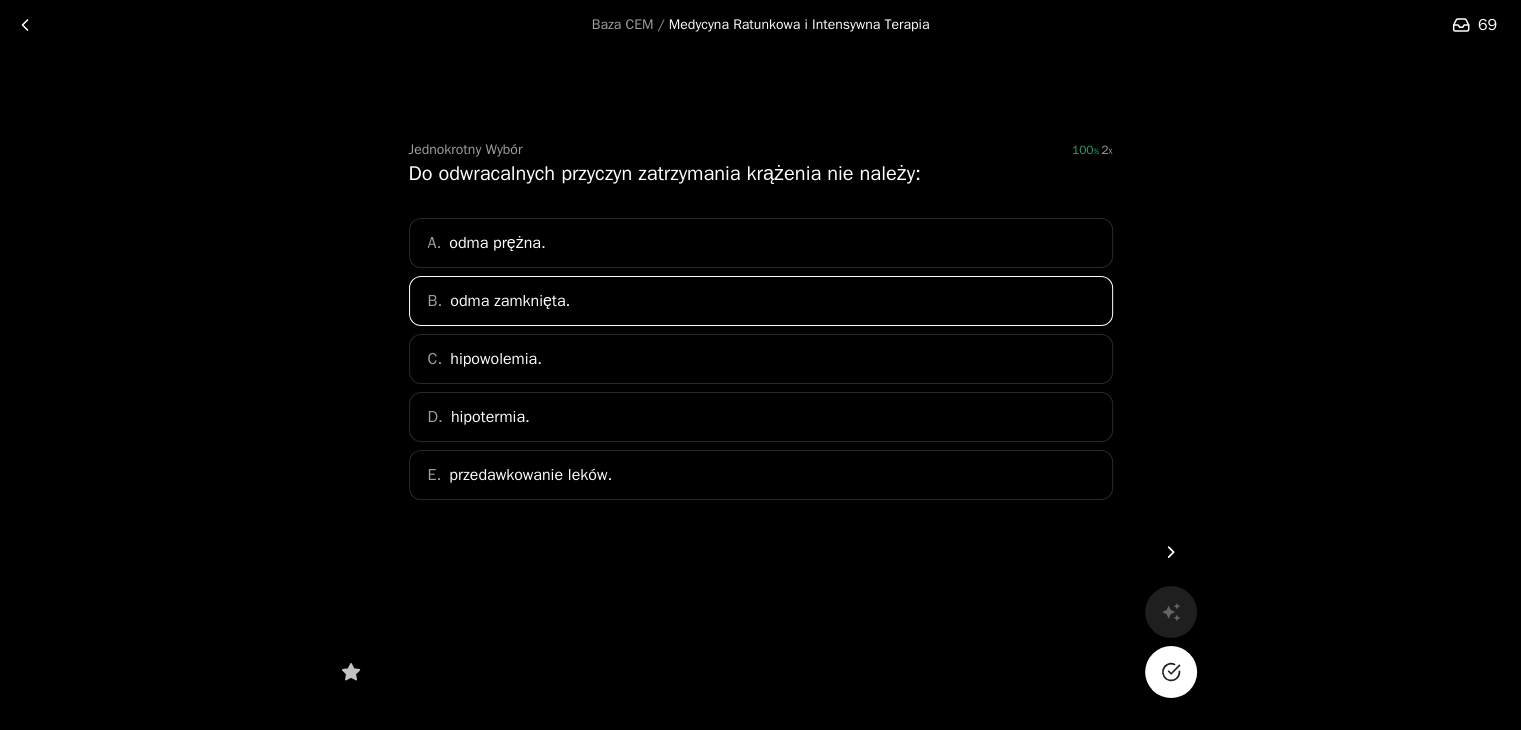 click at bounding box center [1171, 672] 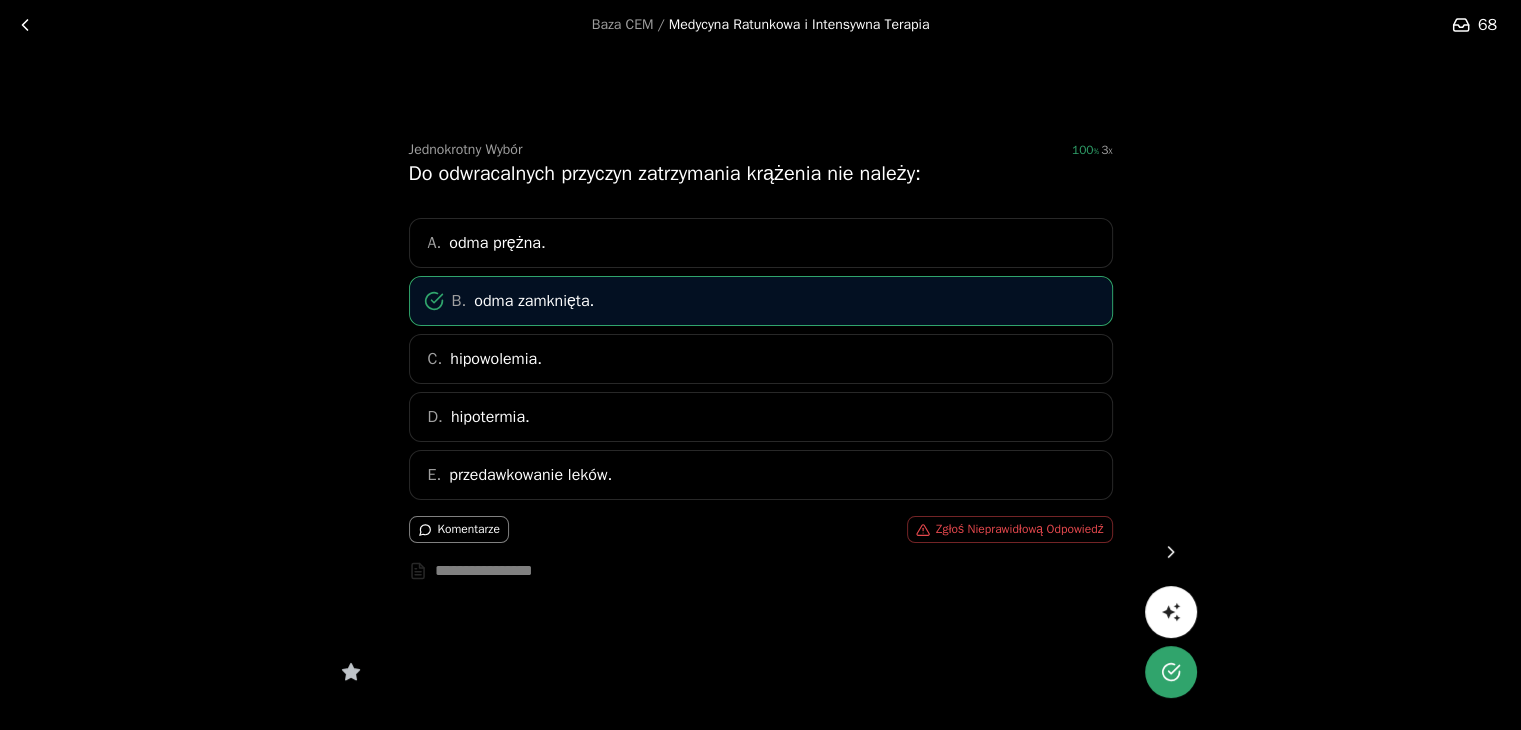 click at bounding box center (1171, 552) 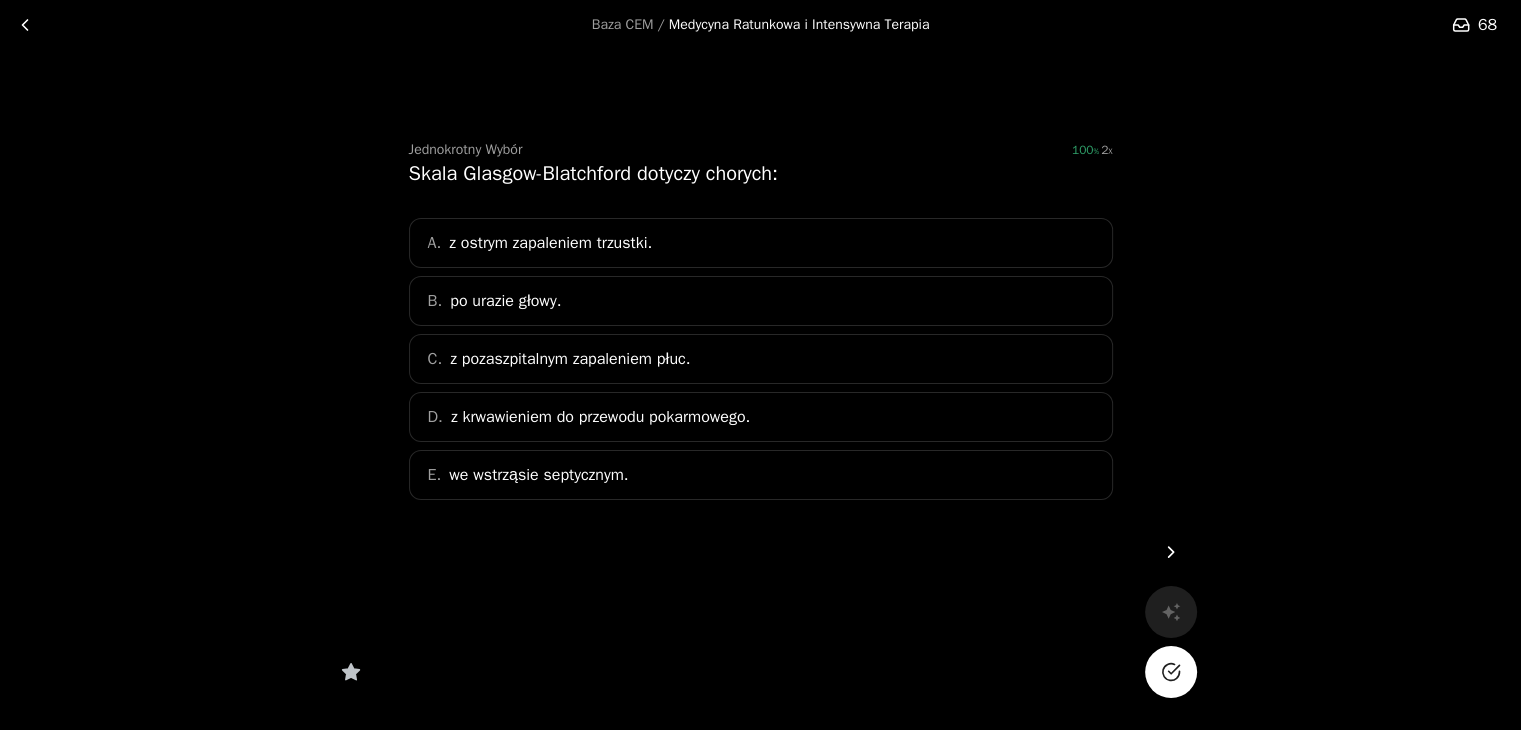 click on "D.   z krwawieniem do przewodu pokarmowego." at bounding box center (761, 417) 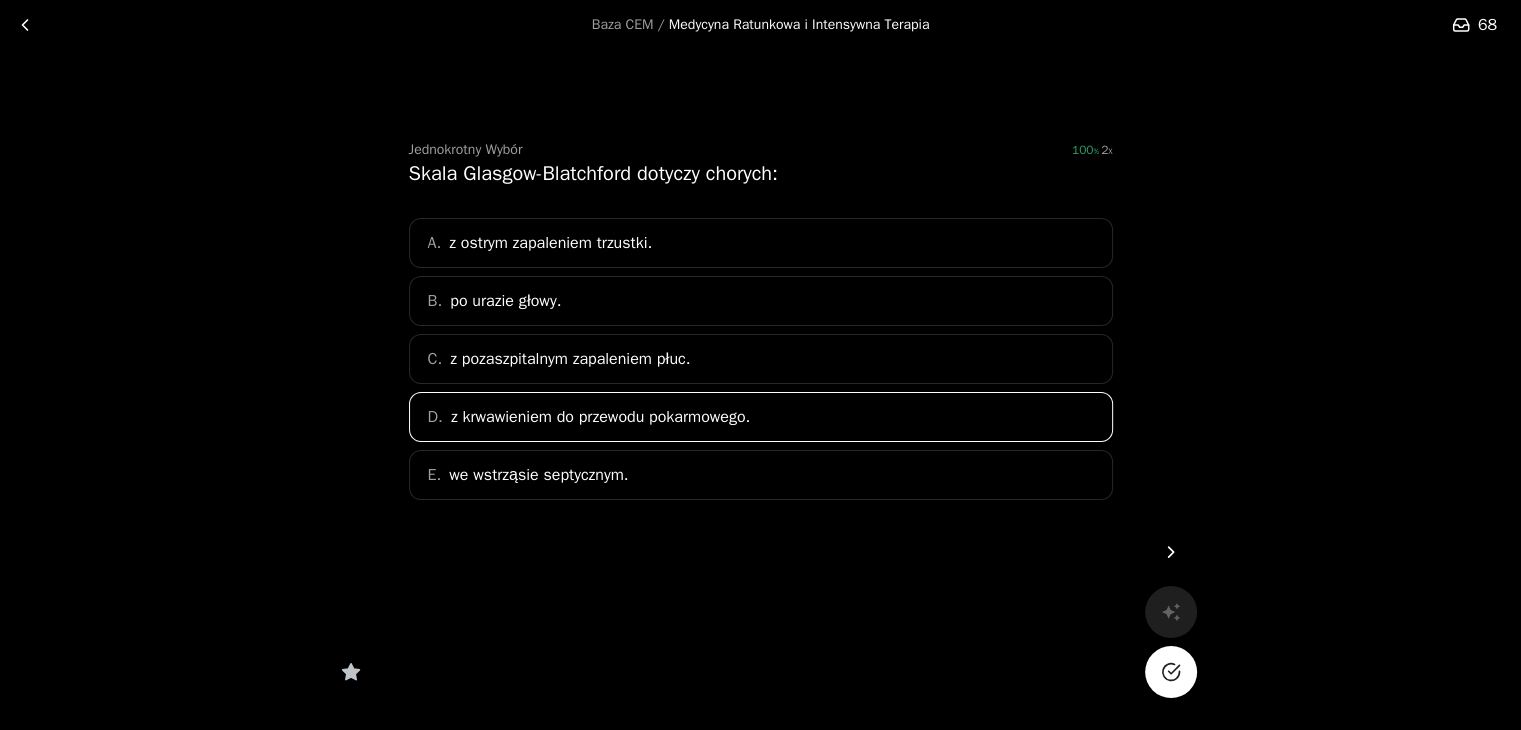 click at bounding box center (1171, 672) 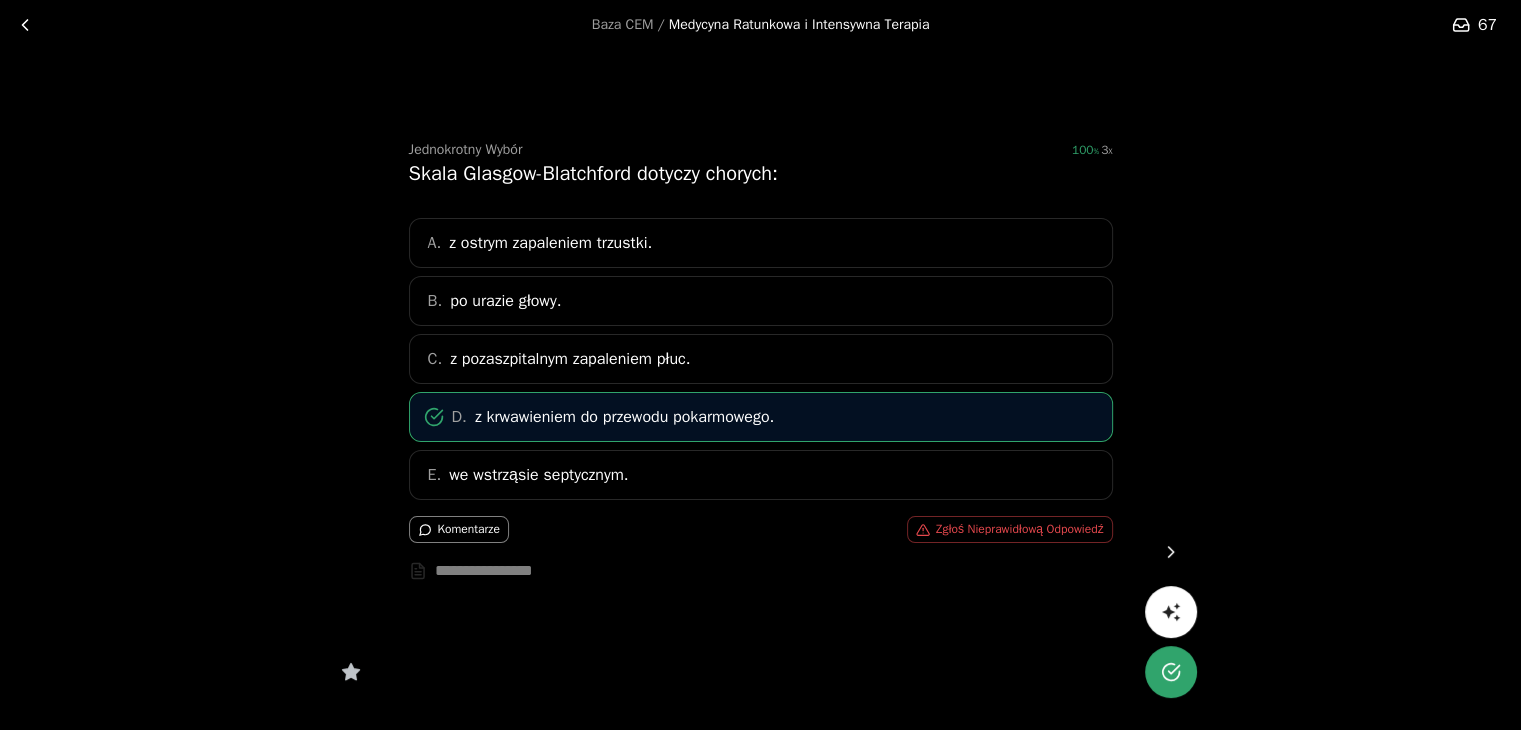 click 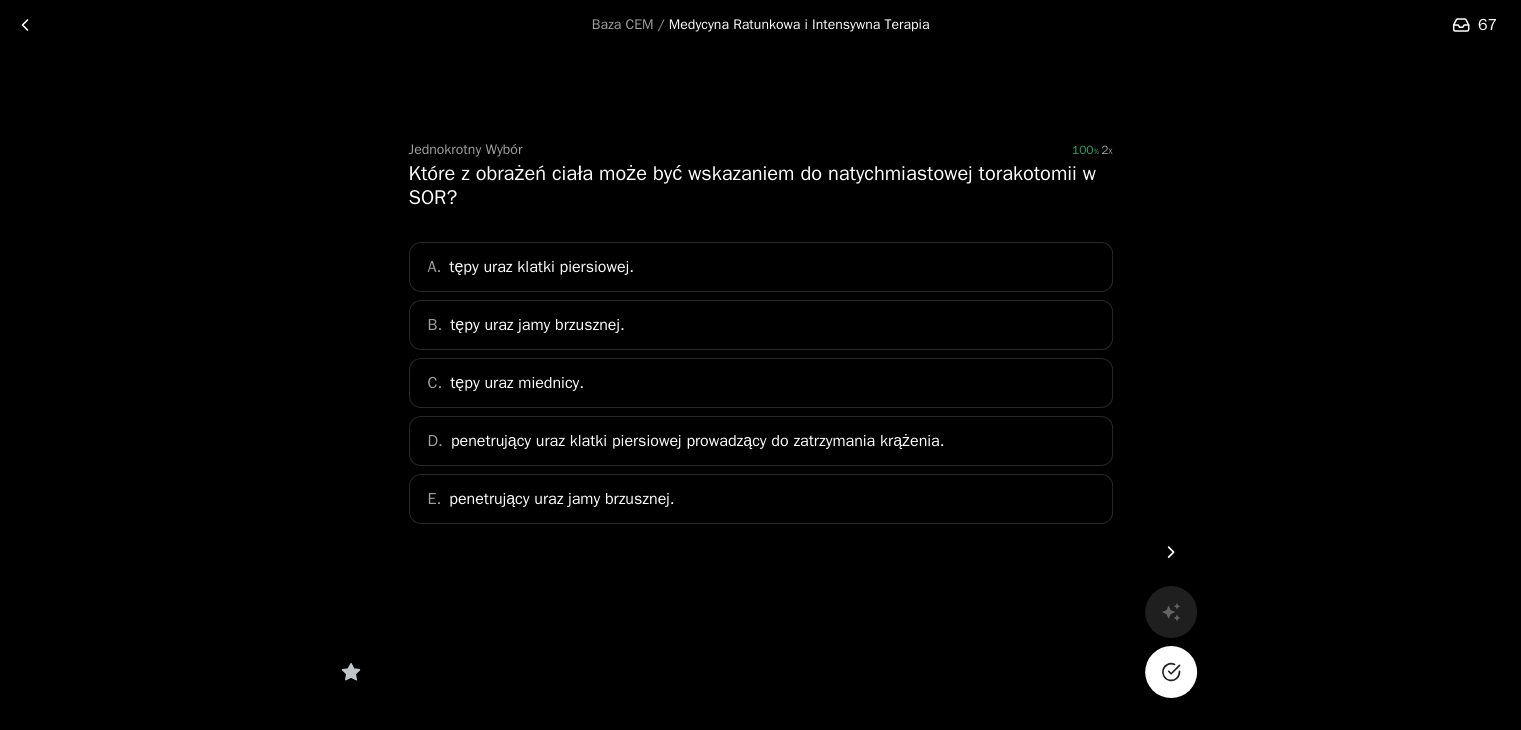 click on "D.   penetrujący uraz klatki piersiowej prowadzący do zatrzymania krążenia." at bounding box center (761, 441) 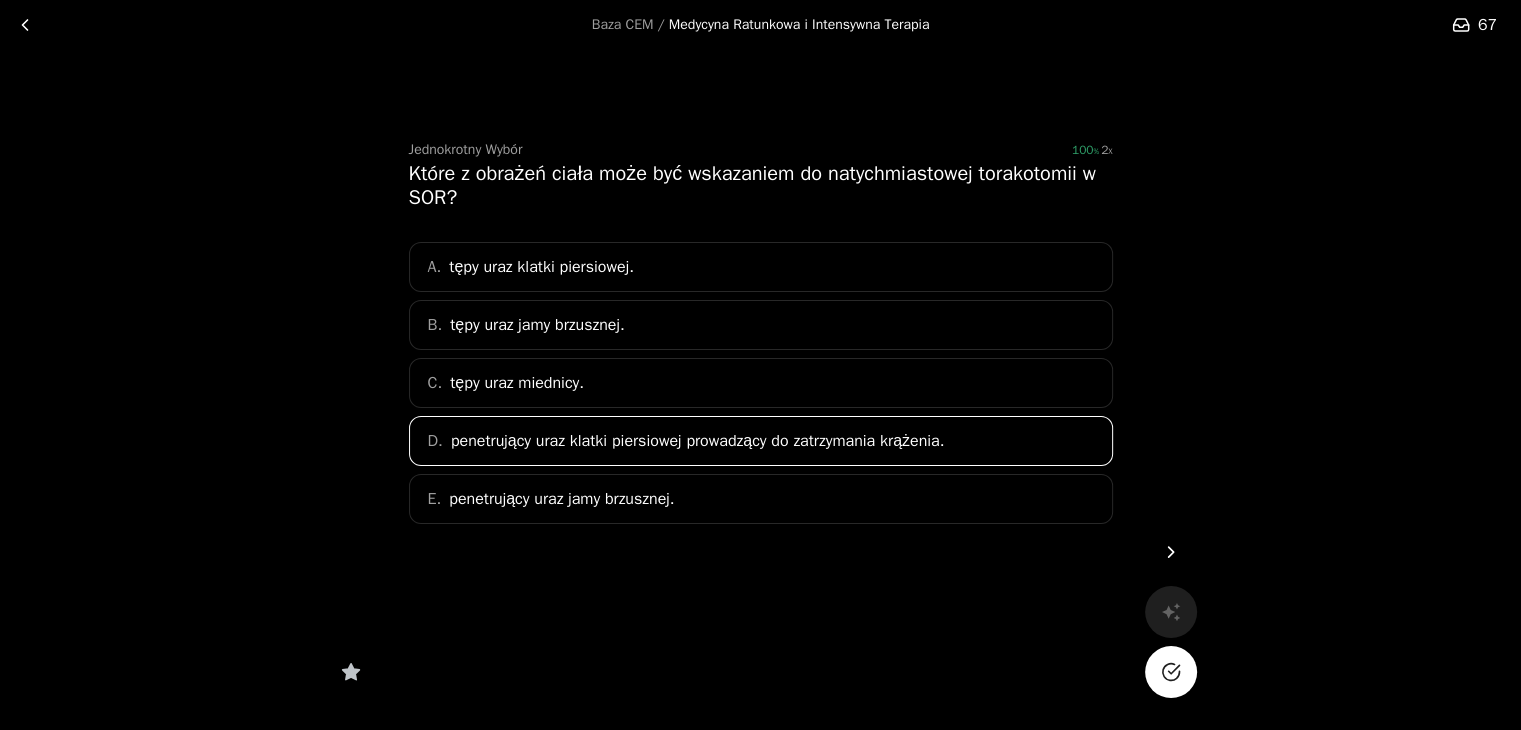 click 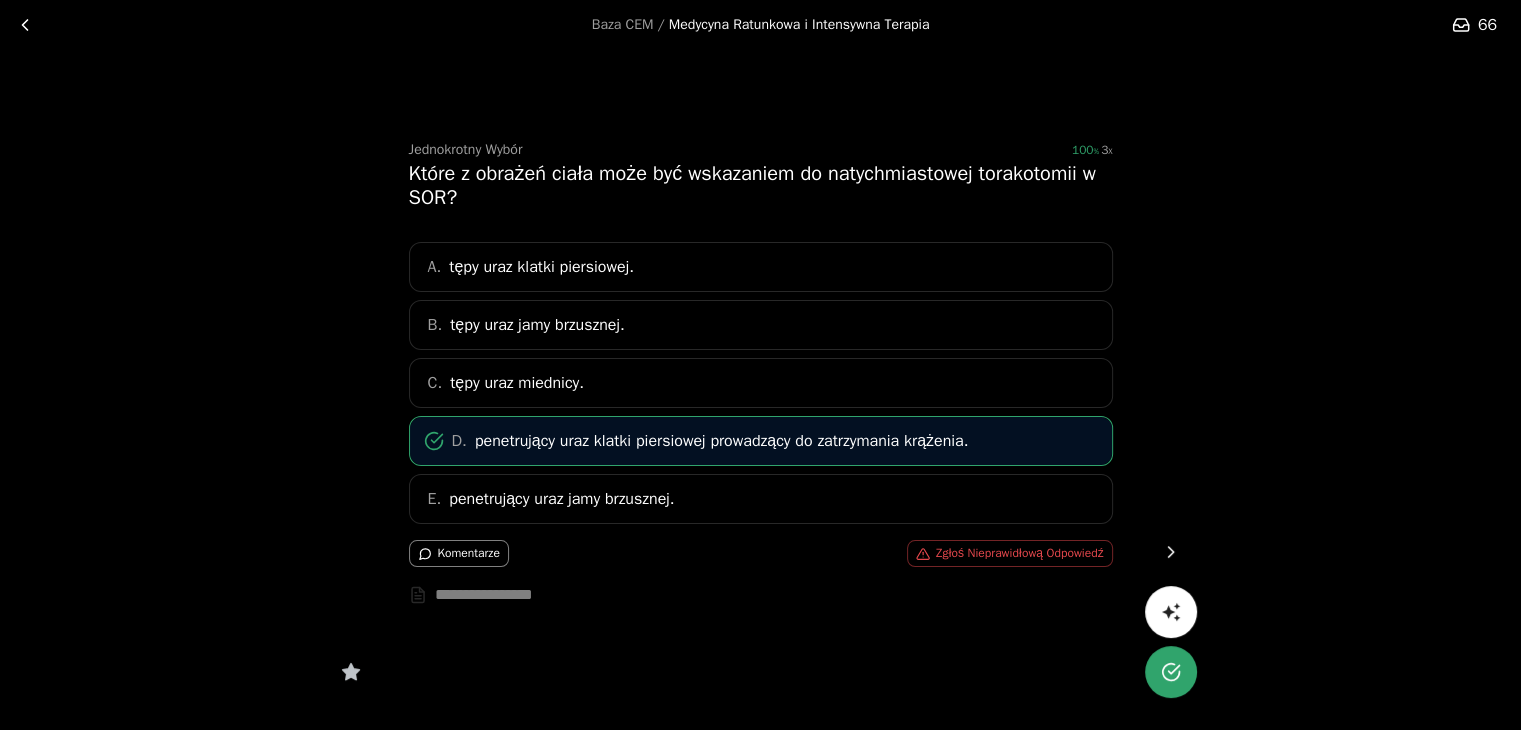 click 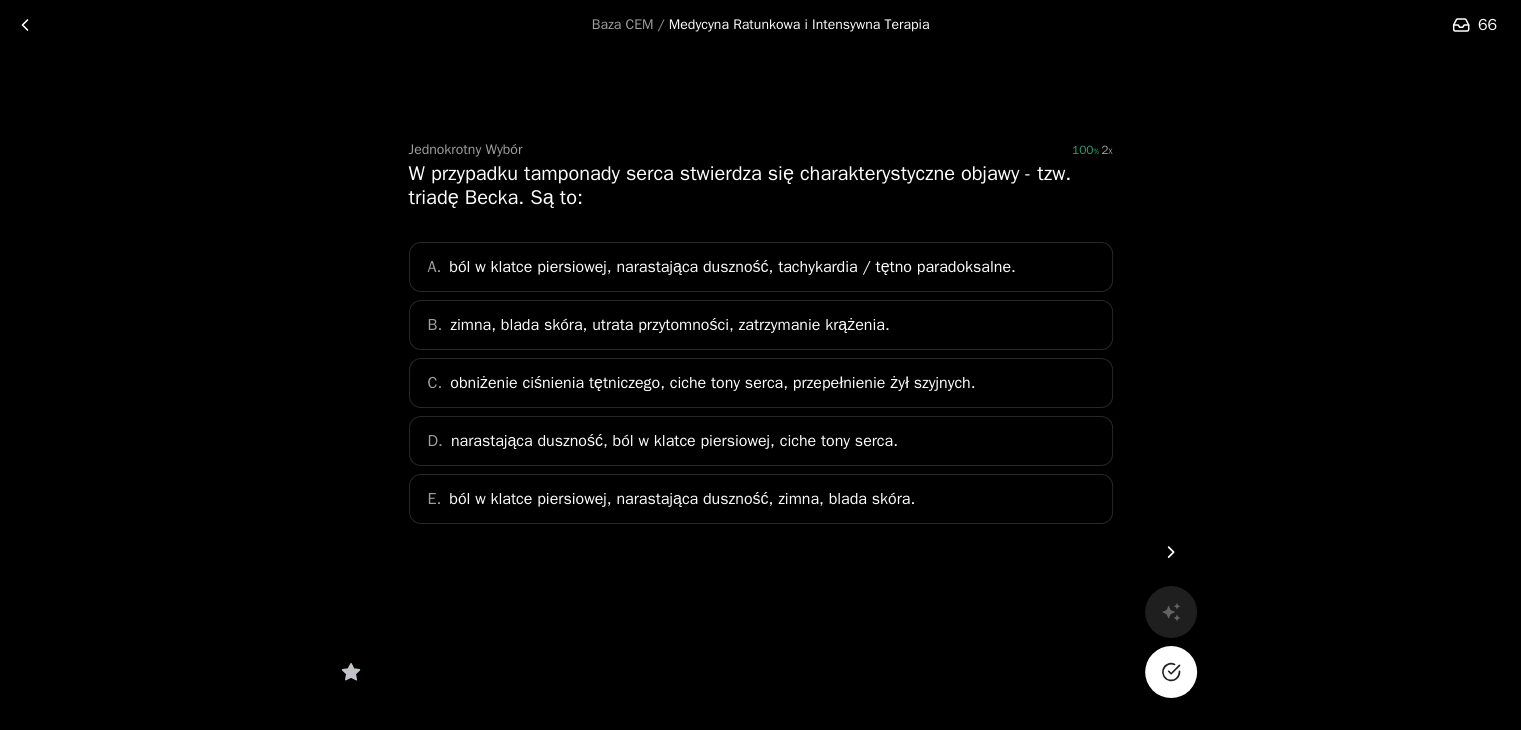click on "C.   obniżenie ciśnienia tętniczego, ciche tony serca, przepełnienie żył szyjnych." at bounding box center (761, 383) 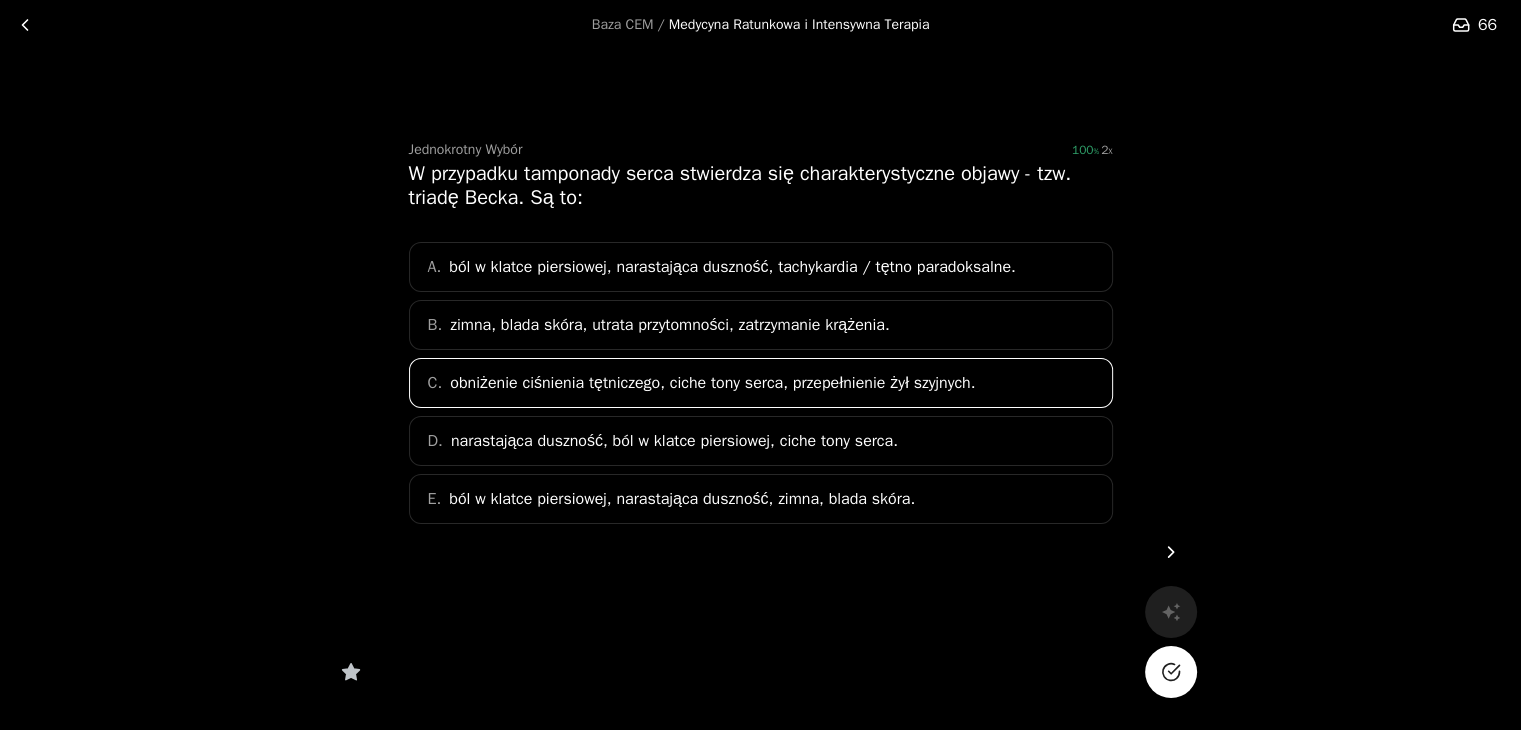 click 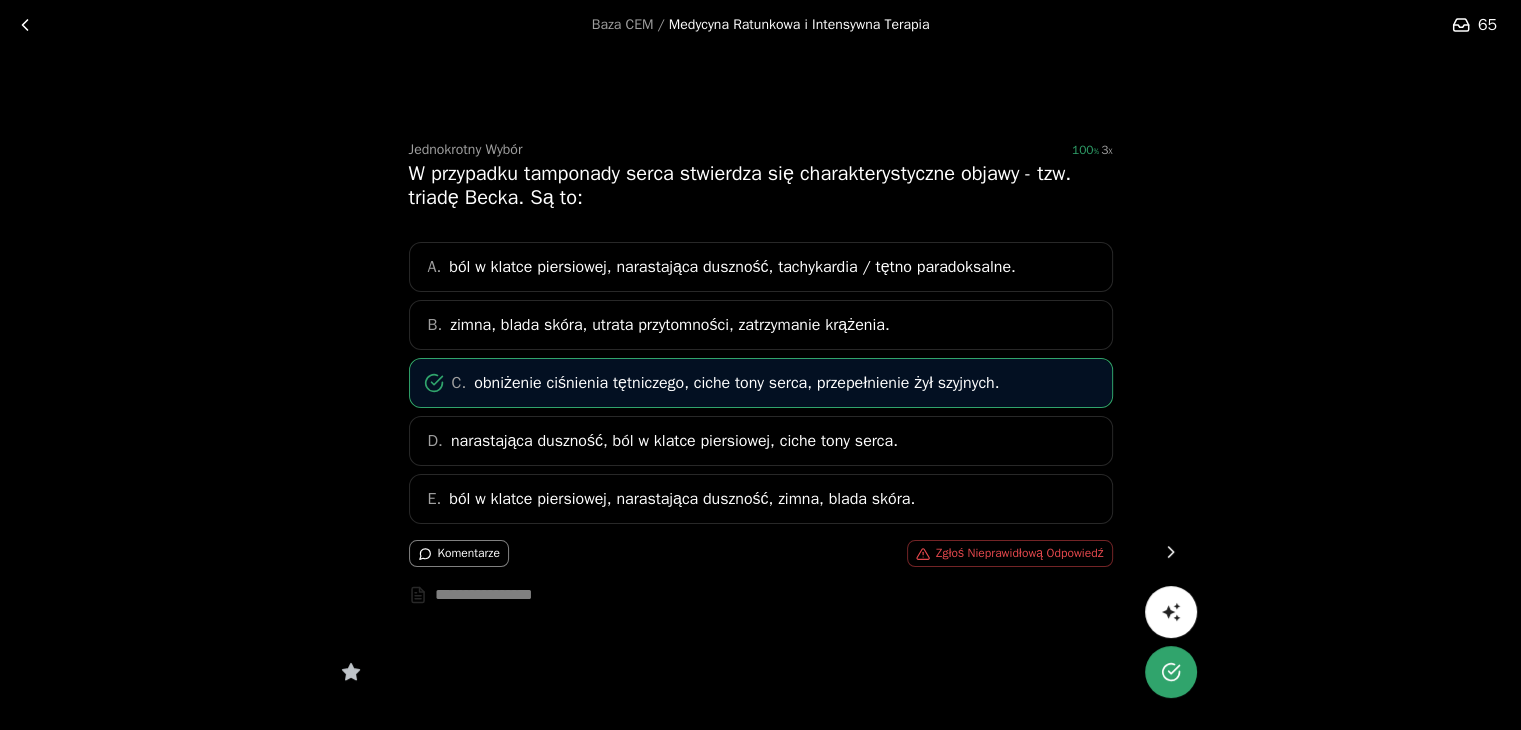 click 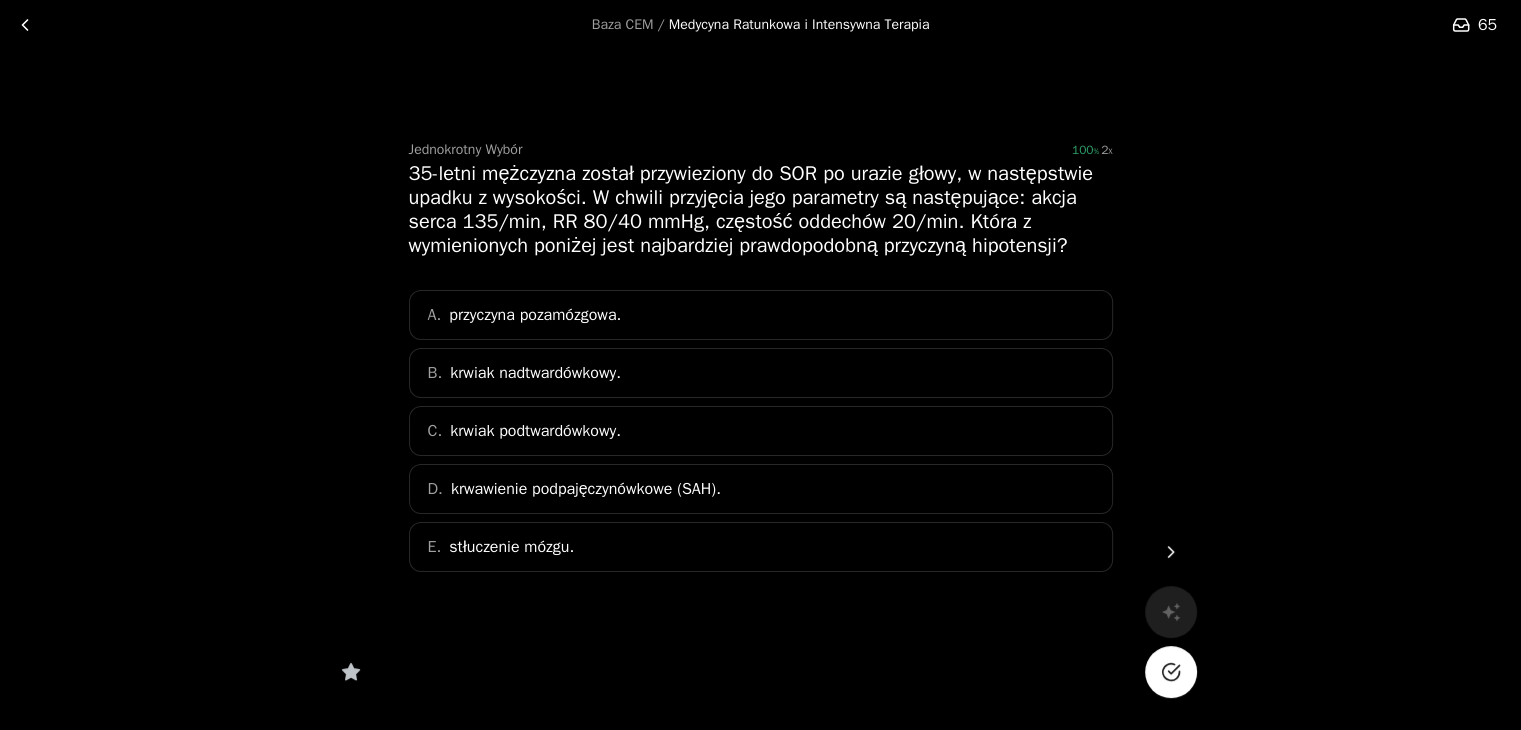 click on "A.   przyczyna pozamózgowa." at bounding box center (761, 315) 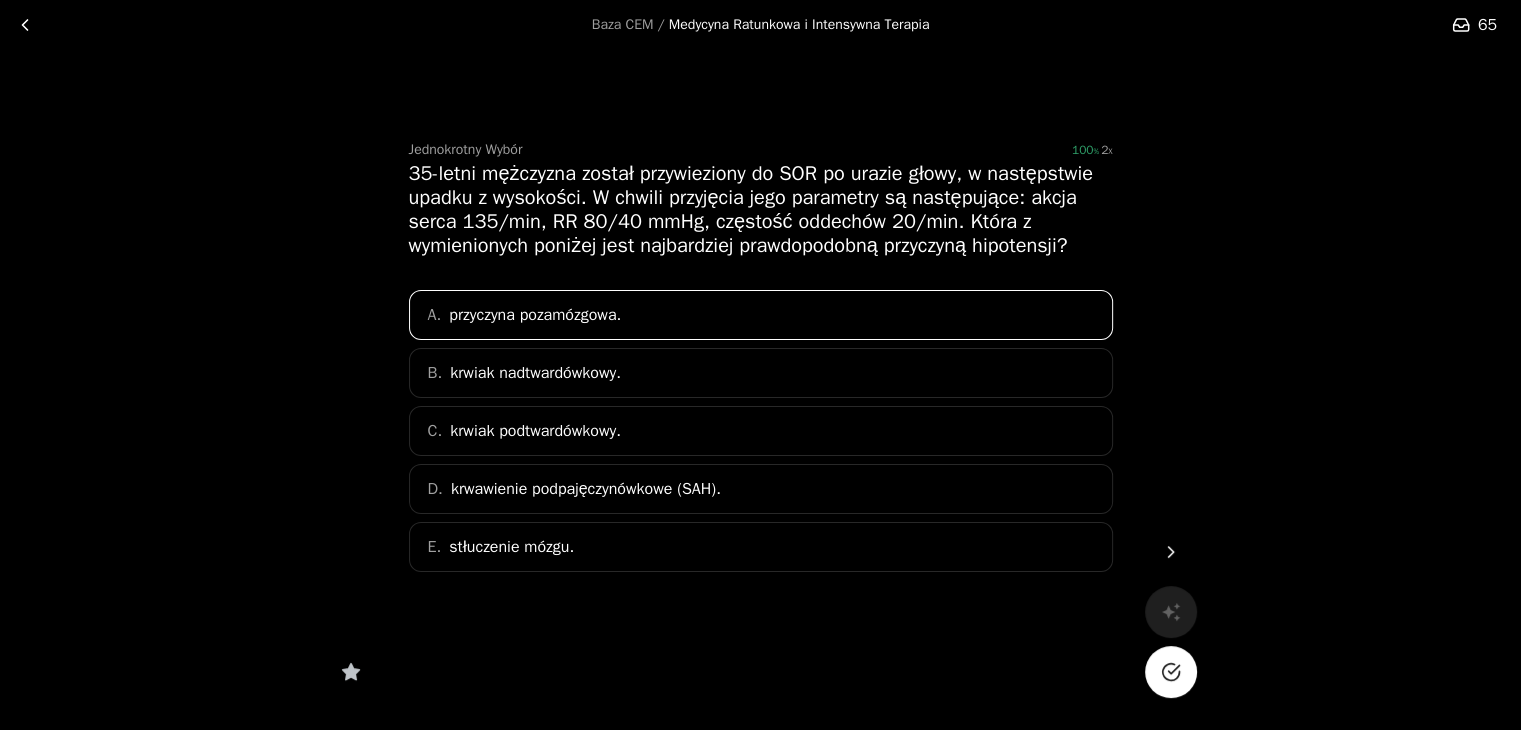 click at bounding box center [1171, 672] 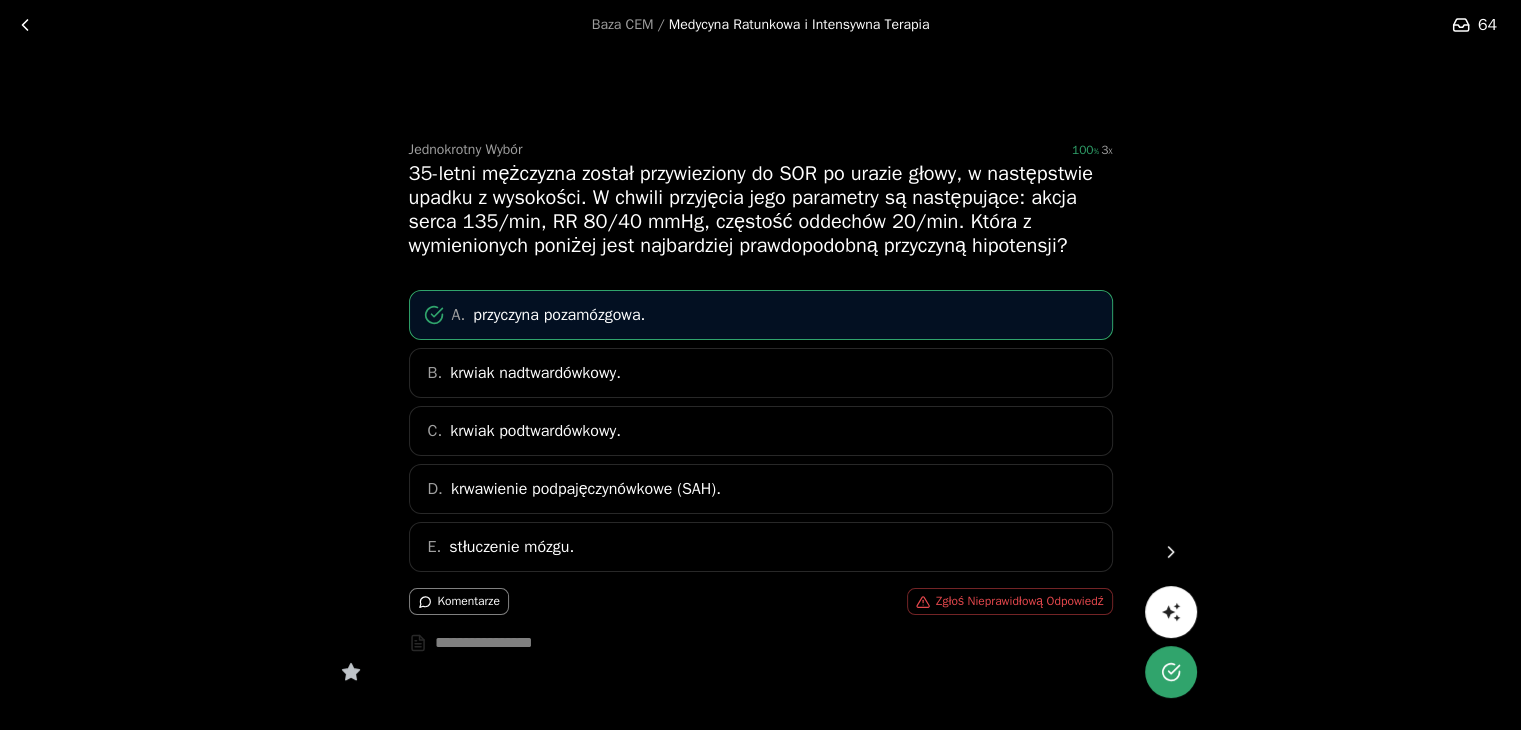 click at bounding box center [1171, 552] 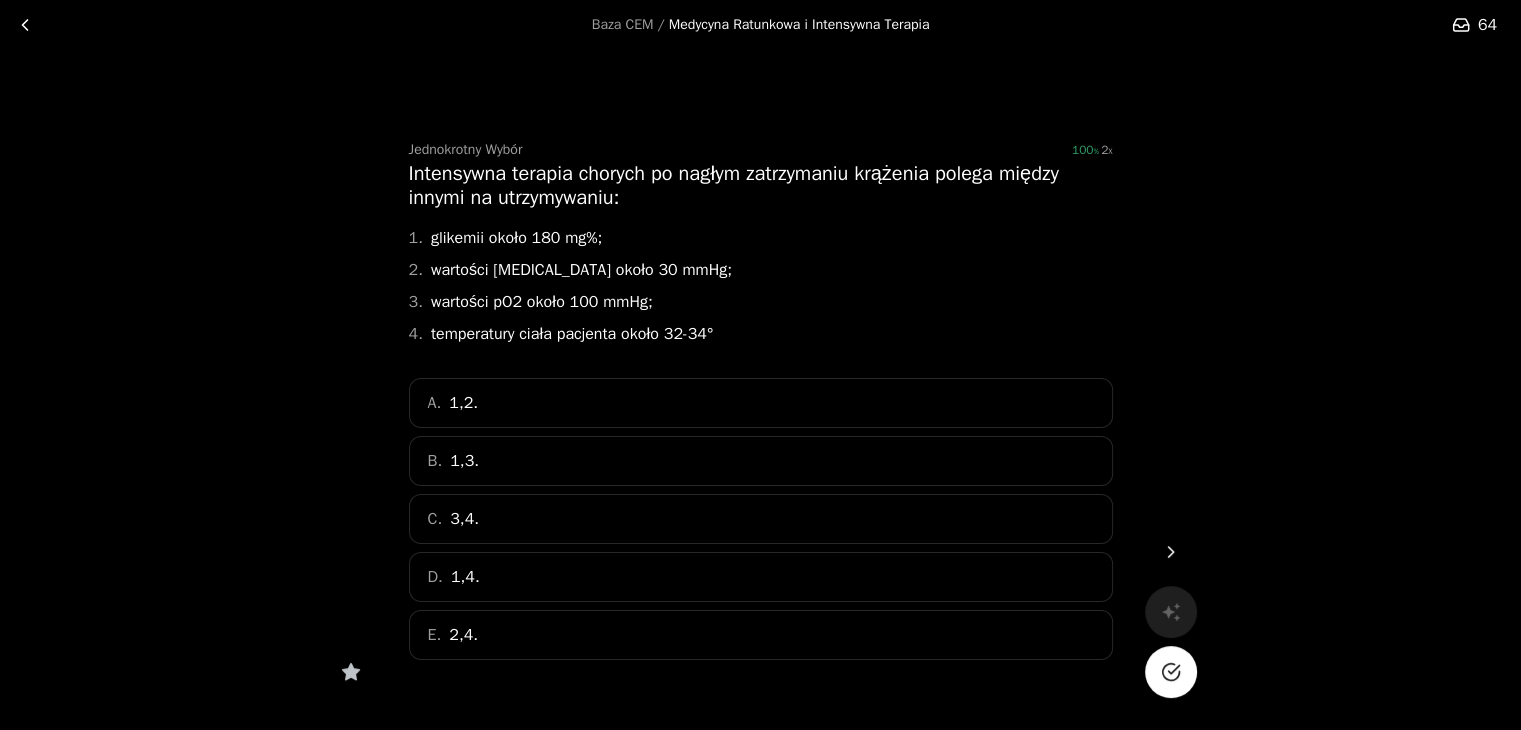click on "B.   1,3." at bounding box center (761, 461) 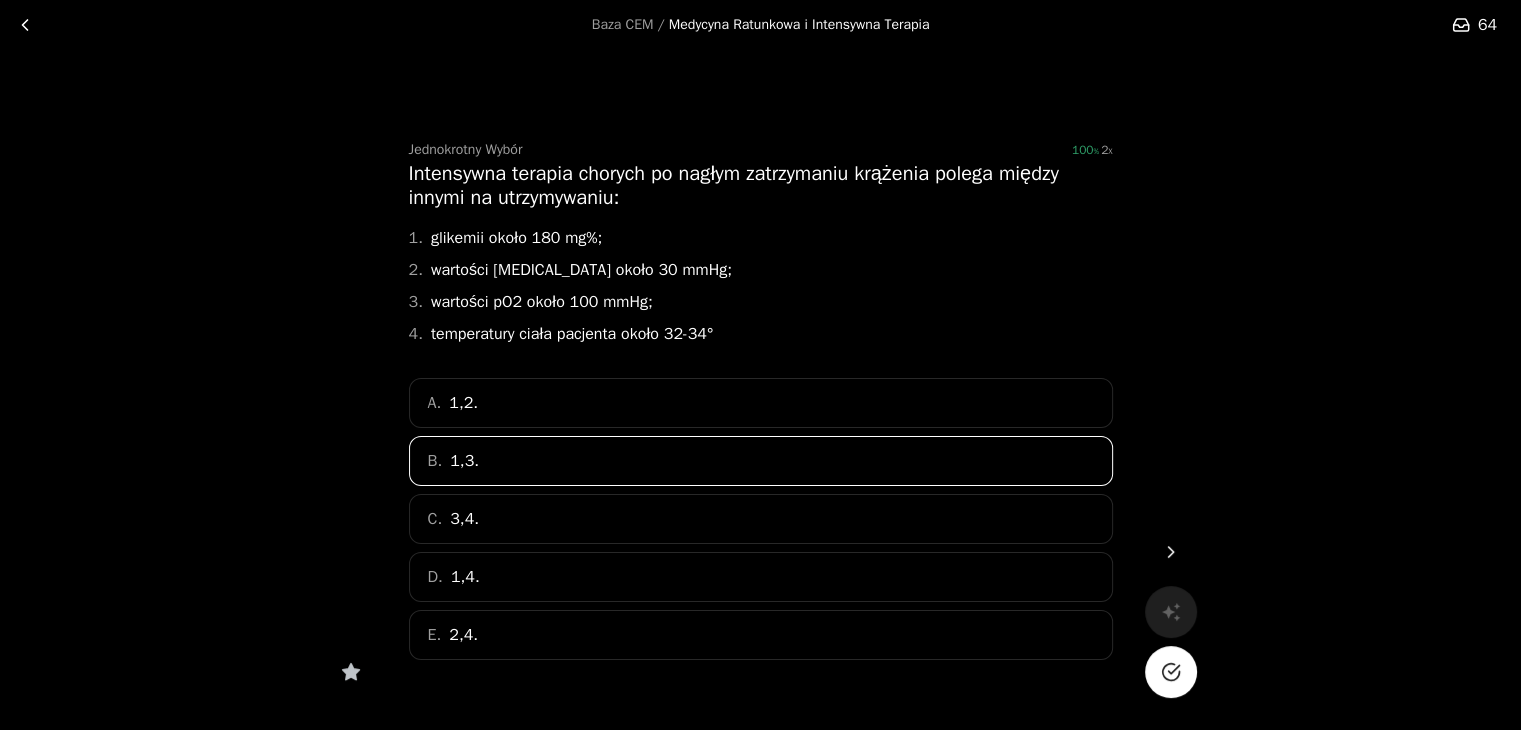 click 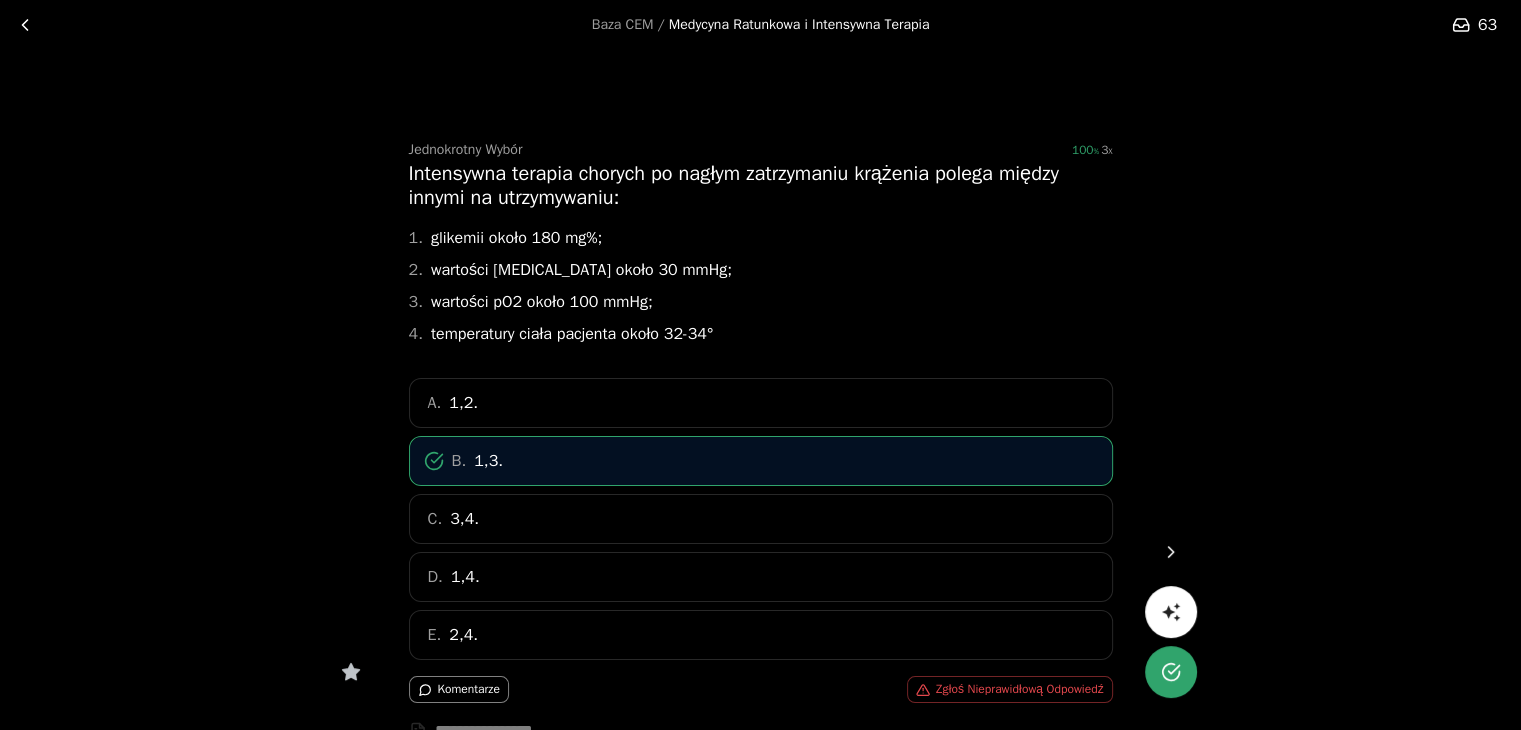 click at bounding box center [1171, 552] 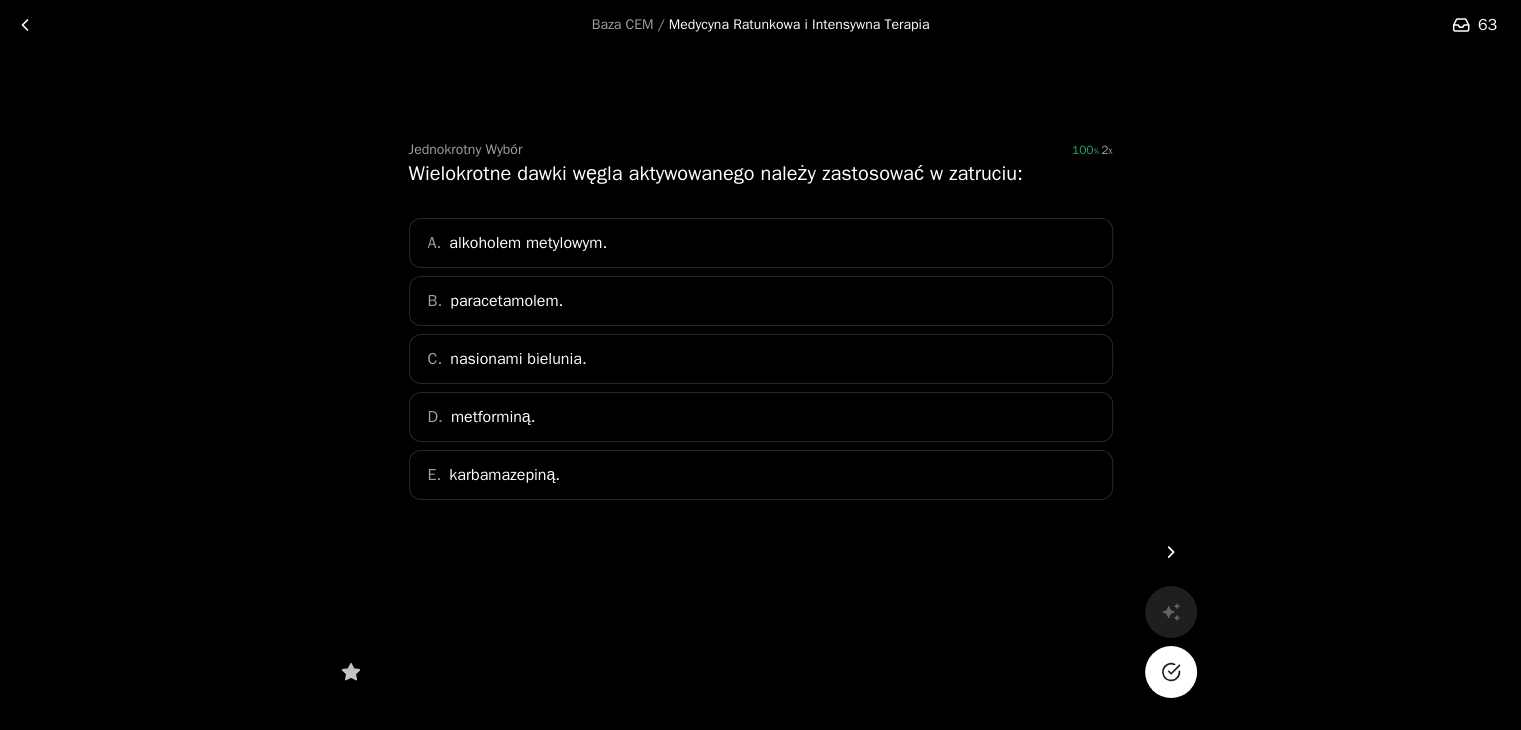 click on "C.   nasionami bielunia." at bounding box center (761, 359) 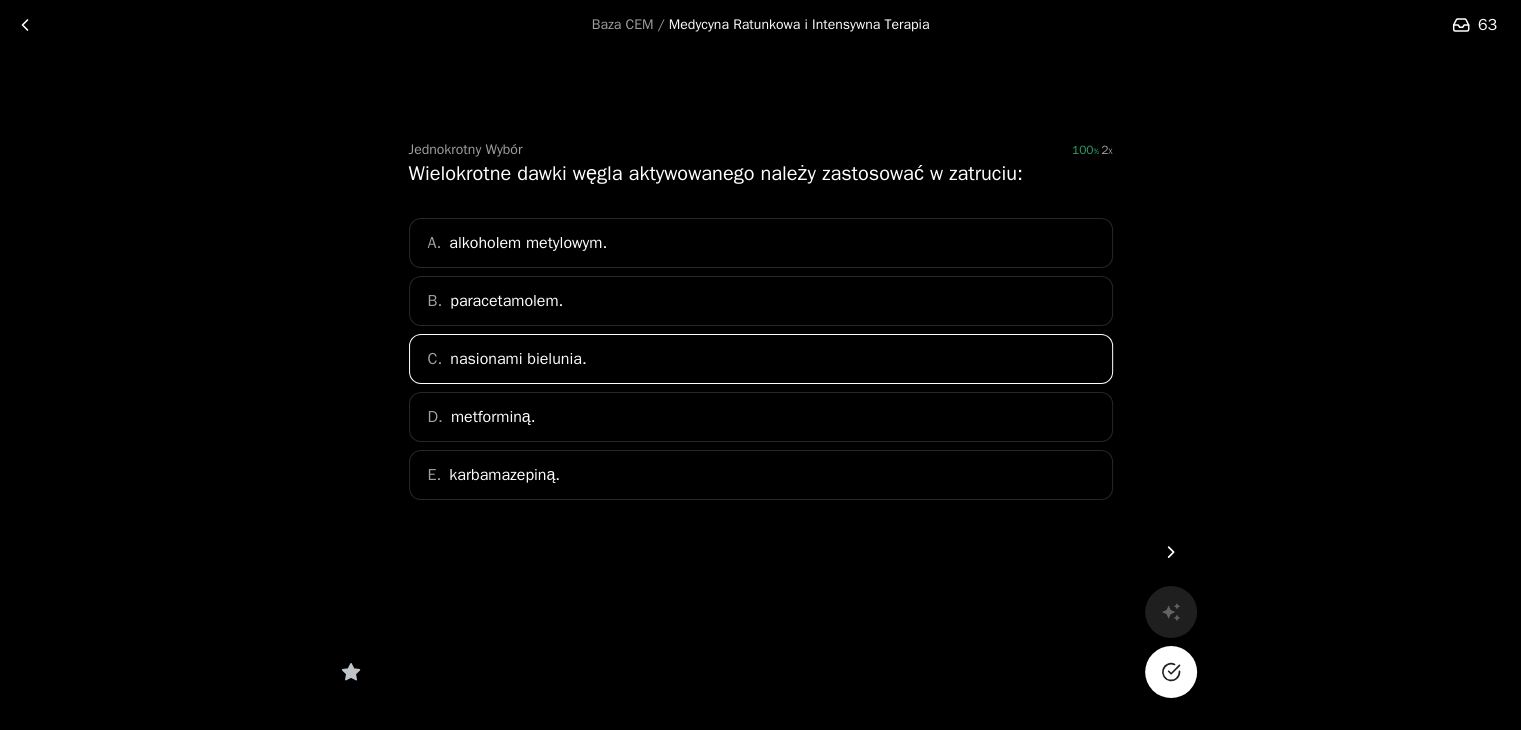 click on "E.   karbamazepiną." at bounding box center (761, 475) 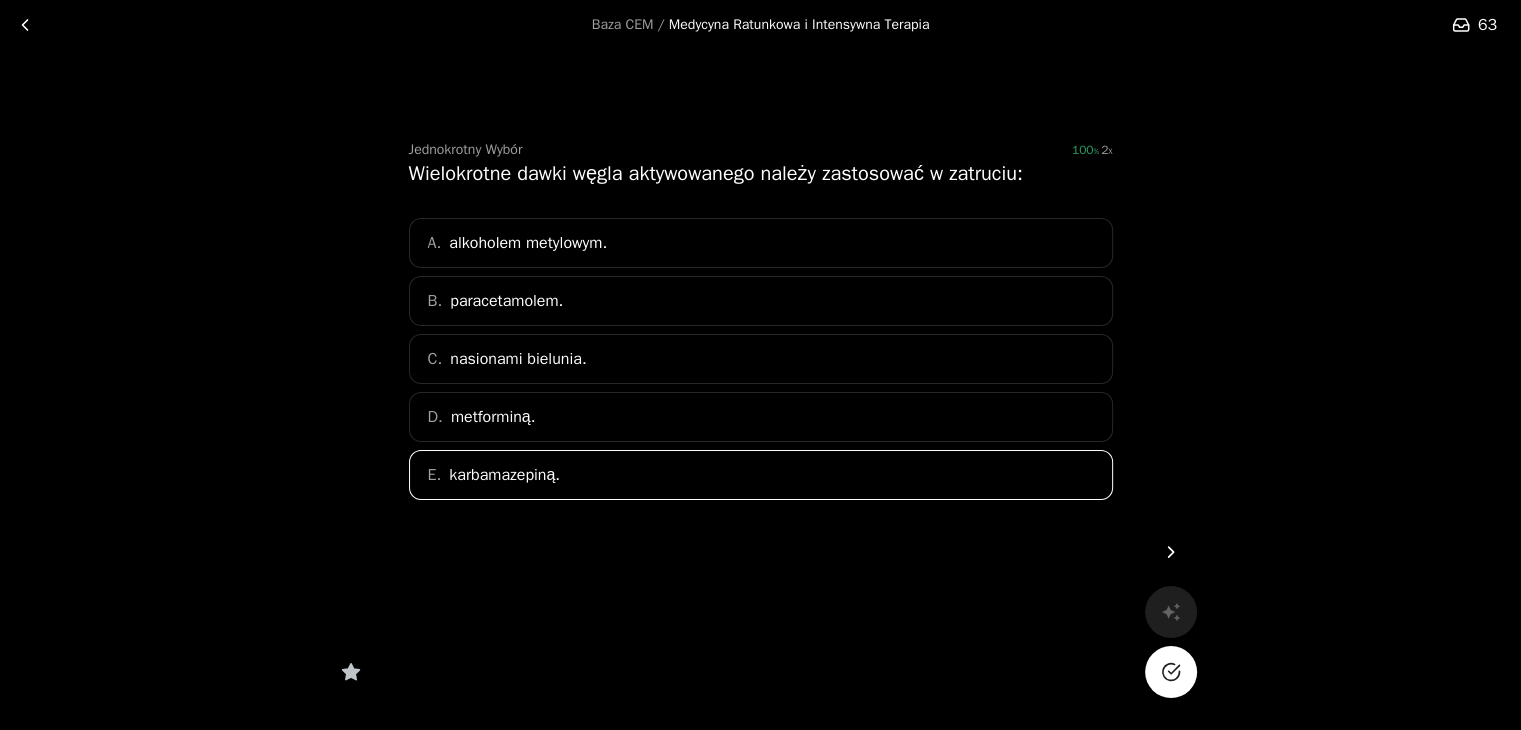 click at bounding box center (1171, 672) 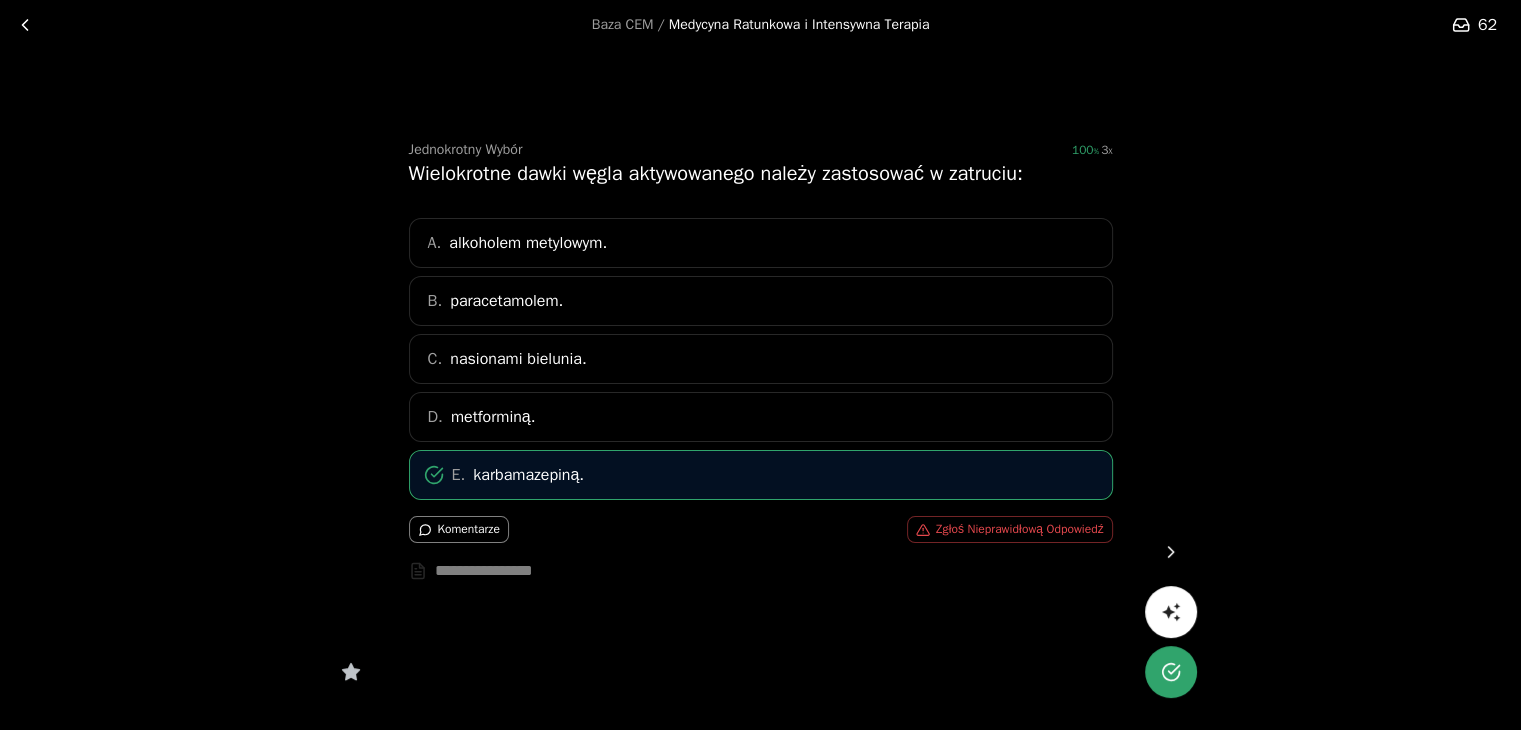 click at bounding box center (1171, 552) 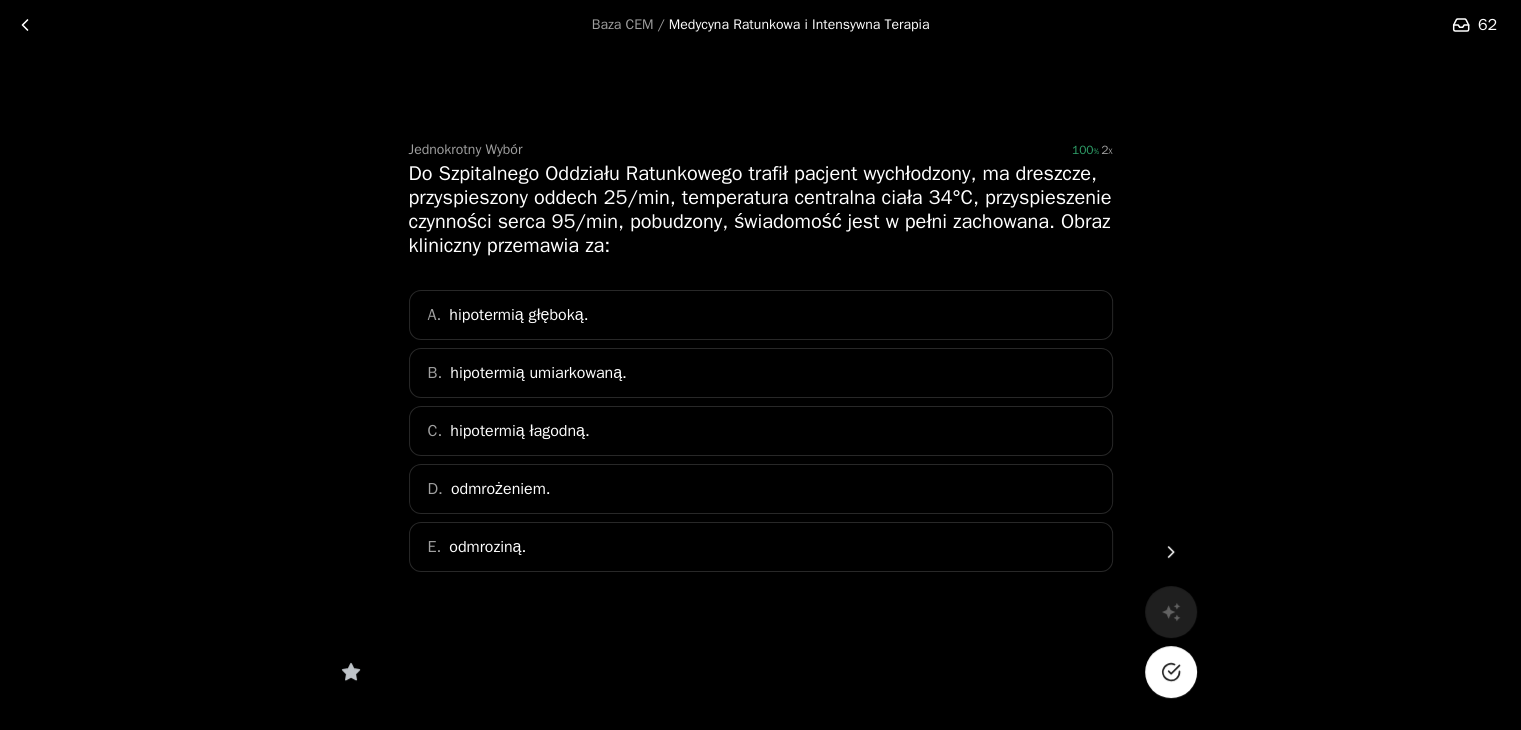 click on "C.   hipotermią łagodną." at bounding box center (761, 431) 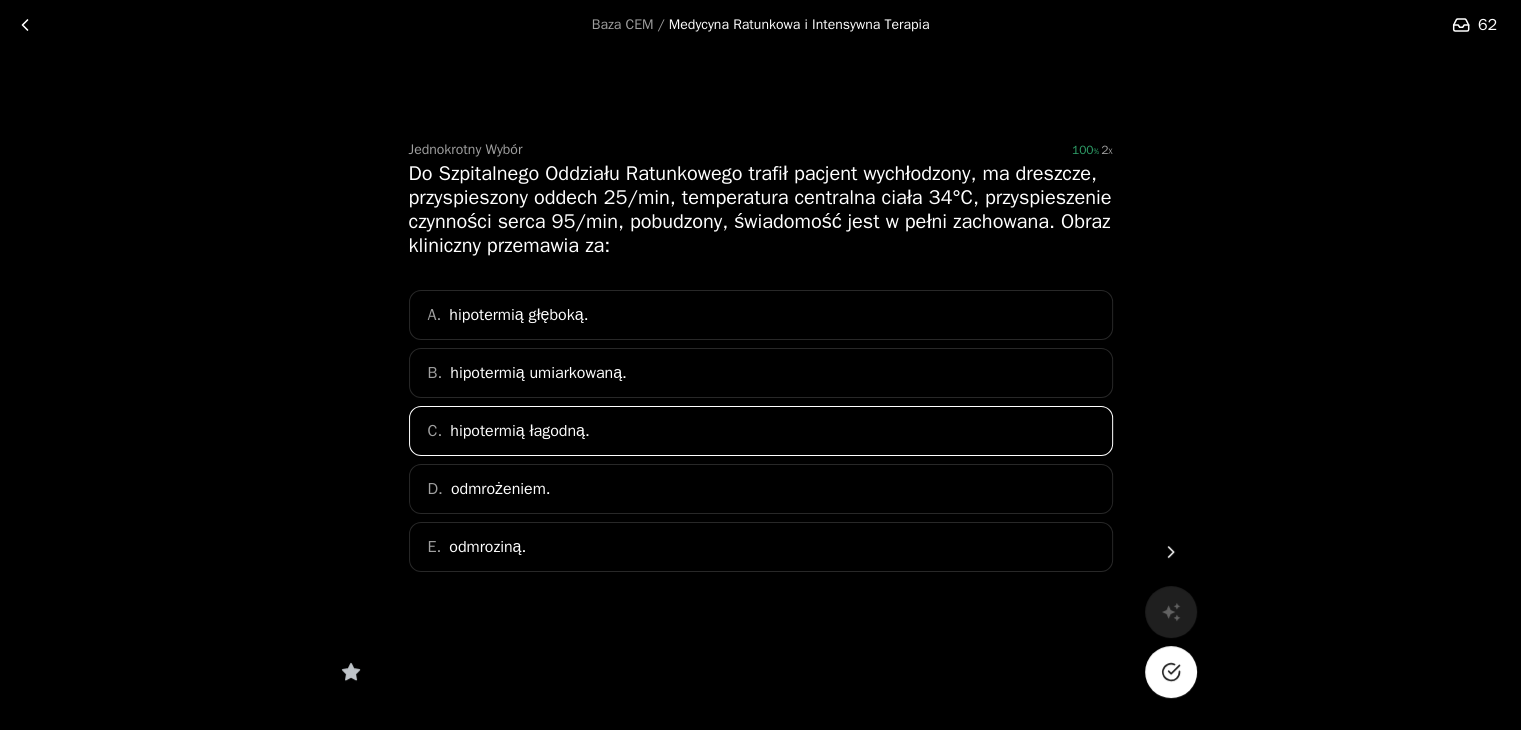 click 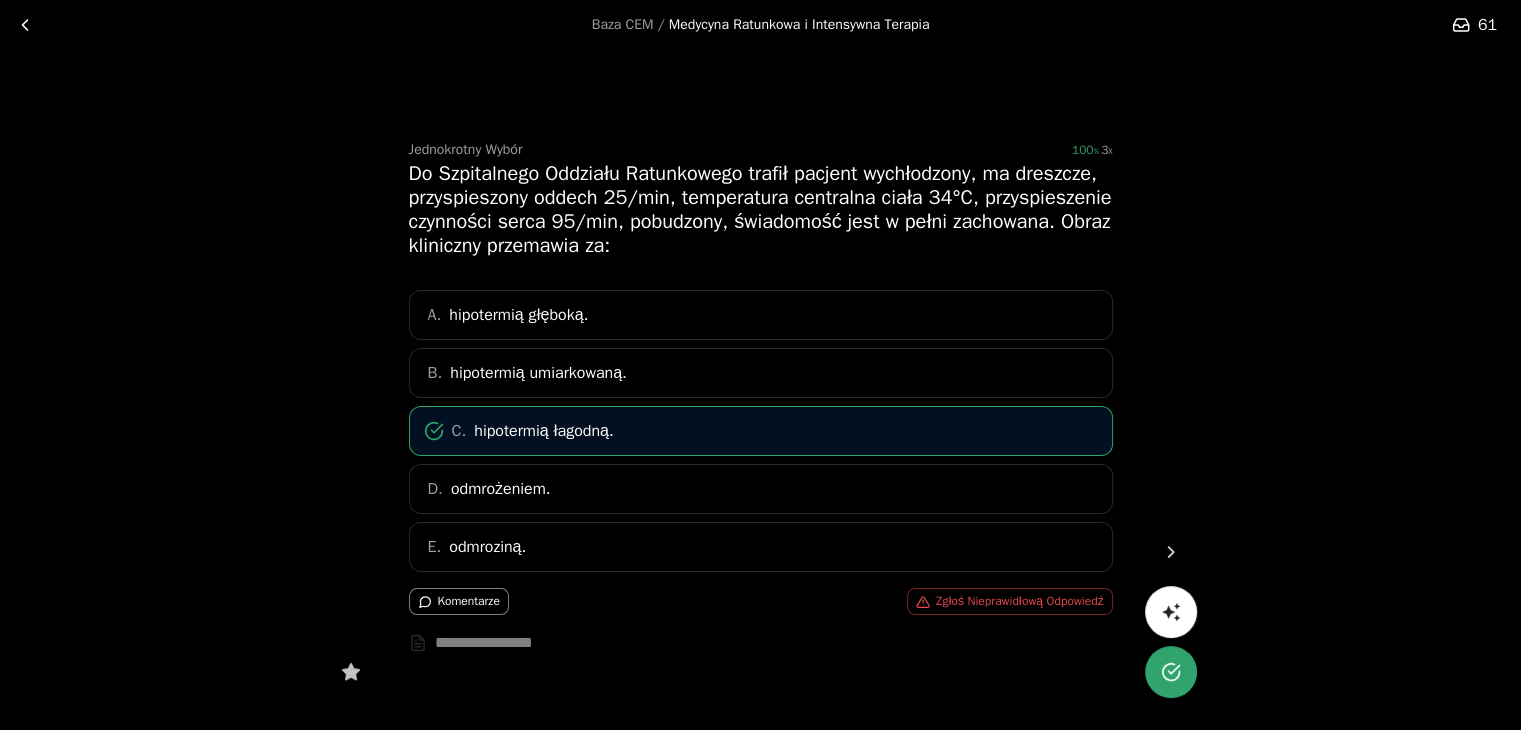 click 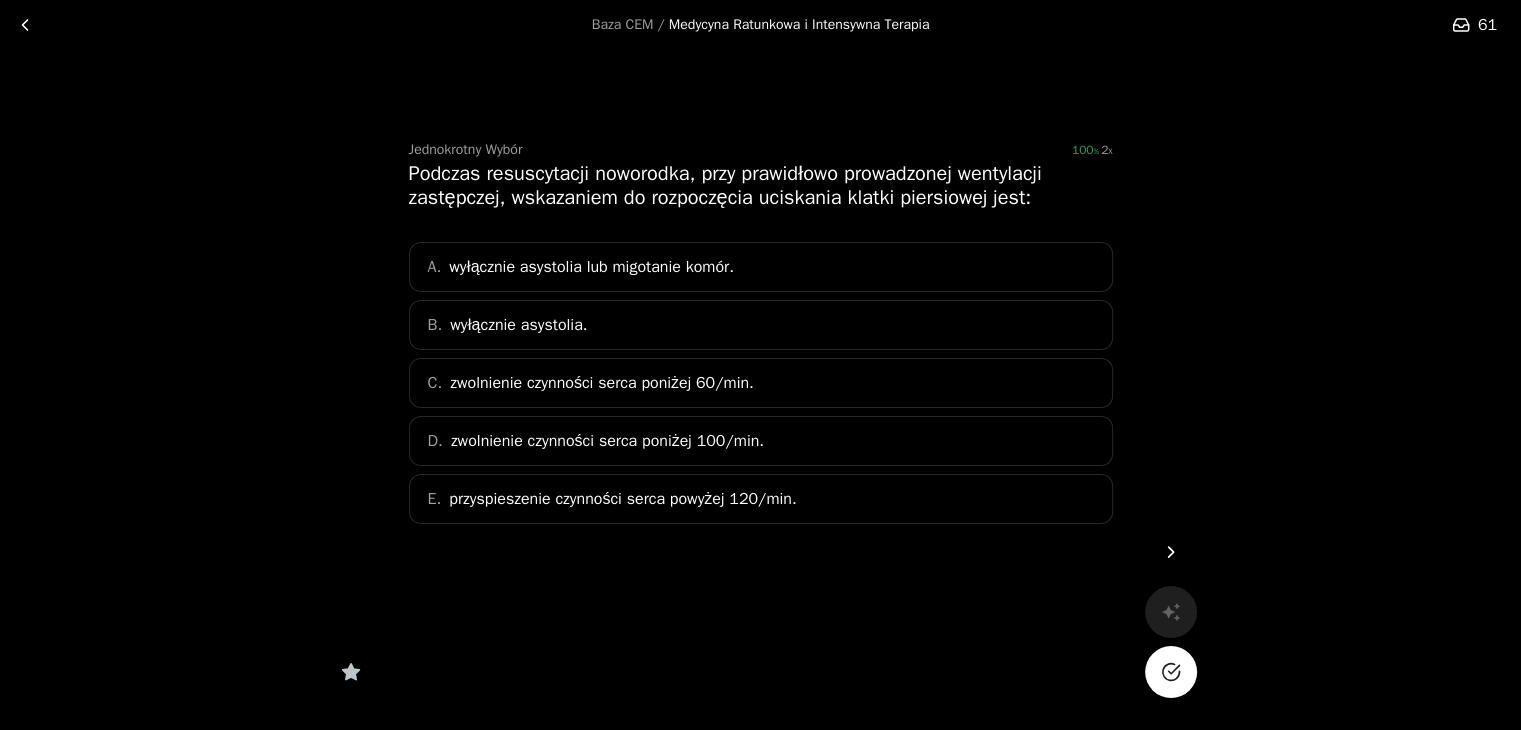 click on "D.   zwolnienie czynności serca poniżej 100/min." at bounding box center (761, 441) 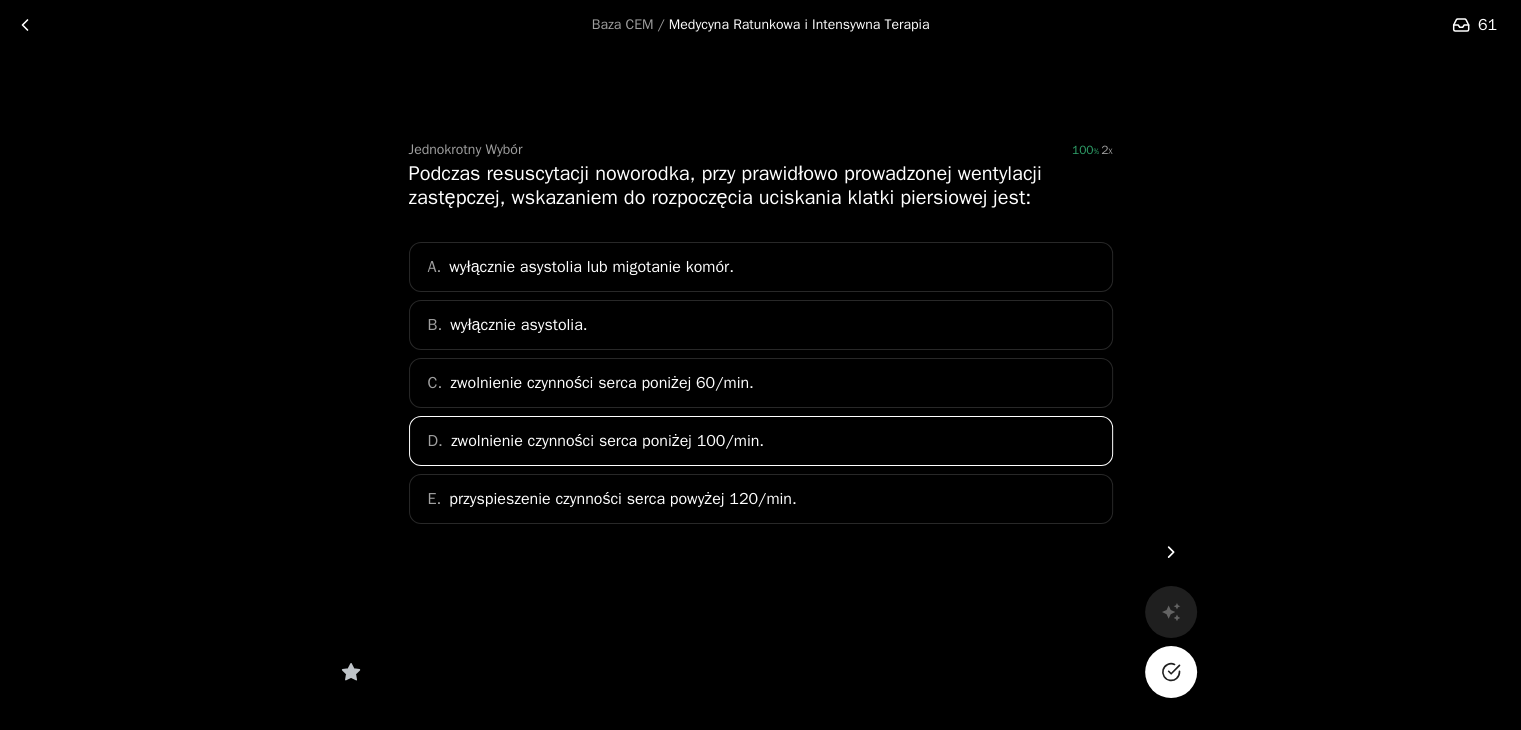 click at bounding box center (1171, 672) 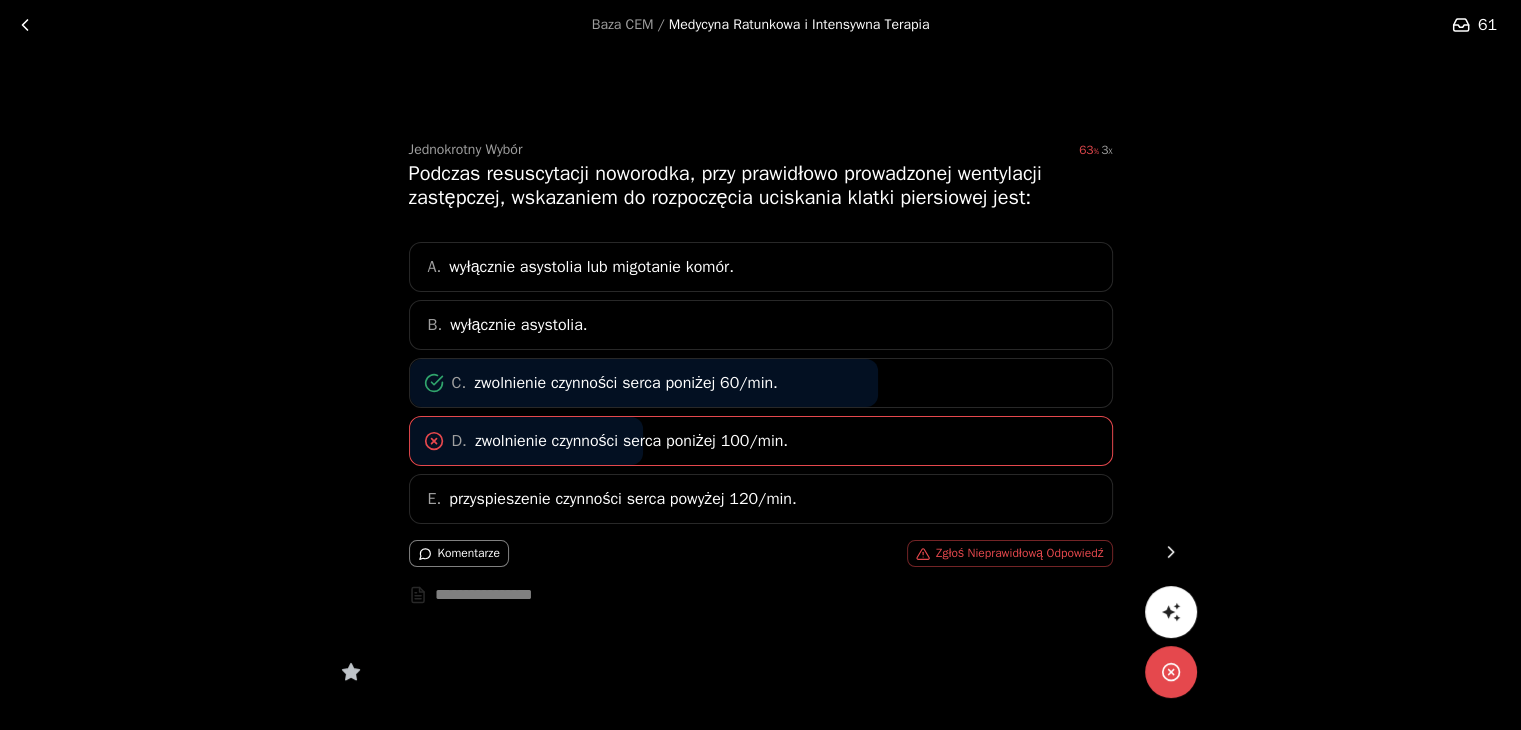 click 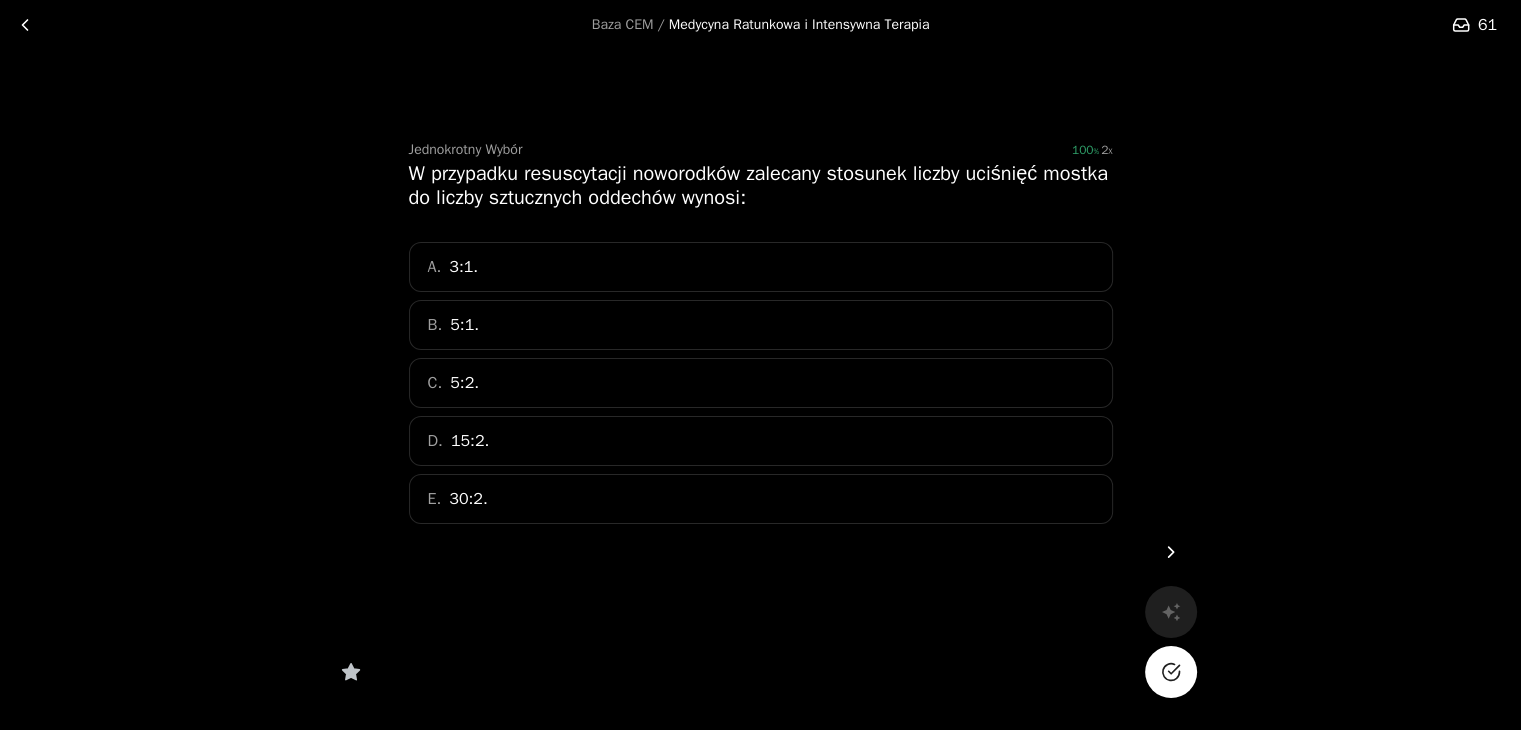 click on "A.   3:1." at bounding box center [761, 267] 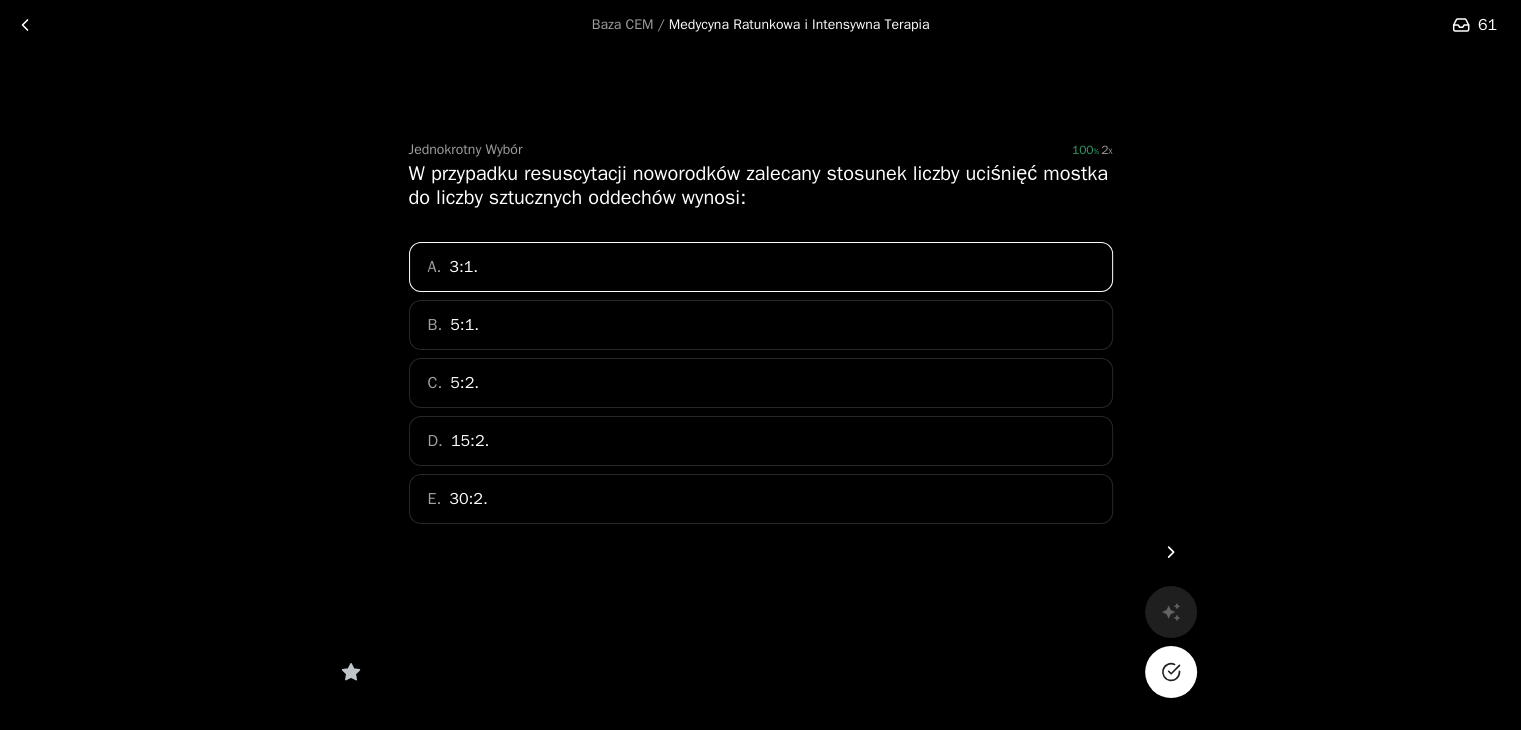 click 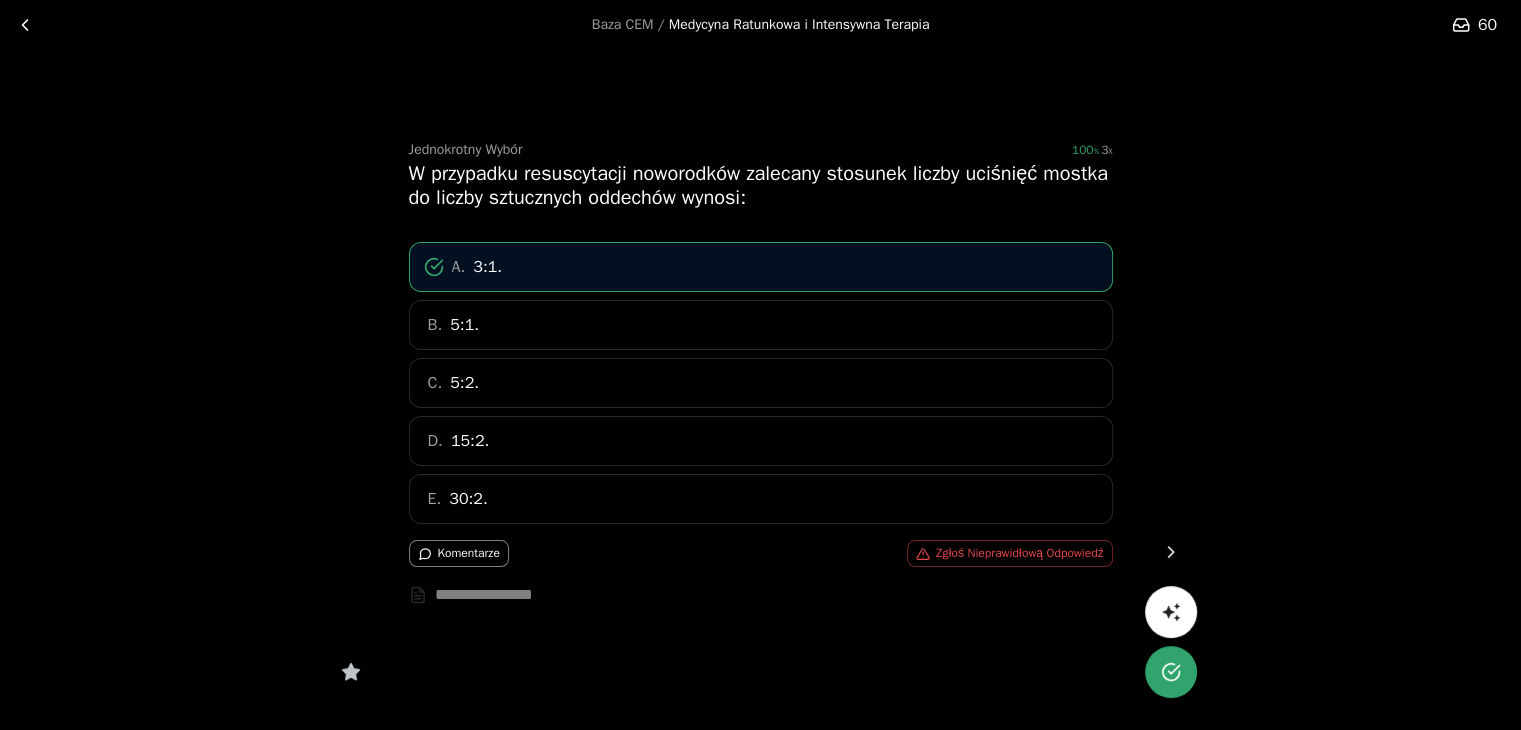 click 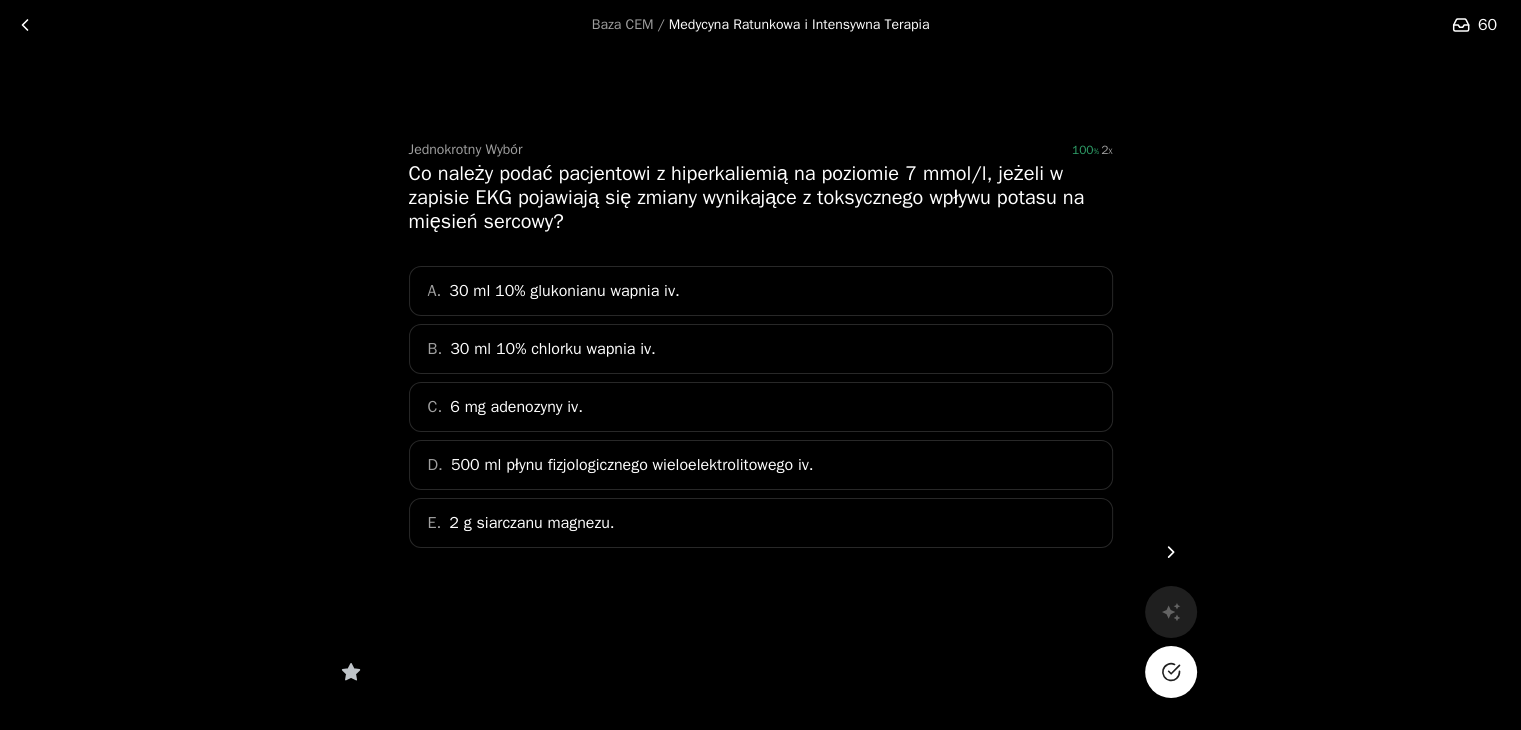 click on "A.   30 ml 10% glukonianu wapnia iv." at bounding box center (761, 291) 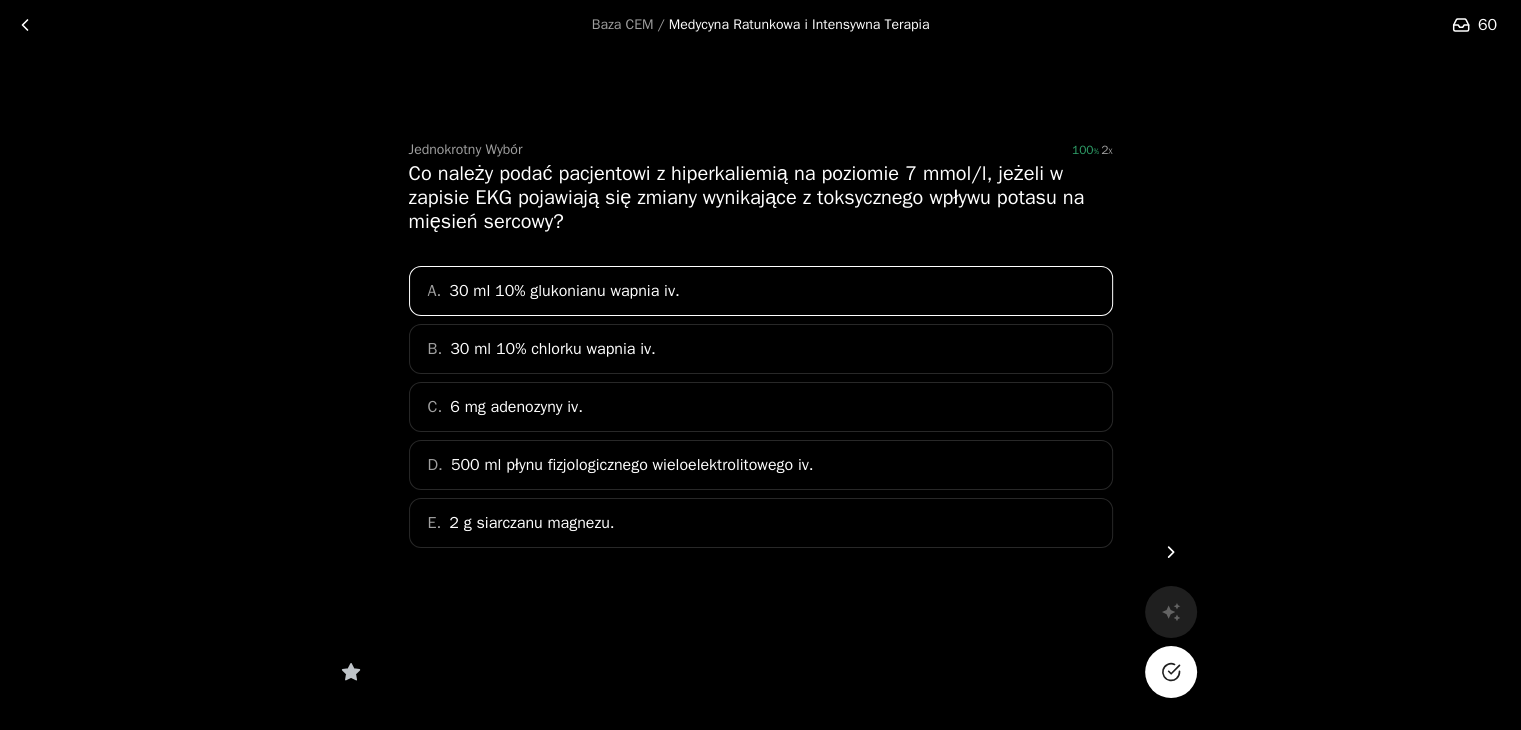 click 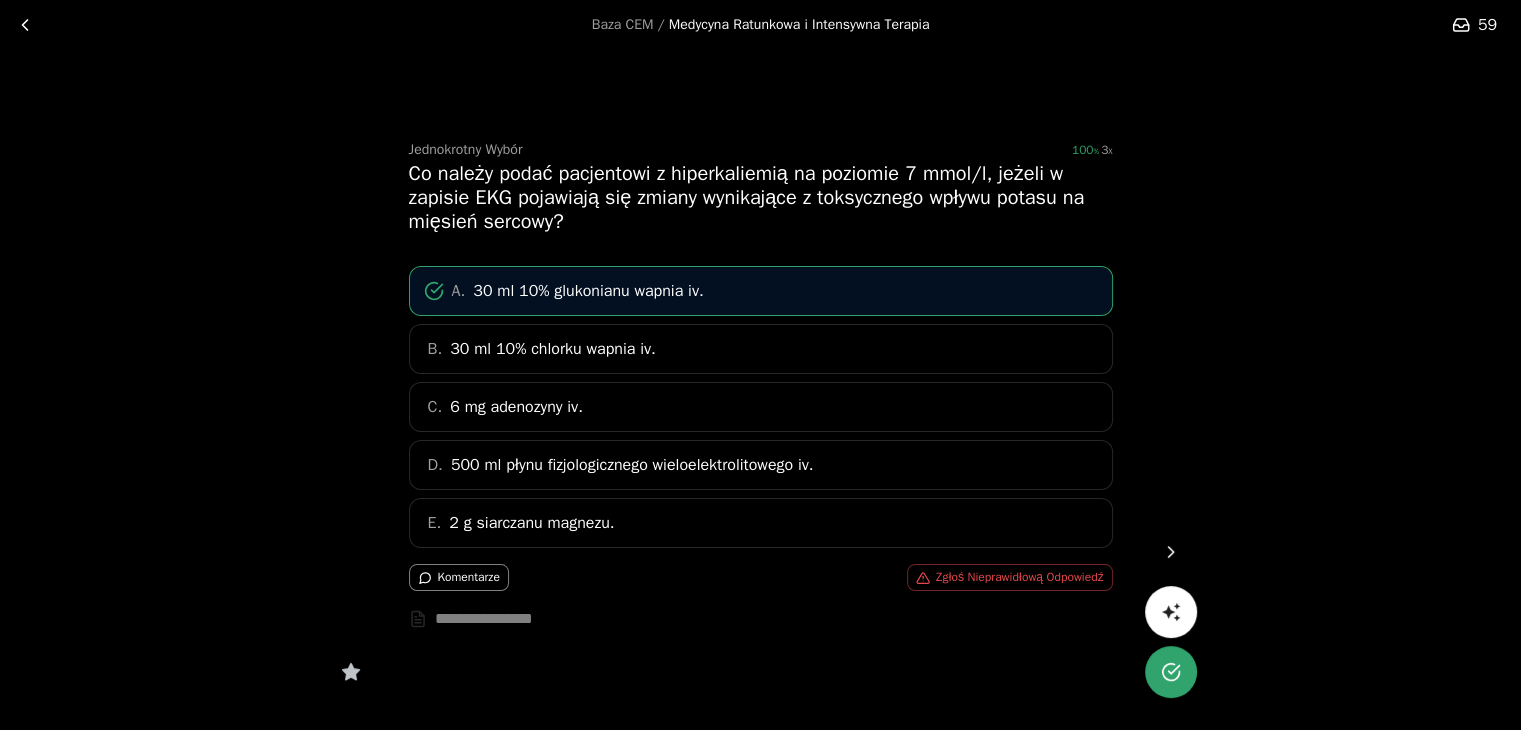click 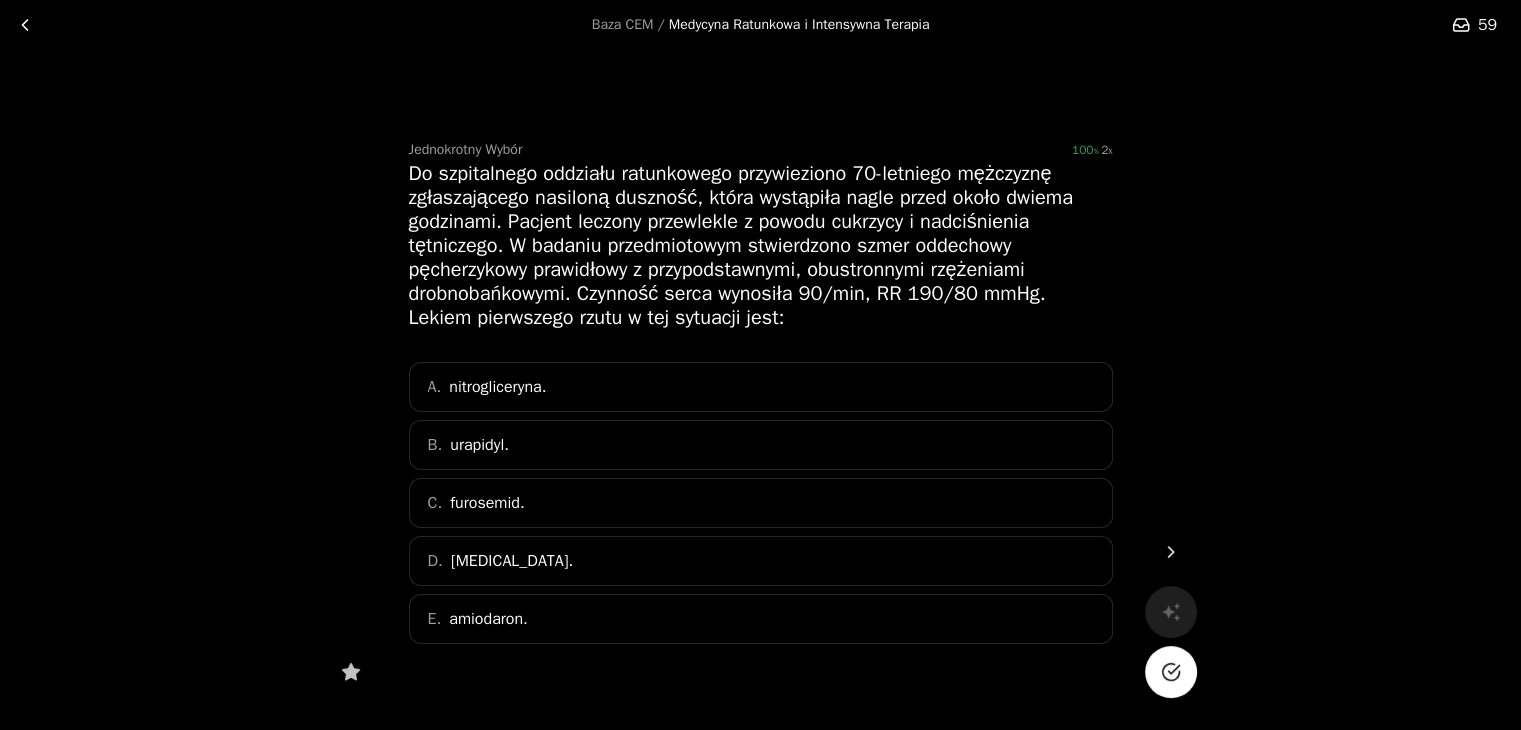 click on "C.   furosemid." at bounding box center [761, 503] 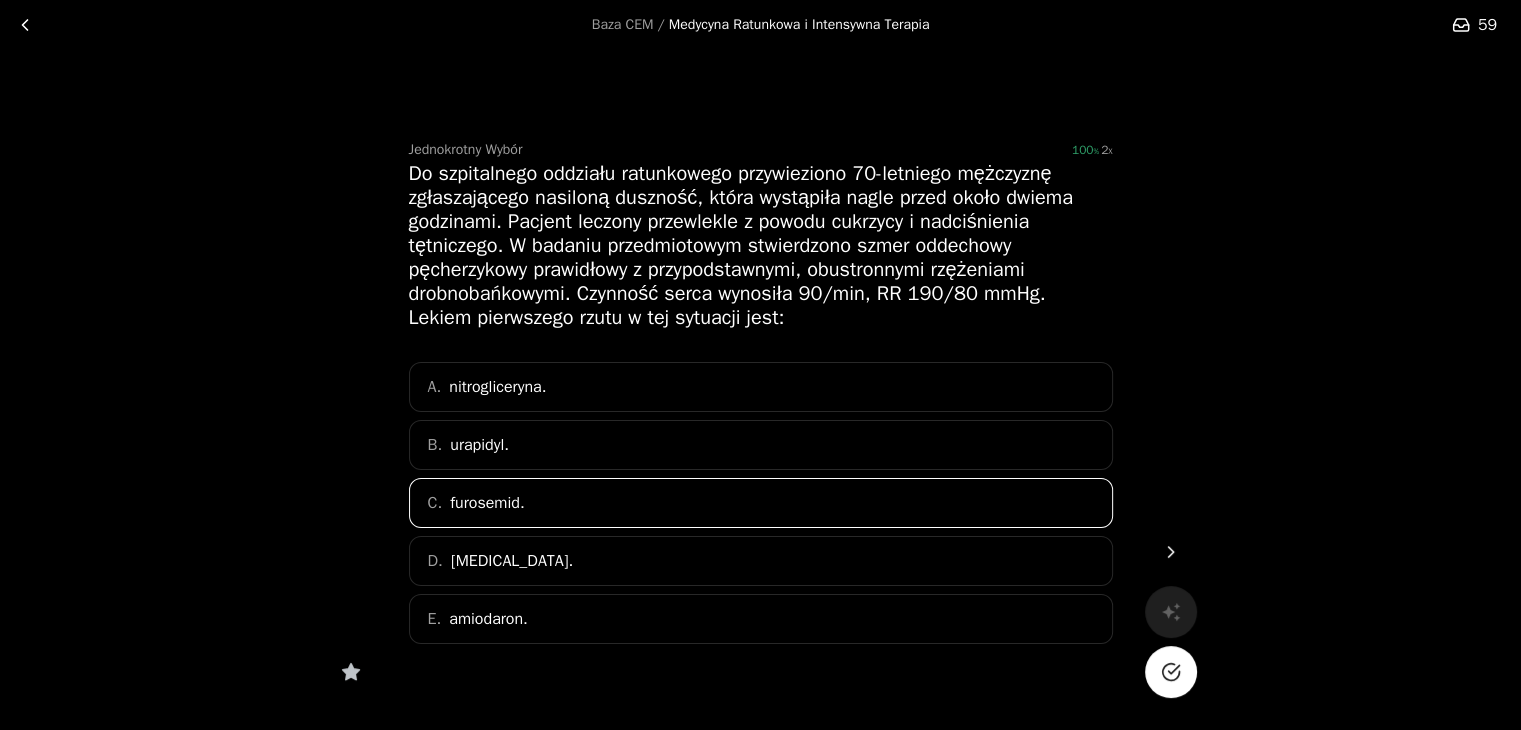 click at bounding box center [1171, 672] 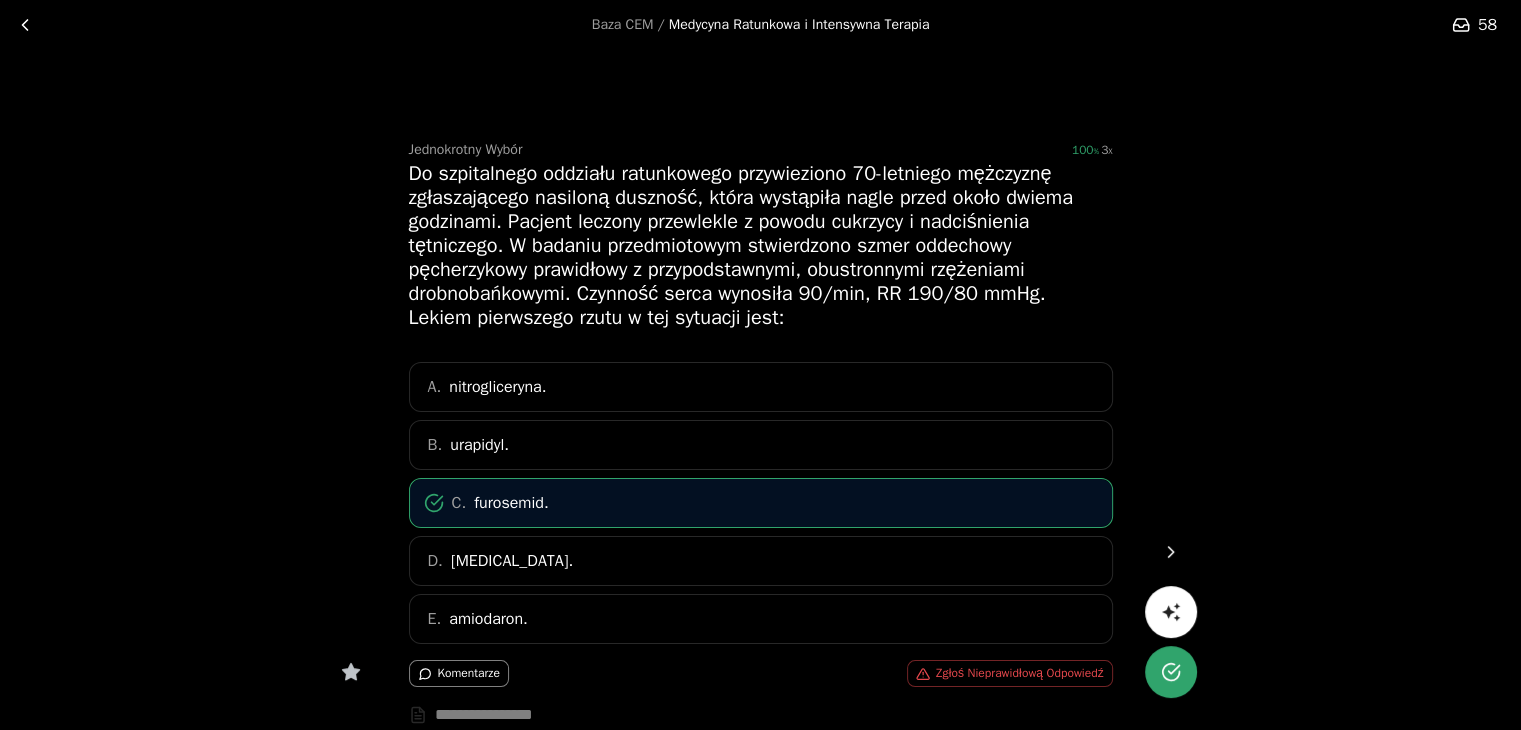 click 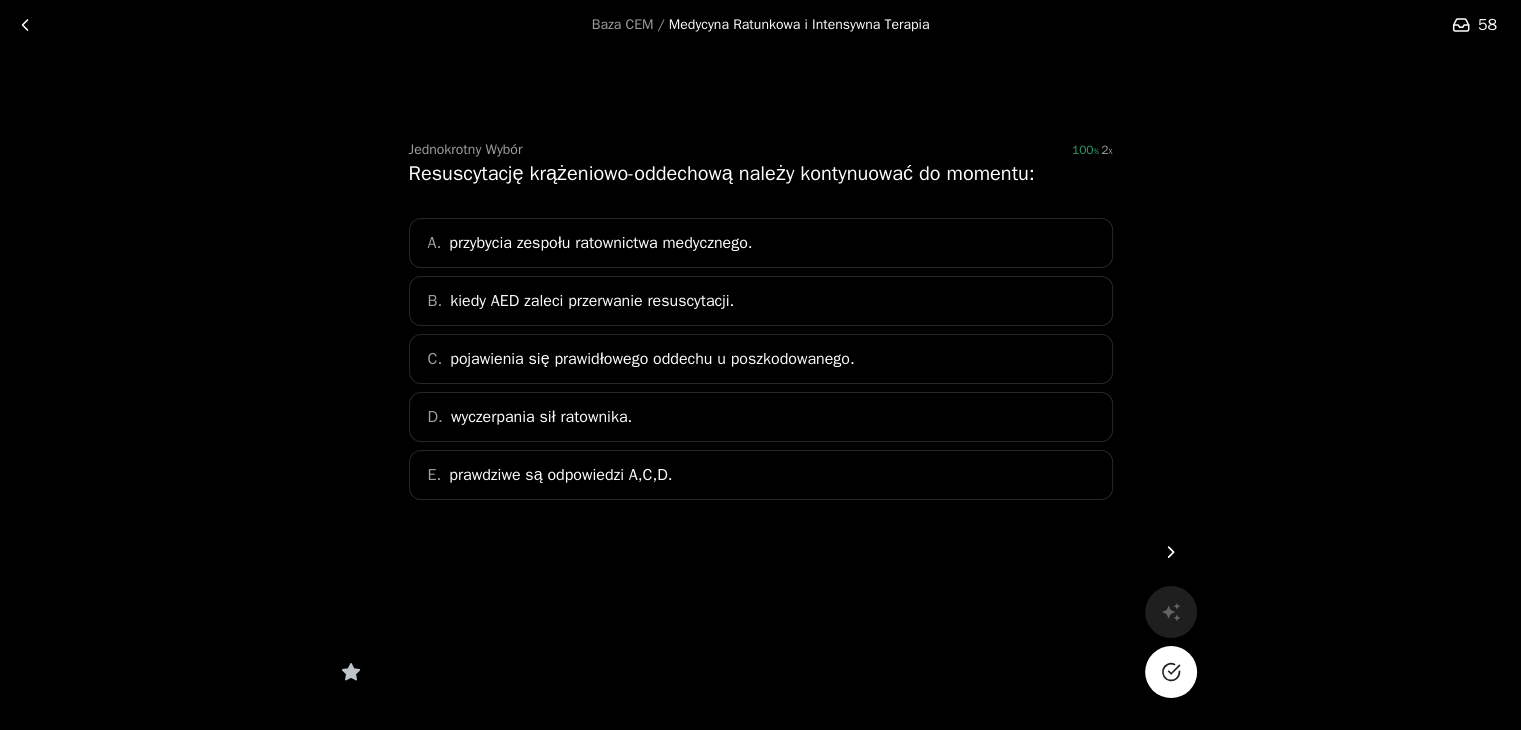 click on "E.   prawdziwe są odpowiedzi A,C,D." at bounding box center [761, 475] 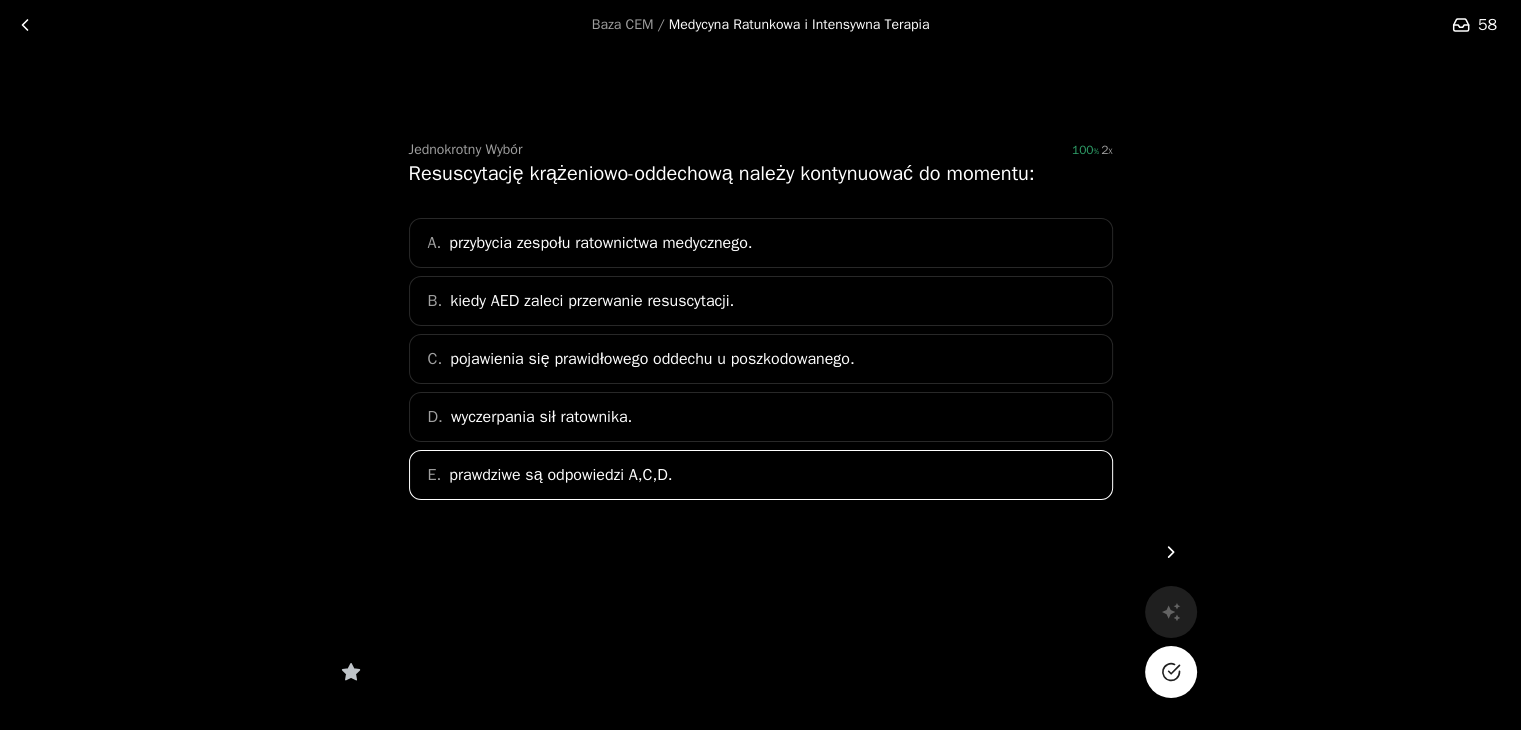 click 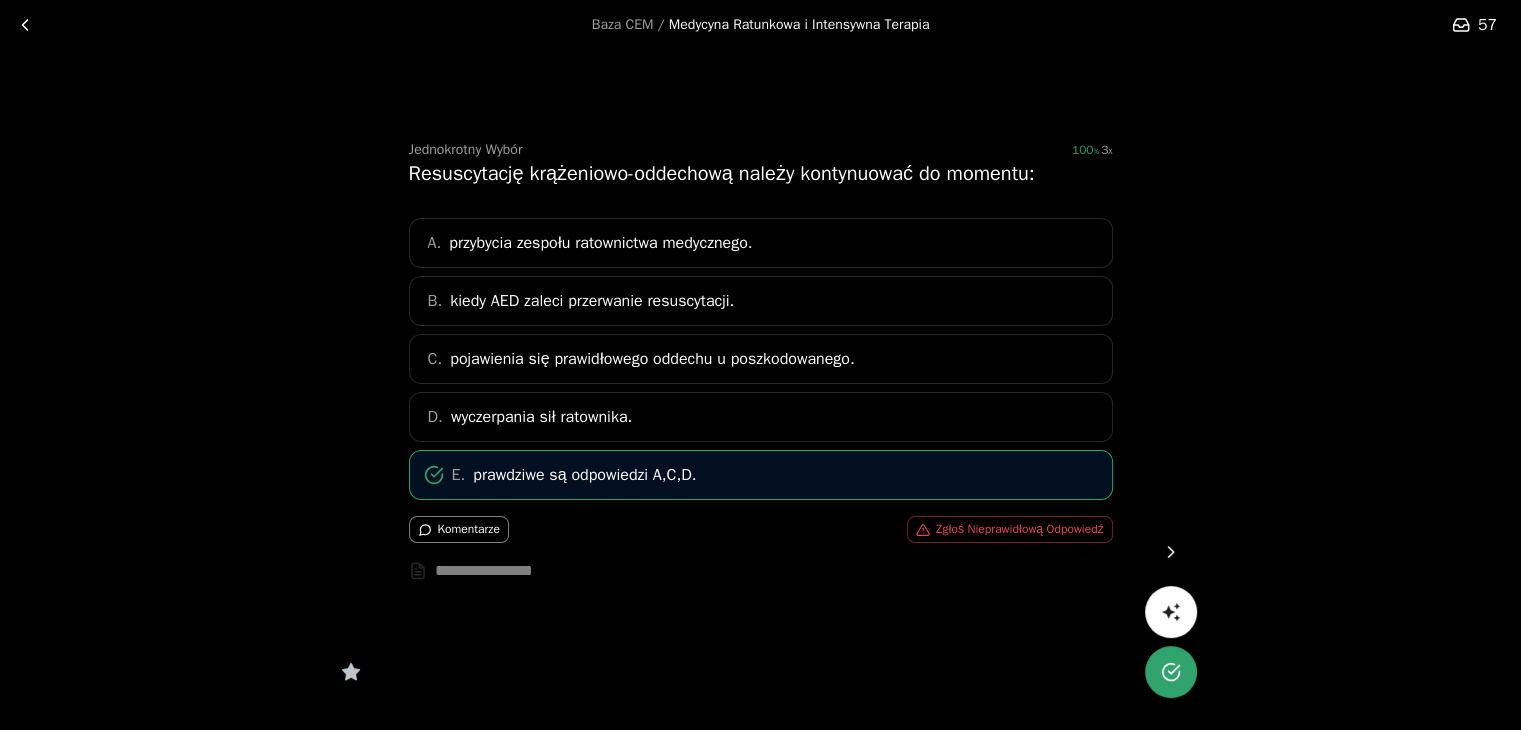 click at bounding box center (1171, 552) 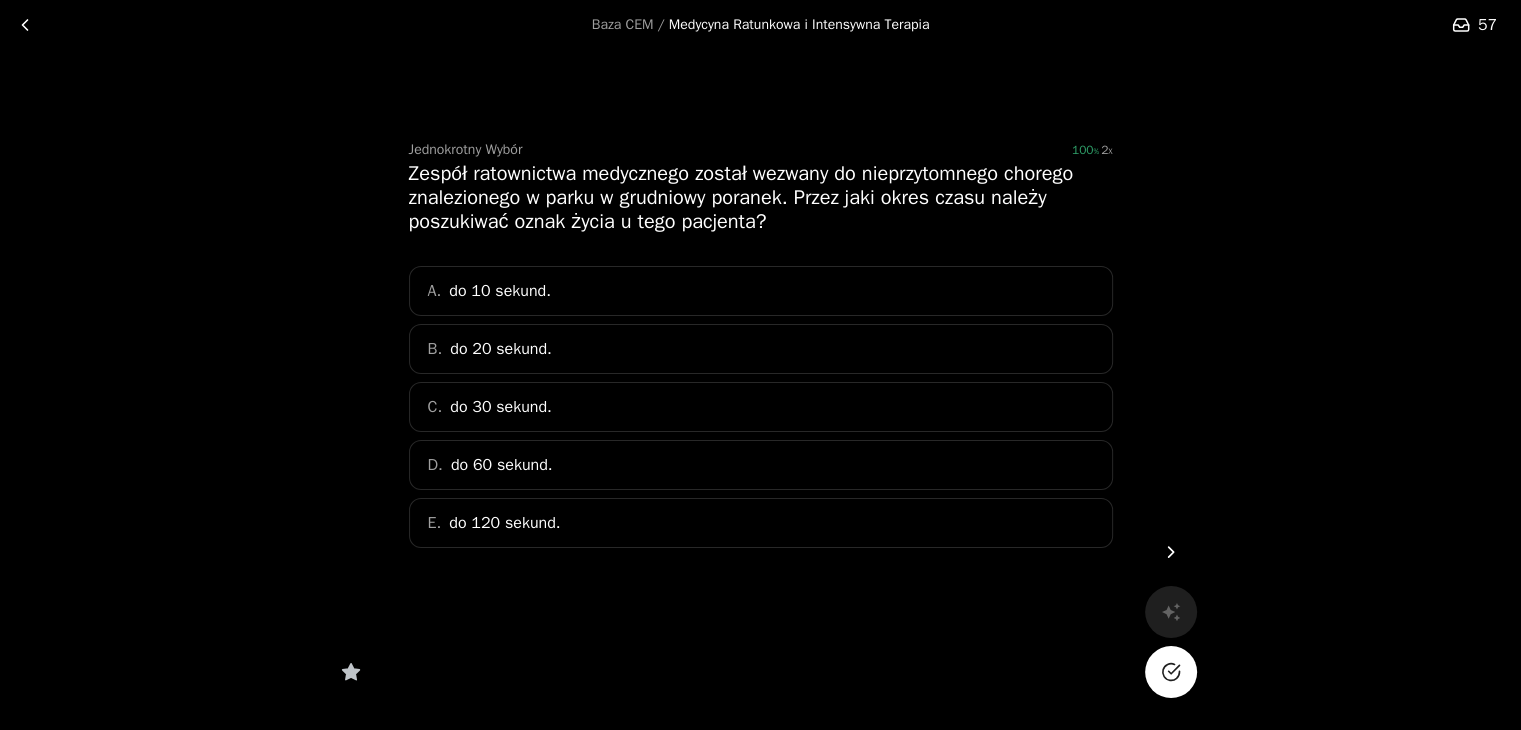click on "D.   do 60 sekund." at bounding box center [761, 465] 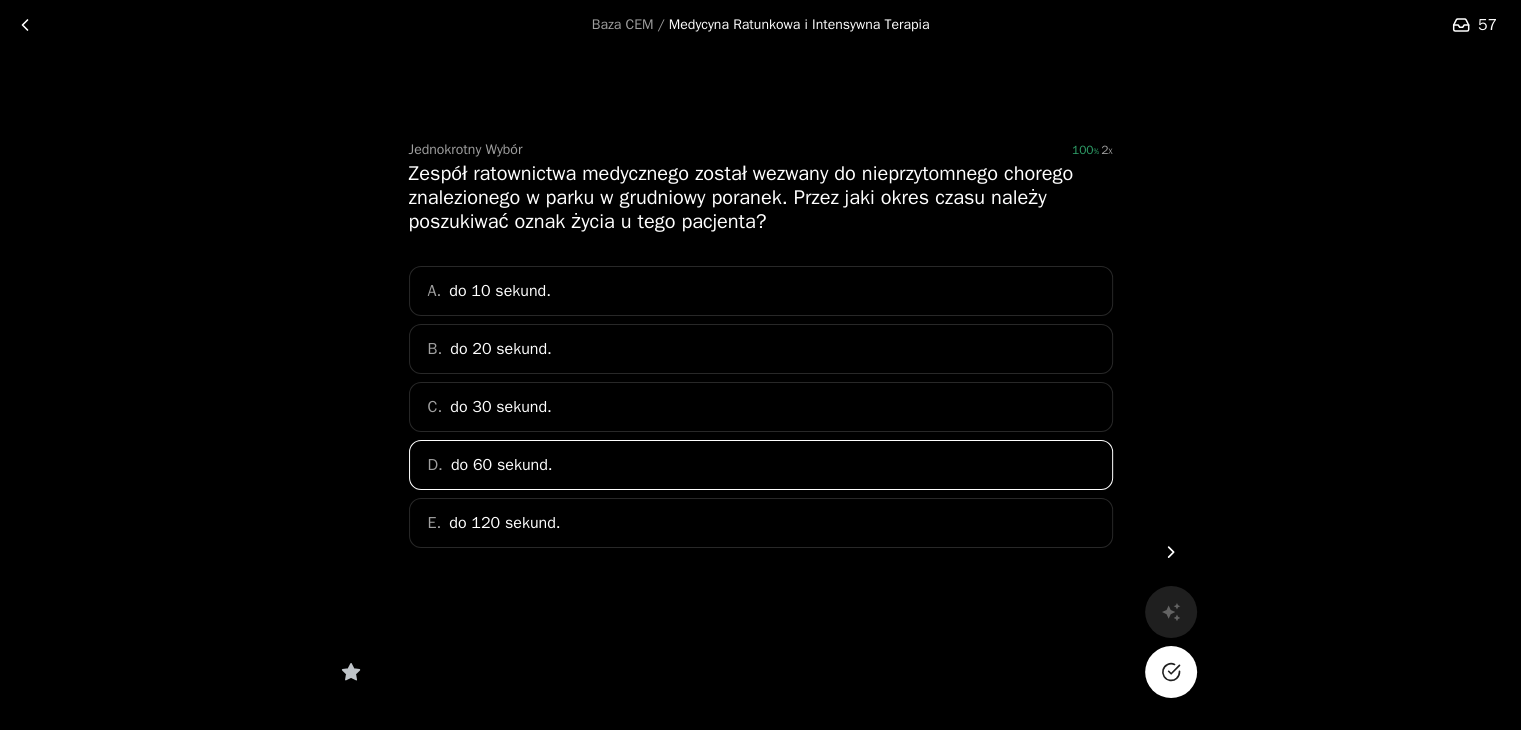 click 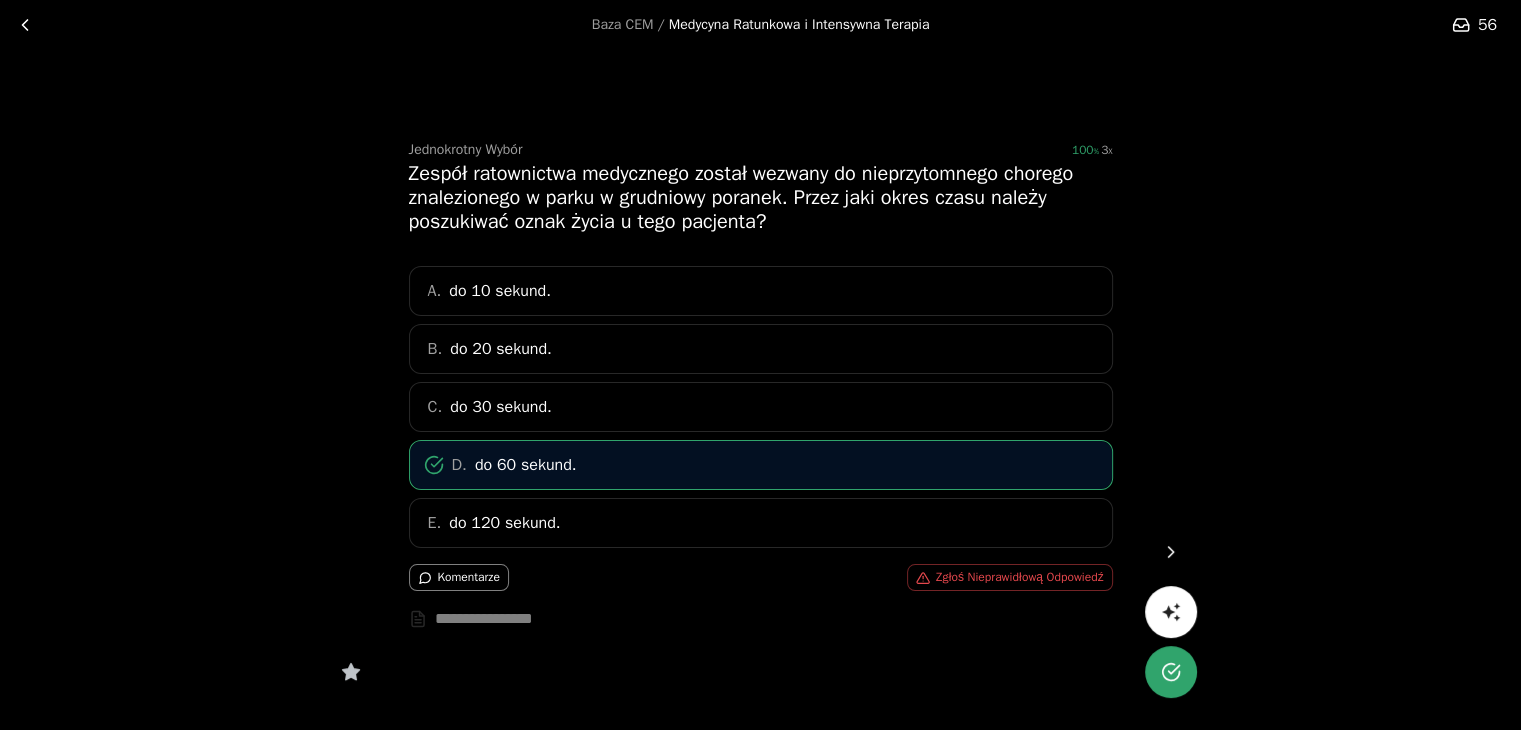 click at bounding box center [1171, 552] 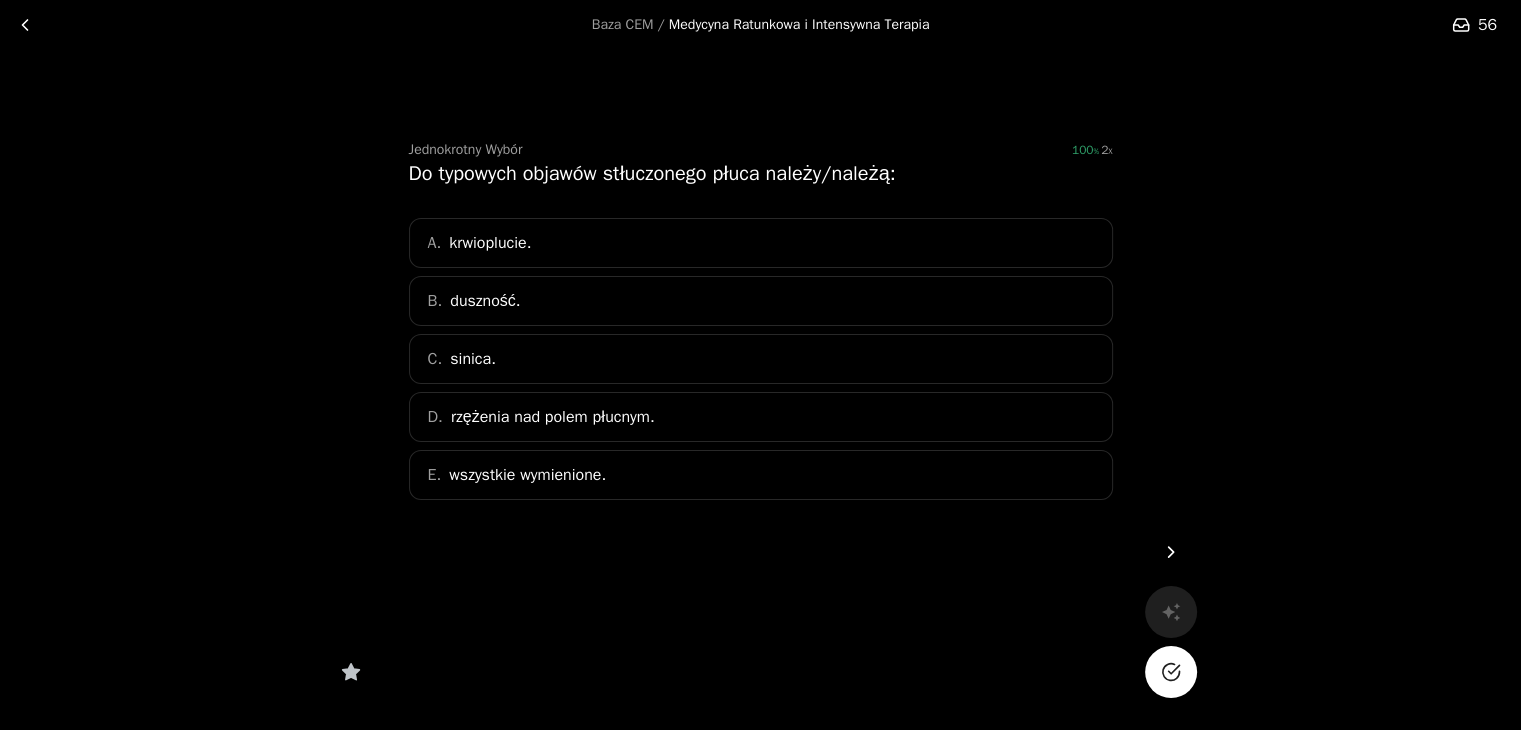 click on "wszystkie wymienione." at bounding box center [527, 475] 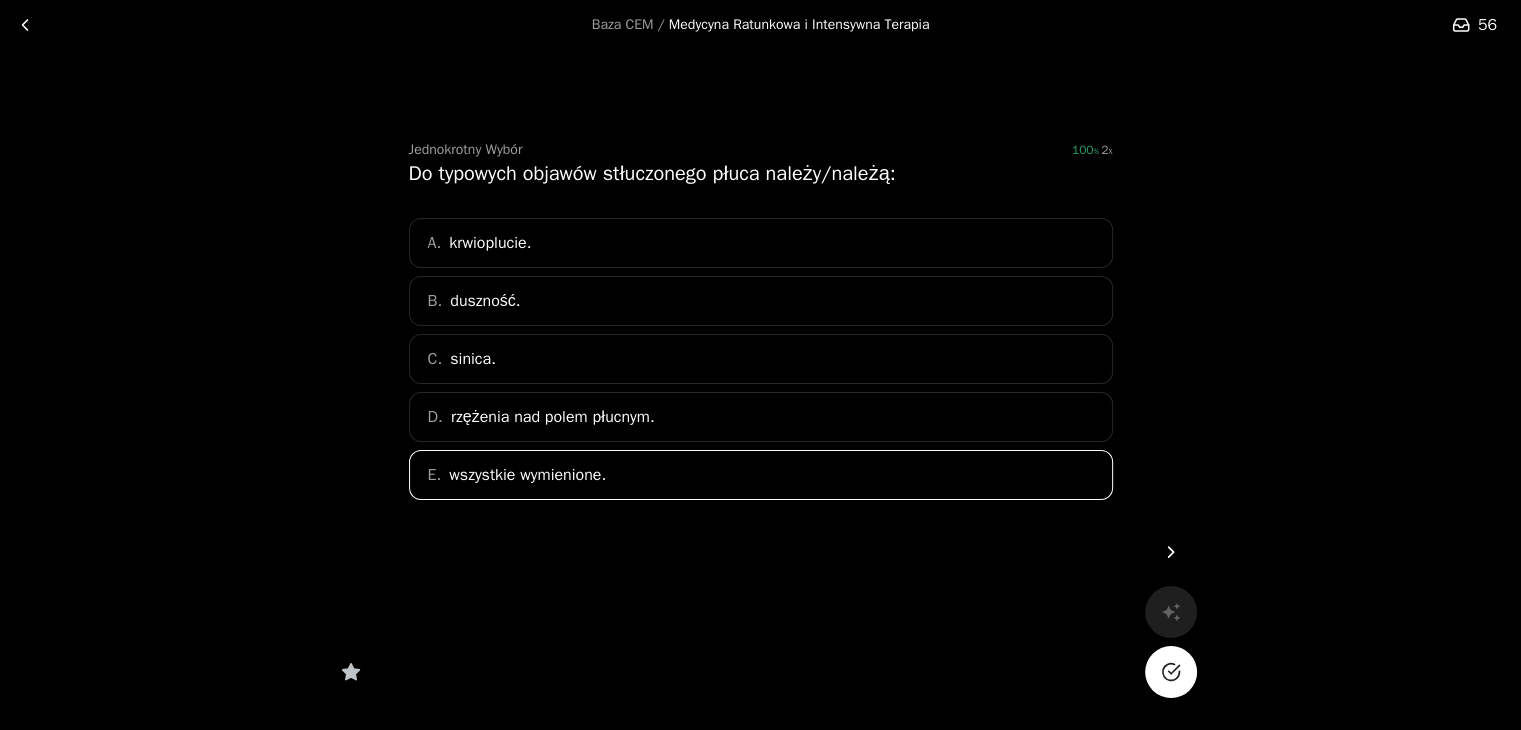 click 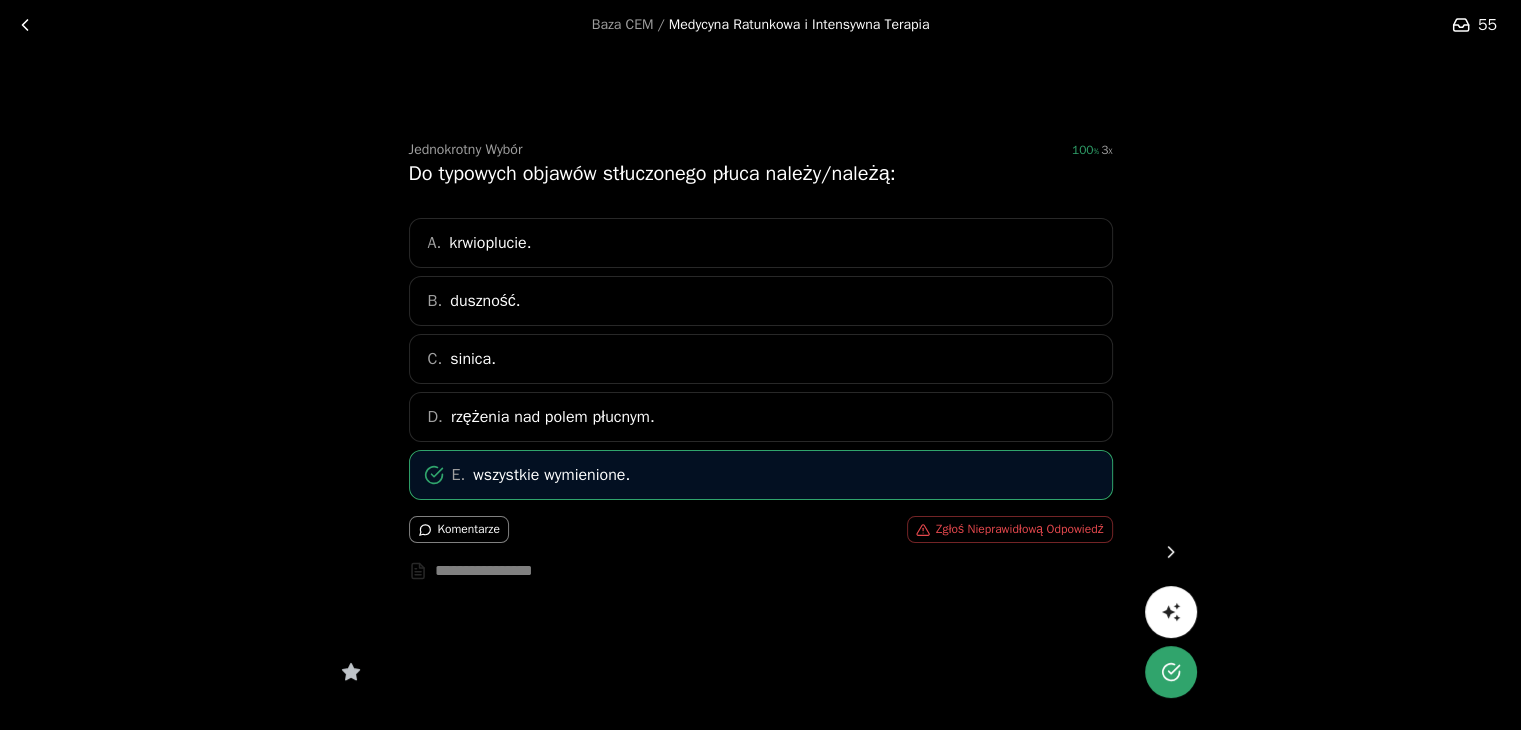 click 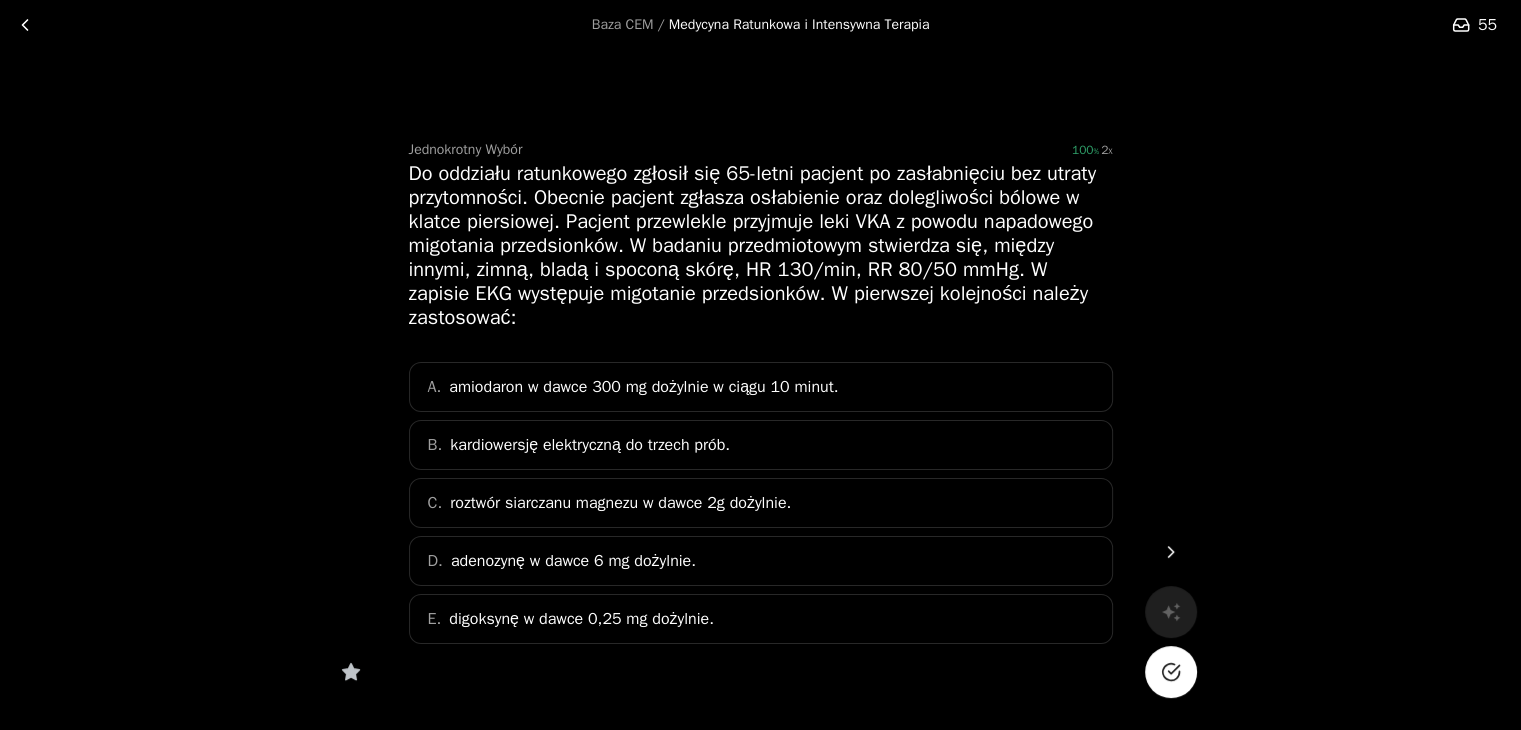 click on "B.   kardiowersję elektryczną do trzech prób." at bounding box center (761, 445) 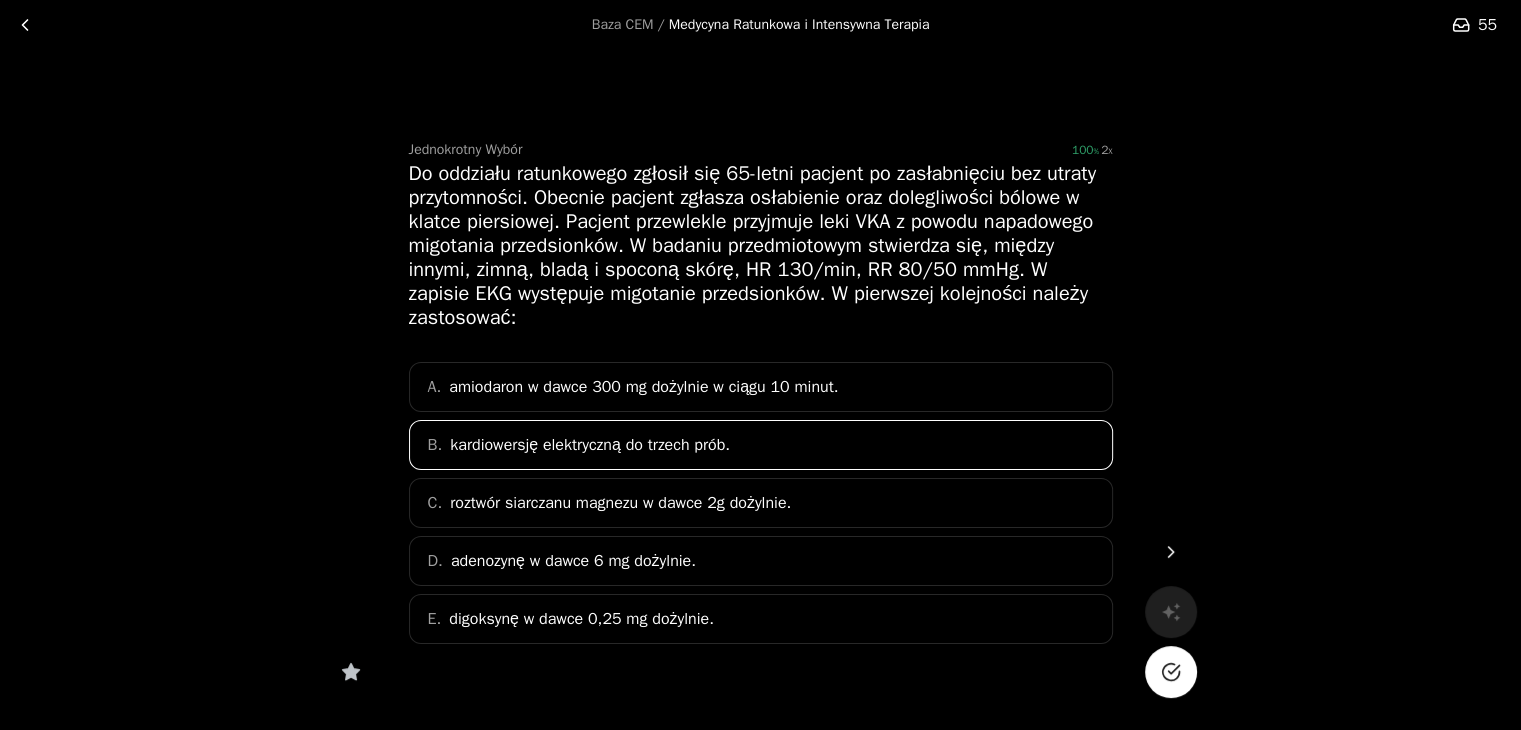 click at bounding box center (1171, 672) 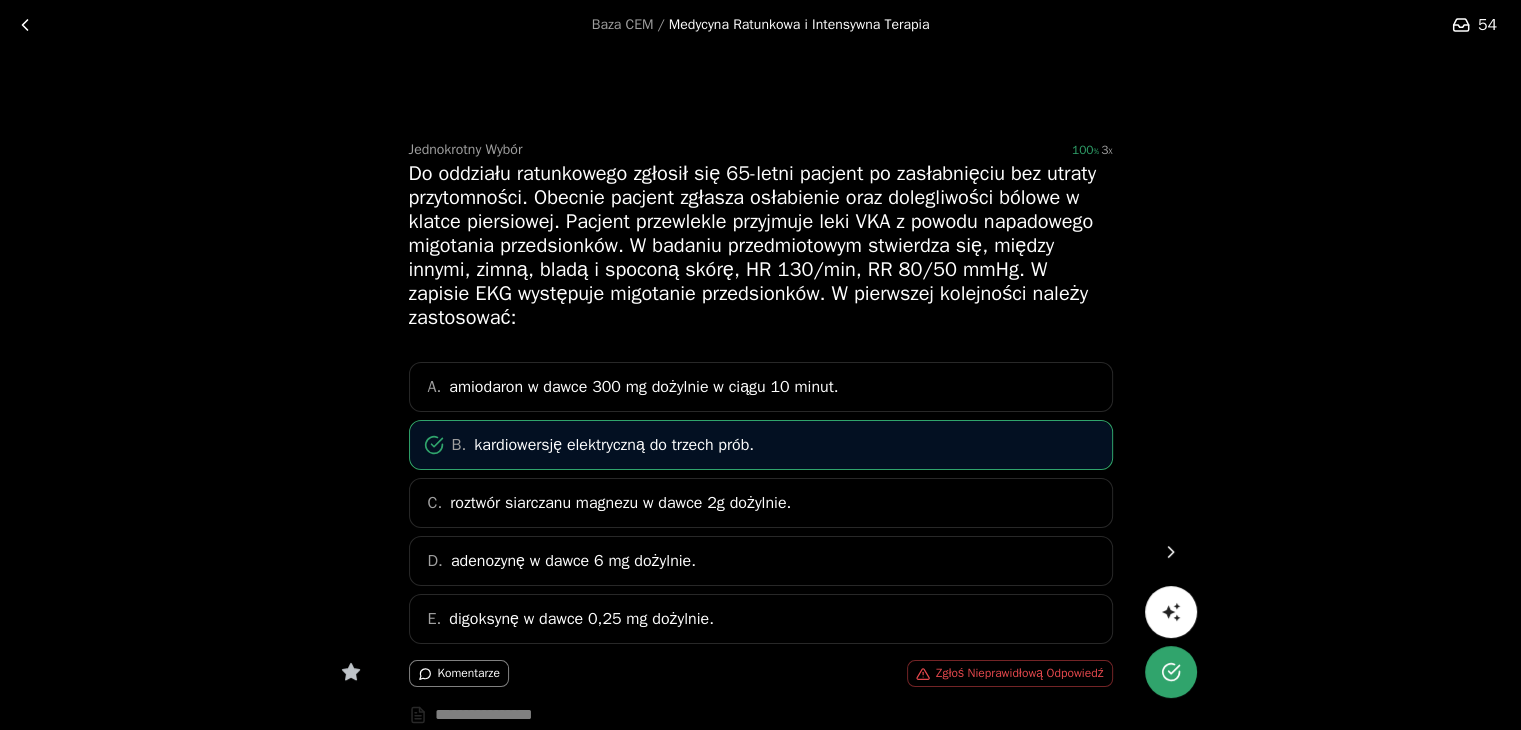 click 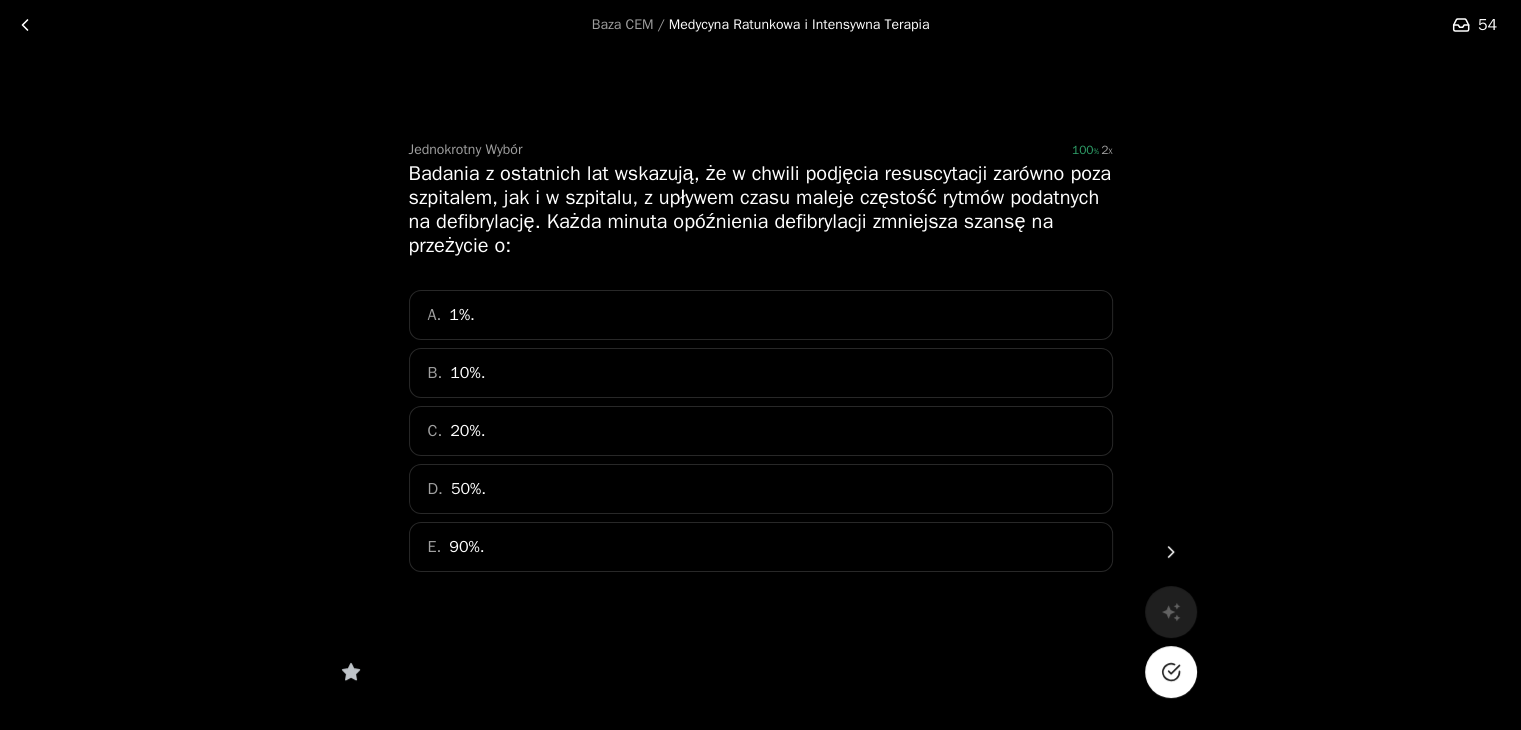 click on "B.   10%." at bounding box center [761, 373] 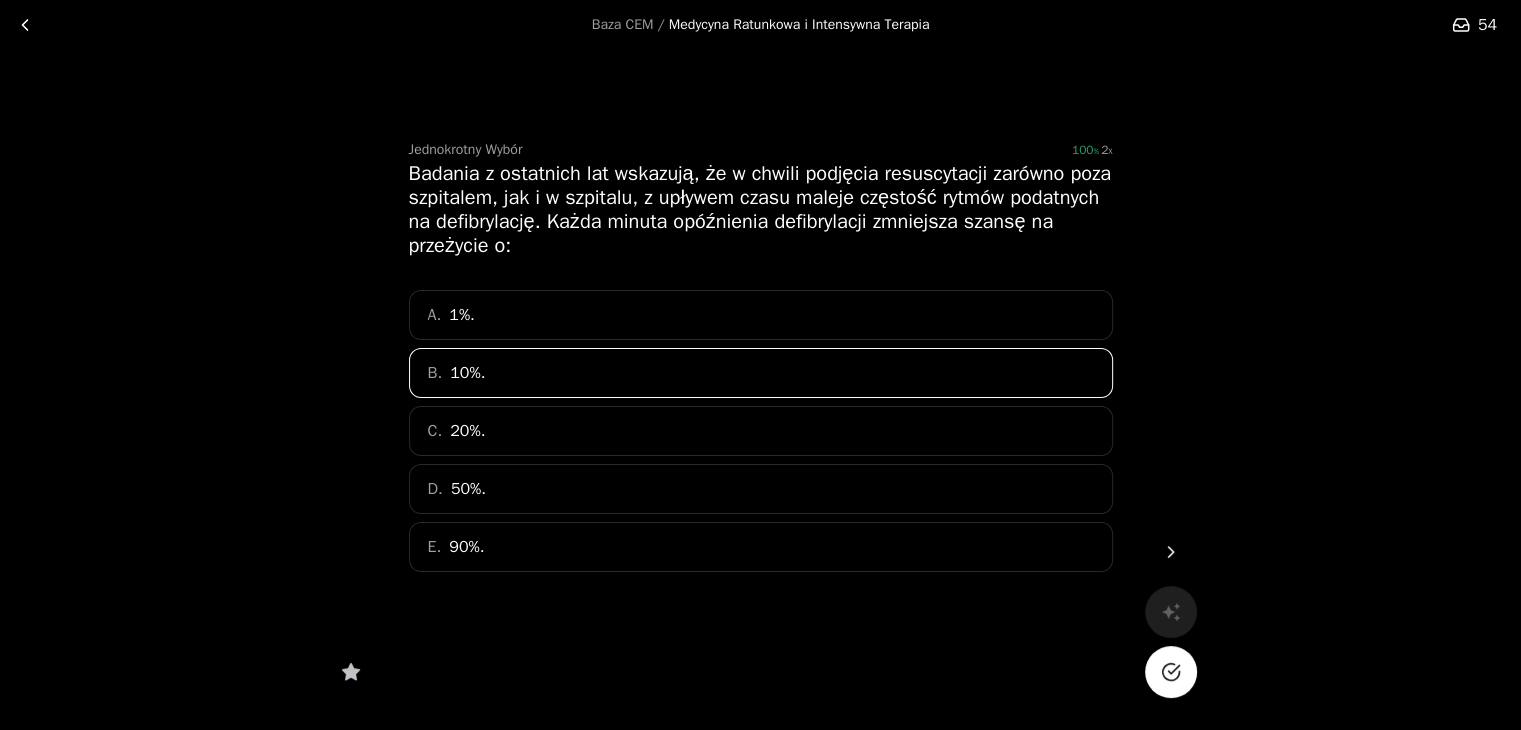 click at bounding box center [1171, 672] 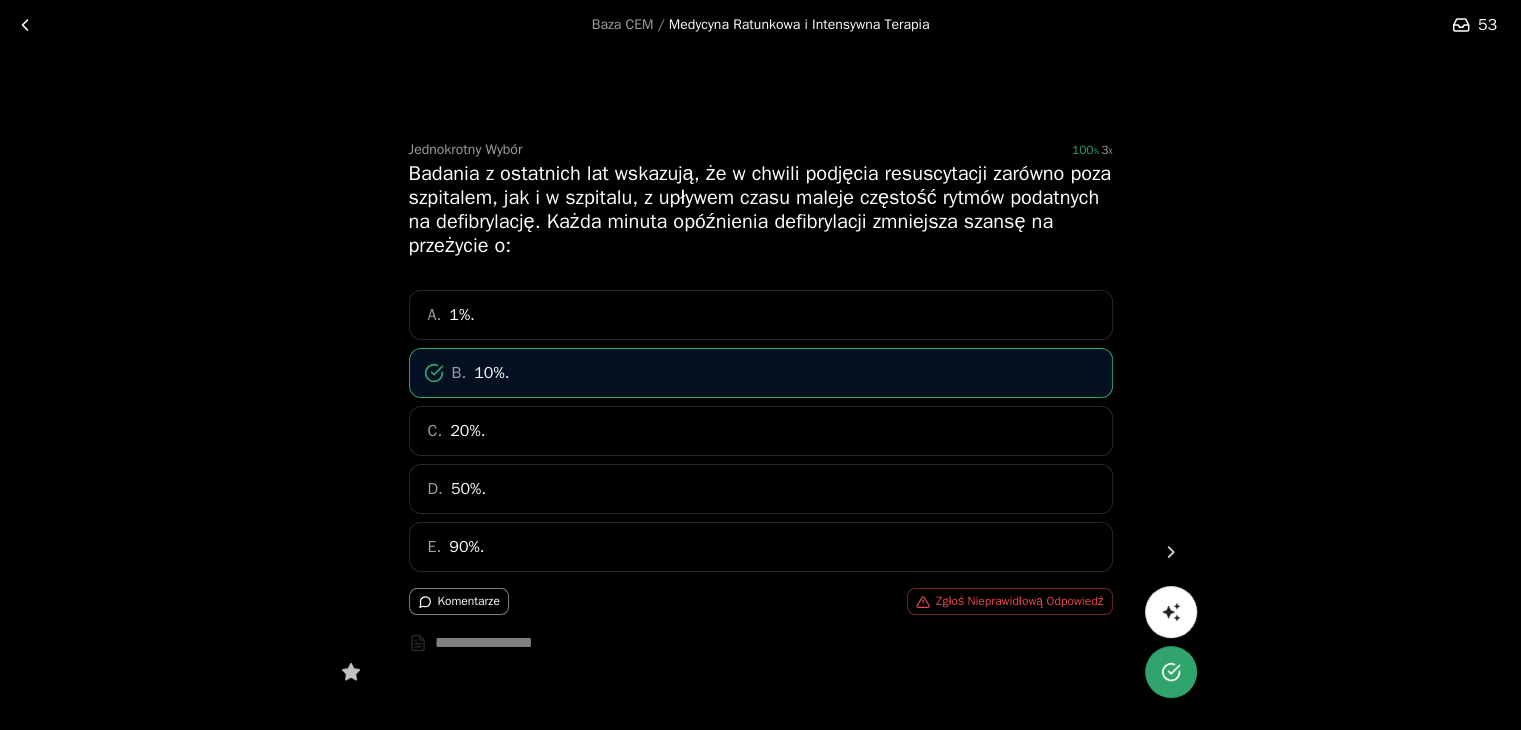 click 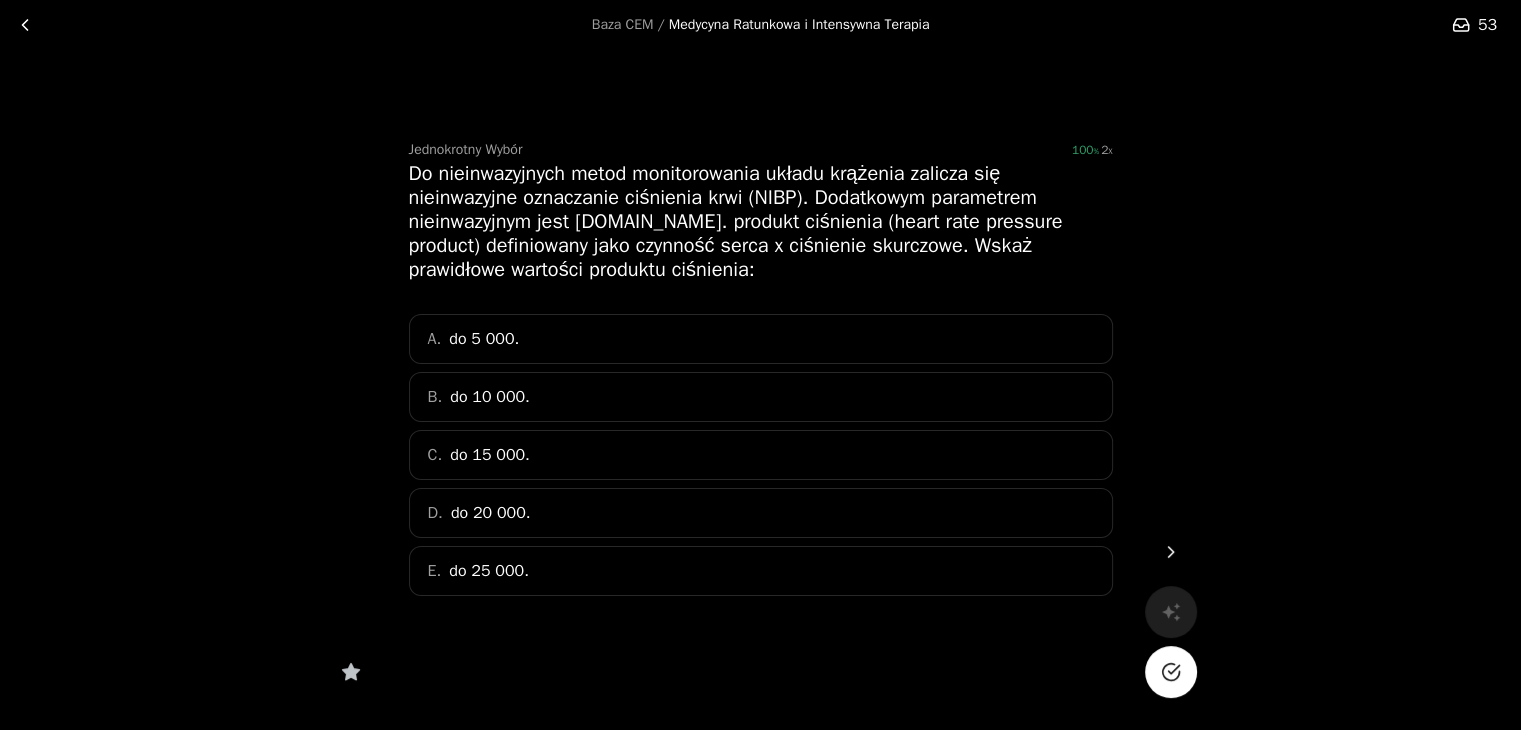 click on "C.   do 15 000." at bounding box center [761, 455] 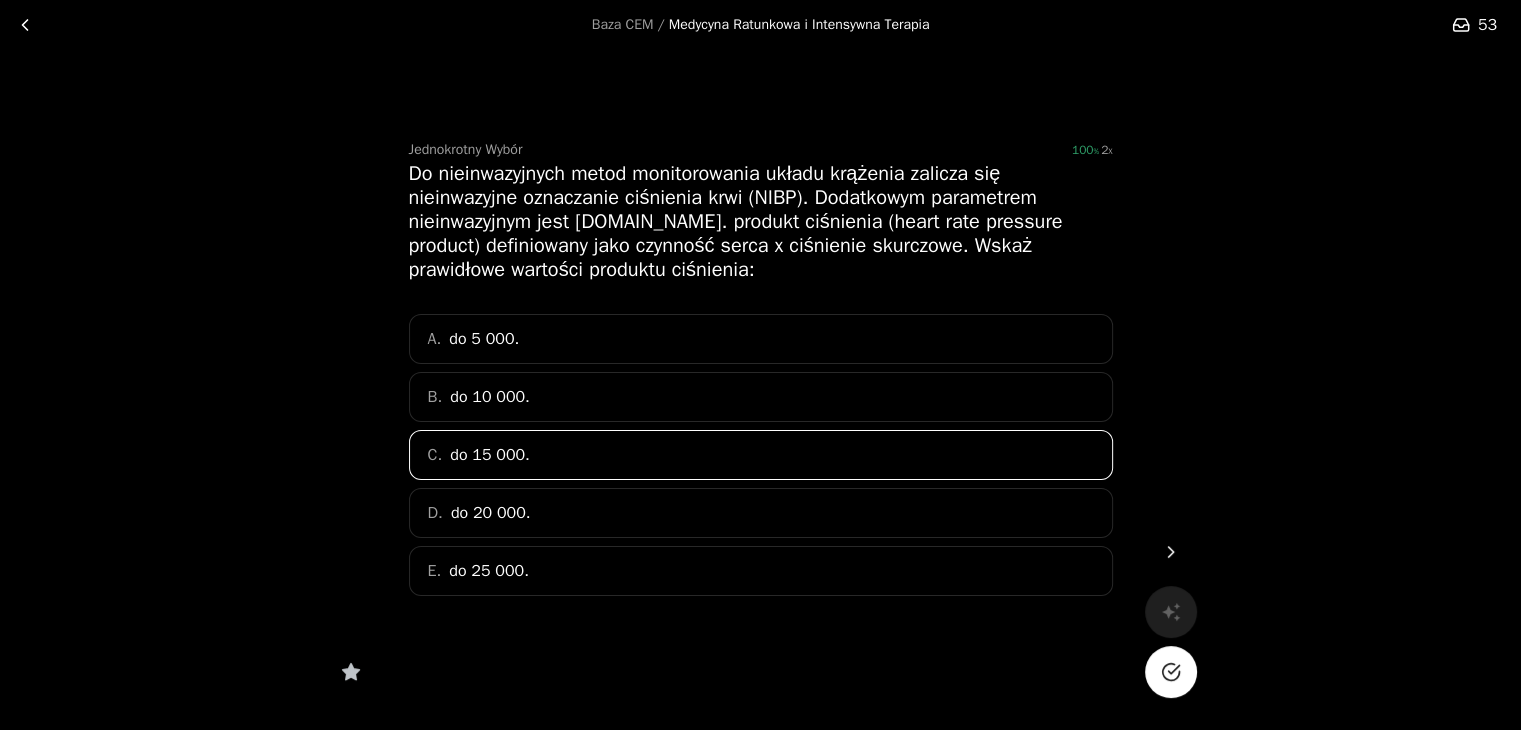click at bounding box center [1171, 672] 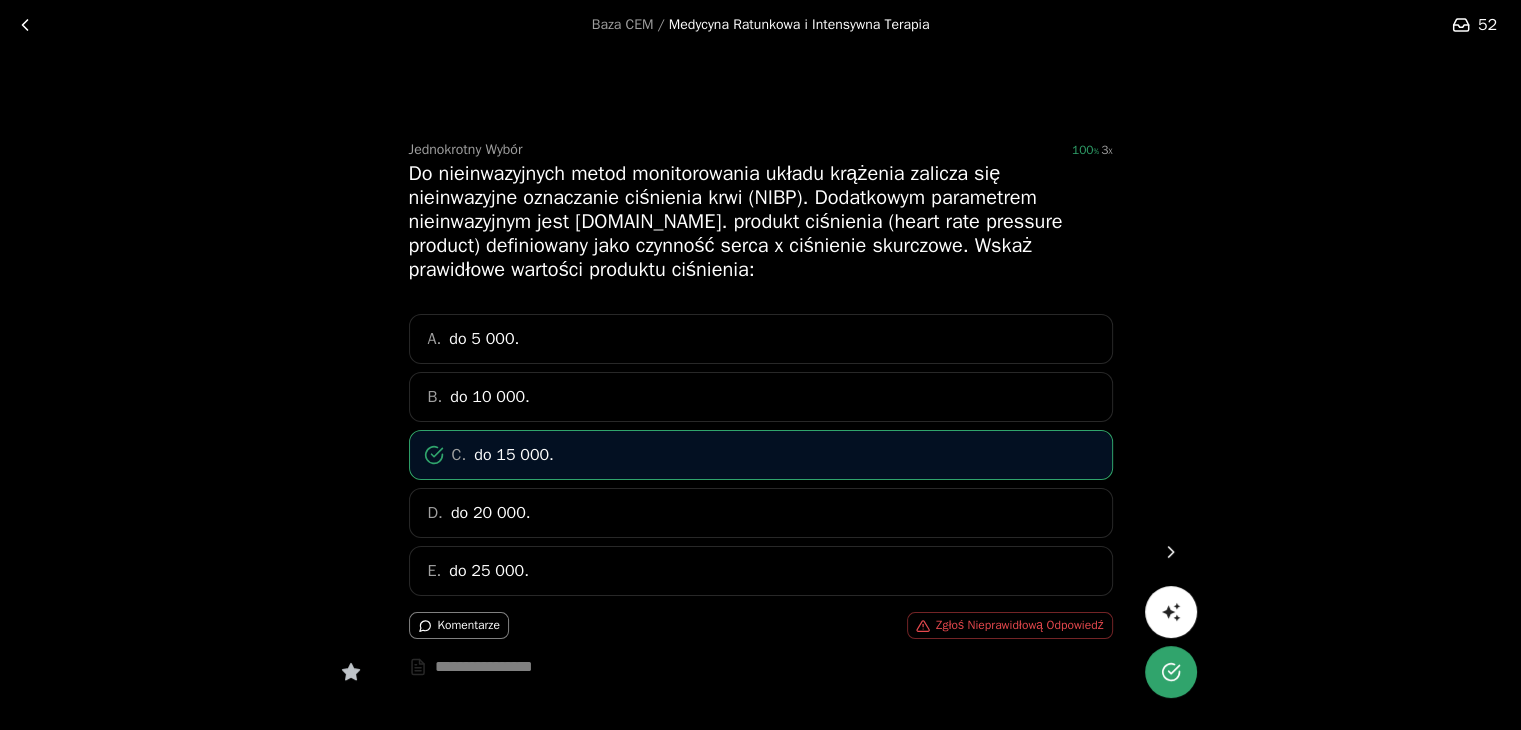 click 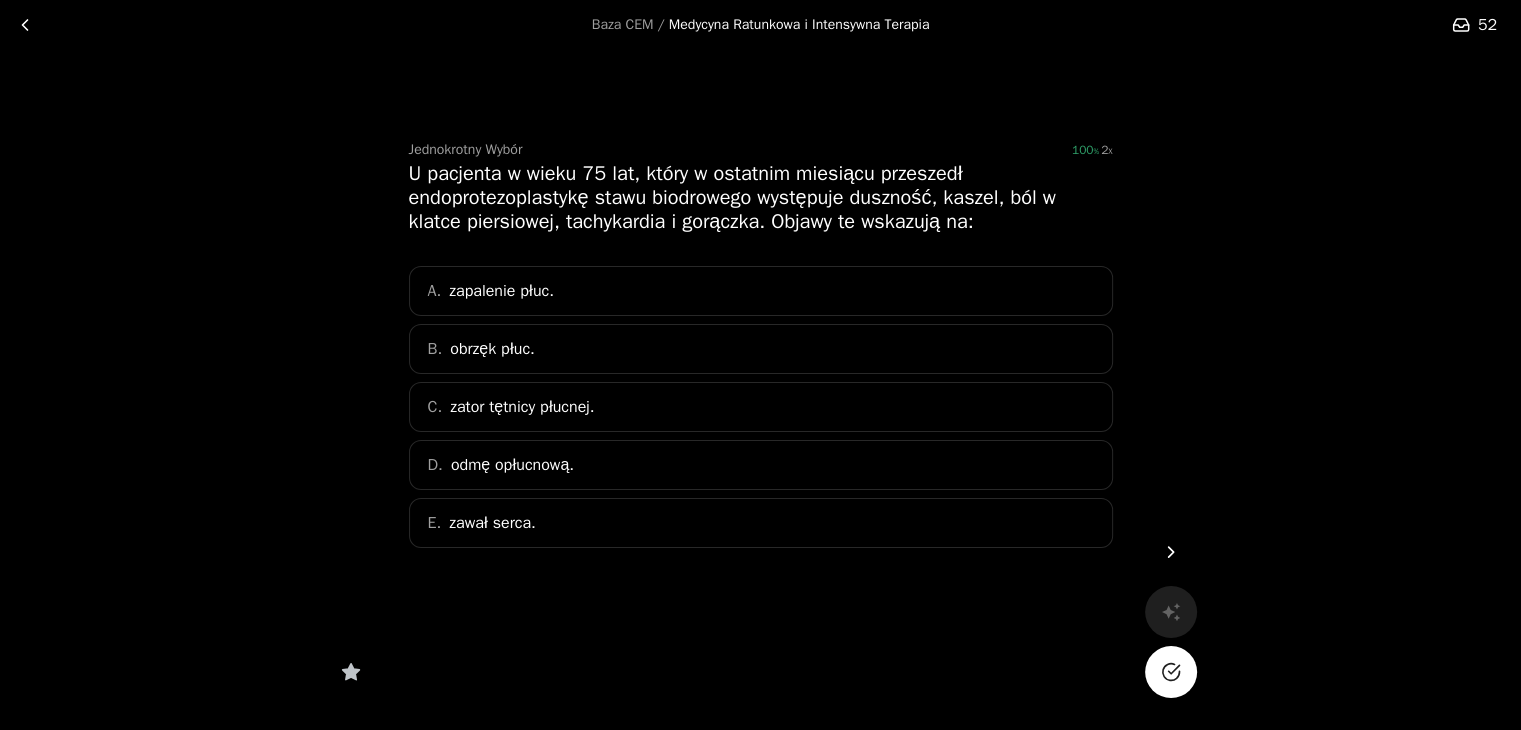 click on "[PERSON_NAME] tętnicy płucnej." at bounding box center (761, 407) 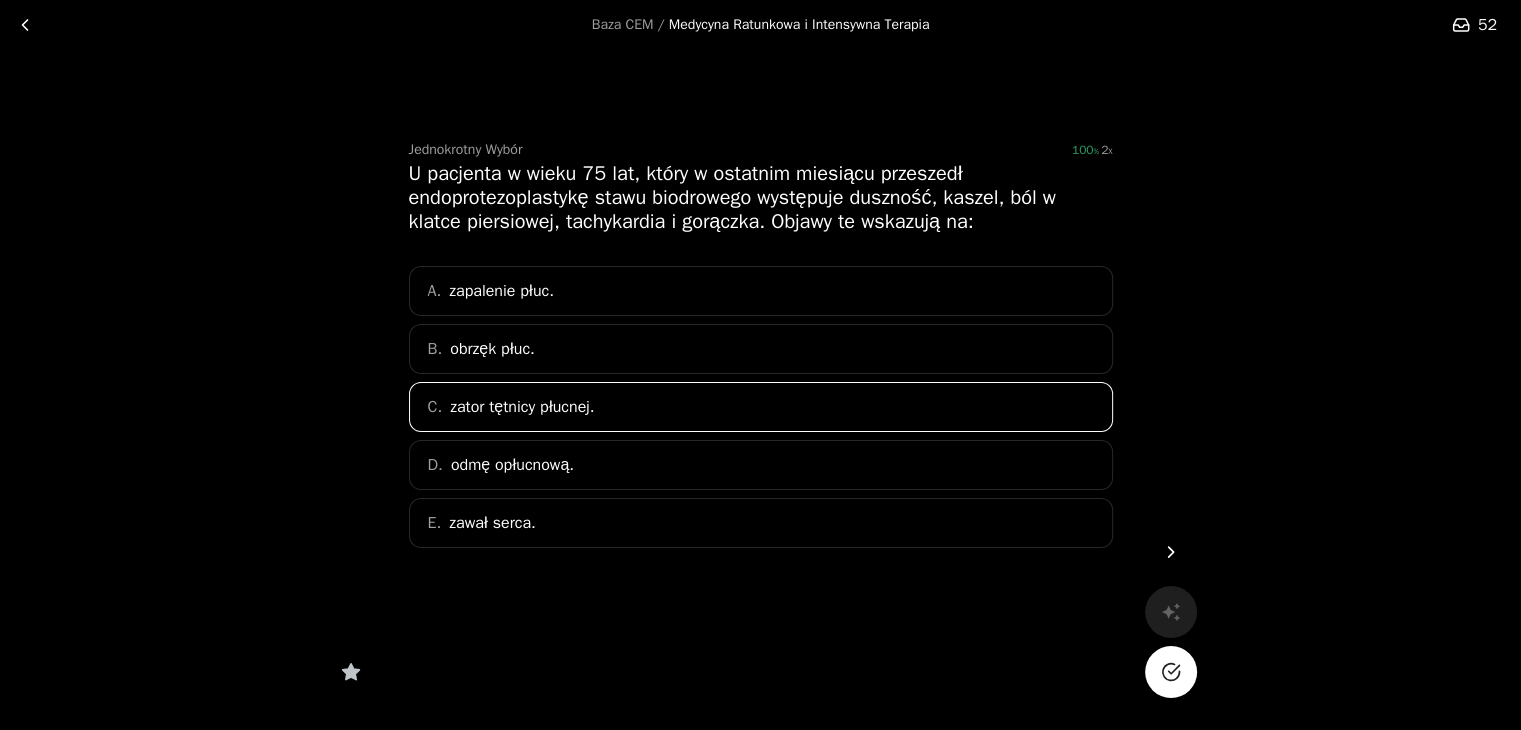 click 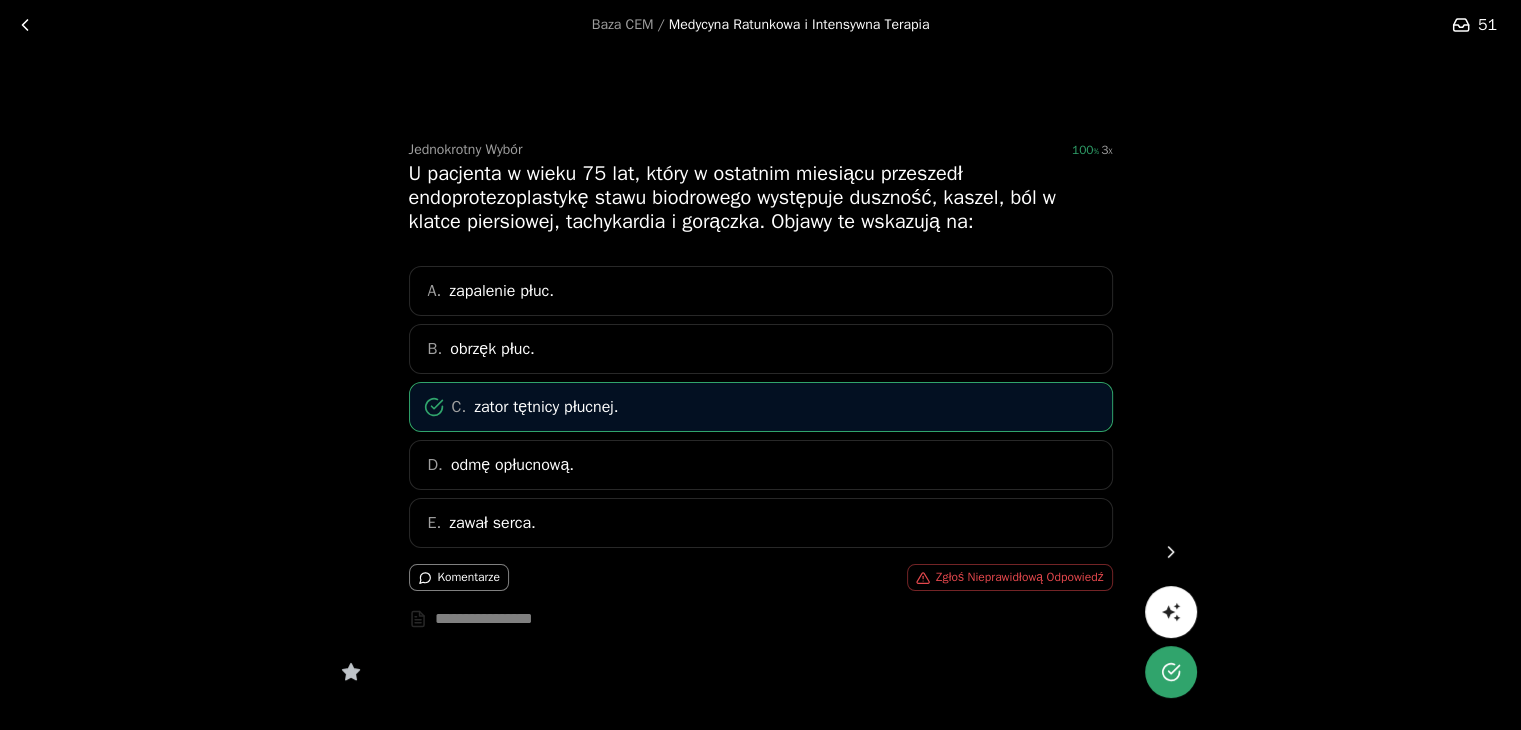 click at bounding box center [1171, 552] 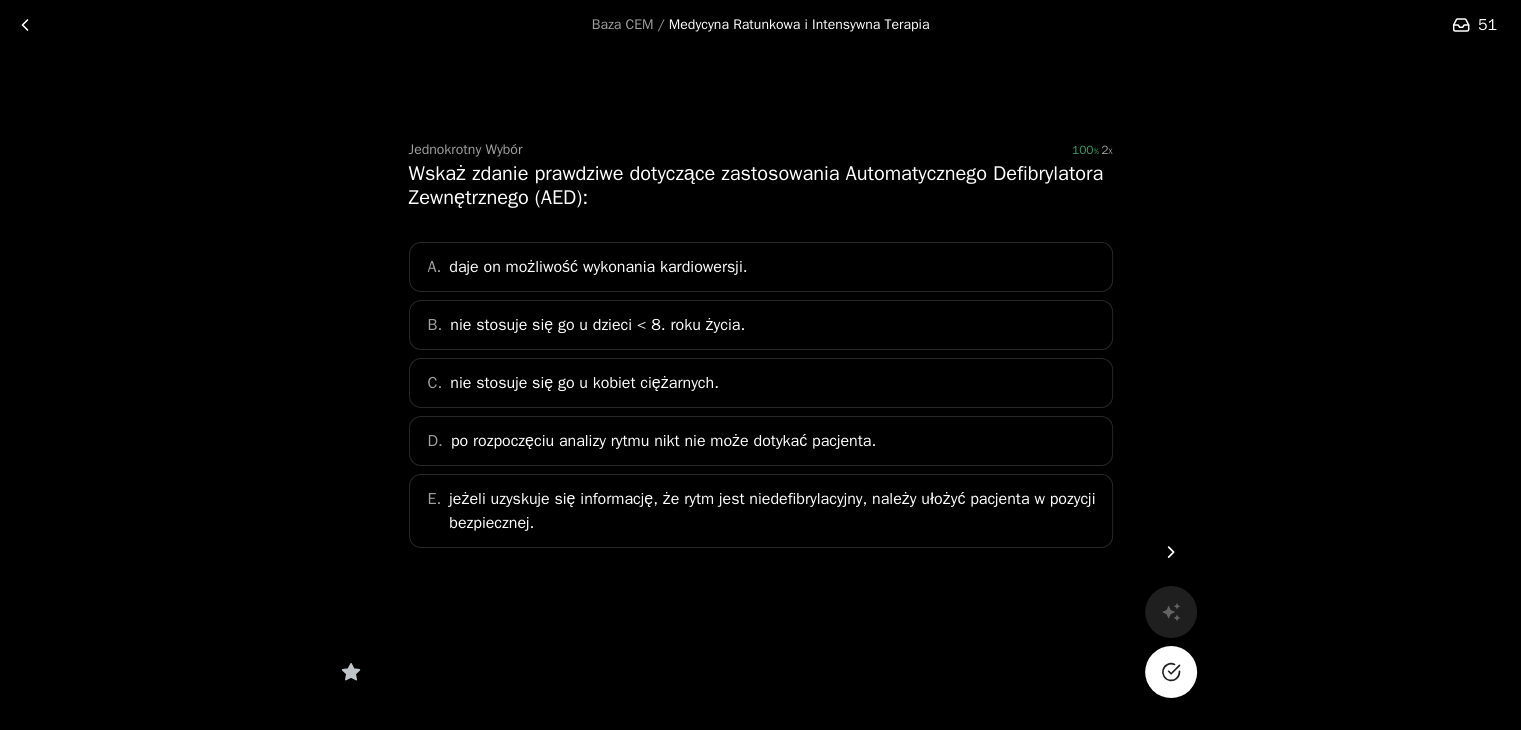 click on "po rozpoczęciu analizy rytmu nikt nie może dotykać pacjenta." at bounding box center [663, 441] 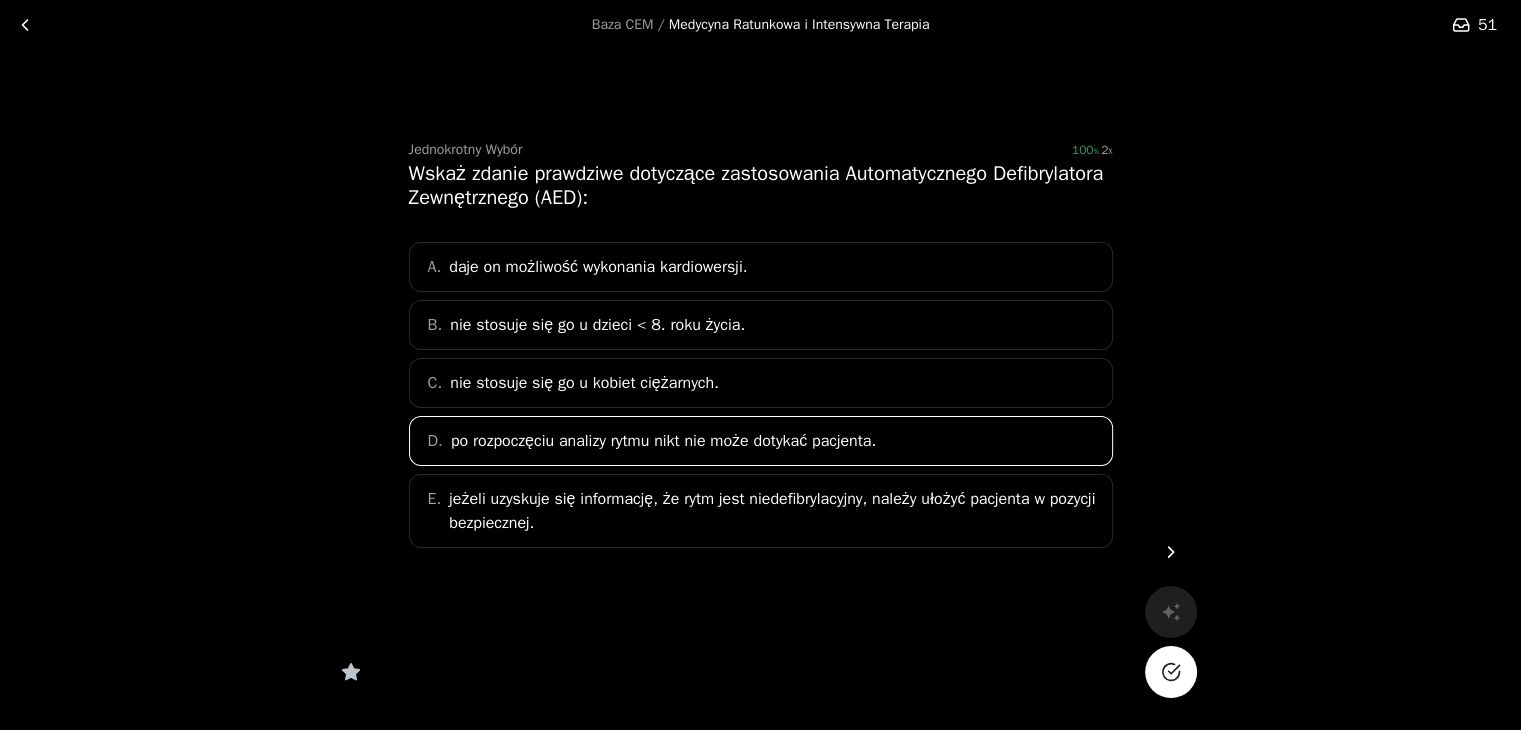 click at bounding box center (1171, 672) 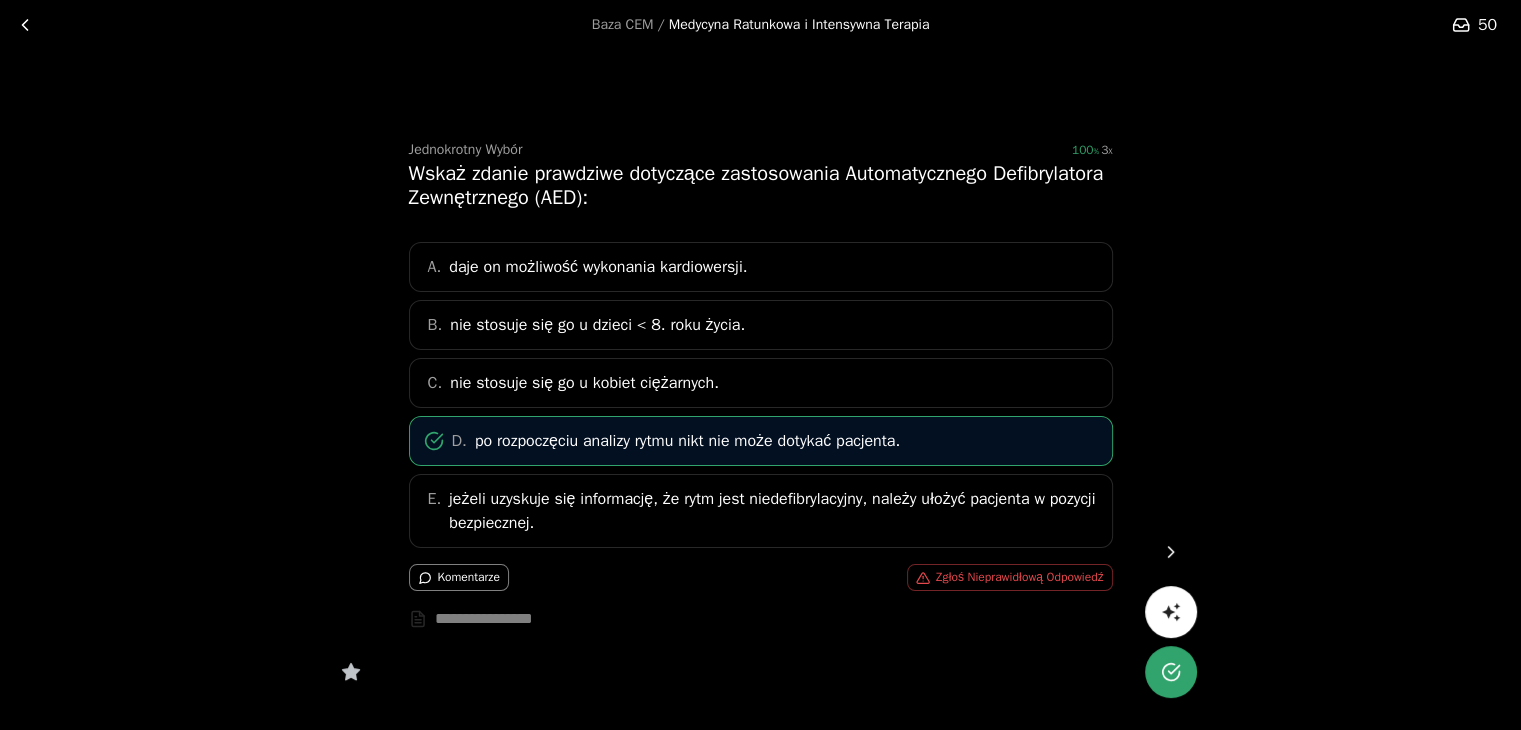 click at bounding box center (1171, 552) 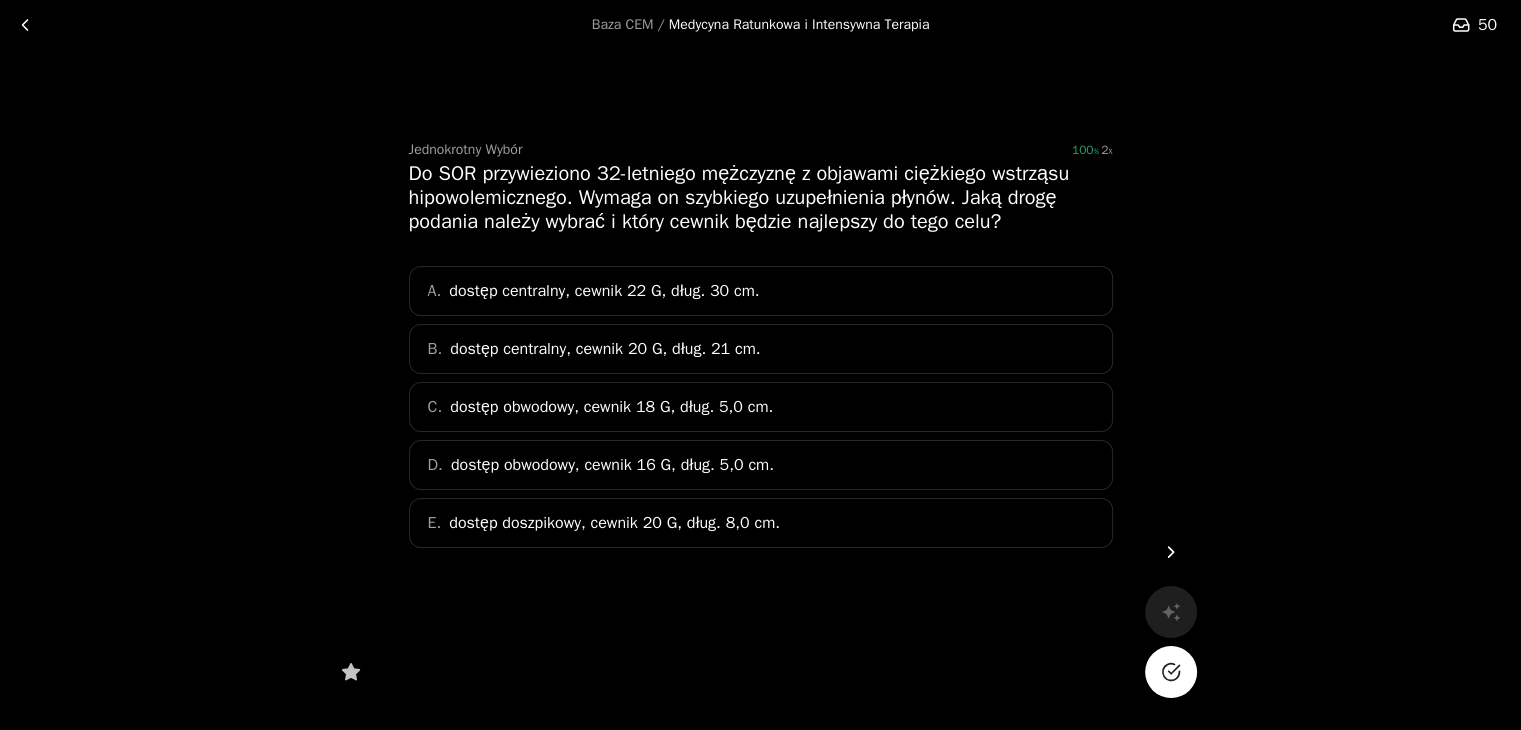 click on "D.   dostęp obwodowy, cewnik 16 G, dług. 5,0 cm." at bounding box center (761, 465) 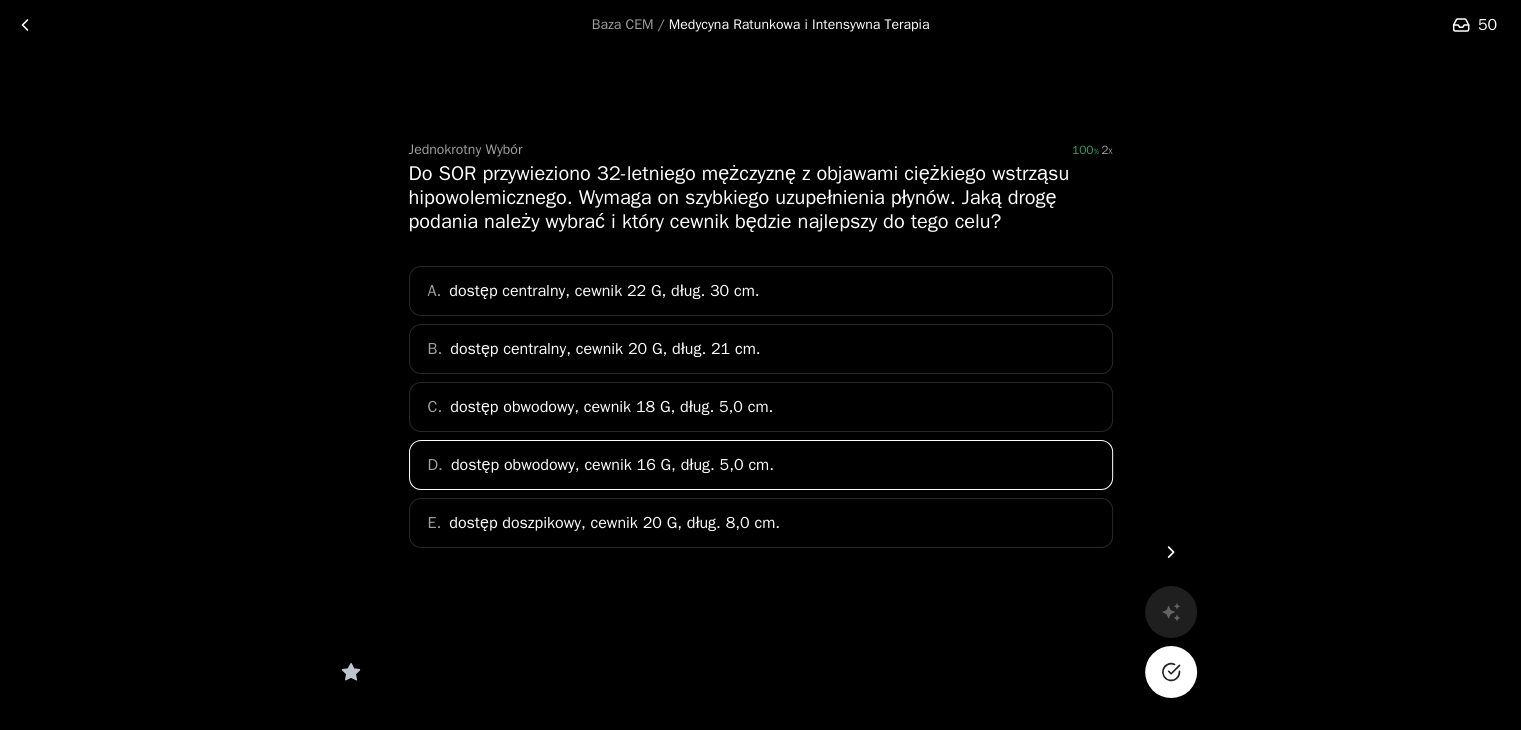 click 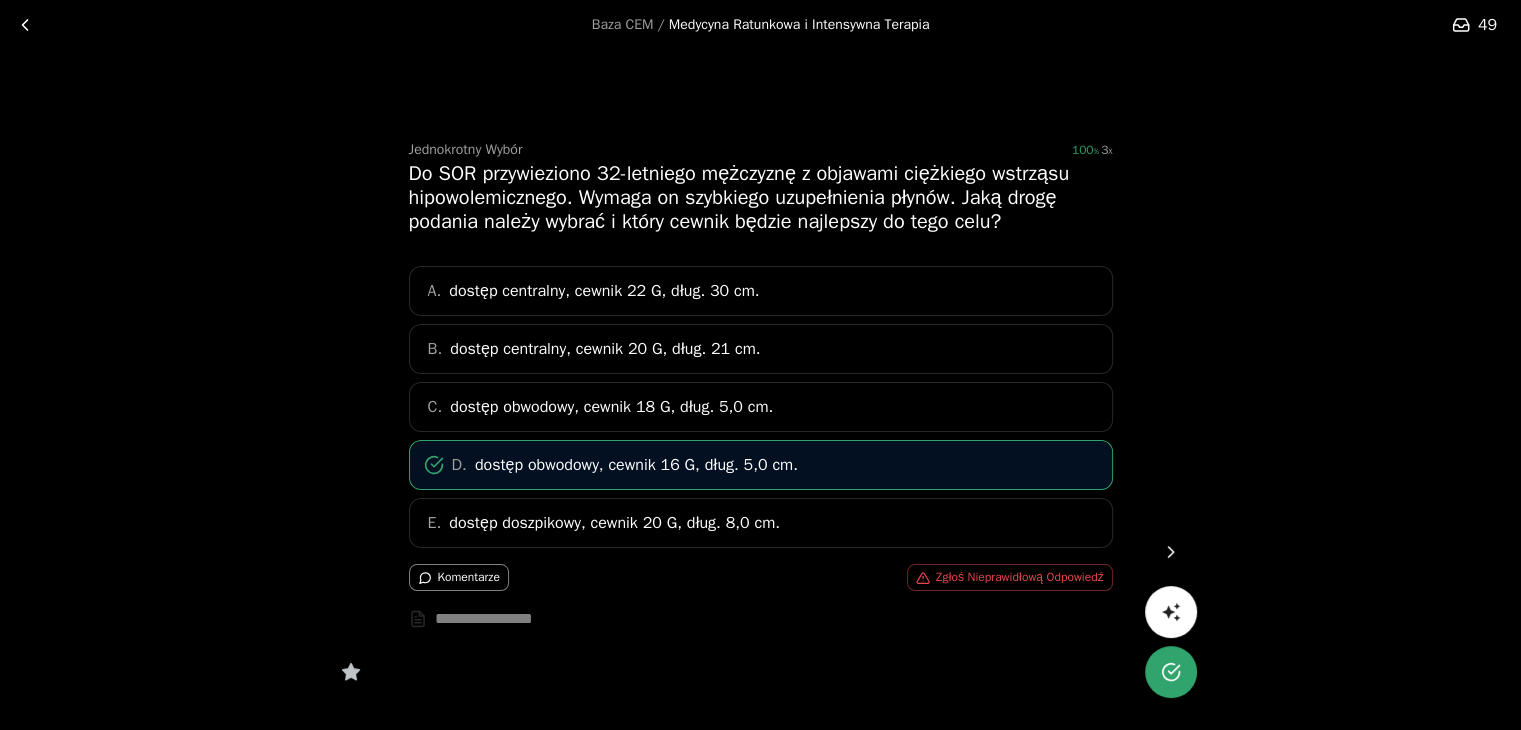 click 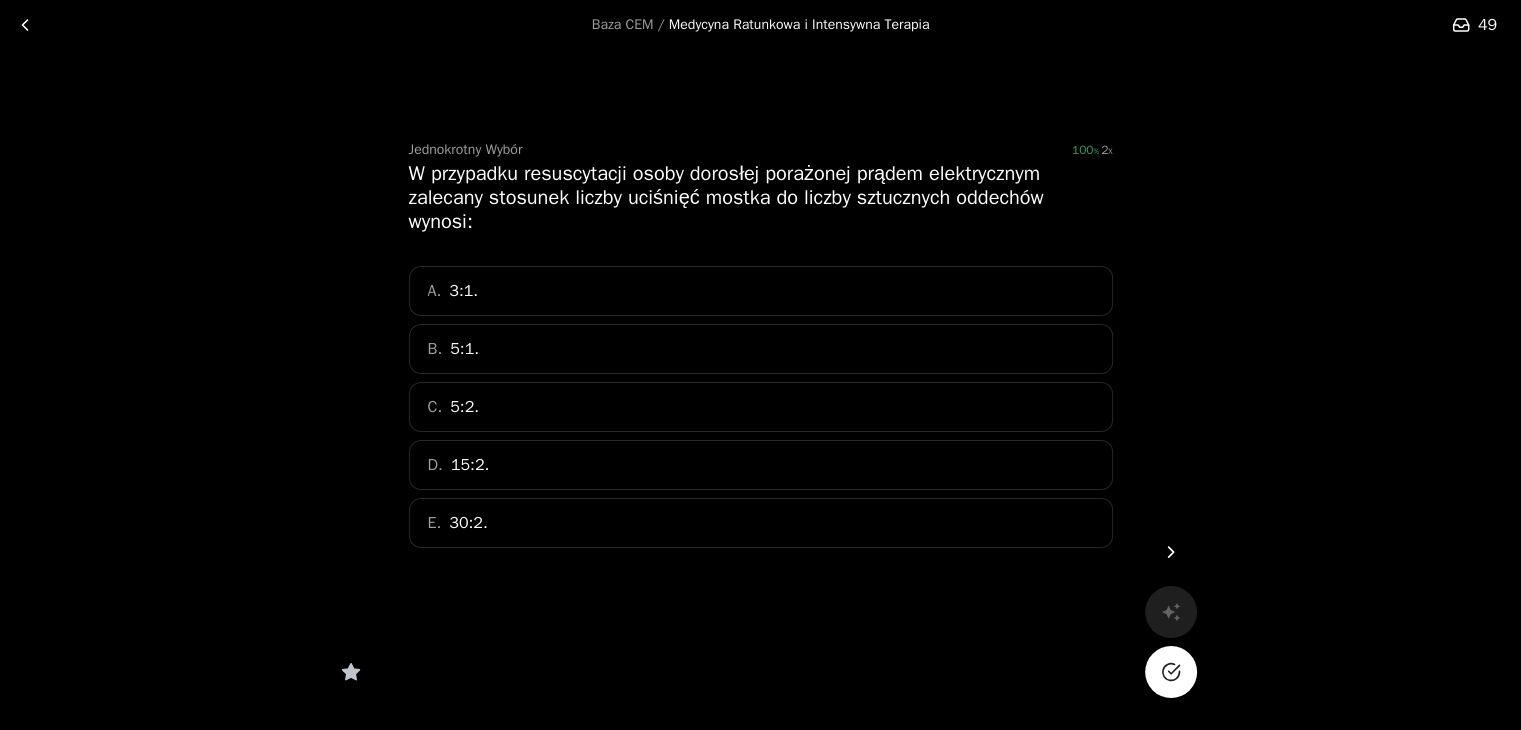 click on "E.   30:2." at bounding box center (761, 523) 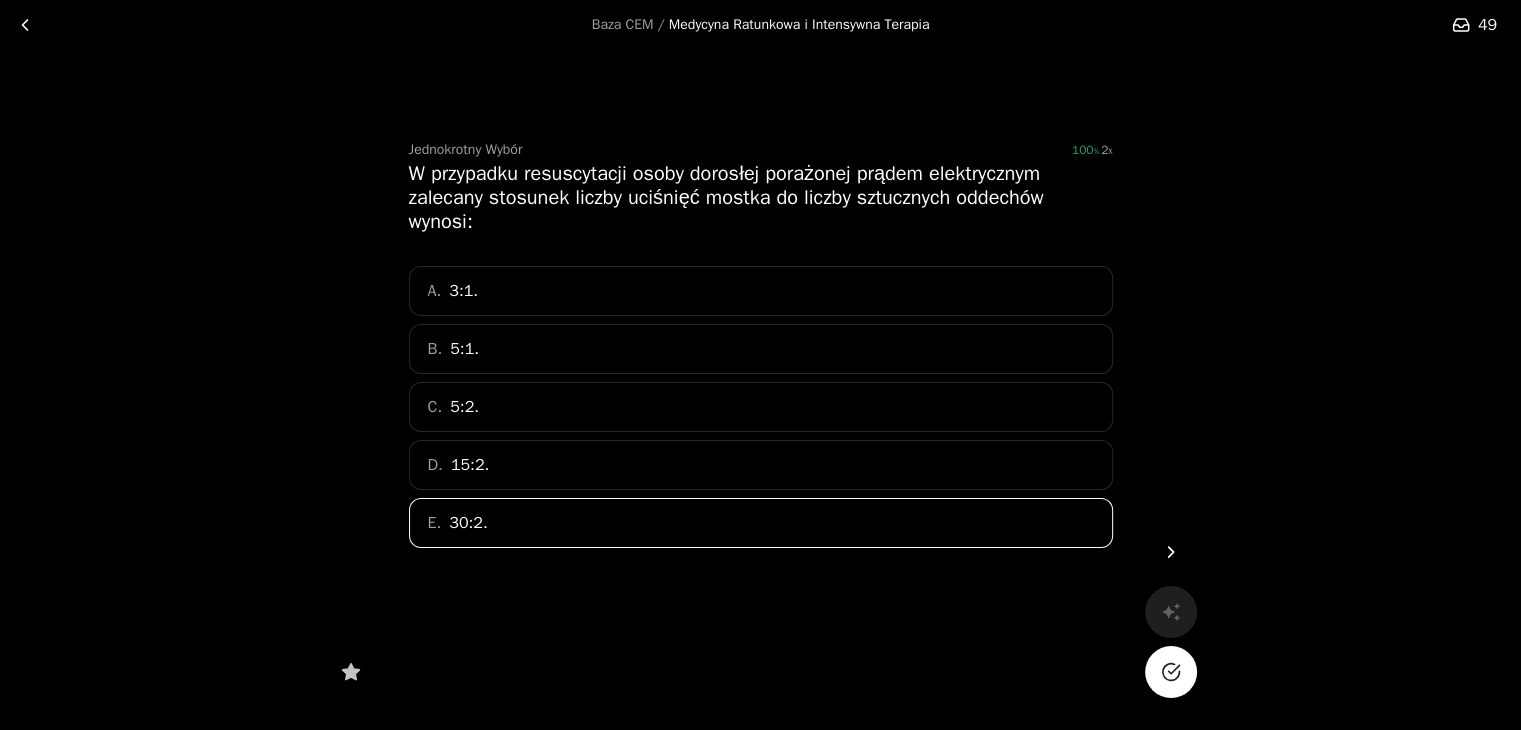 click 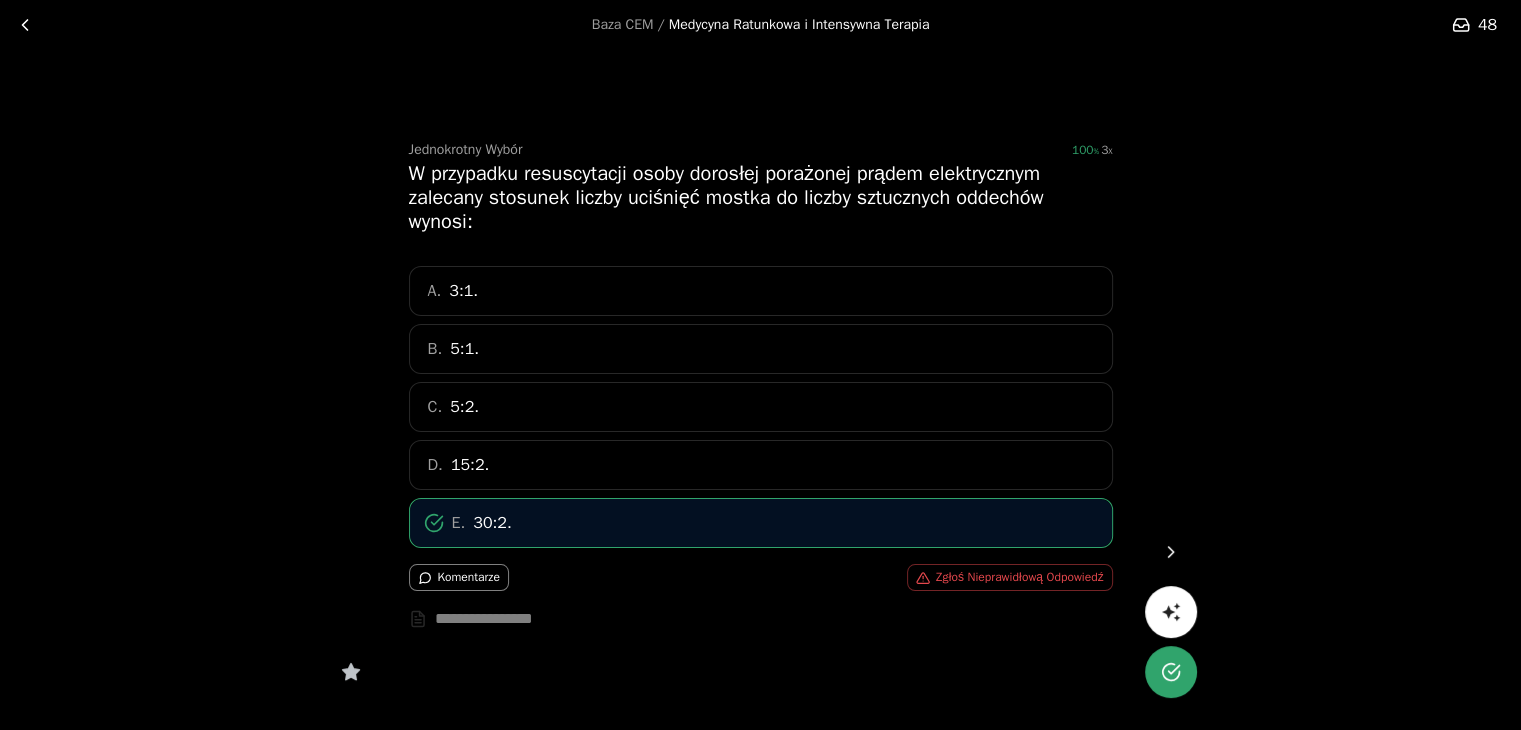 click 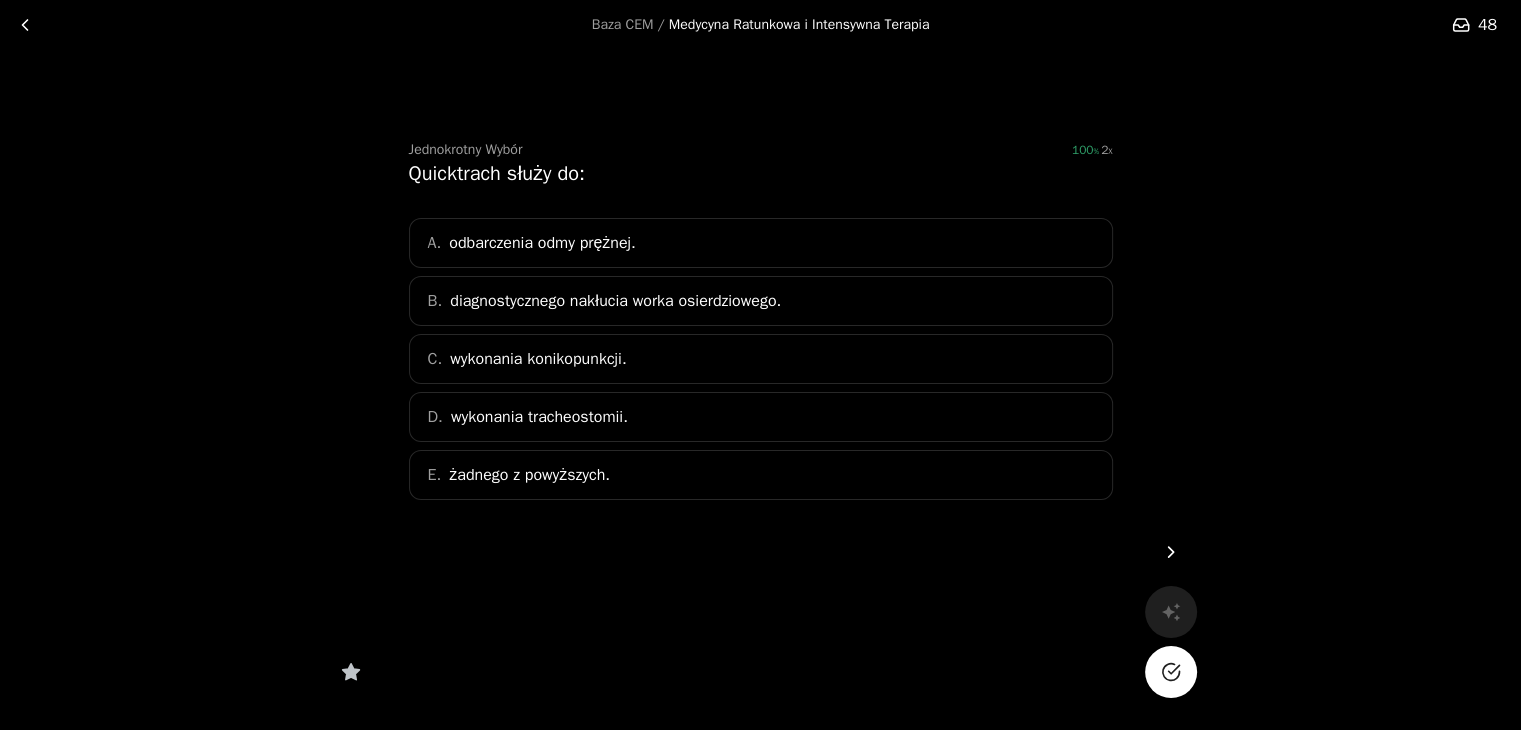 click on "C.   wykonania konikopunkcji." at bounding box center [761, 359] 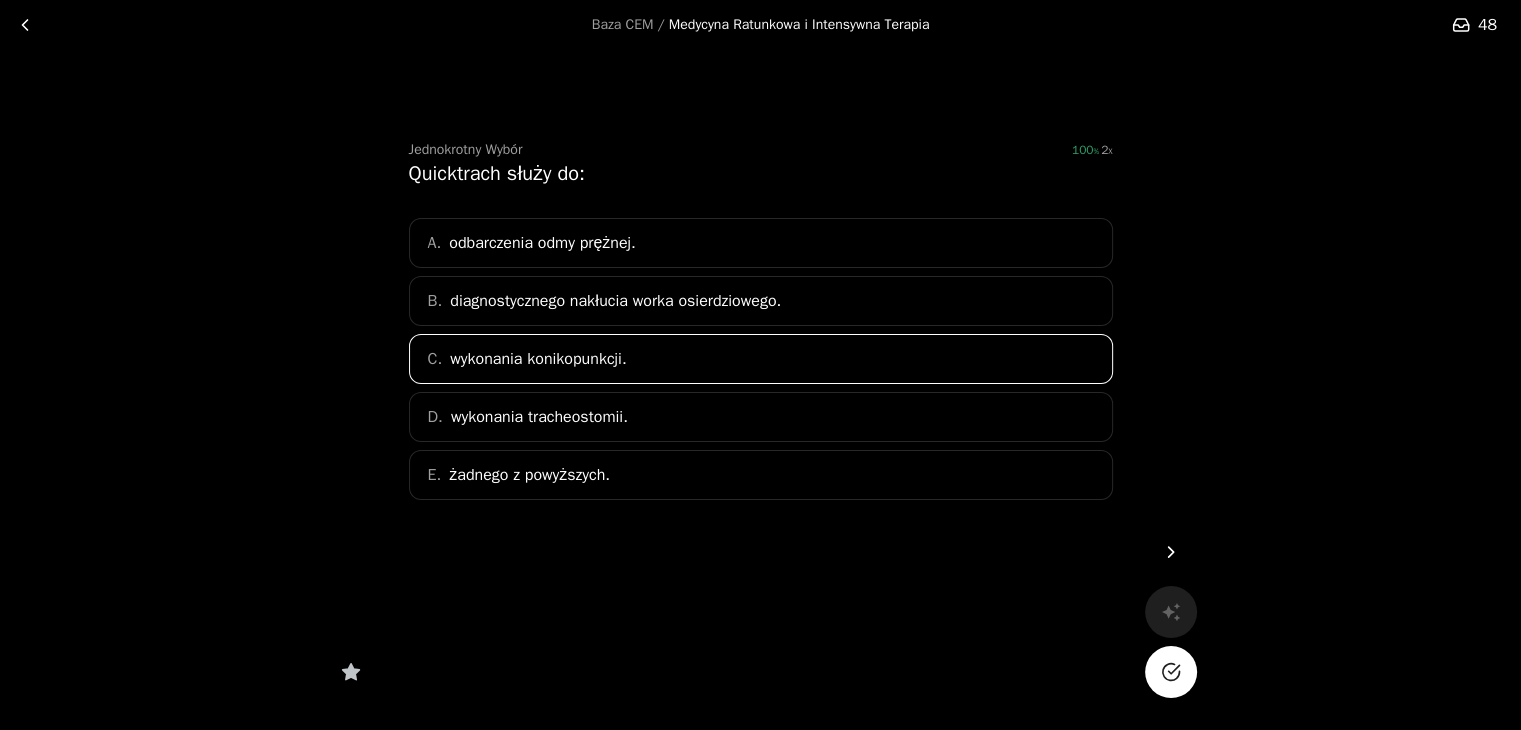 click at bounding box center (1171, 672) 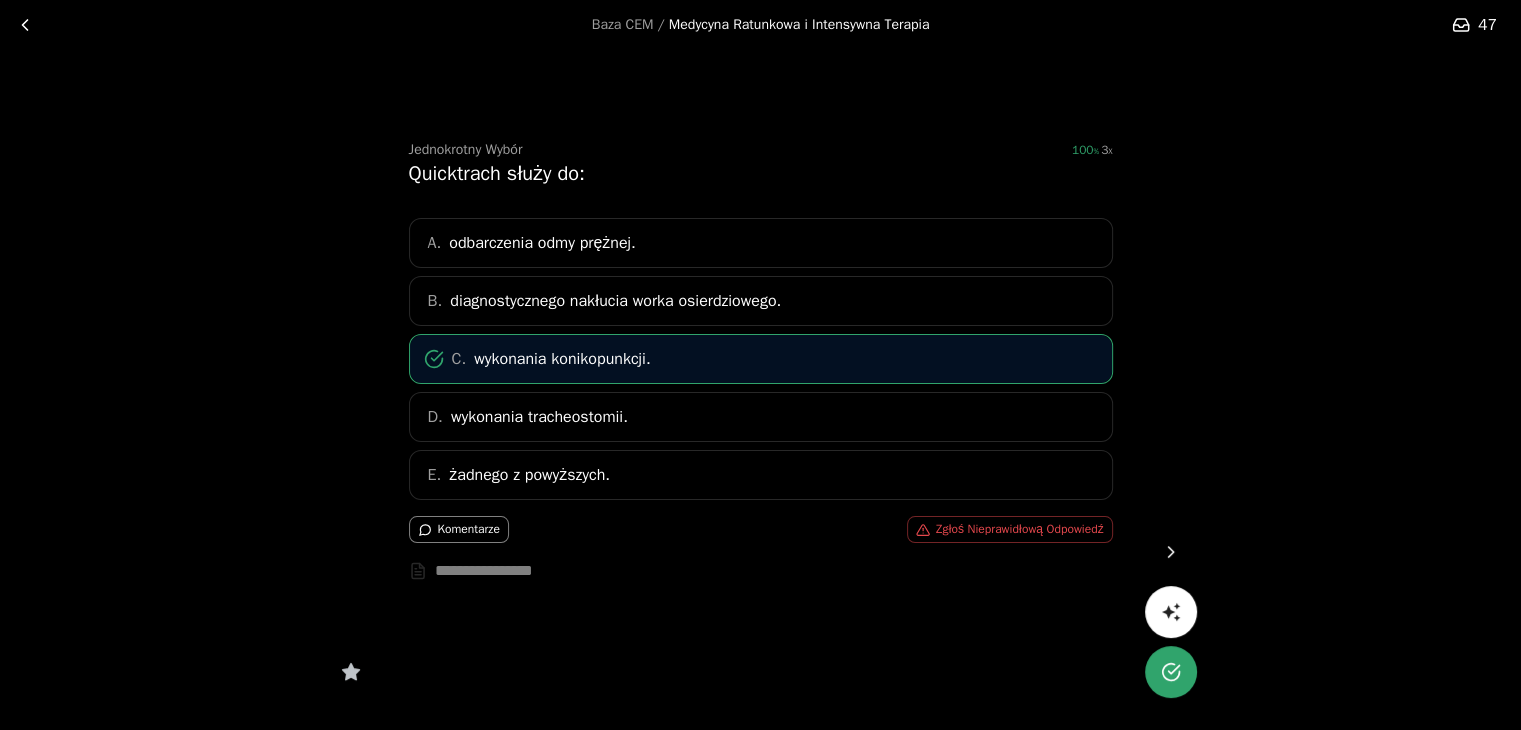 click 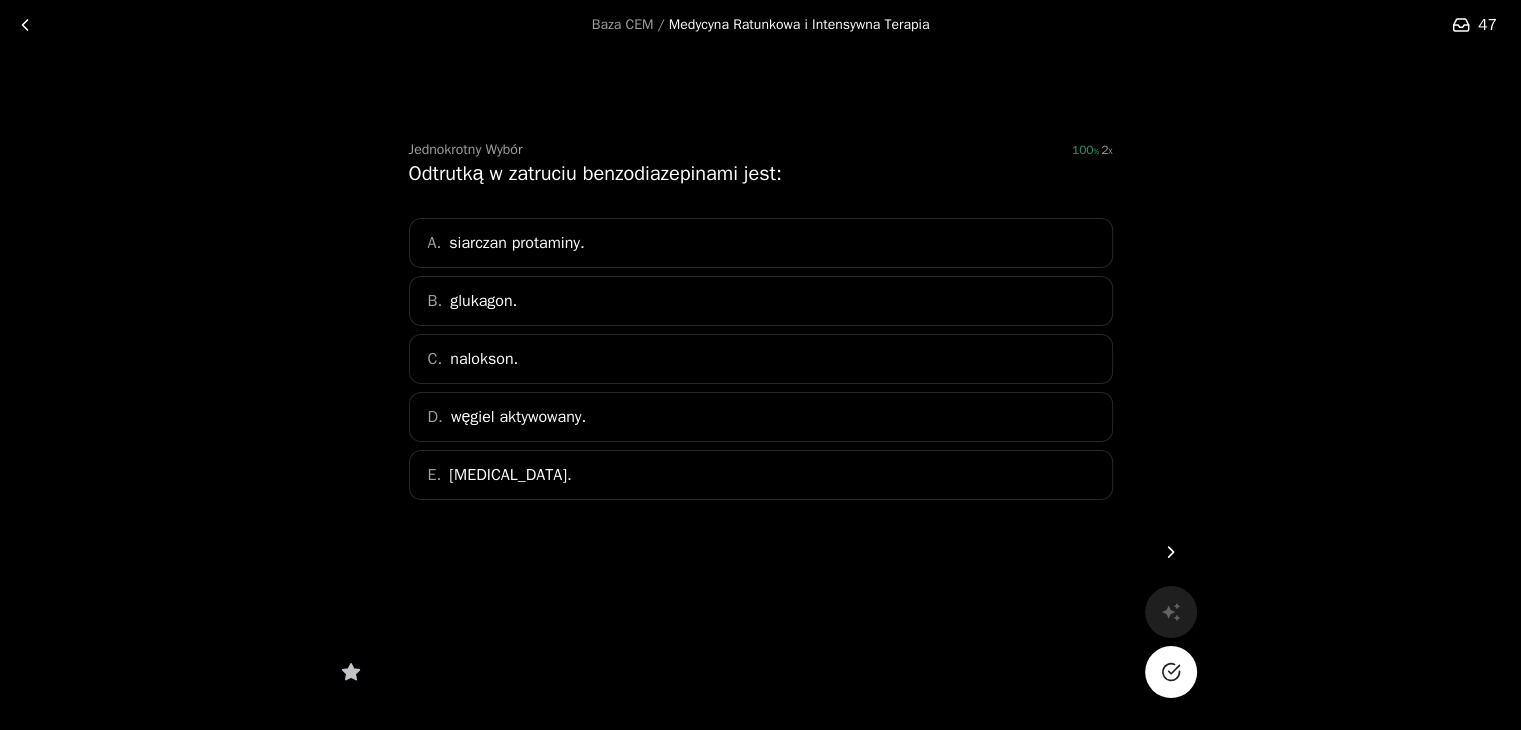 click on "E.   [MEDICAL_DATA]." at bounding box center (761, 475) 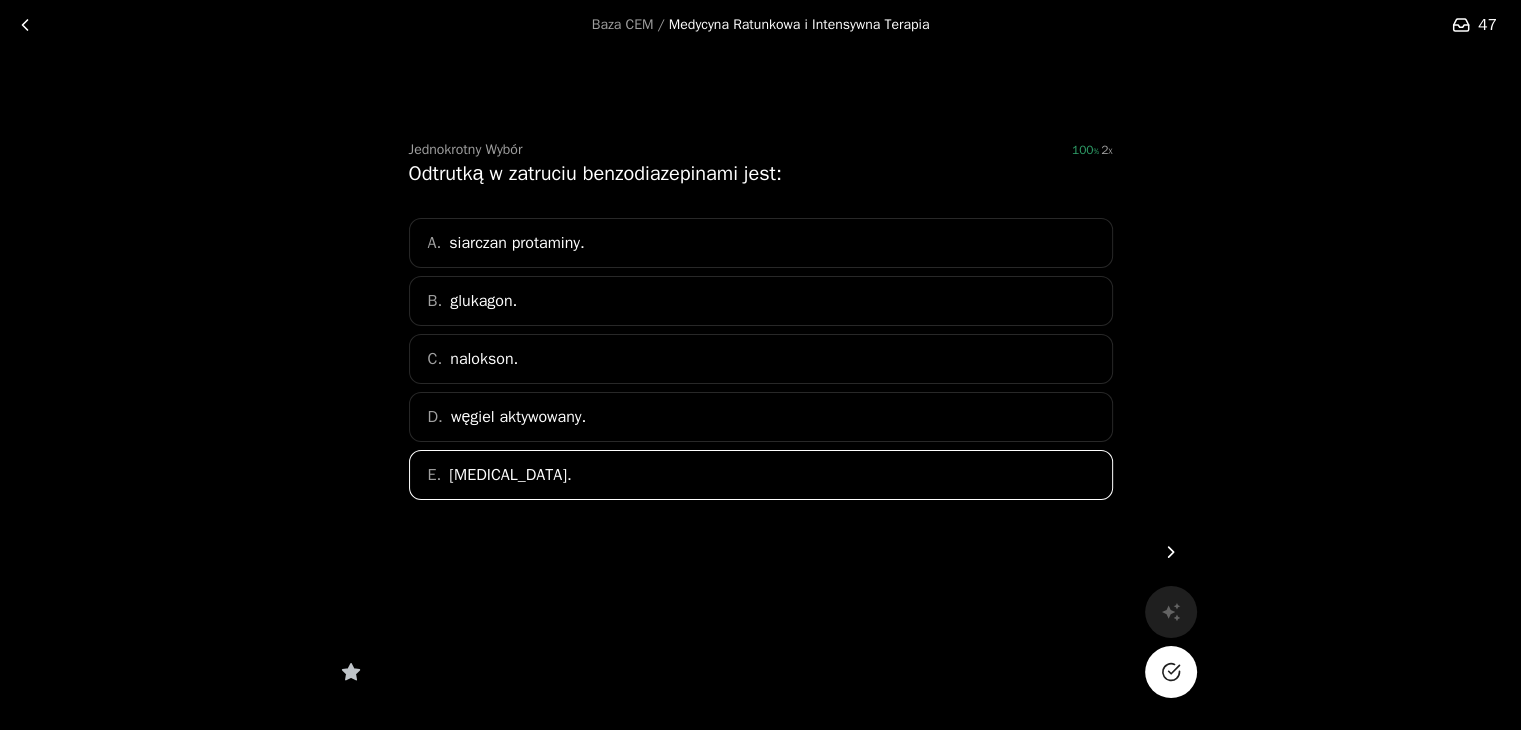 click at bounding box center (1171, 672) 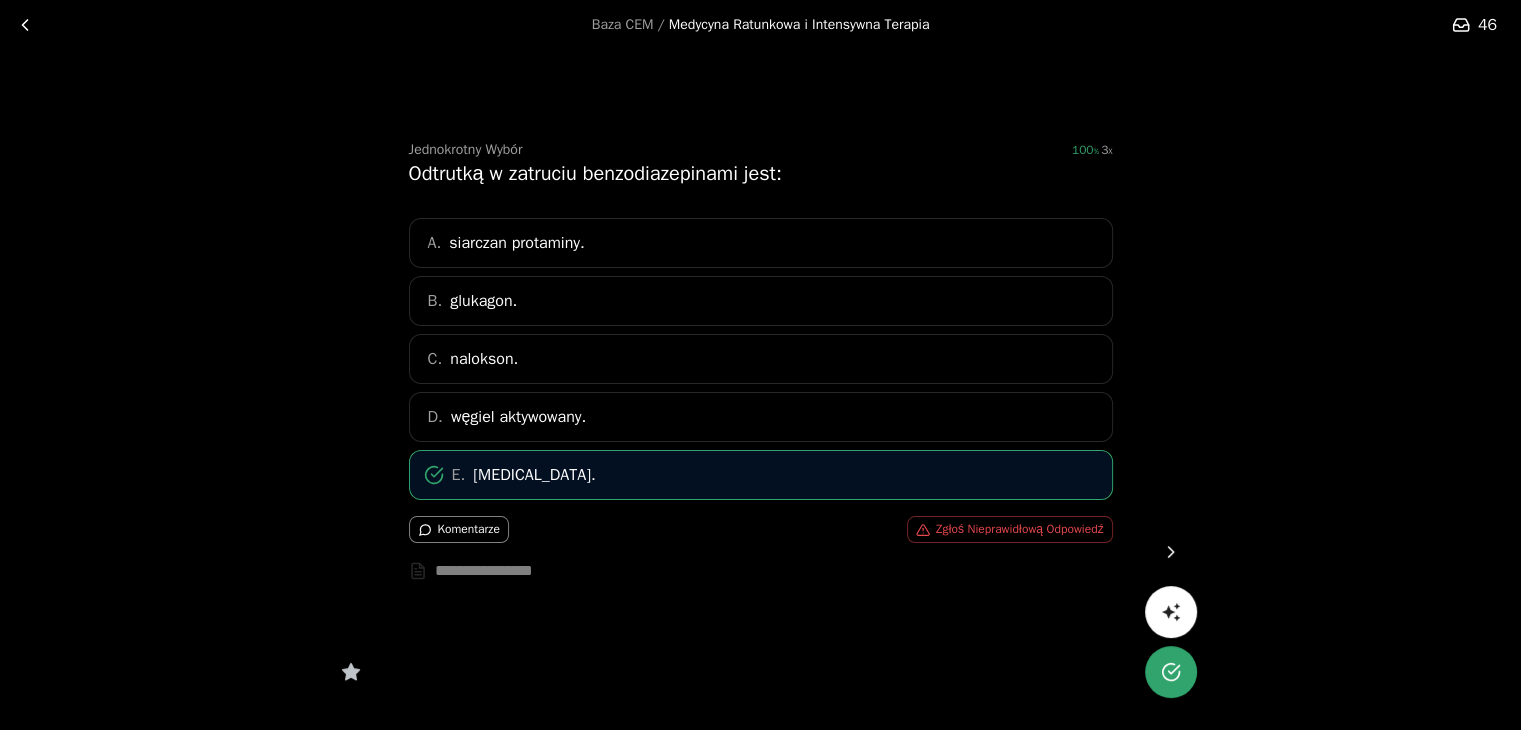click 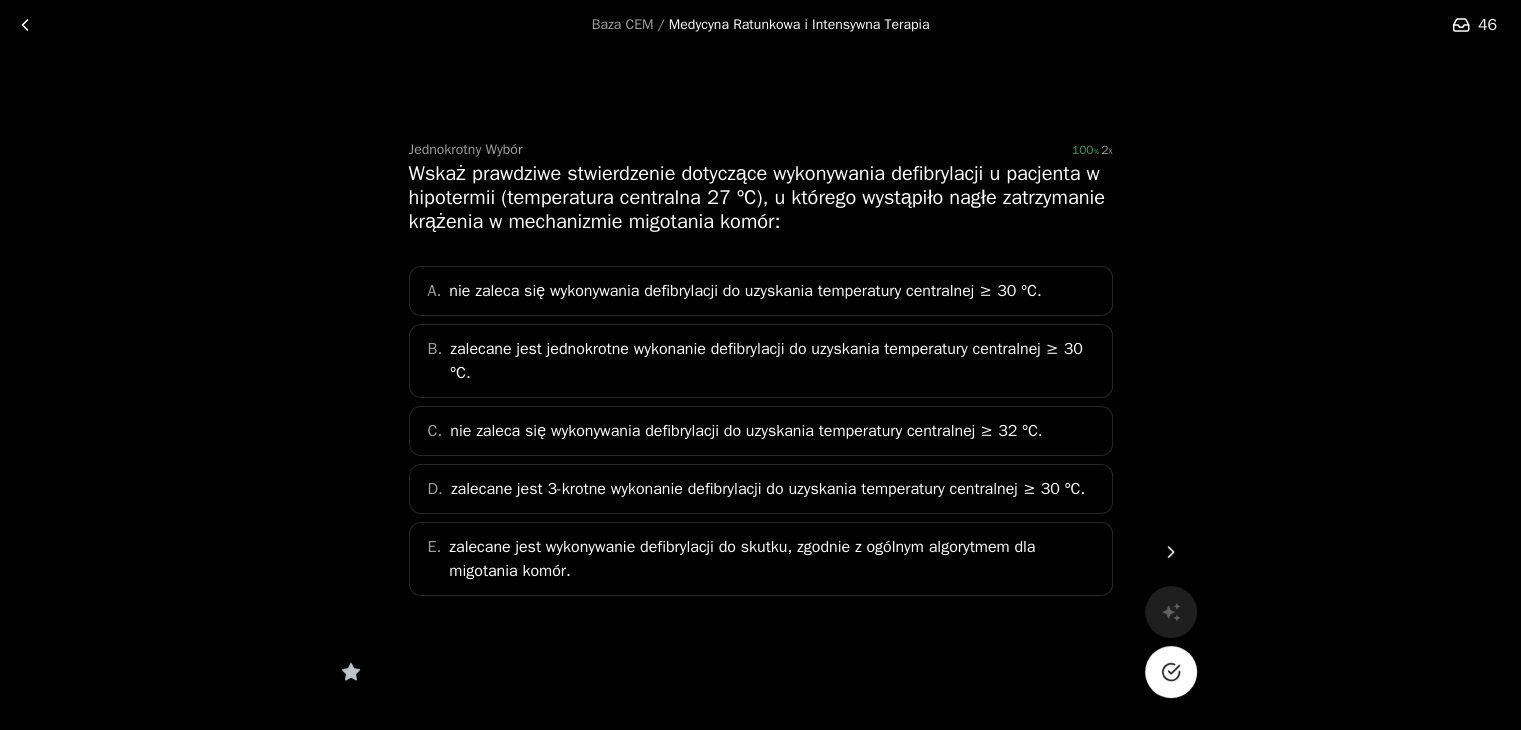 click on "zalecane jest 3-krotne wykonanie defibrylacji do uzyskania temperatury centralnej ≥ 30 ºC." at bounding box center (768, 489) 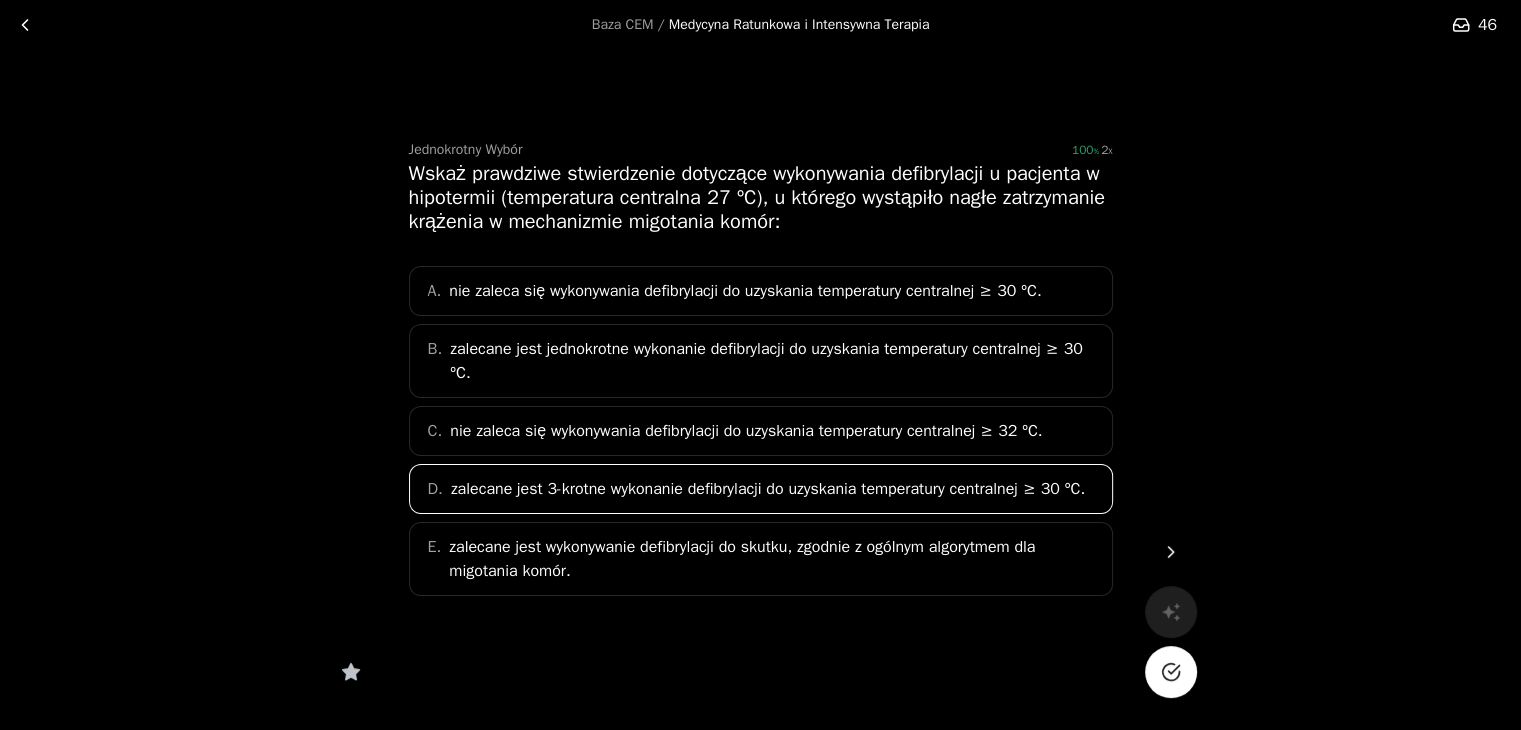 click 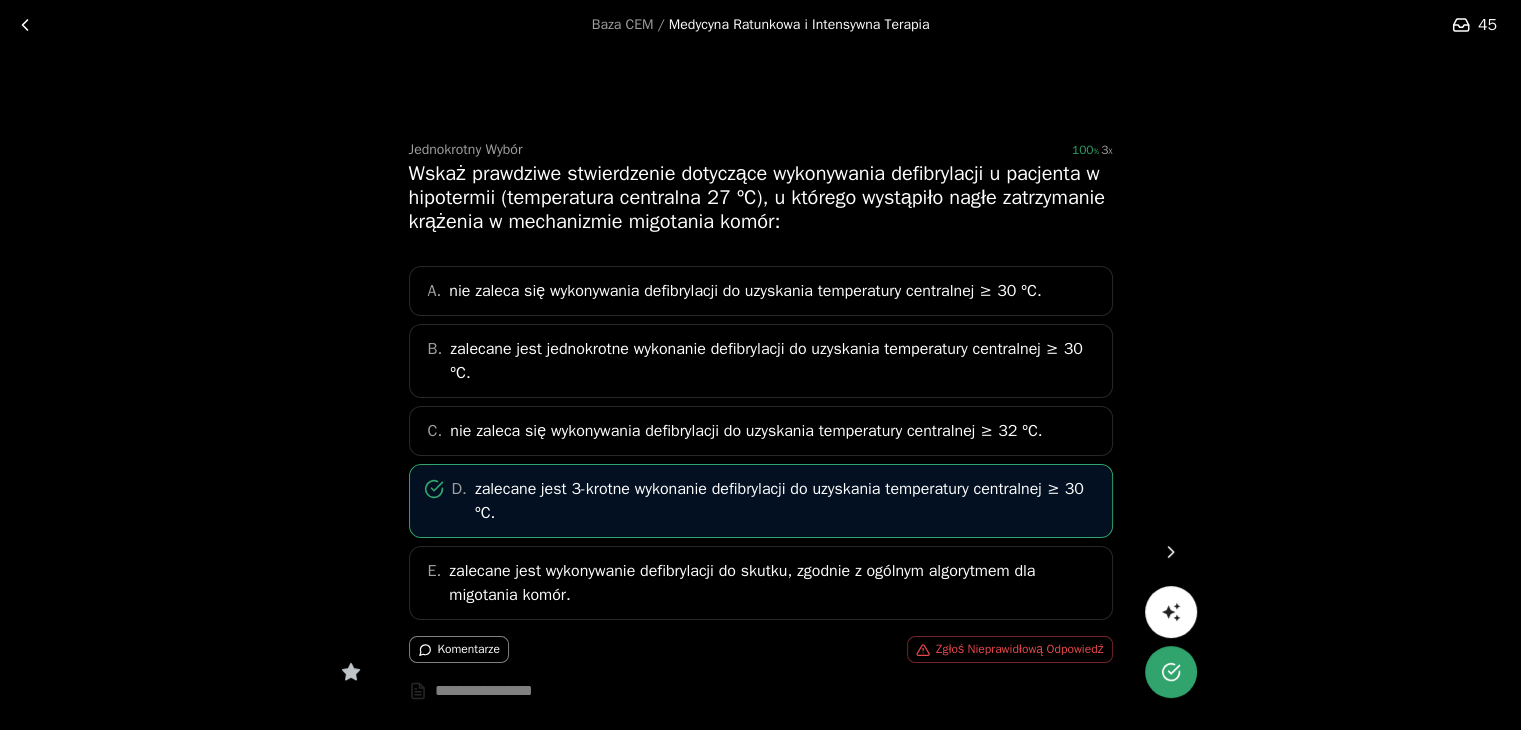 click 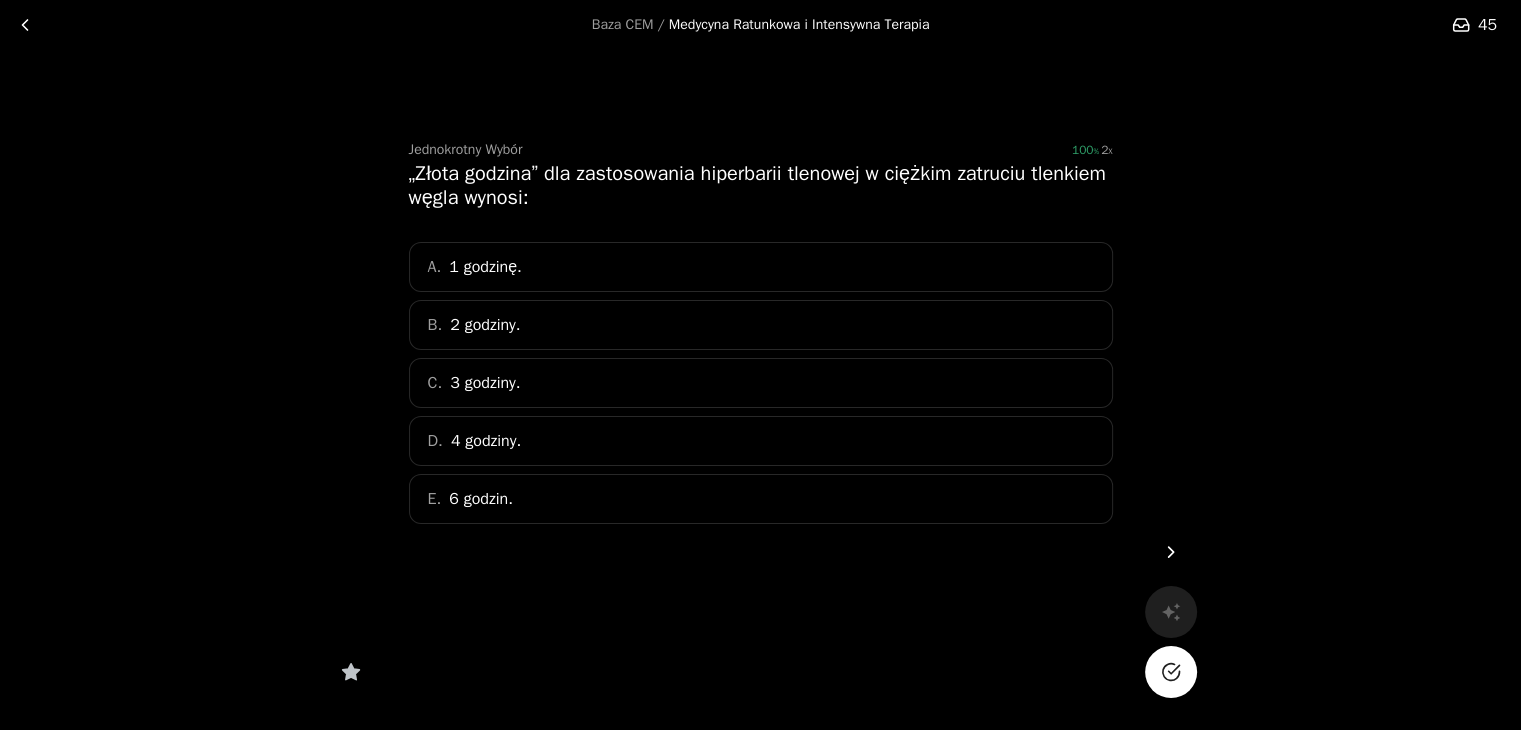 click on "E.   6 godzin." at bounding box center (761, 499) 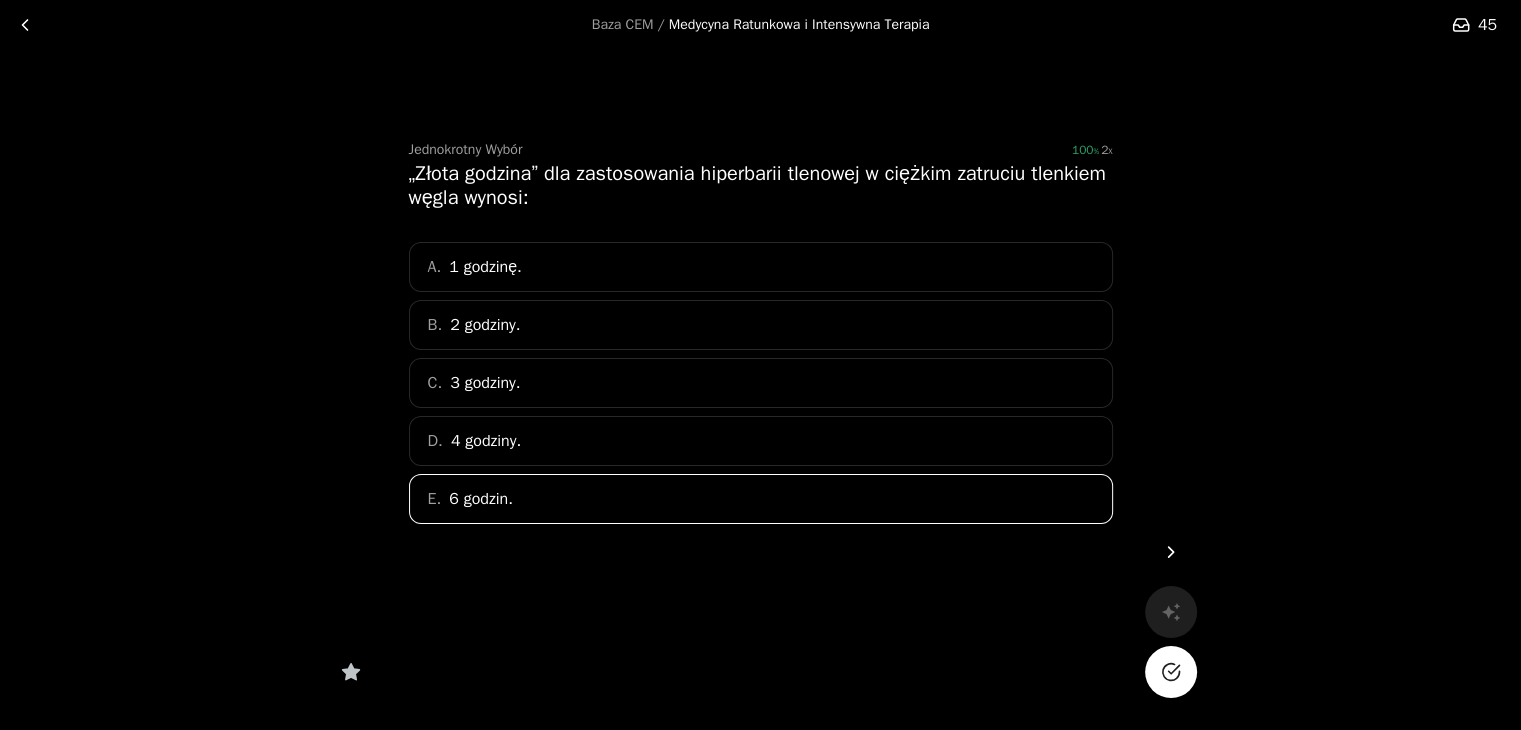 click 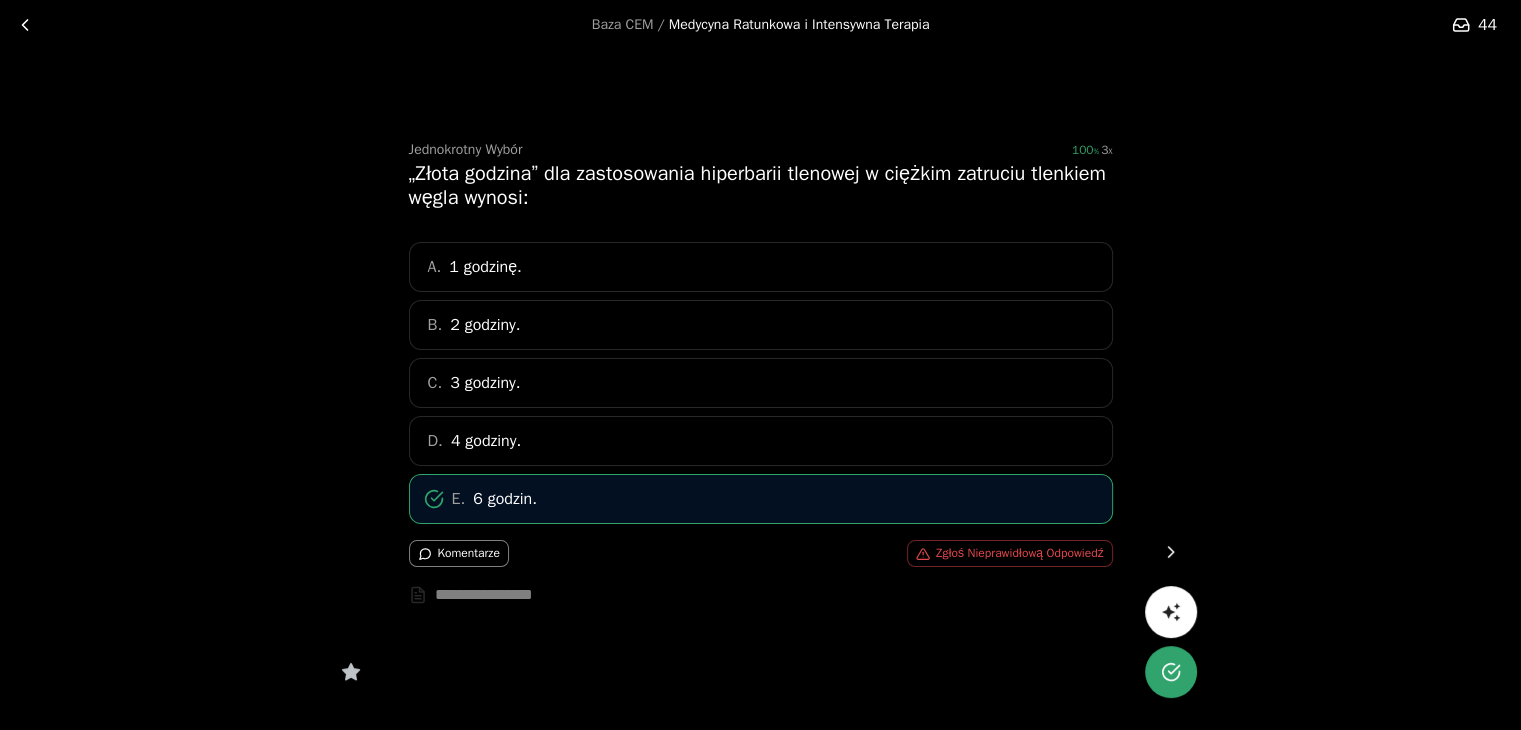 click 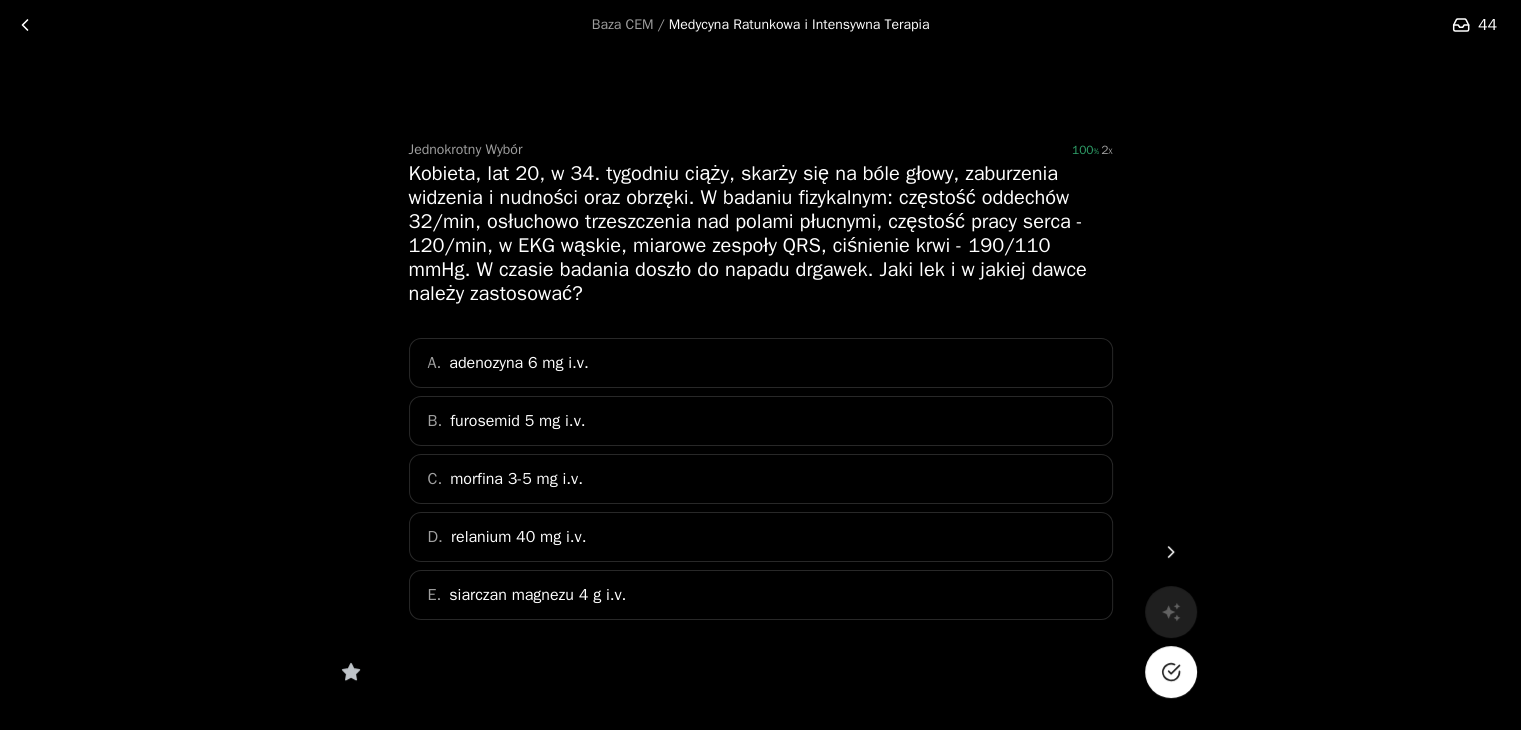 click on "E.   siarczan magnezu 4 g i.v." at bounding box center (761, 595) 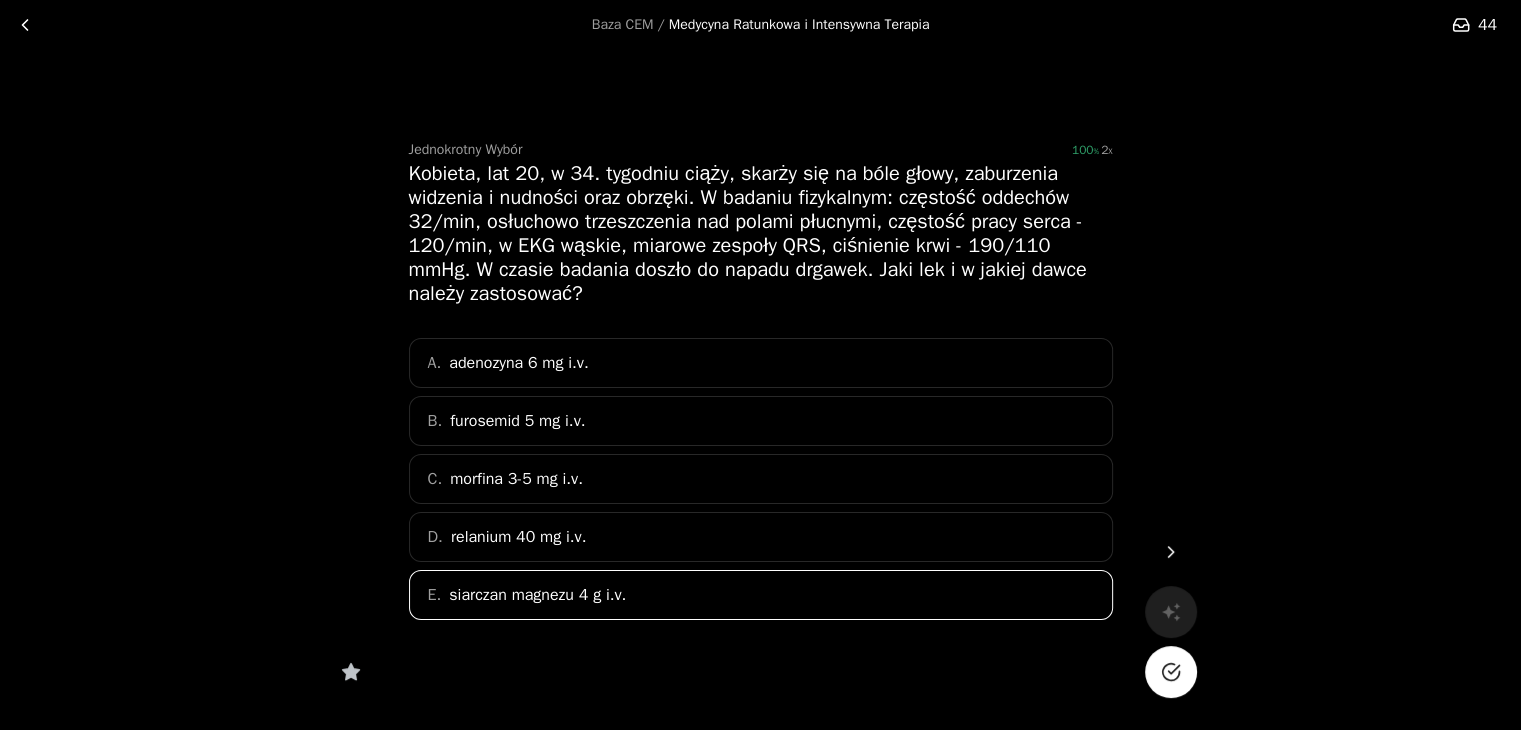 click 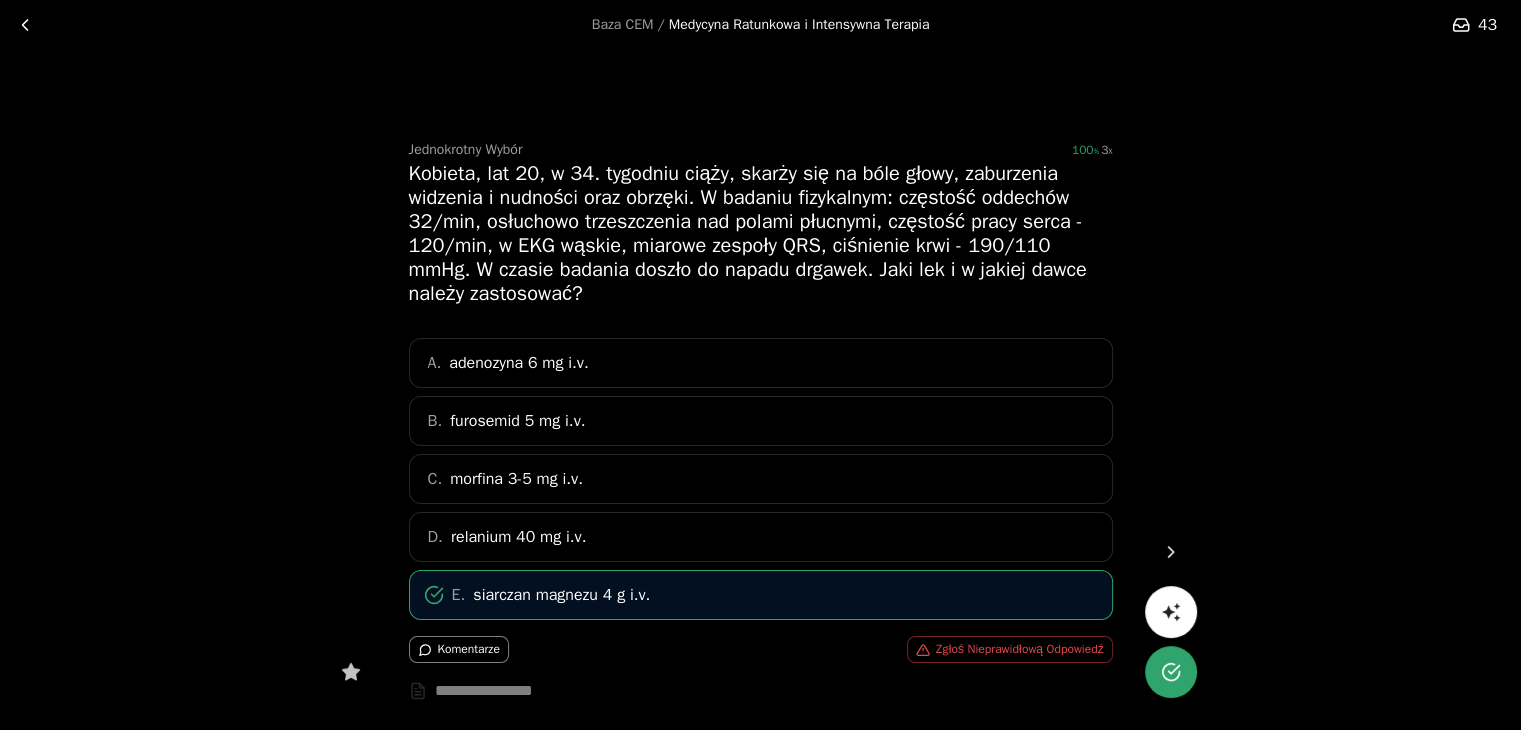 click 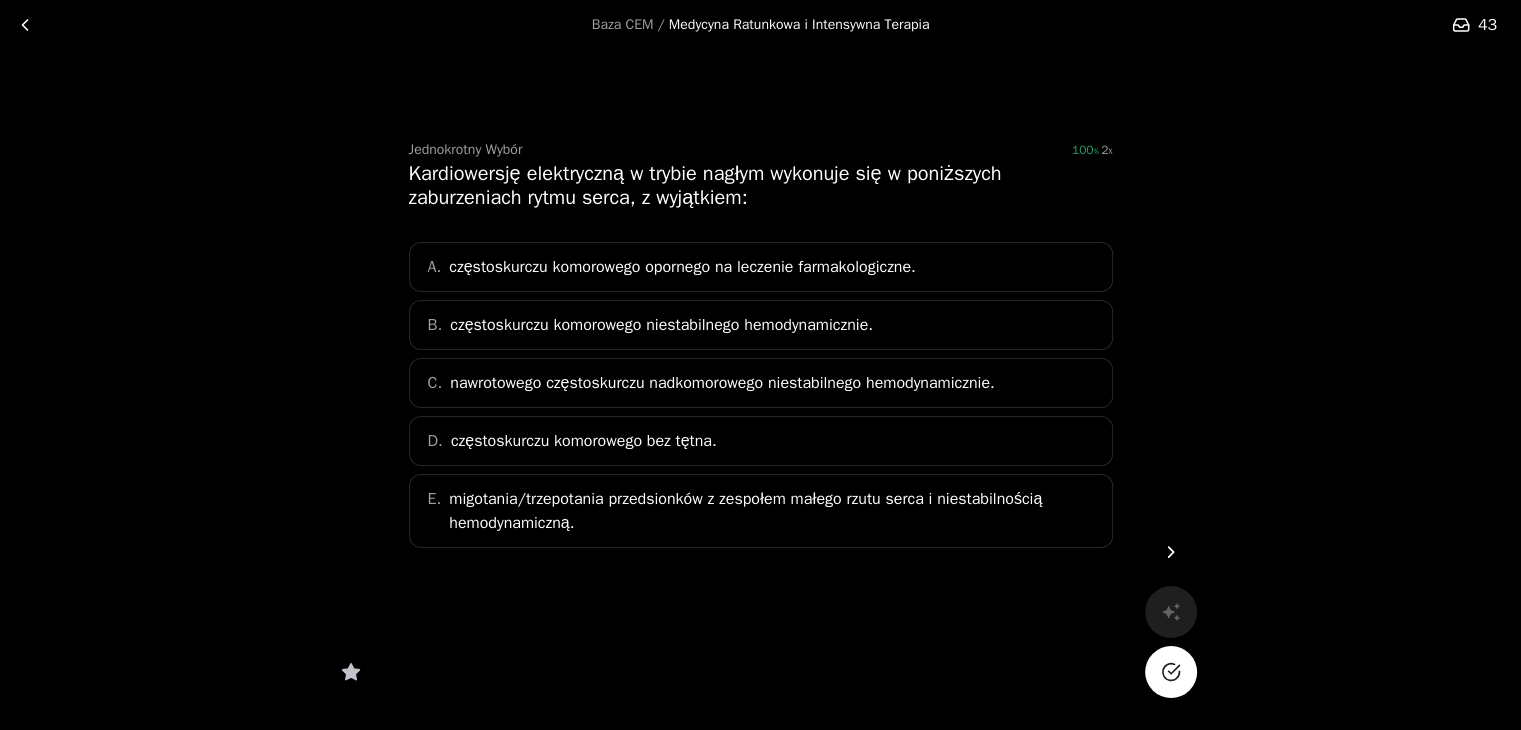 click on "D.   częstoskurczu komorowego bez tętna." at bounding box center (761, 441) 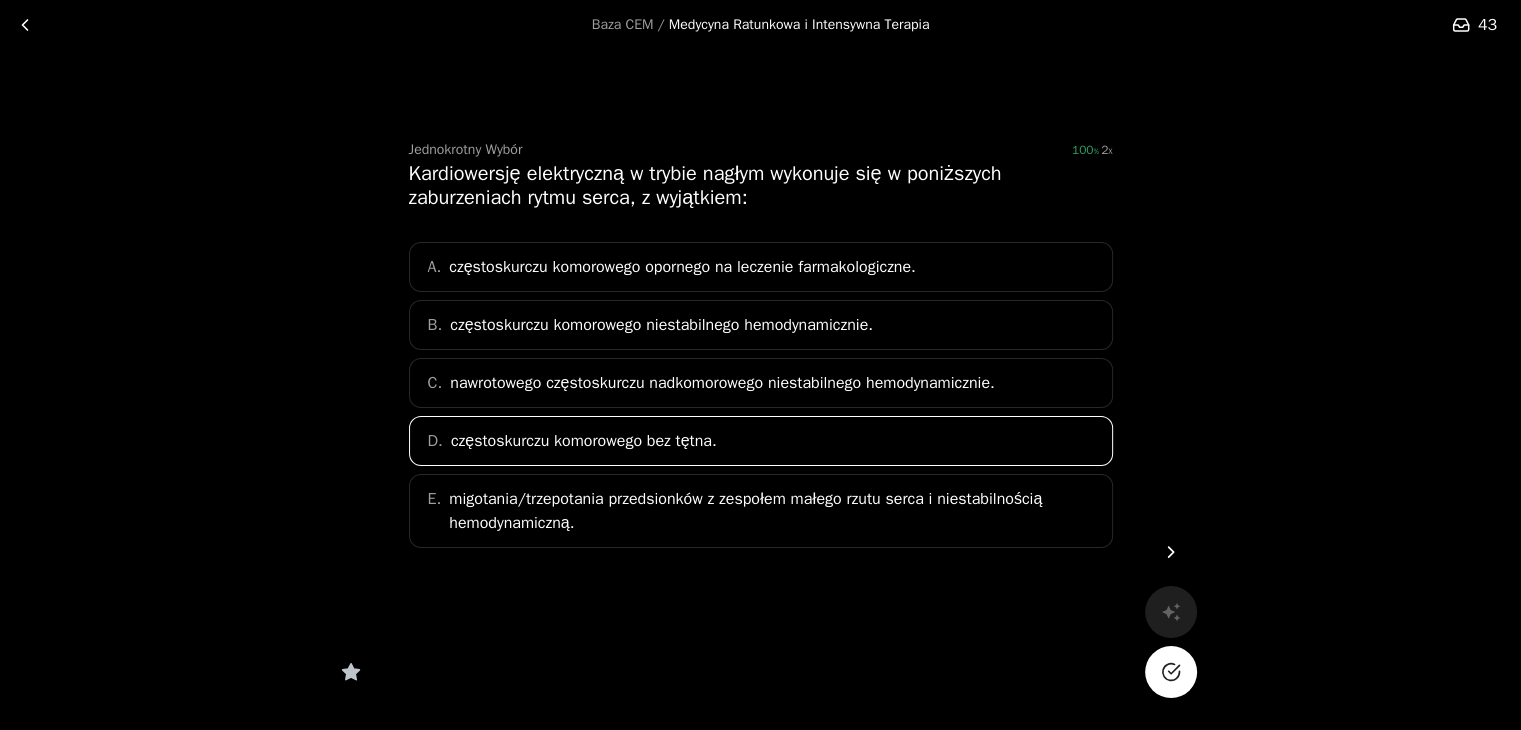 click on "Baza CEM  /  Medycyna Ratunkowa i Intensywna Terapia 43 Jednokrotny Wybór 100 2 Kardiowersję elektryczną w trybie nagłym wykonuje się w poniższych zaburzeniach rytmu serca, z wyjątkiem: A.   częstoskurczu komorowego opornego na leczenie farmakologiczne. B.   częstoskurczu komorowego niestabilnego hemodynamicznie. C.   nawrotowego częstoskurczu nadkomorowego niestabilnego hemodynamicznie. D.   częstoskurczu komorowego bez tętna. E.   migotania/trzepotania przedsionków z zespołem małego rzutu serca i niestabilnością hemodynamiczną." at bounding box center [760, 359] 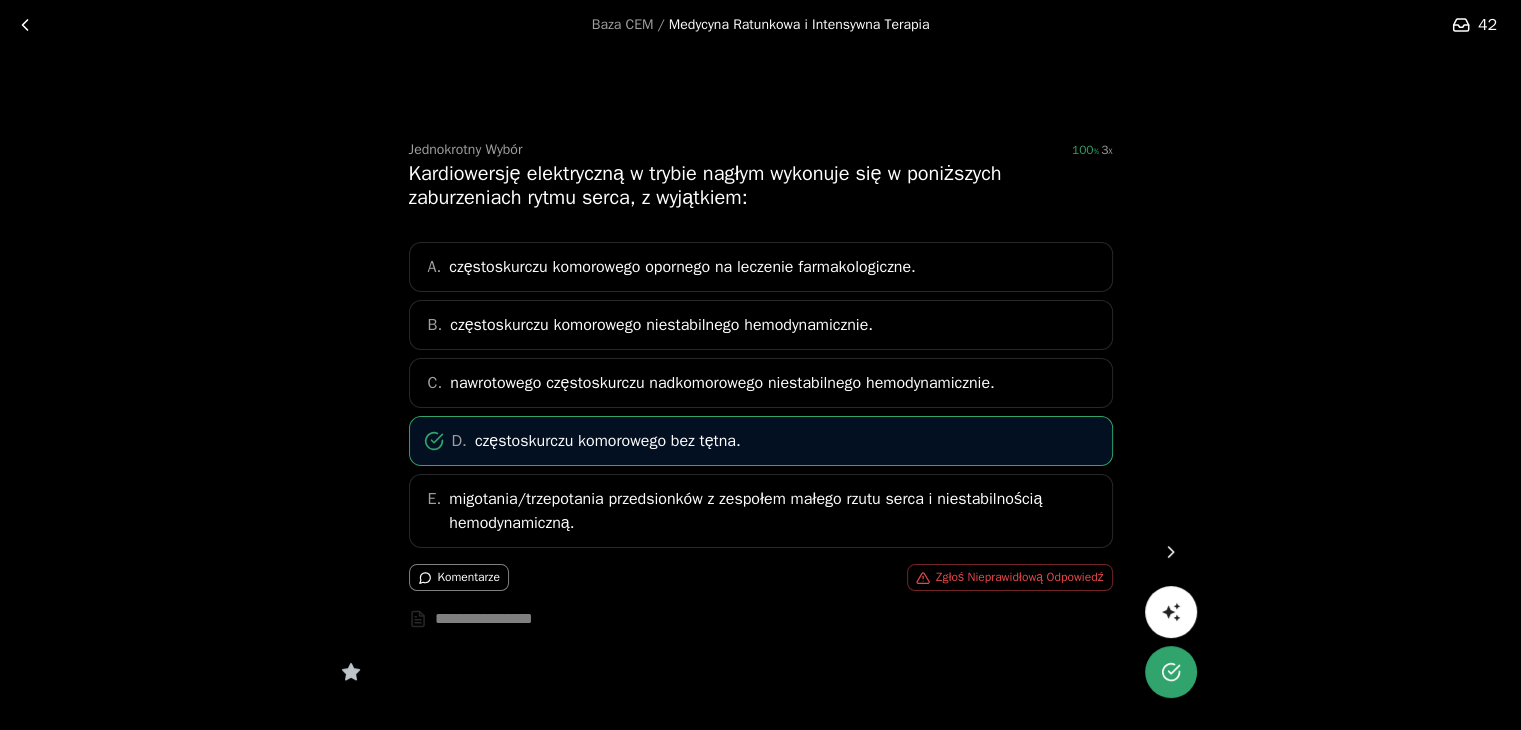 click 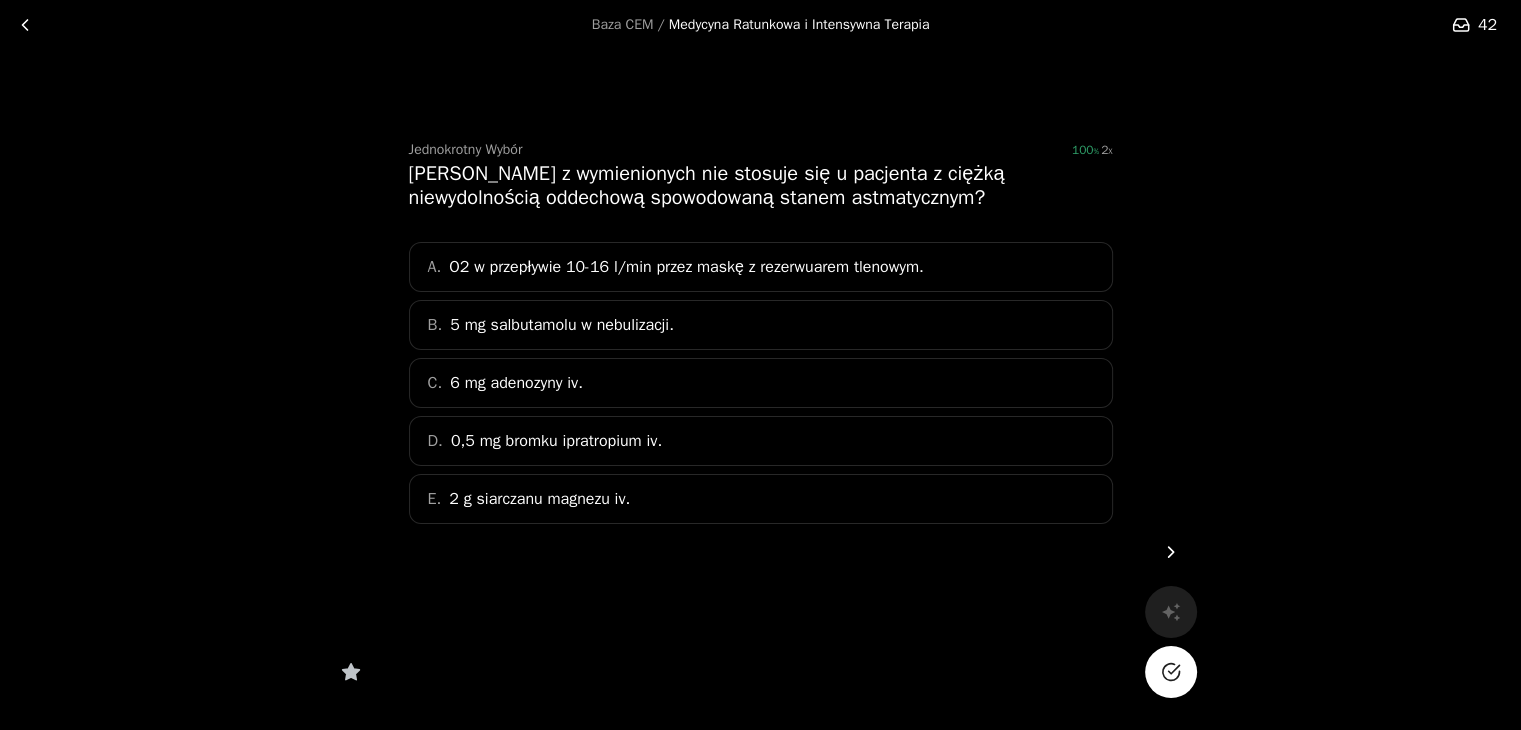 click on "C.   6 mg adenozyny iv." at bounding box center [761, 383] 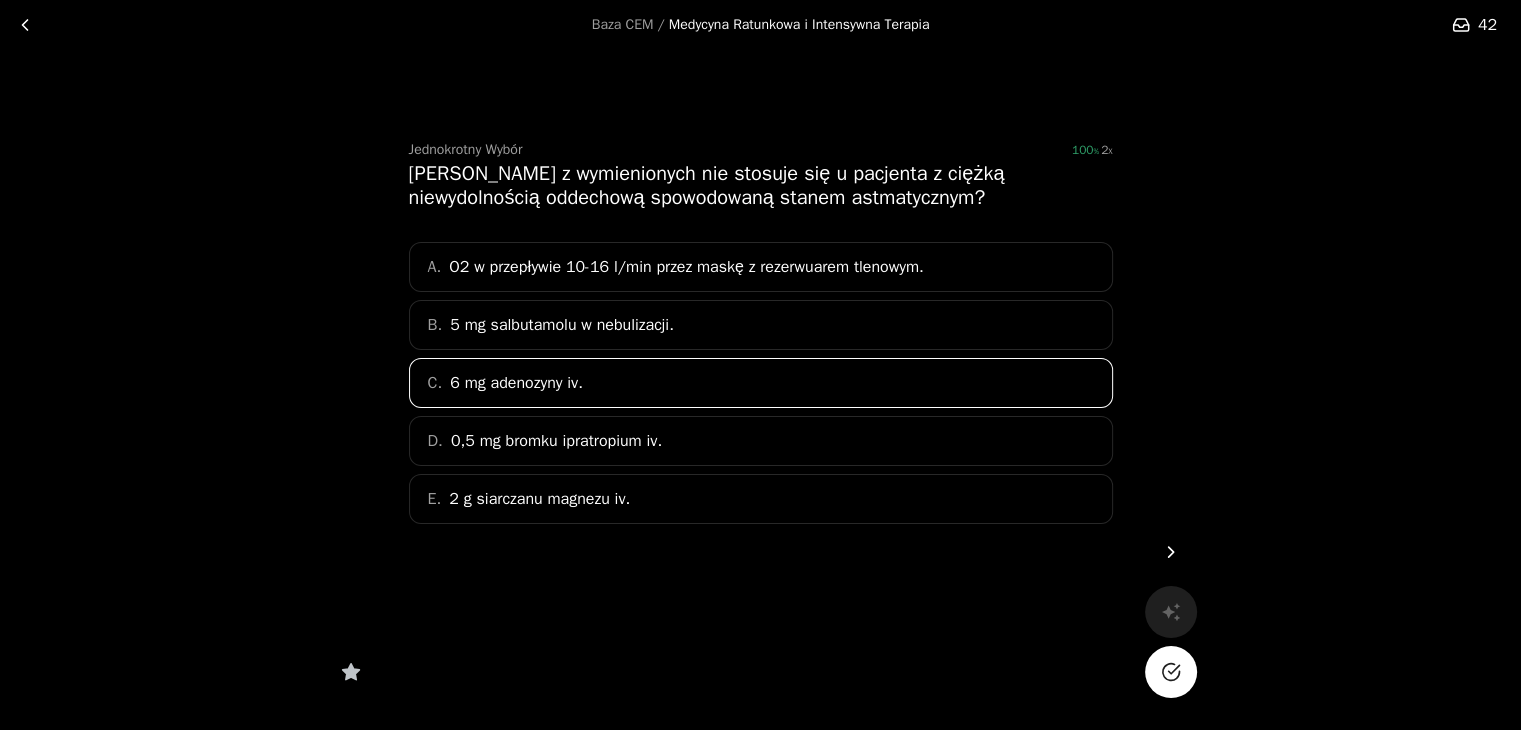 click at bounding box center (1171, 672) 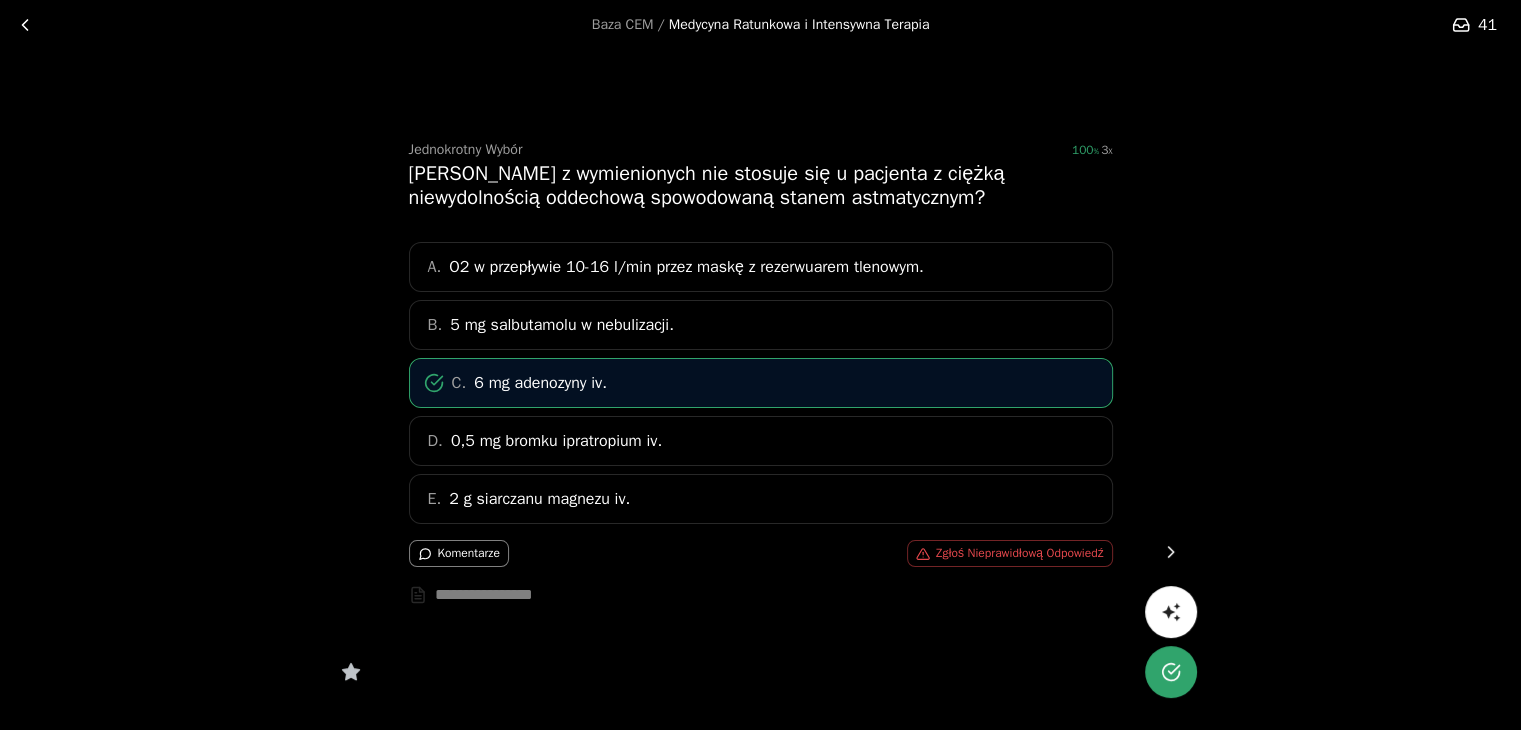 click 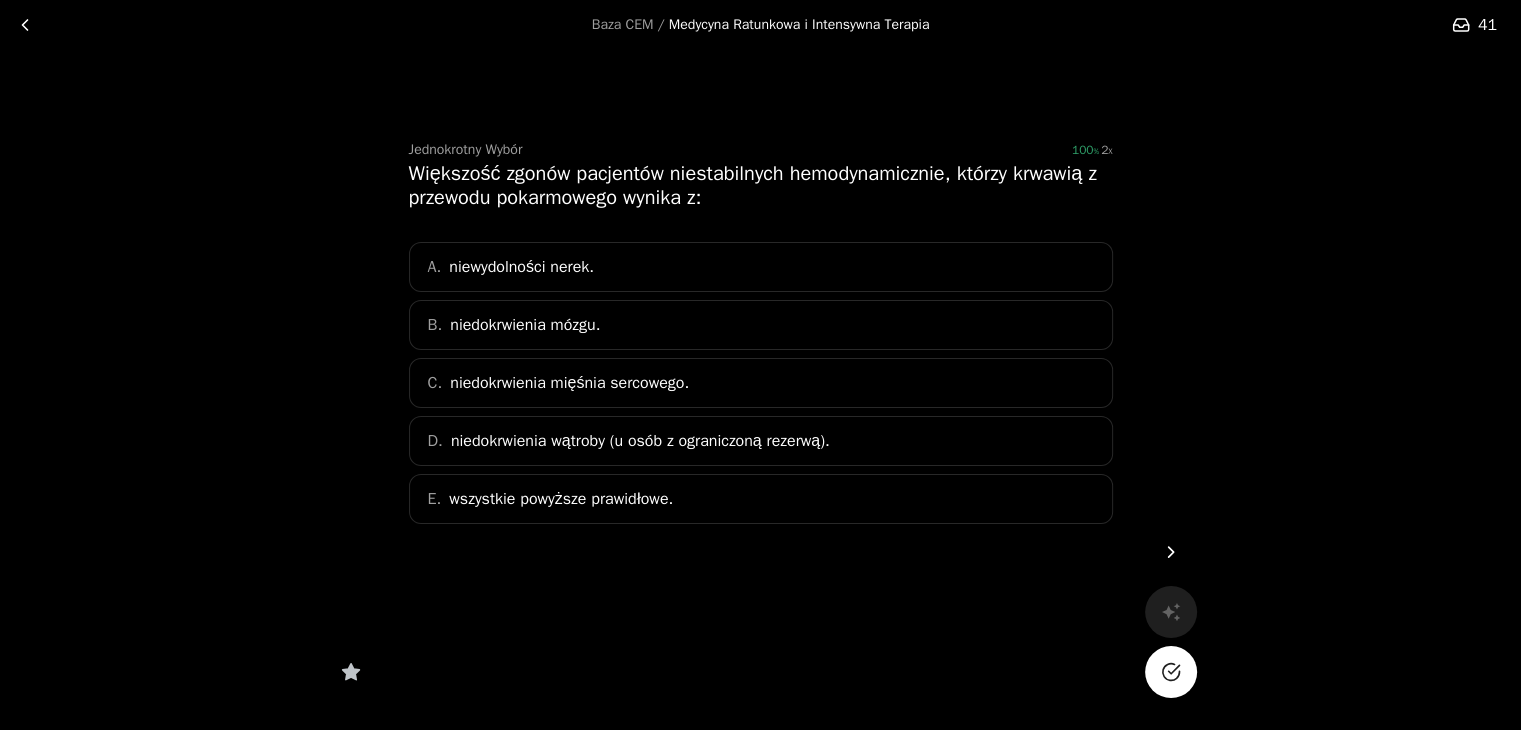 click on "E.   wszystkie powyższe prawidłowe." at bounding box center (761, 499) 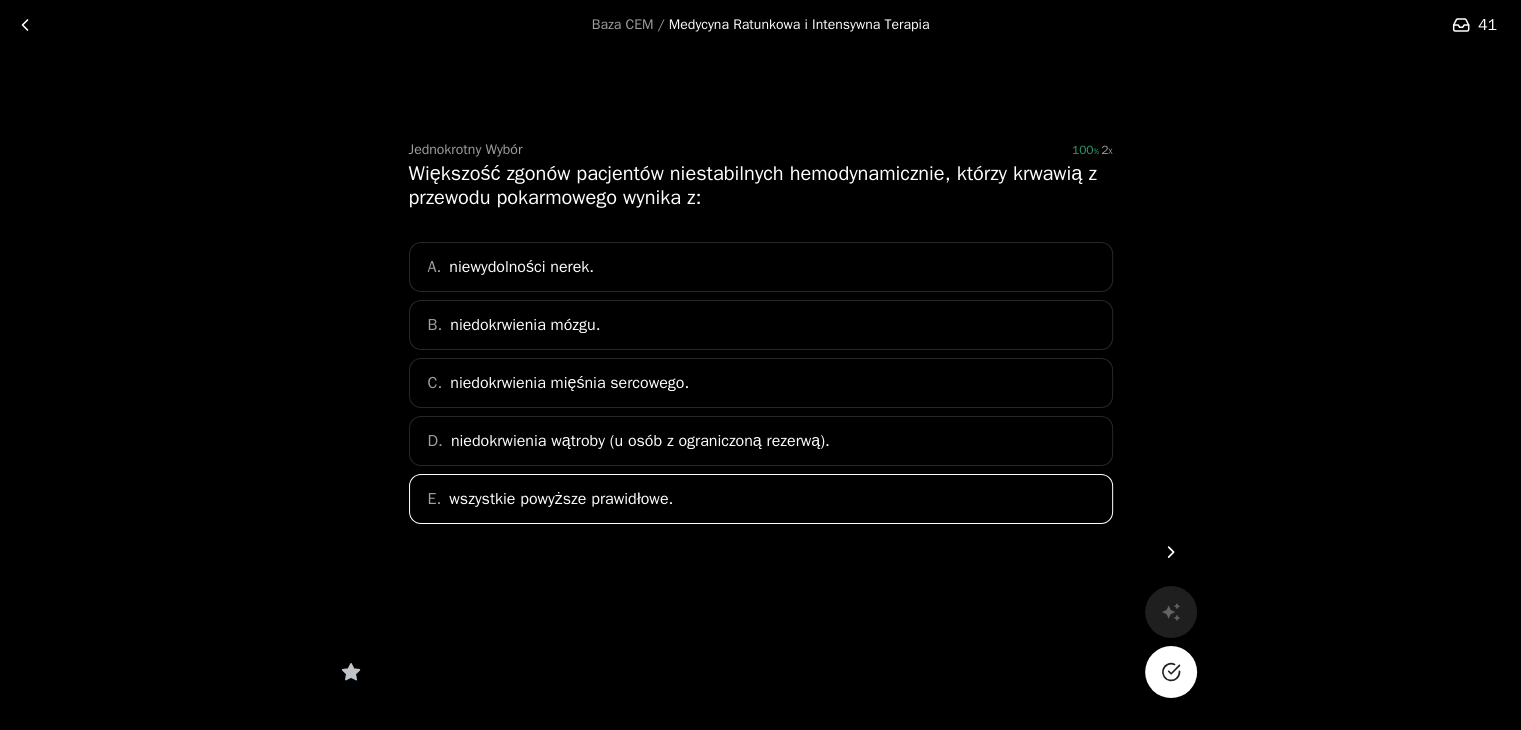 click 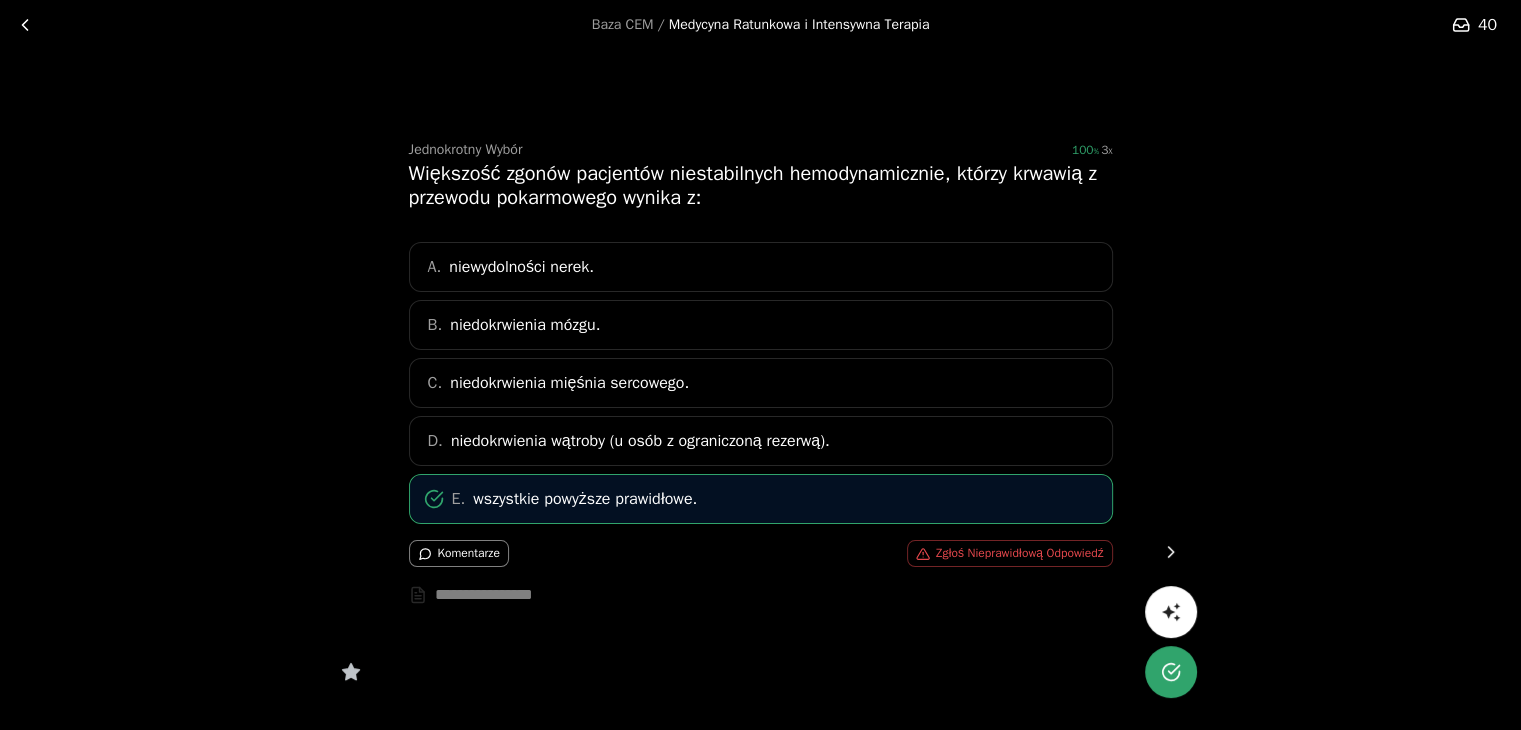 click 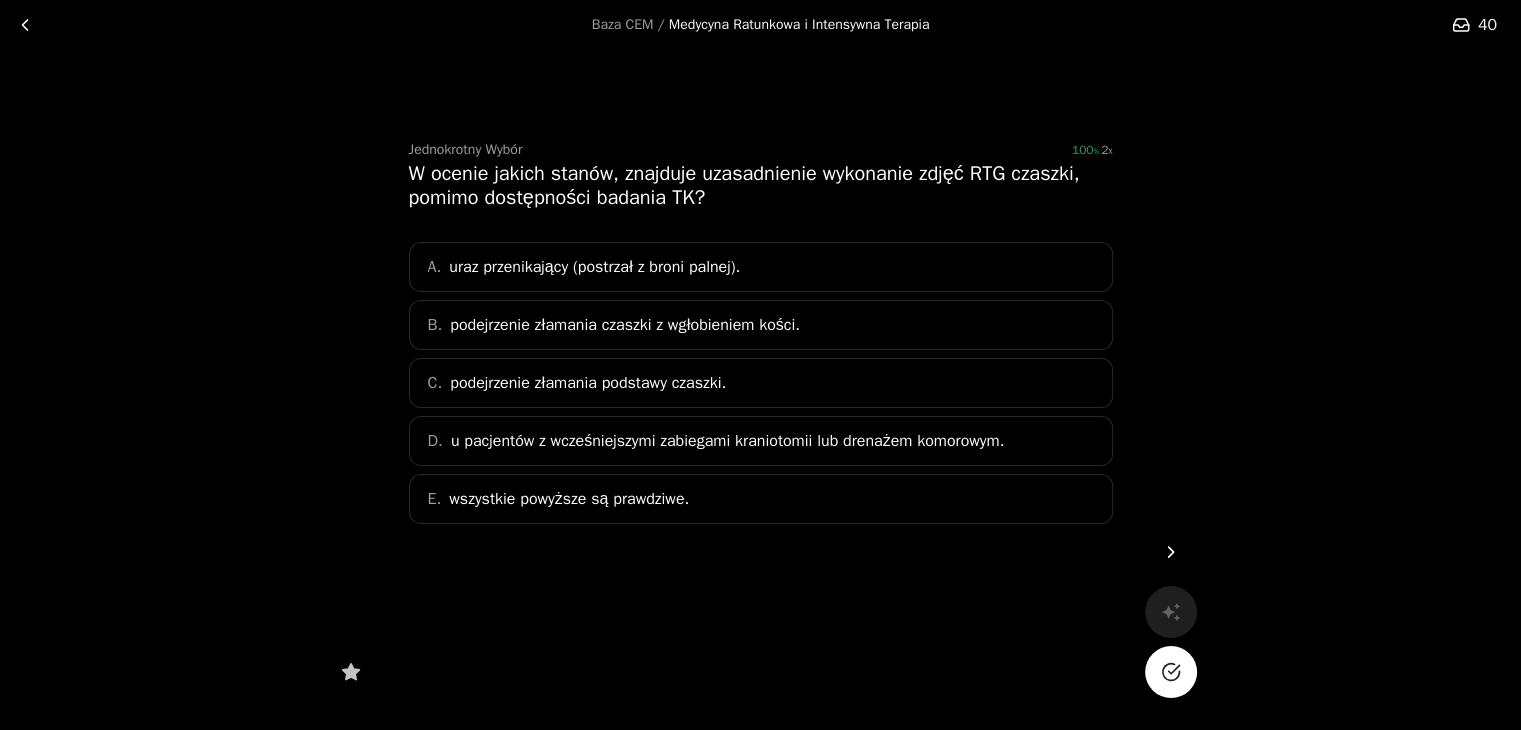click on "E.   wszystkie powyższe są prawdziwe." at bounding box center (761, 499) 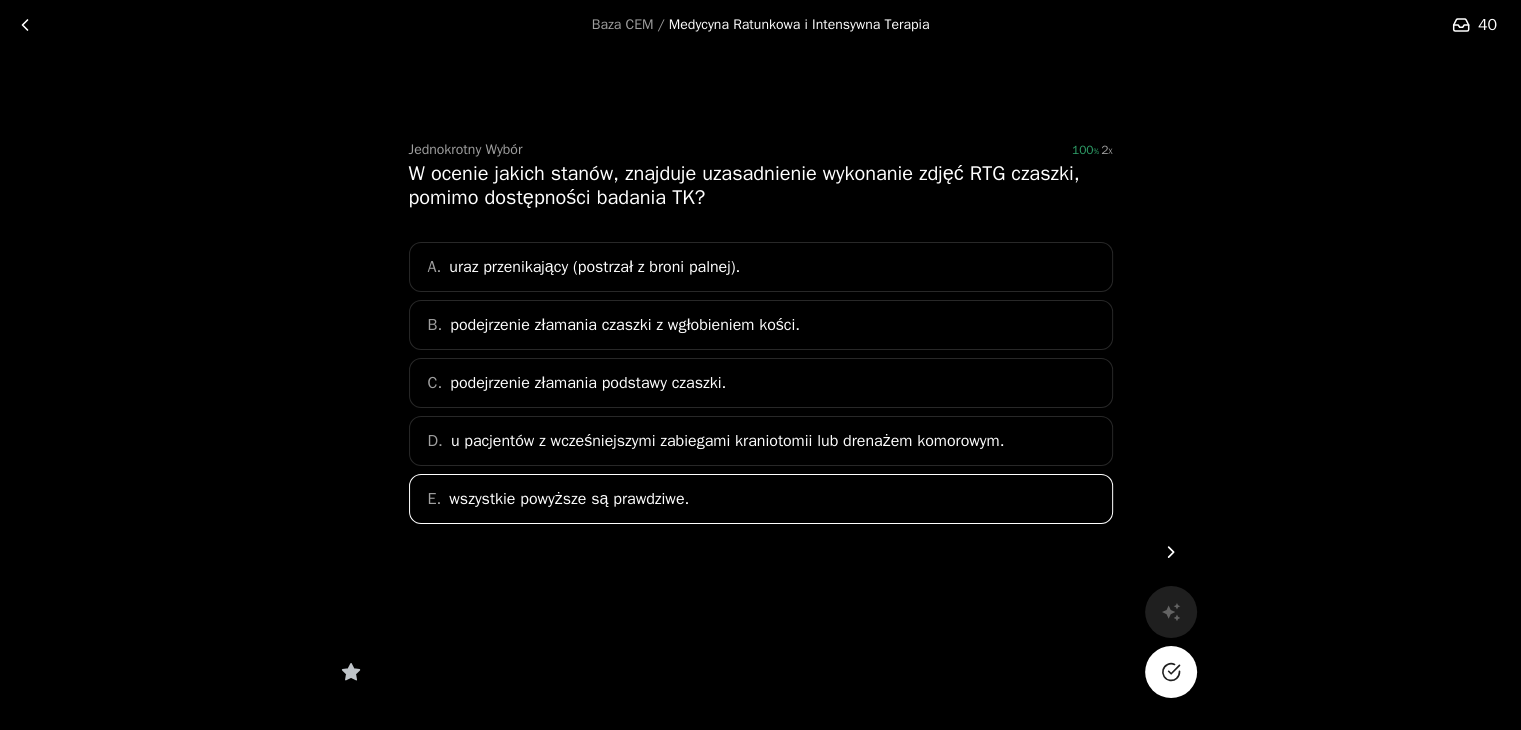click at bounding box center [1171, 672] 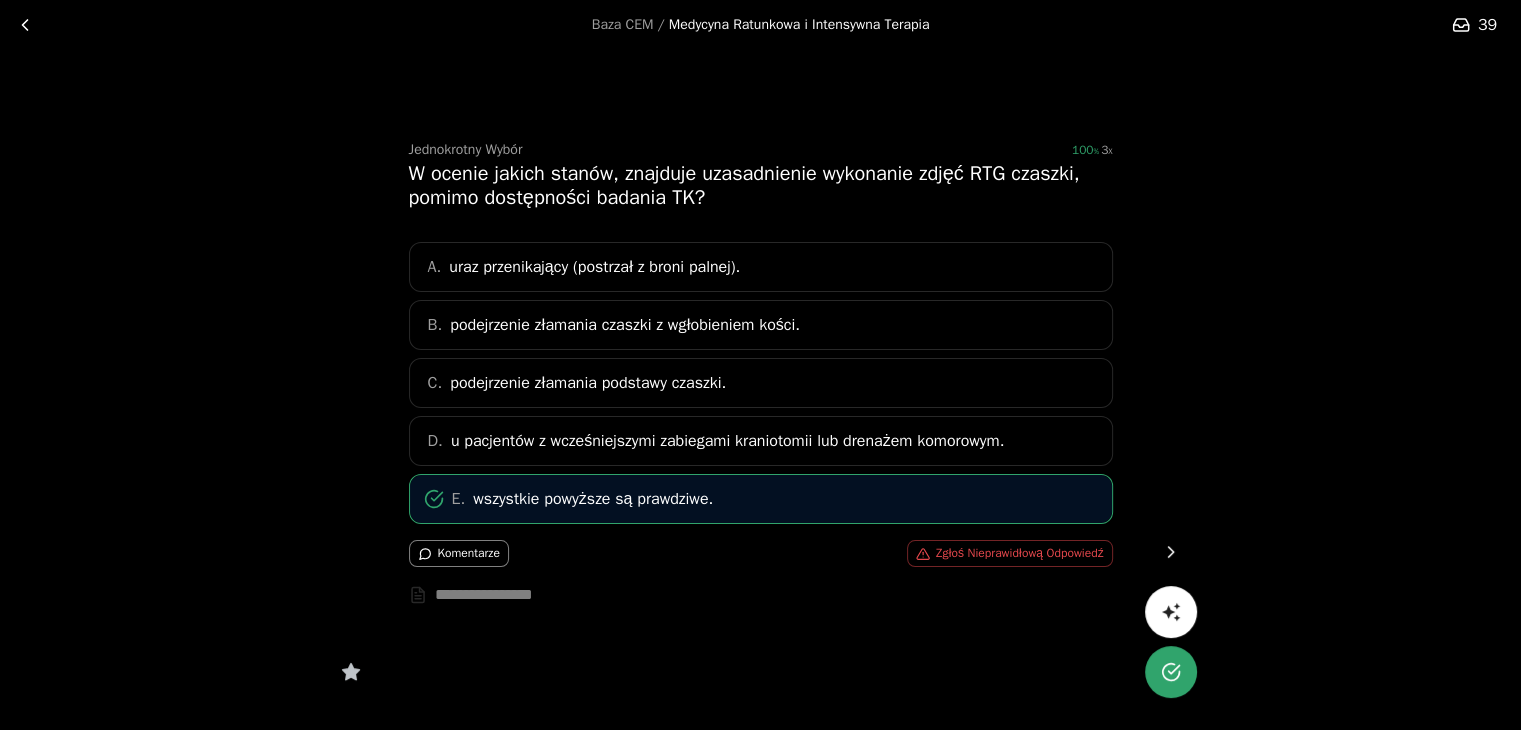 click at bounding box center (1171, 552) 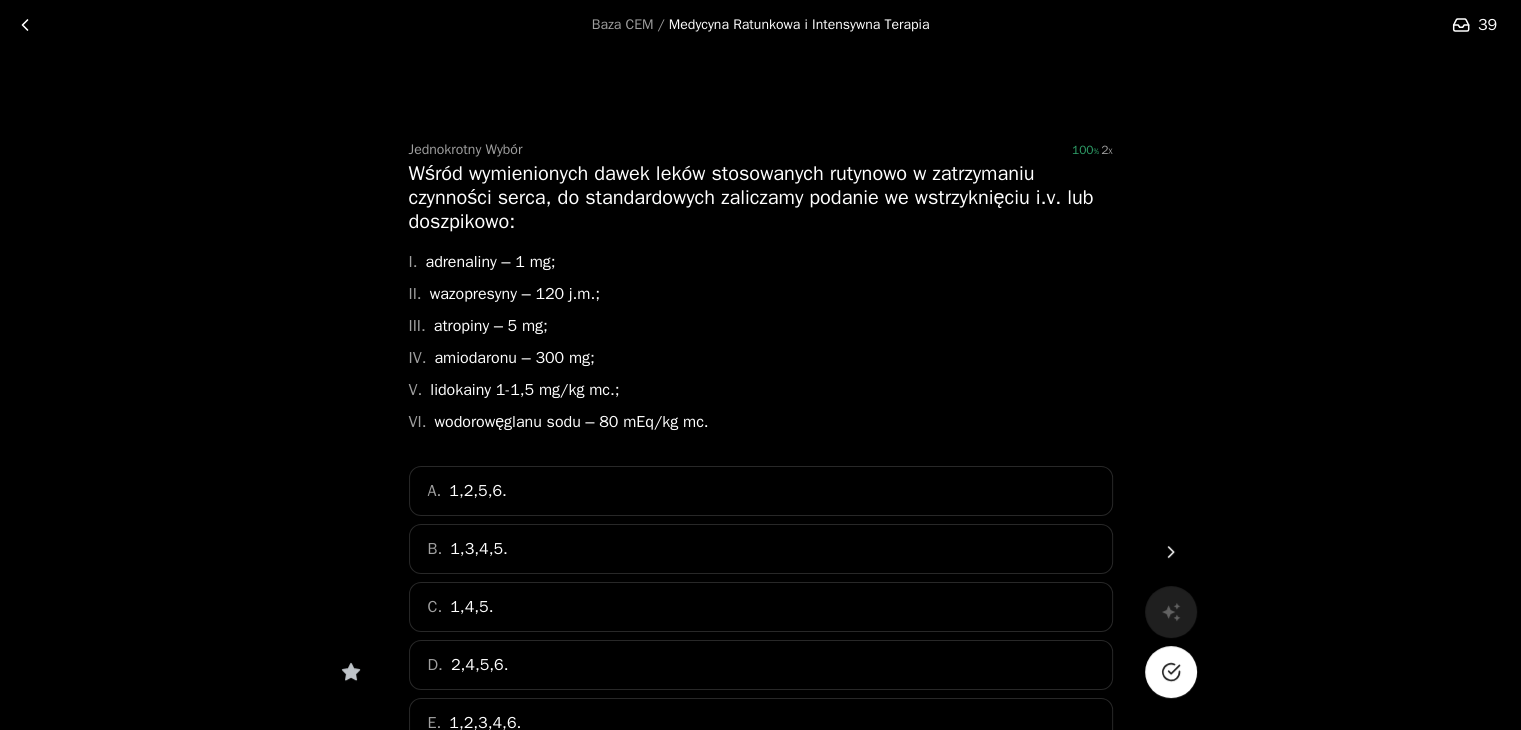 click on "C.   1,4,5." at bounding box center [761, 607] 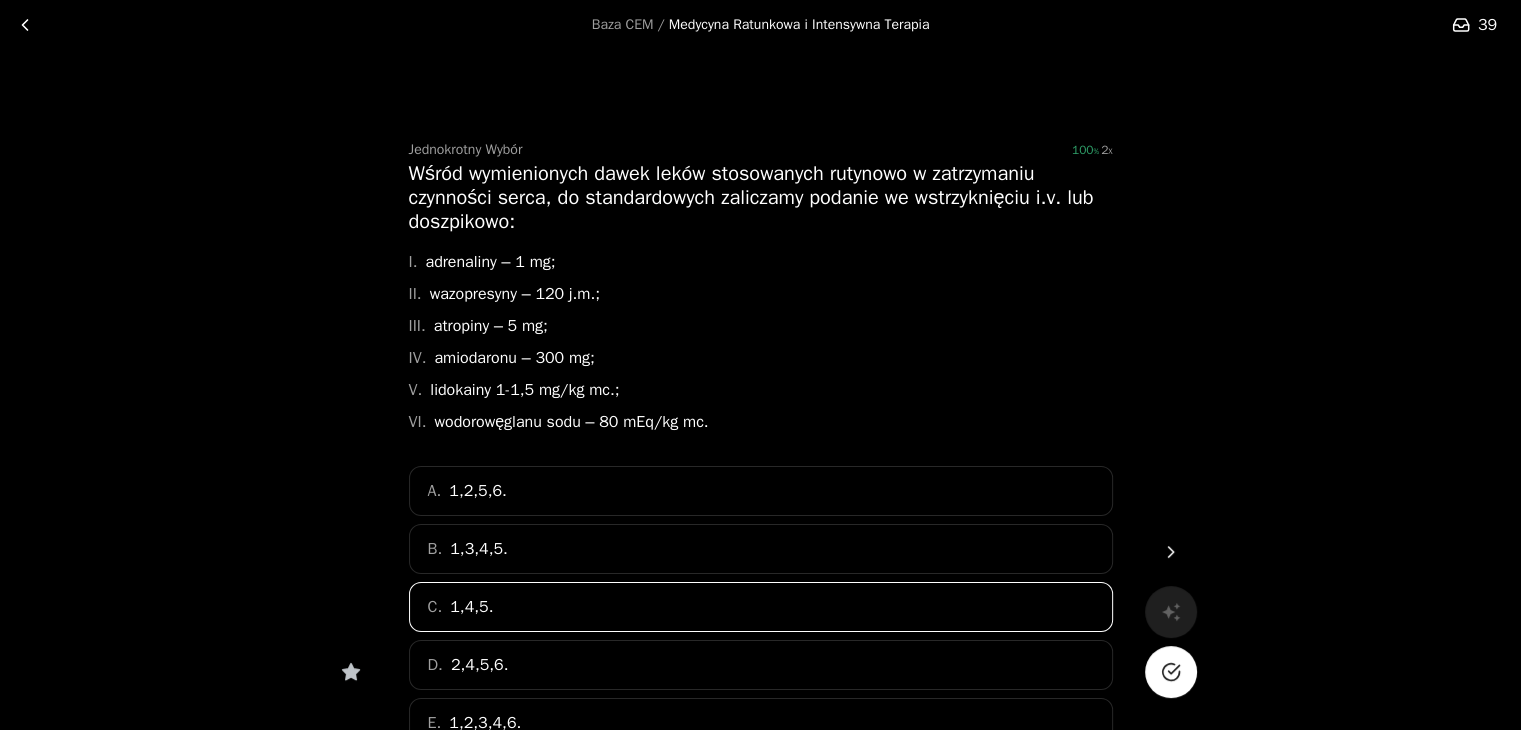 click at bounding box center (1171, 672) 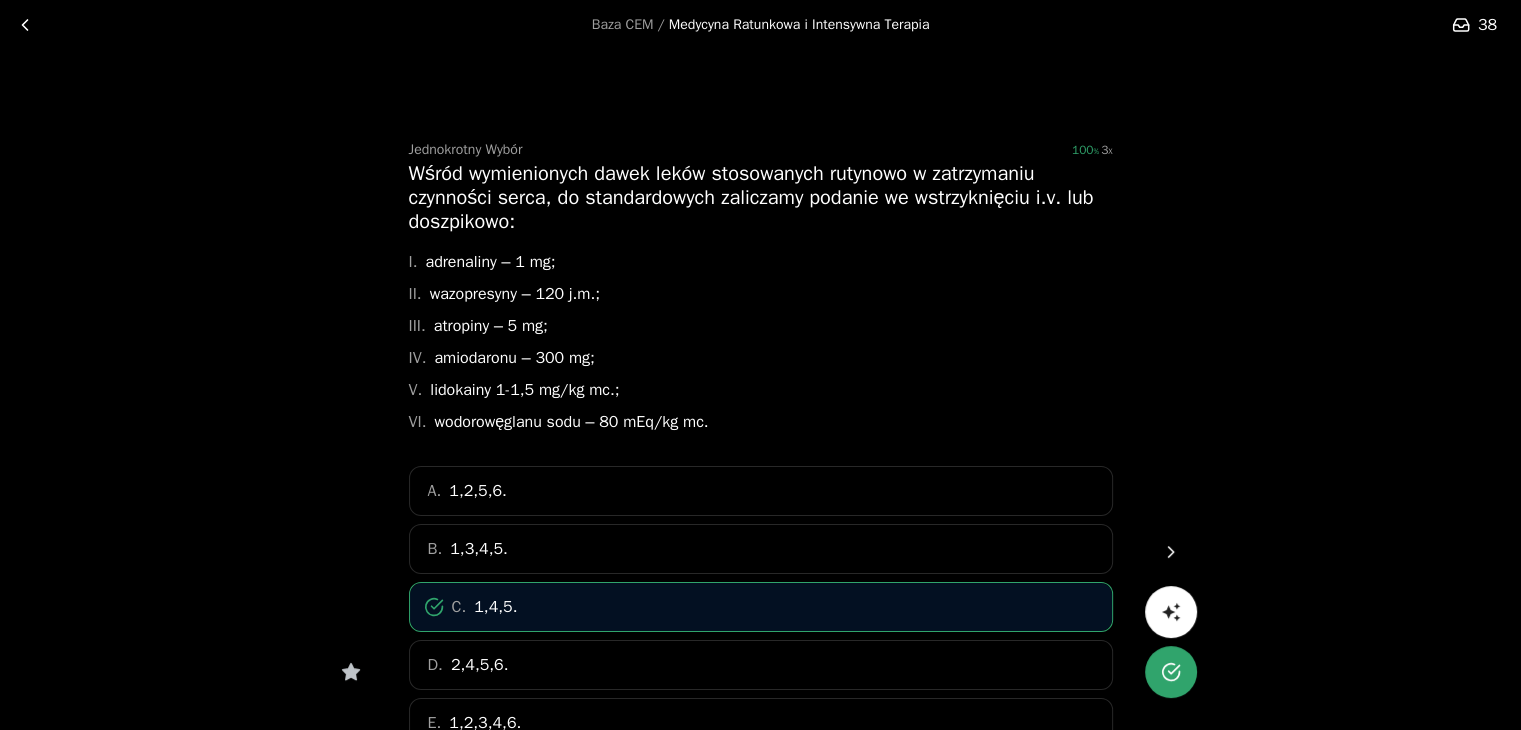 click at bounding box center (1171, 552) 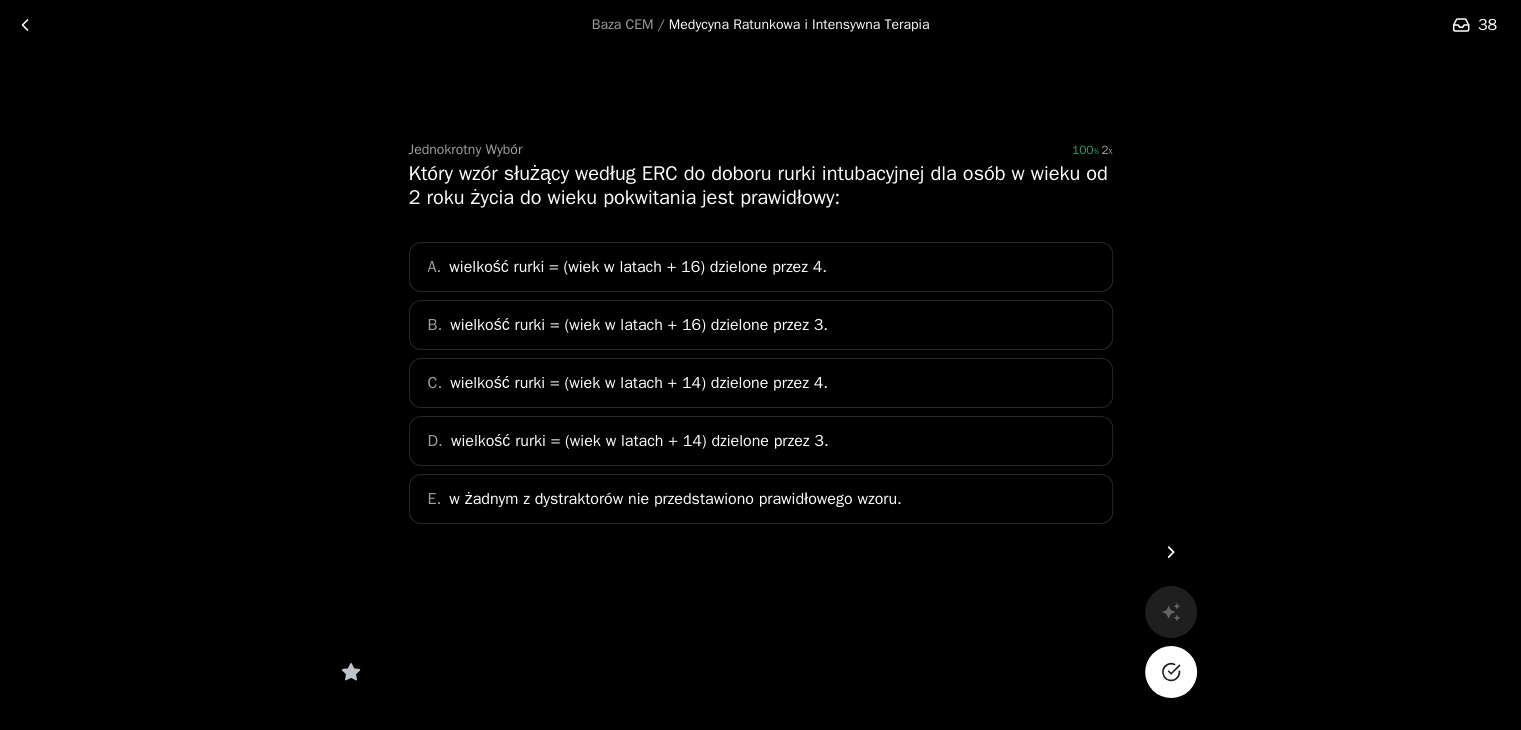 click on "A.   wielkość rurki = (wiek w latach + 16) dzielone przez 4." at bounding box center [761, 267] 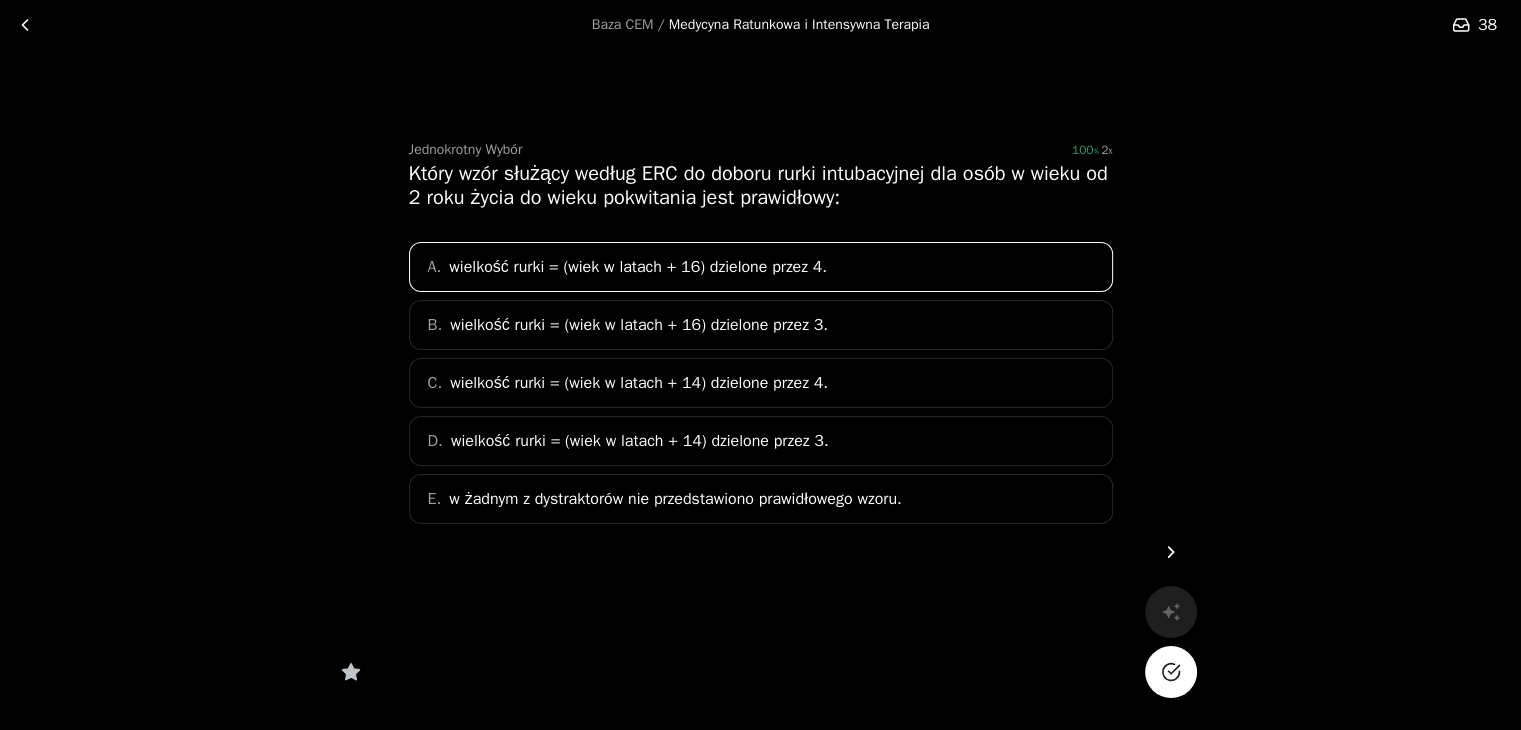 click at bounding box center (1171, 672) 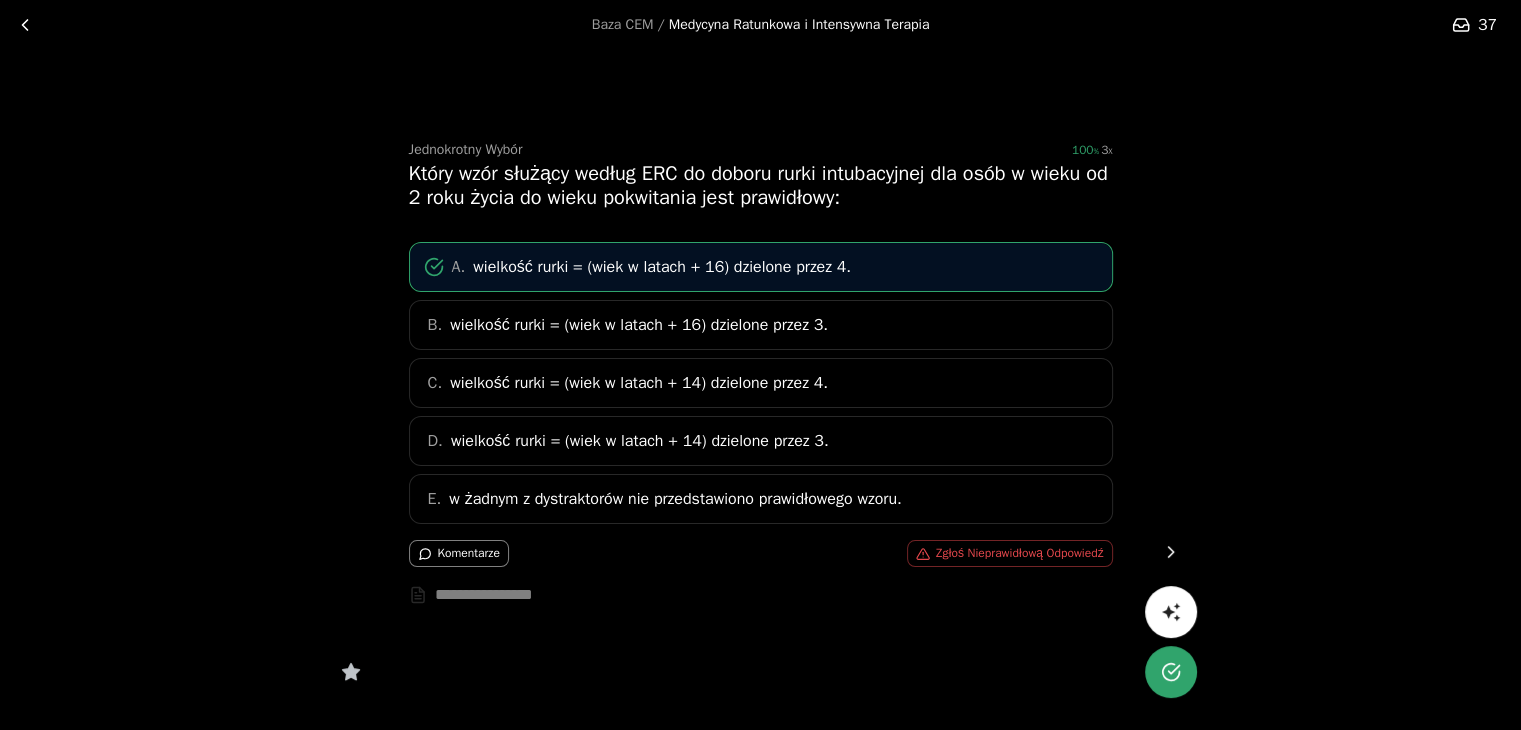 click 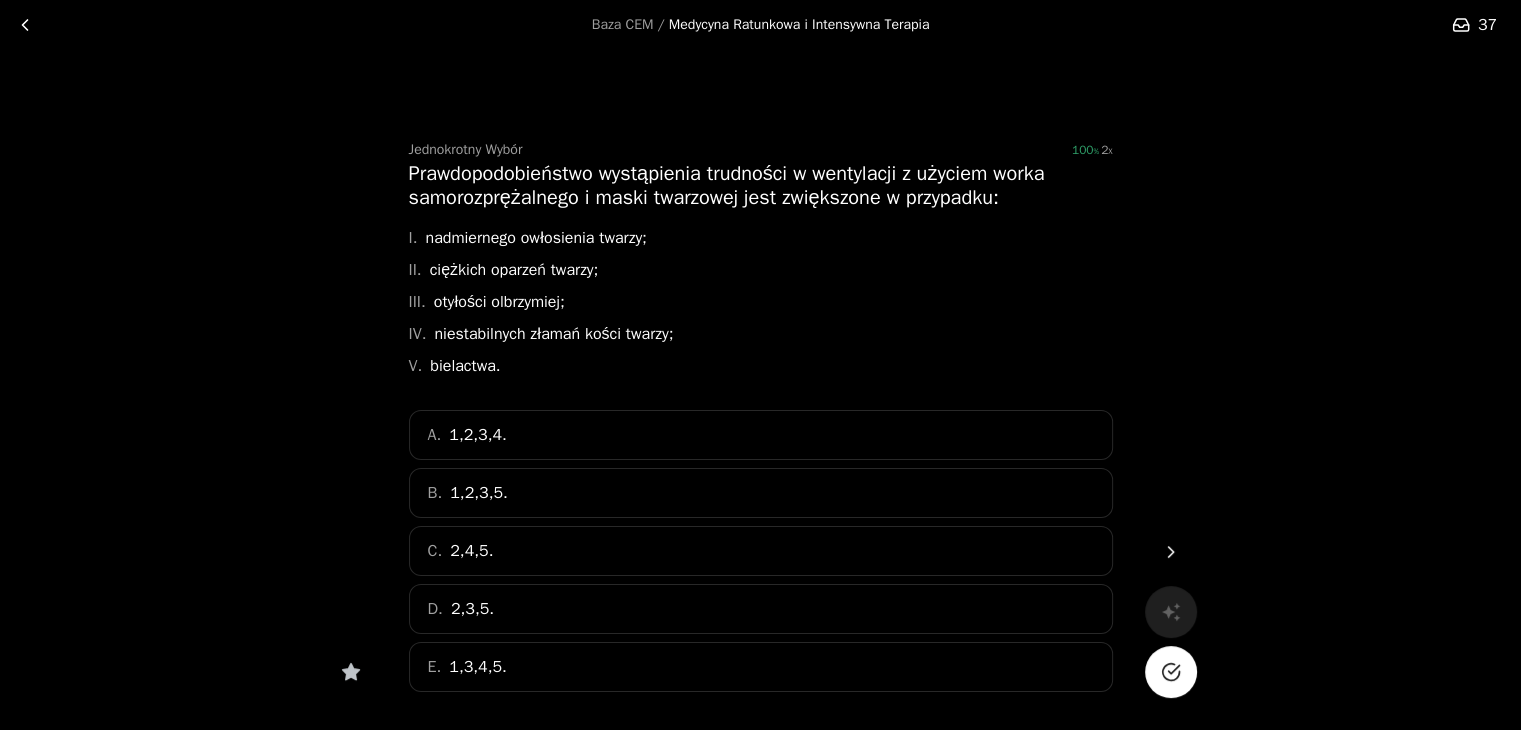 click on "A.   1,2,3,4." at bounding box center [761, 435] 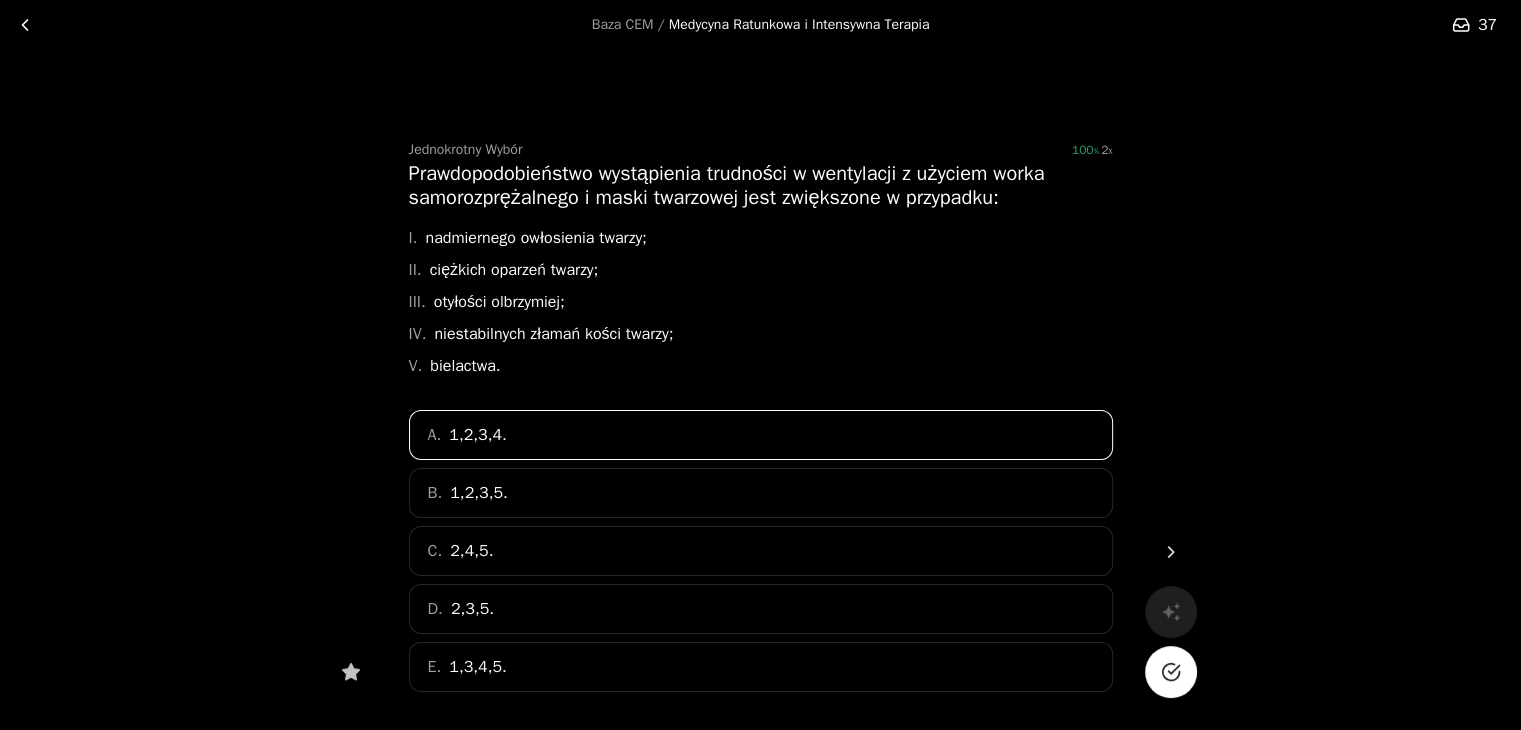click 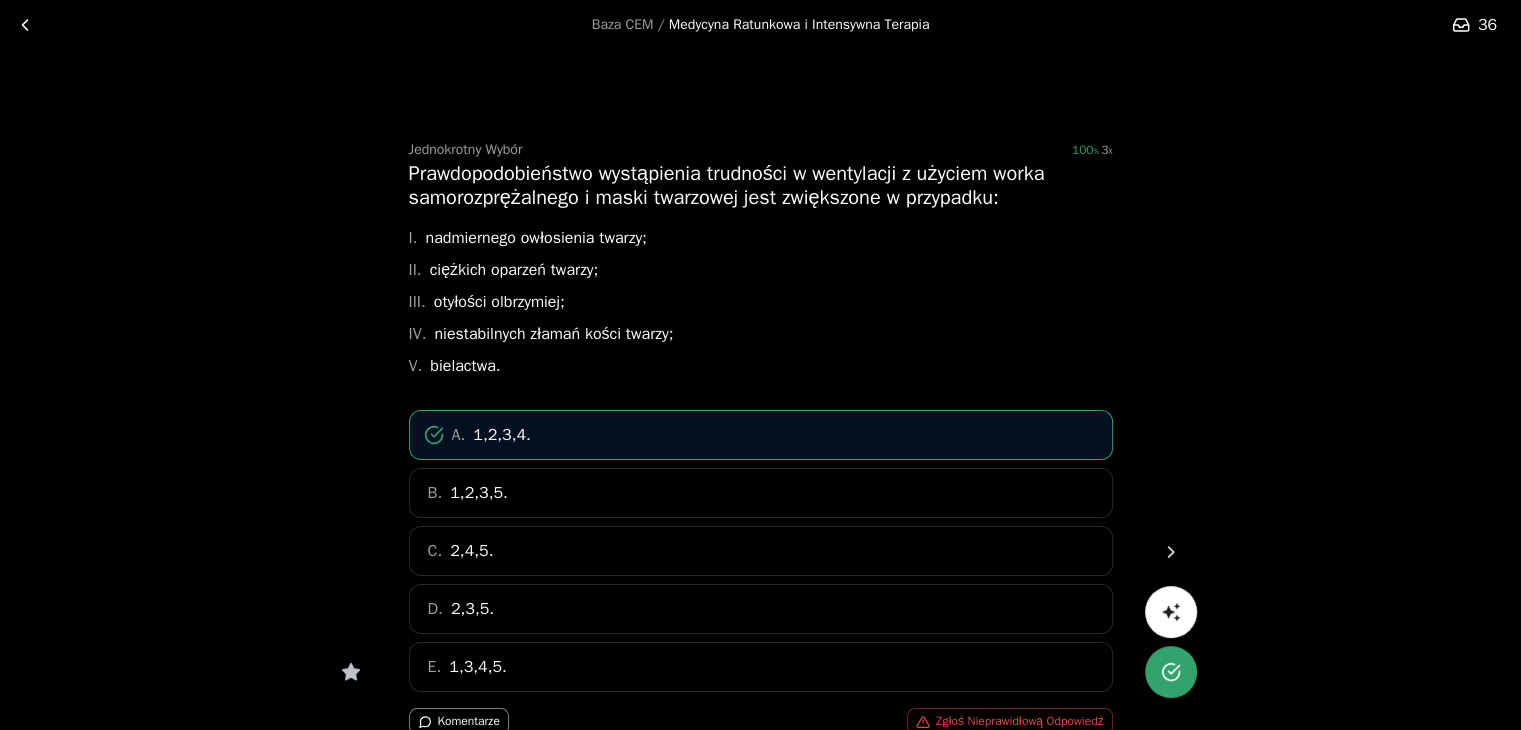 click 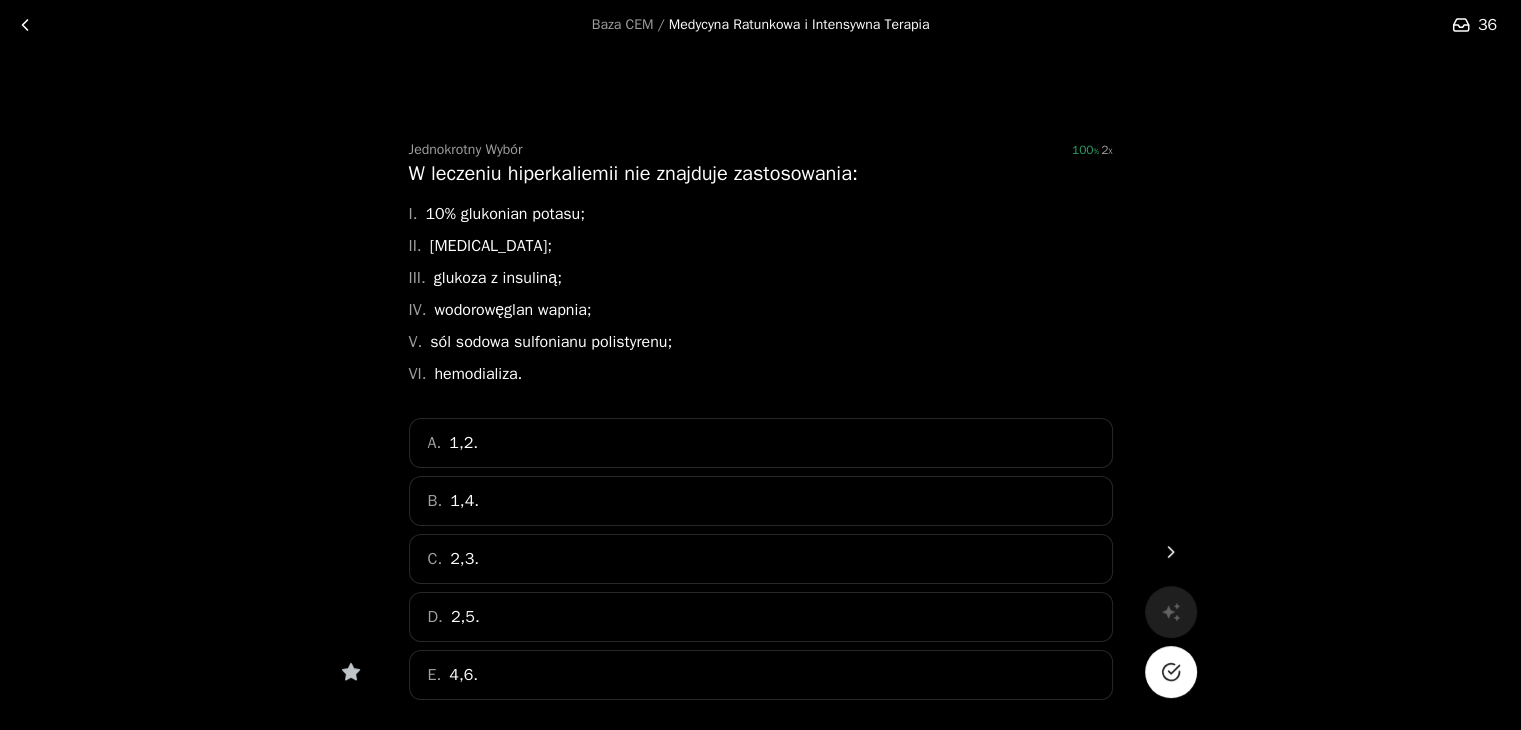 click on "A.   1,2." at bounding box center [761, 443] 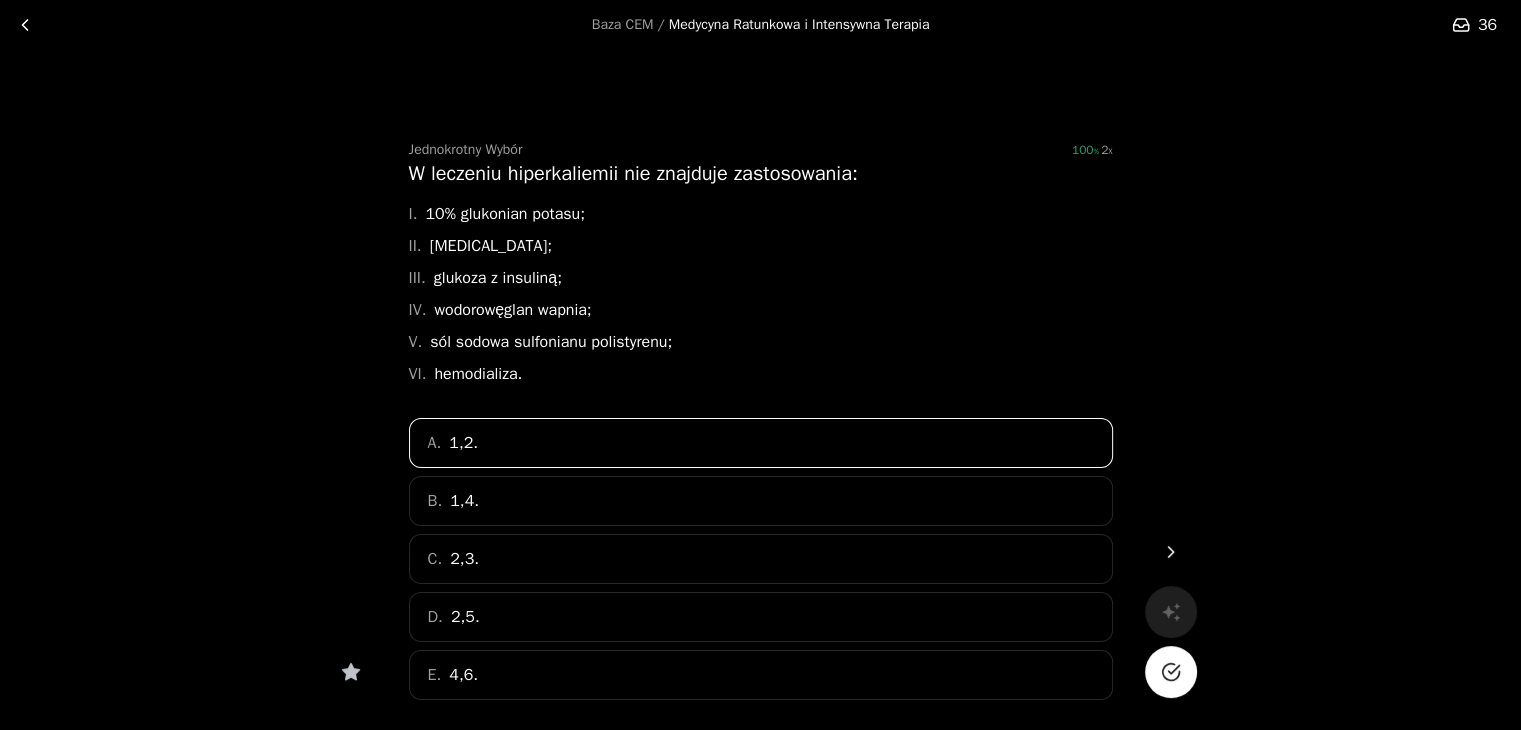 click on "B.   1,4." at bounding box center [761, 501] 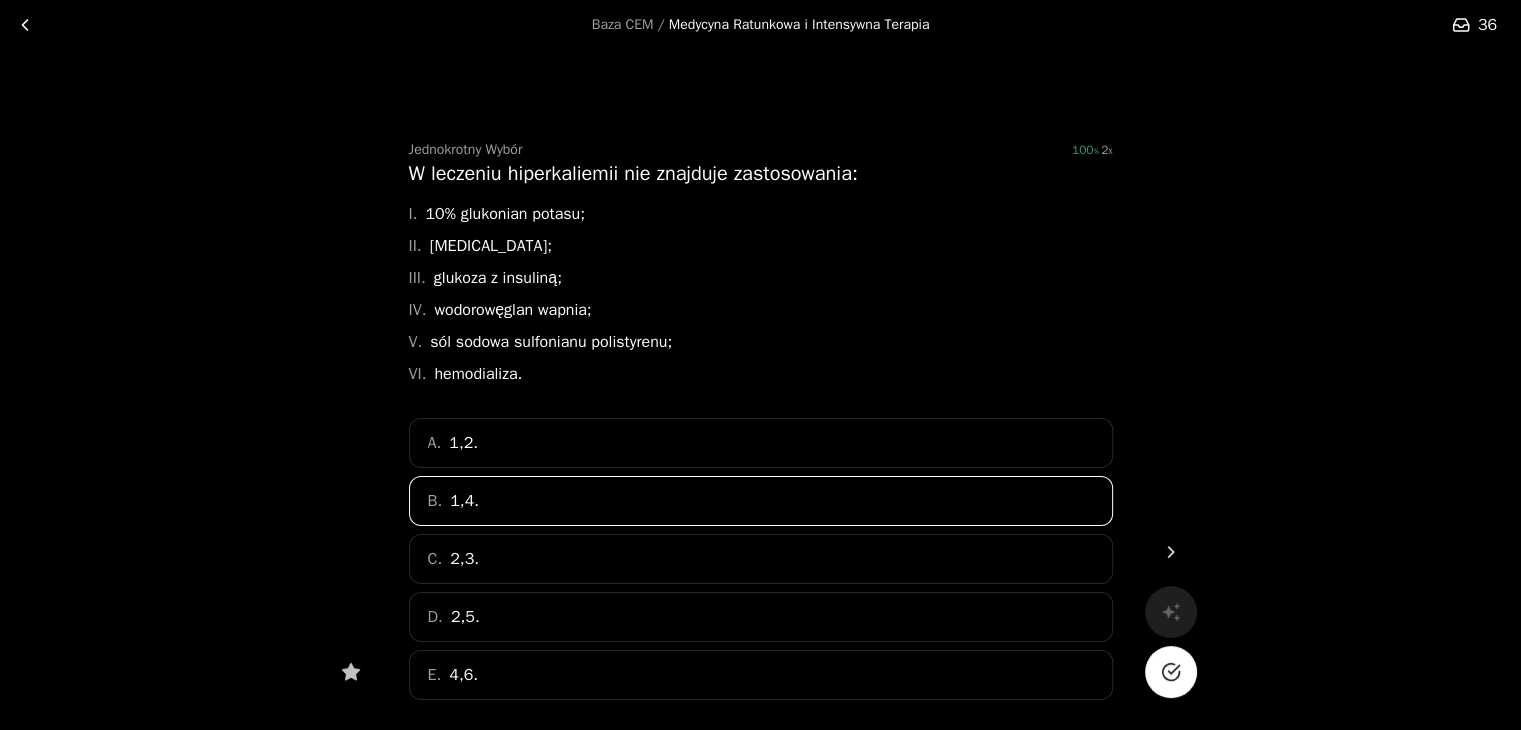 click 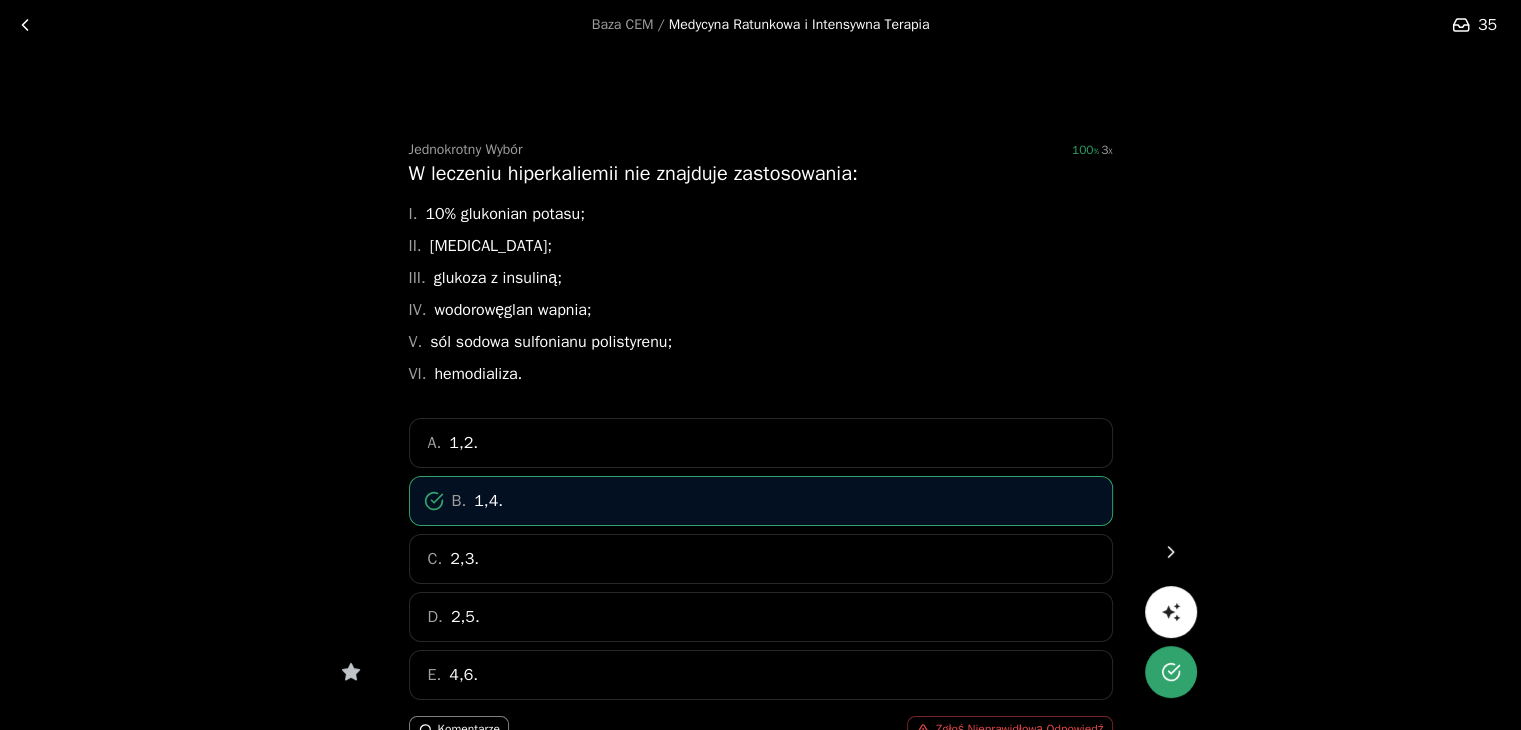 click at bounding box center [1171, 552] 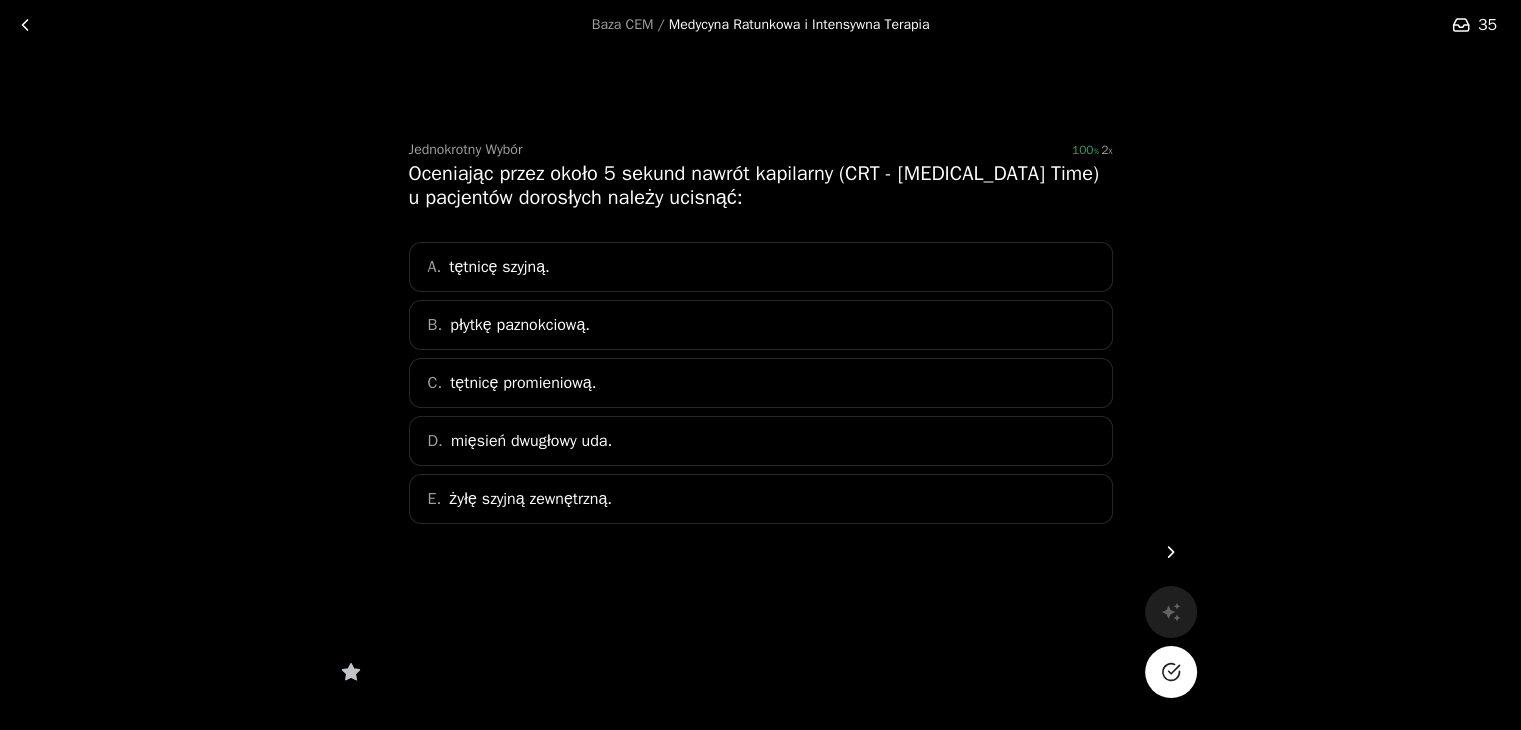 click on "B.   płytkę paznokciową." at bounding box center [761, 325] 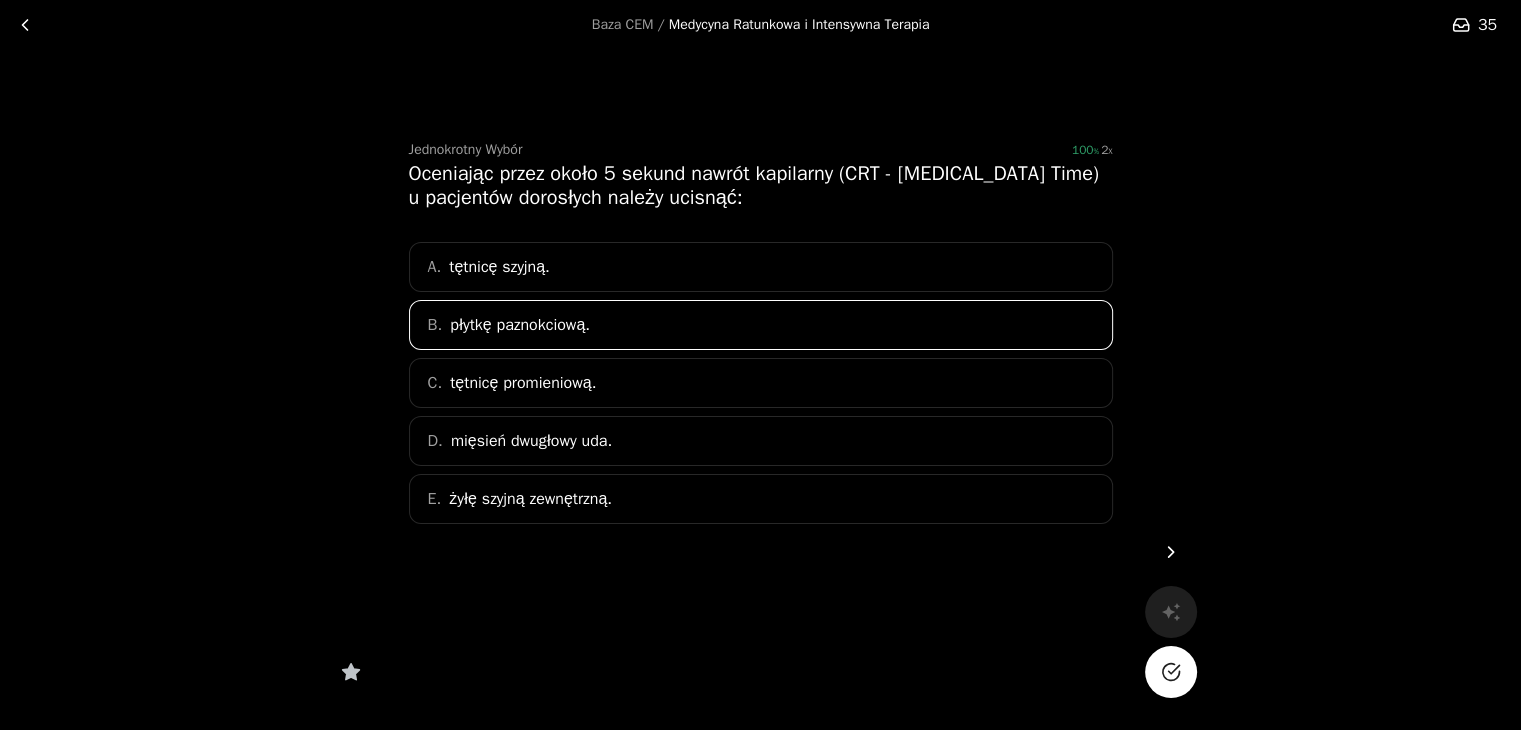 click 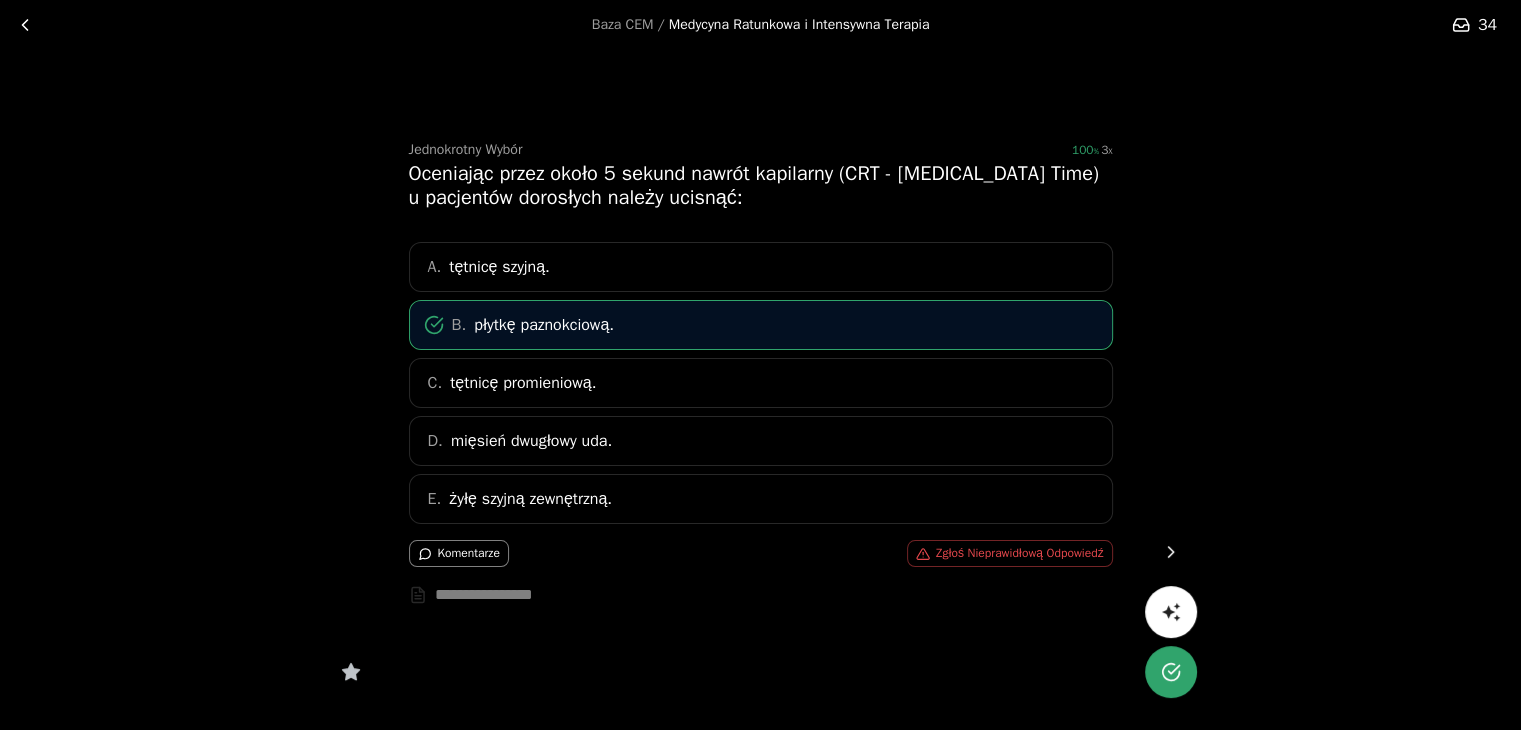 click 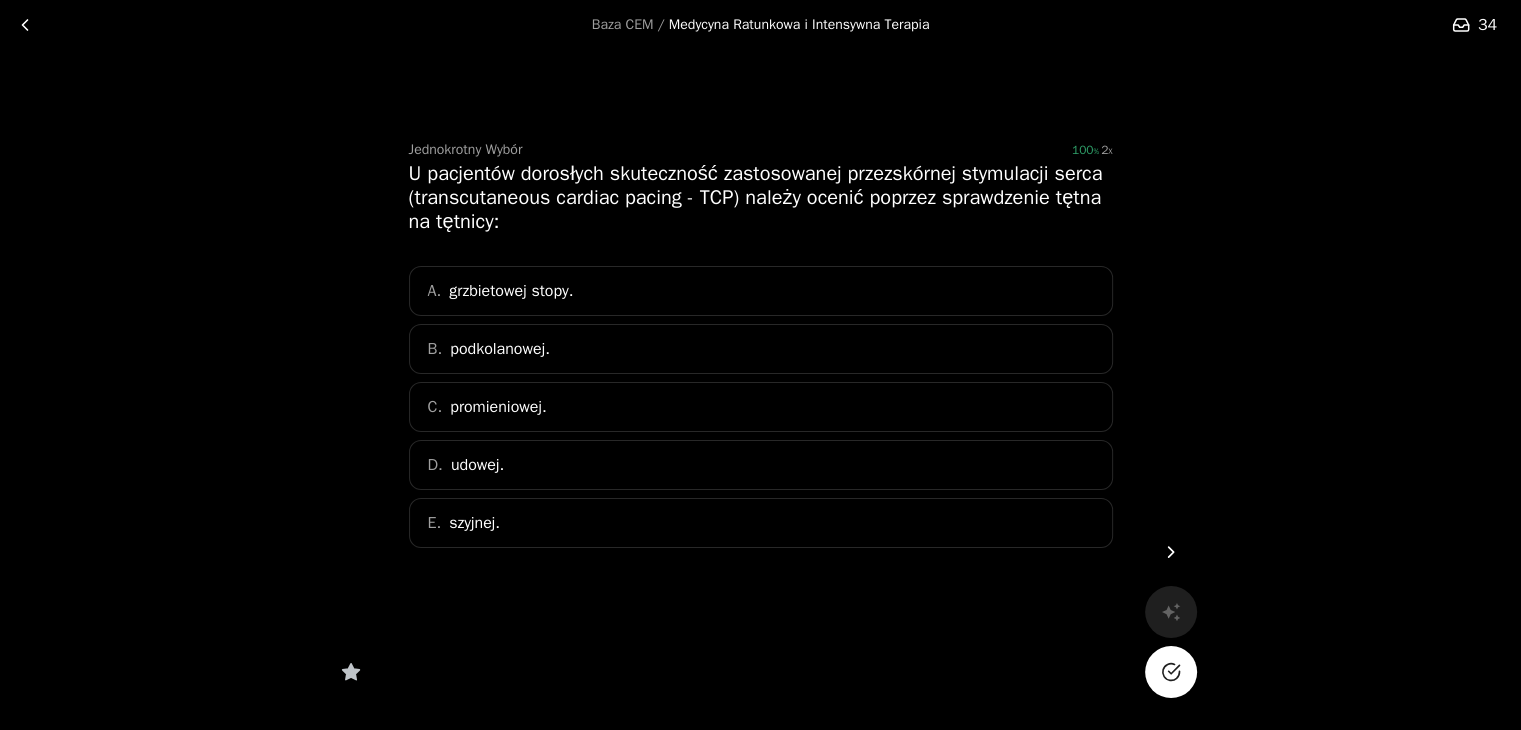 click on "D.   udowej." at bounding box center [761, 465] 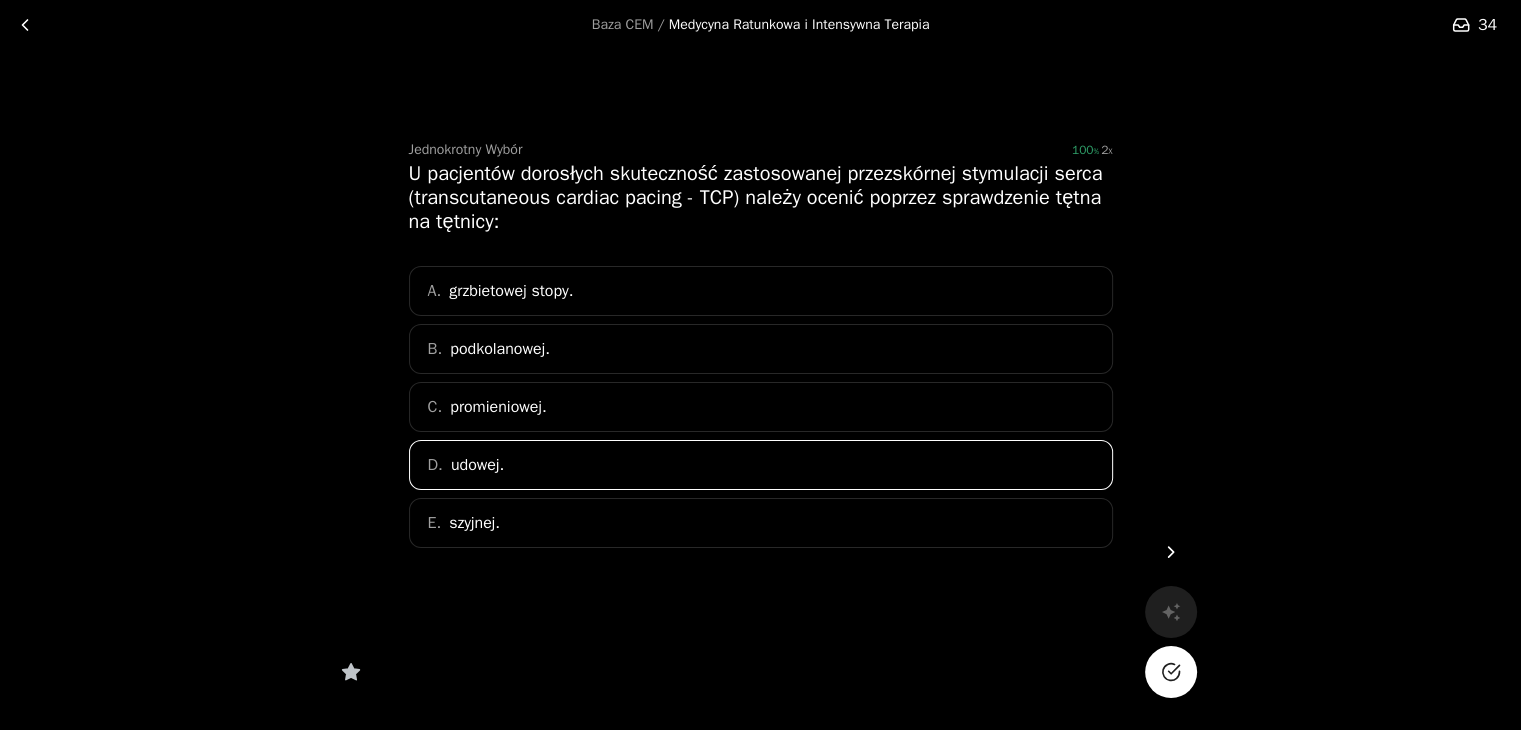 click at bounding box center [1171, 672] 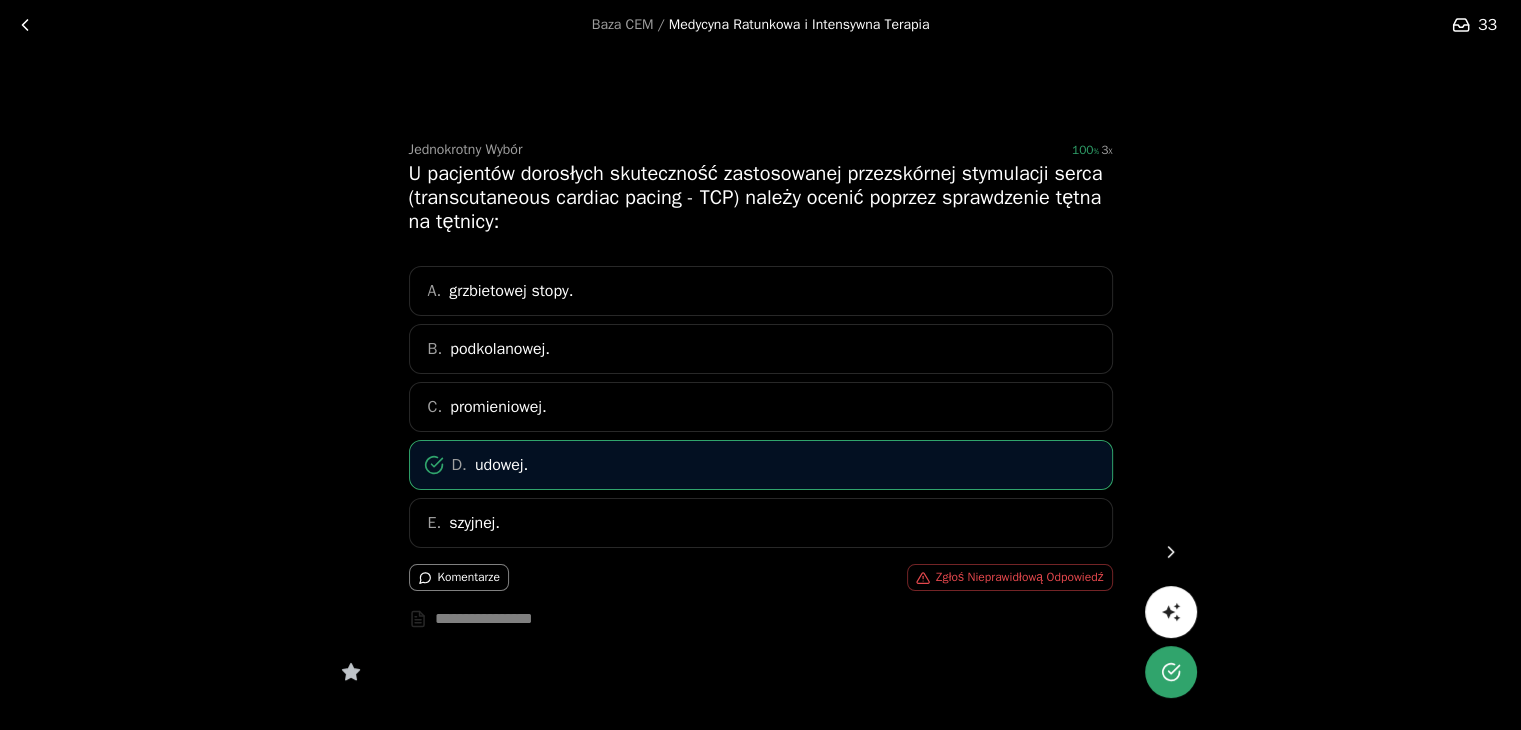 click 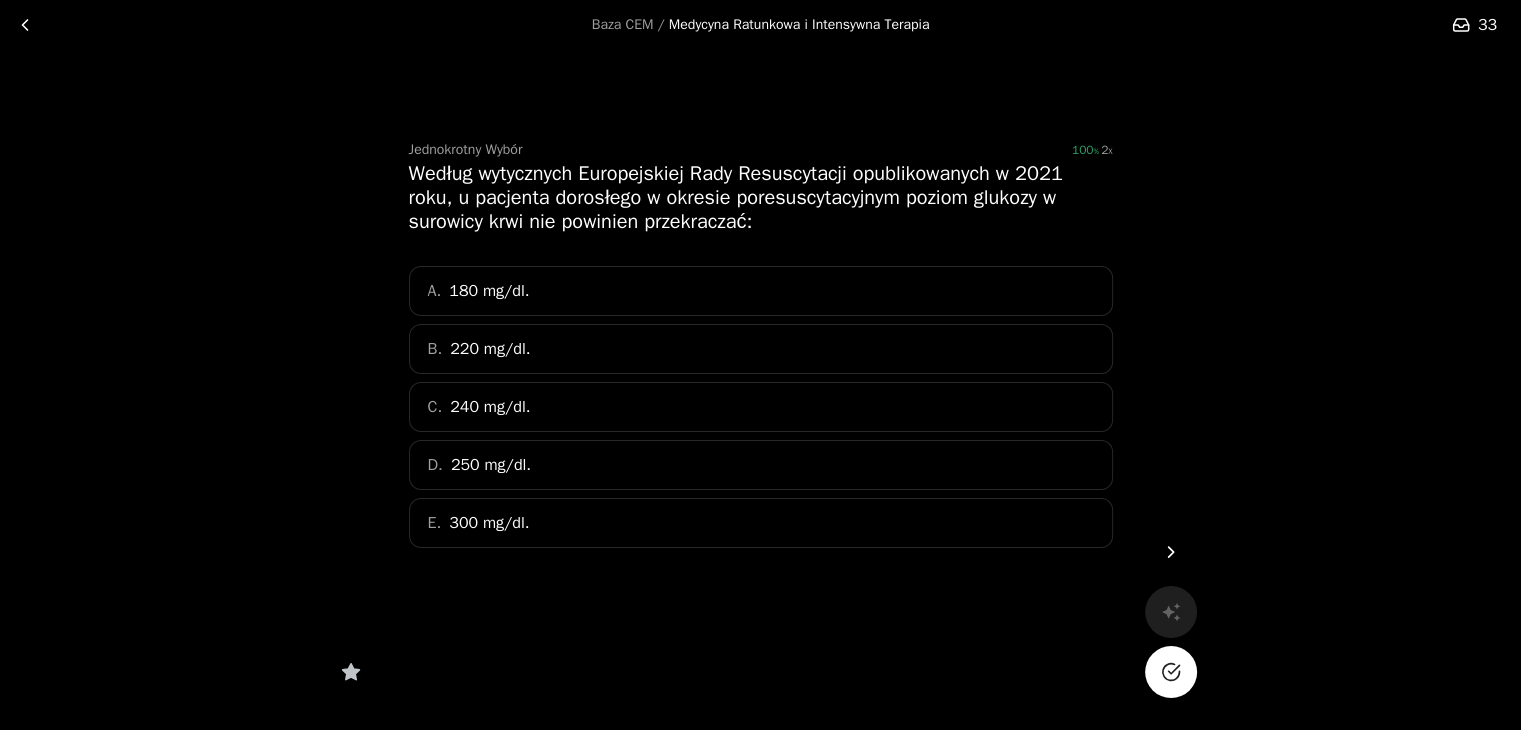 click on "A.   180 mg/dl." at bounding box center [761, 291] 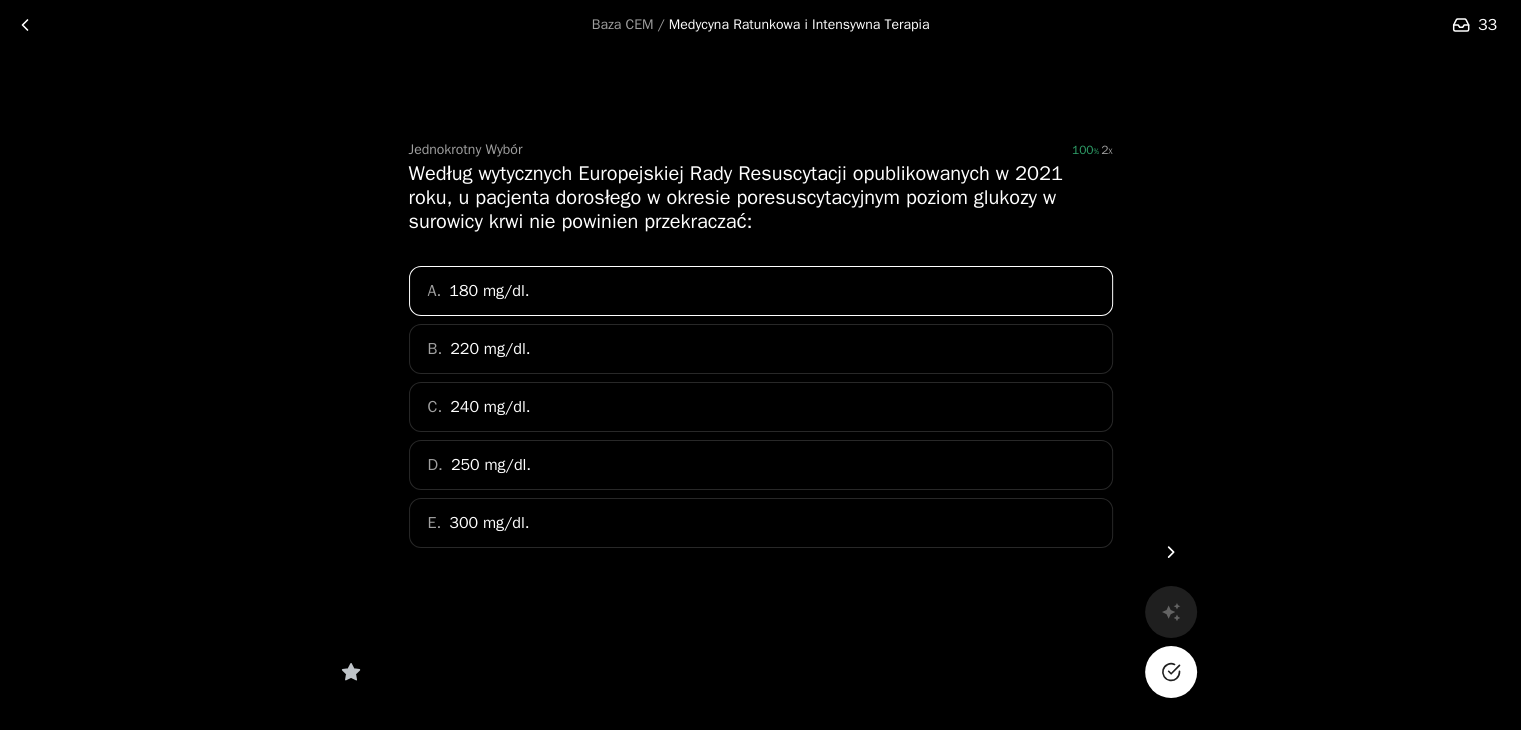 click 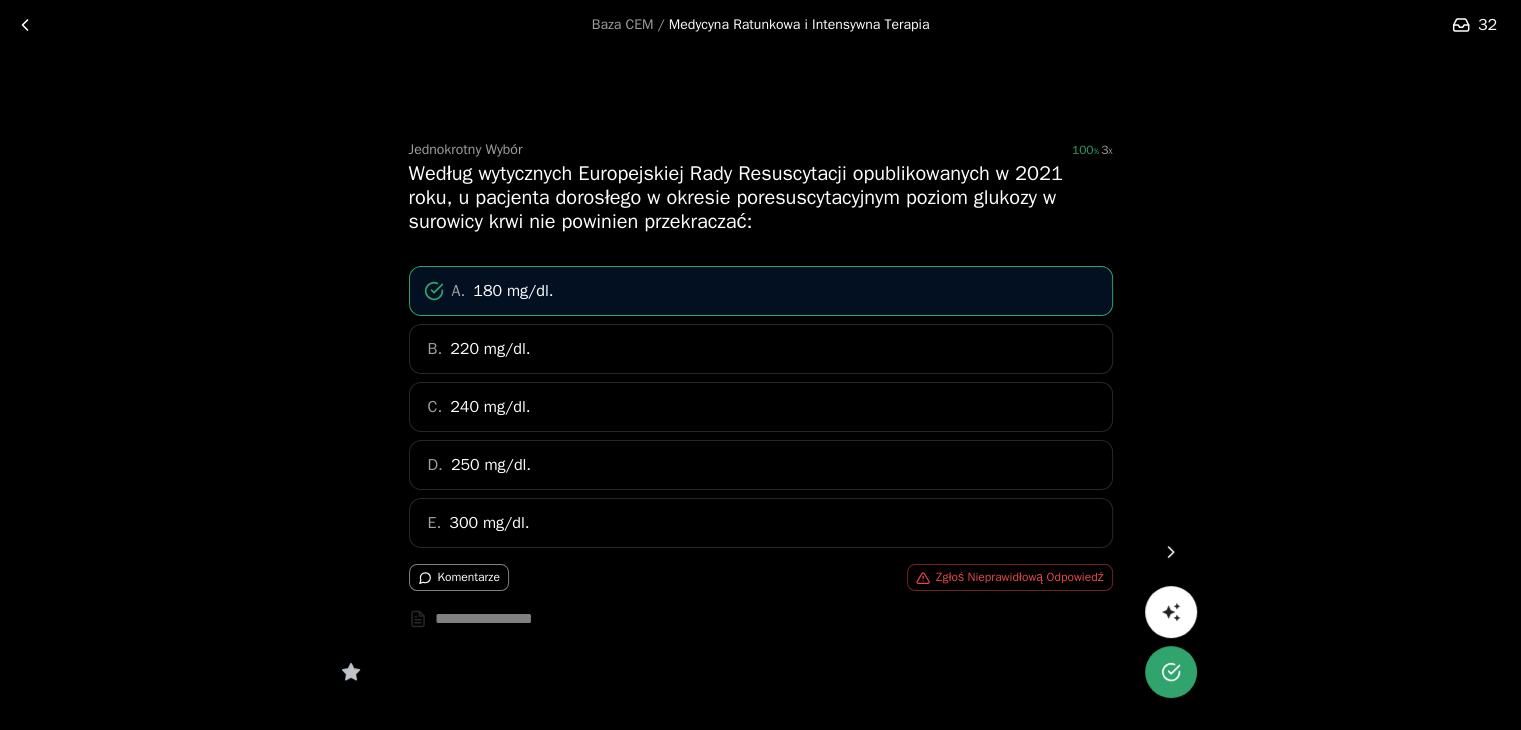 click 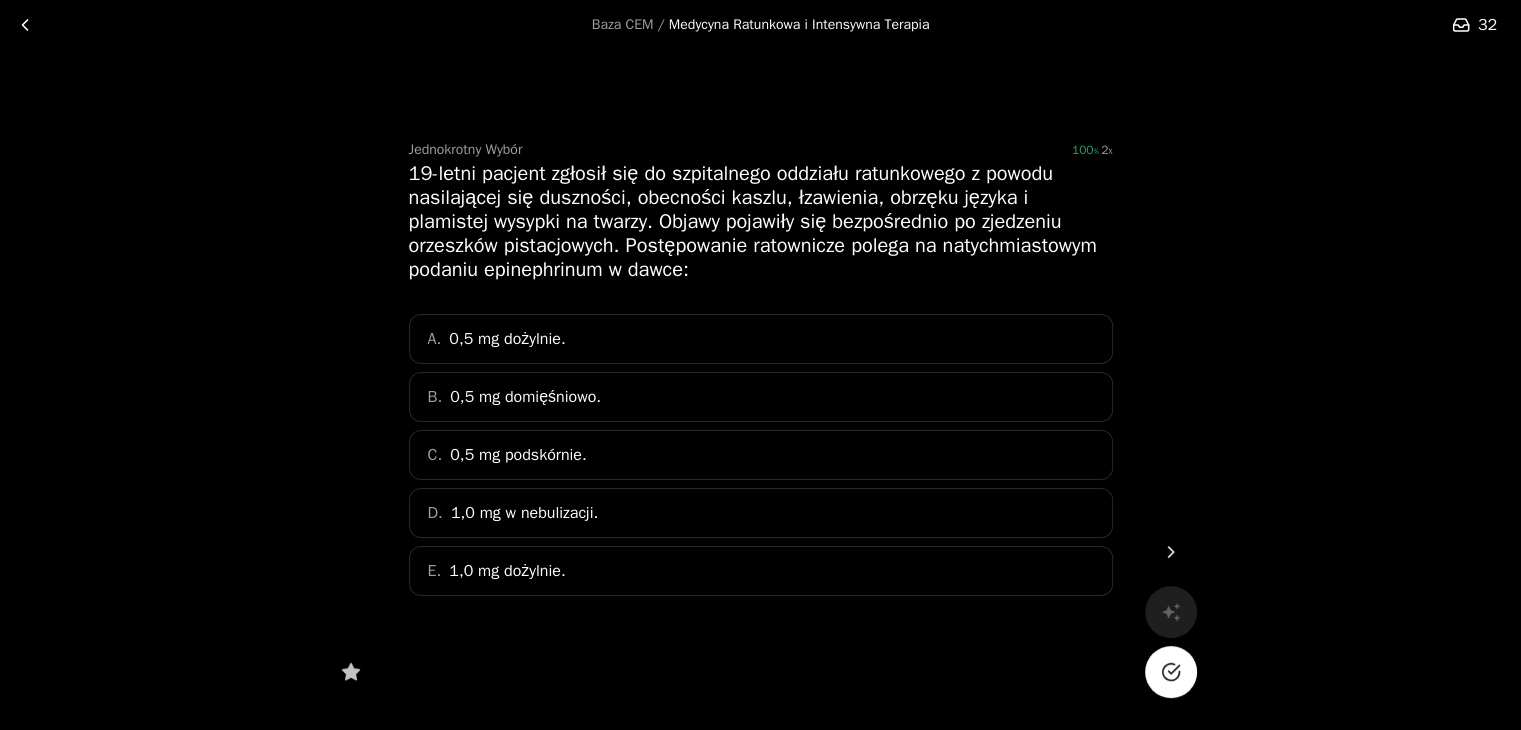 click on "B.   0,5 mg domięśniowo." at bounding box center (761, 397) 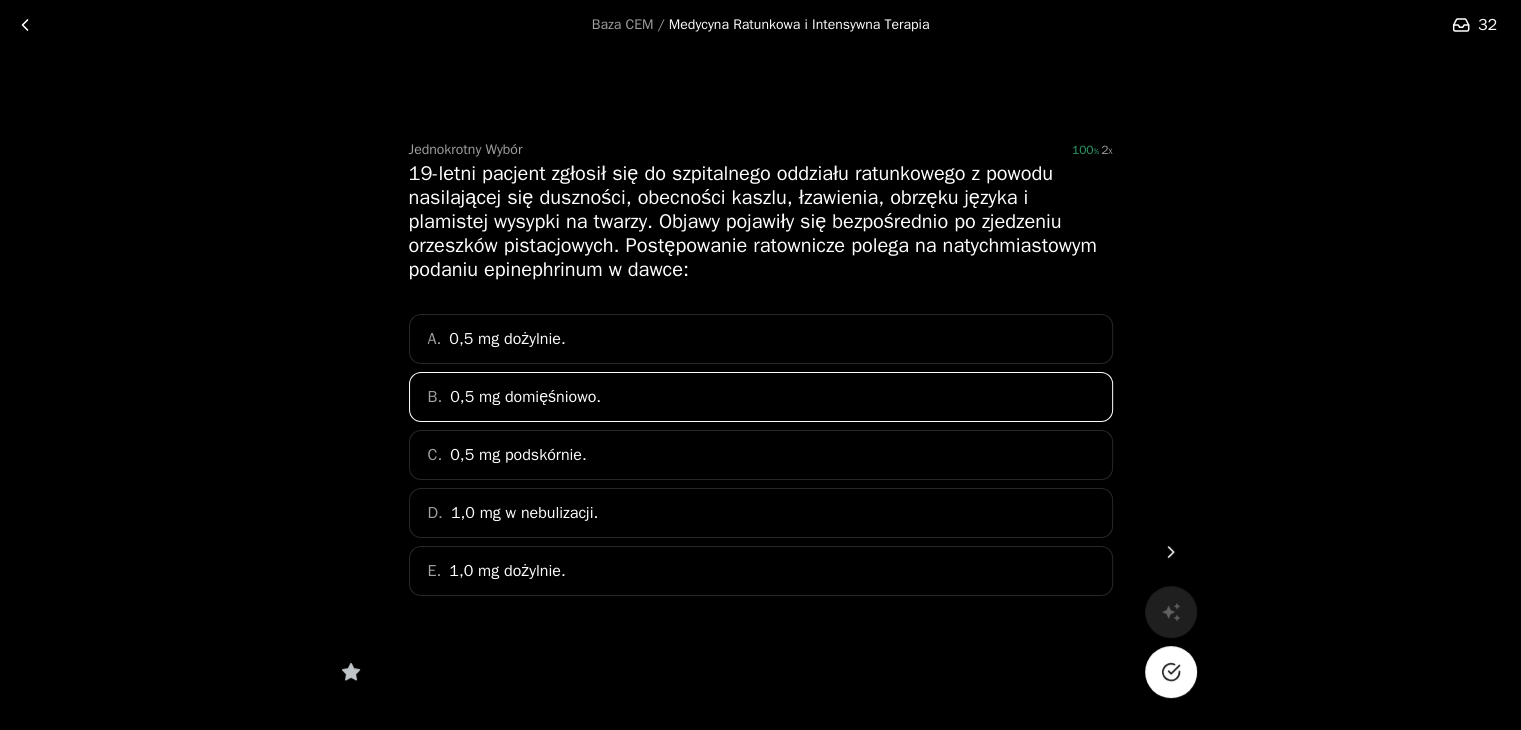 click 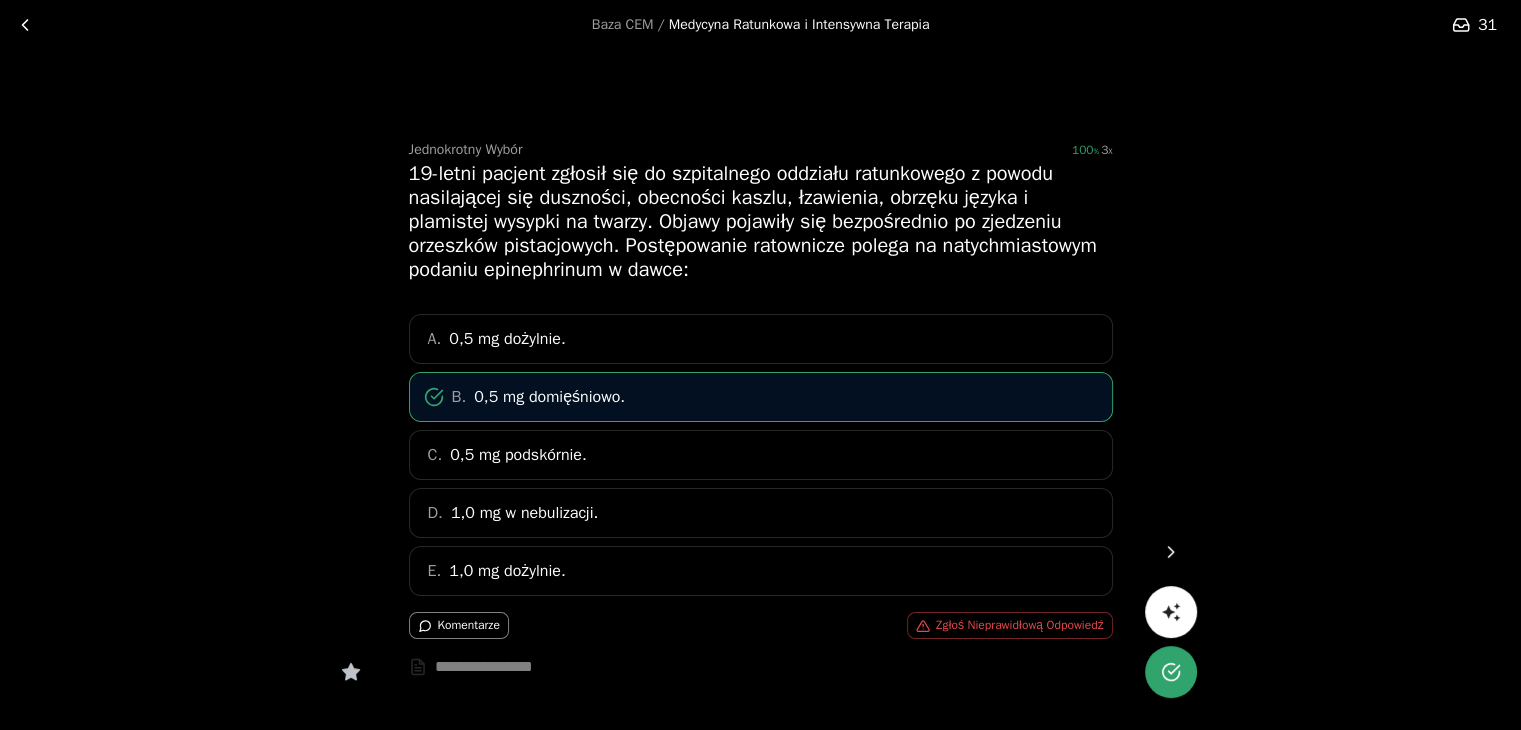 click at bounding box center [1171, 552] 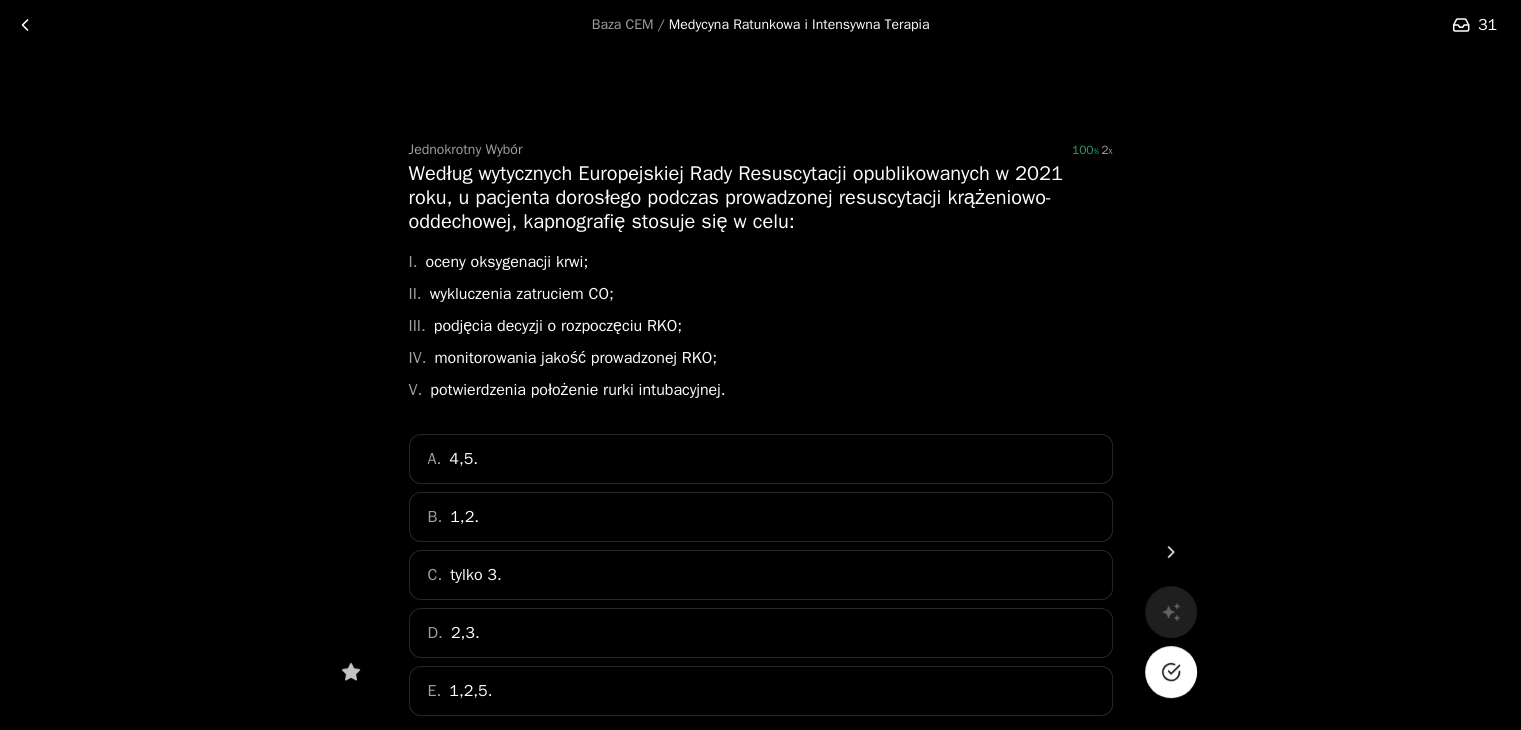 click on "A.   4,5." at bounding box center [761, 459] 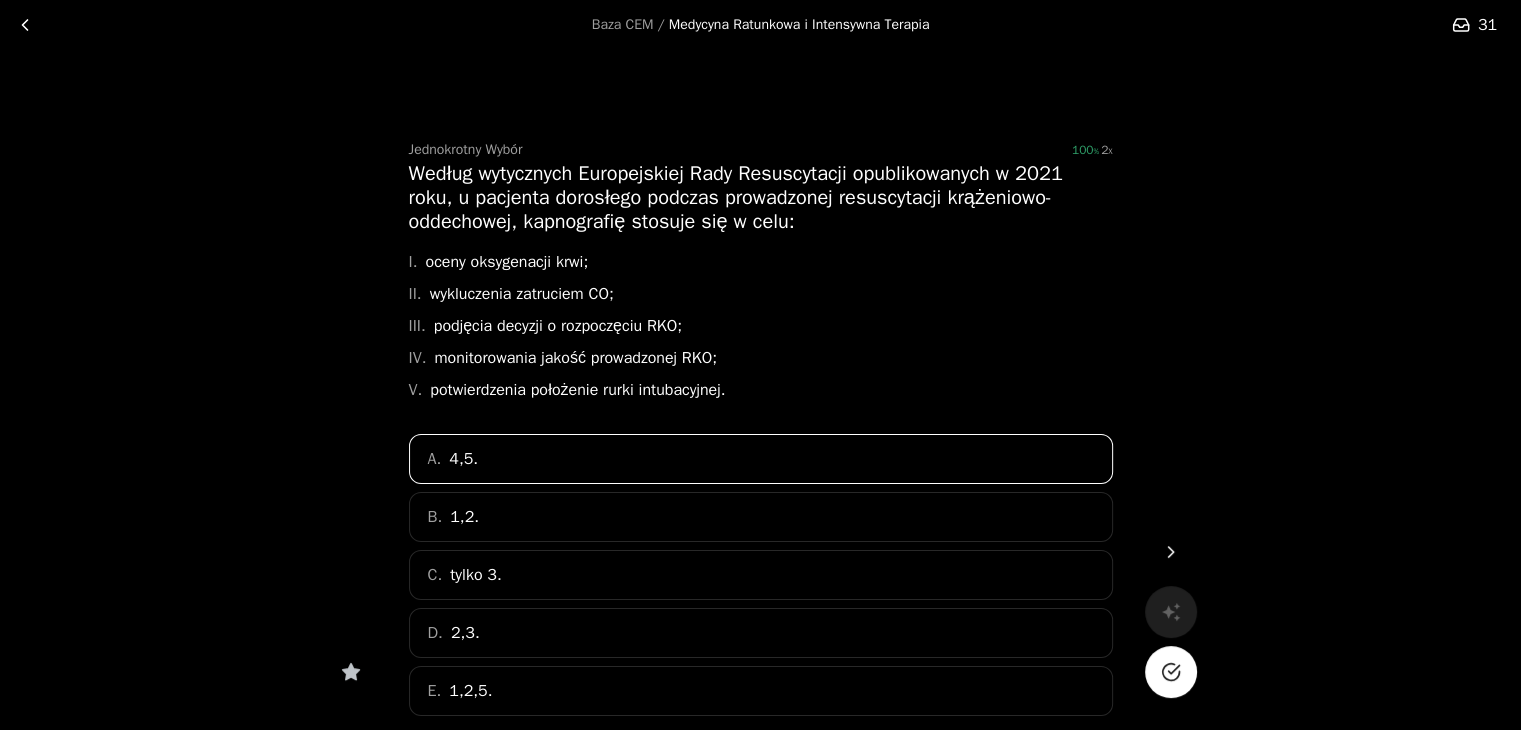 click 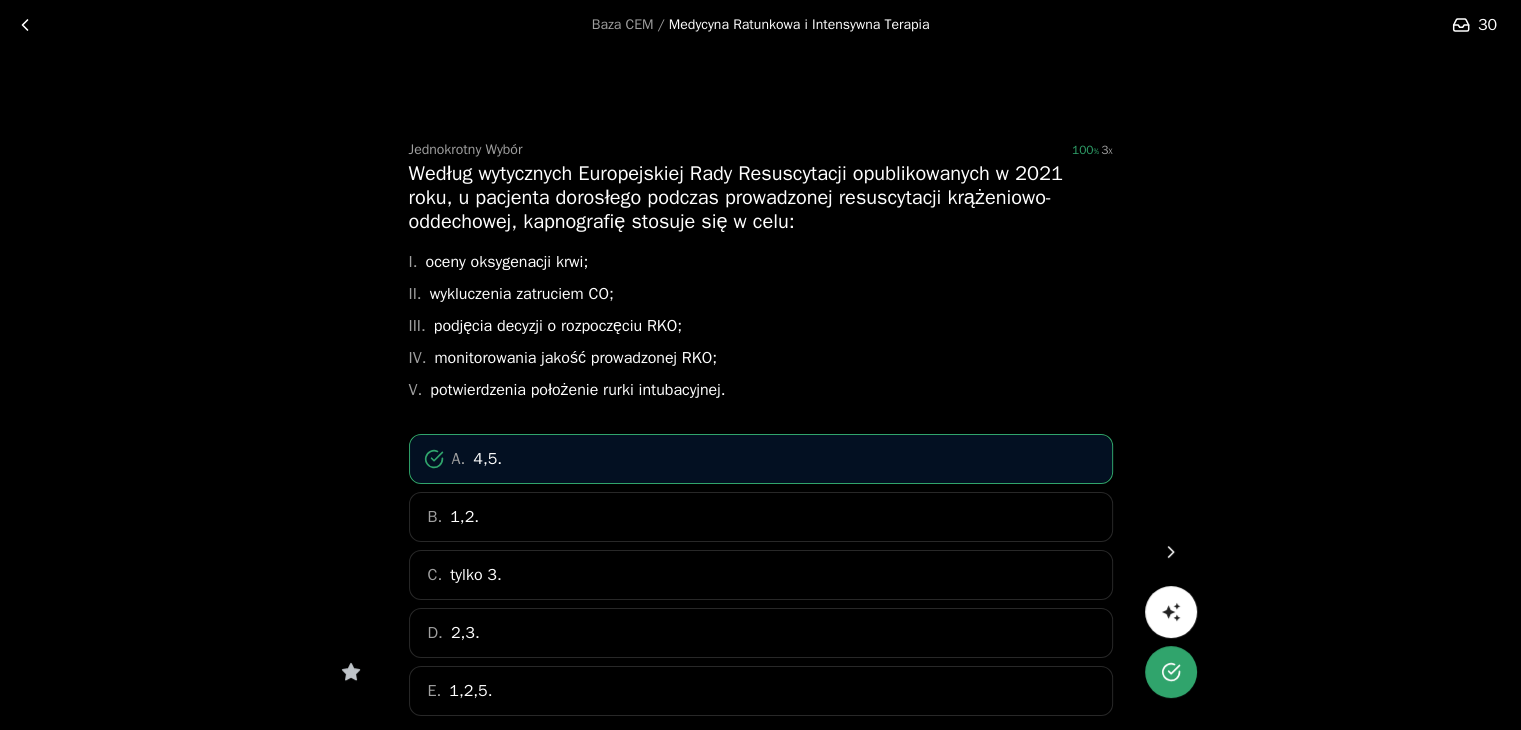click at bounding box center [1171, 552] 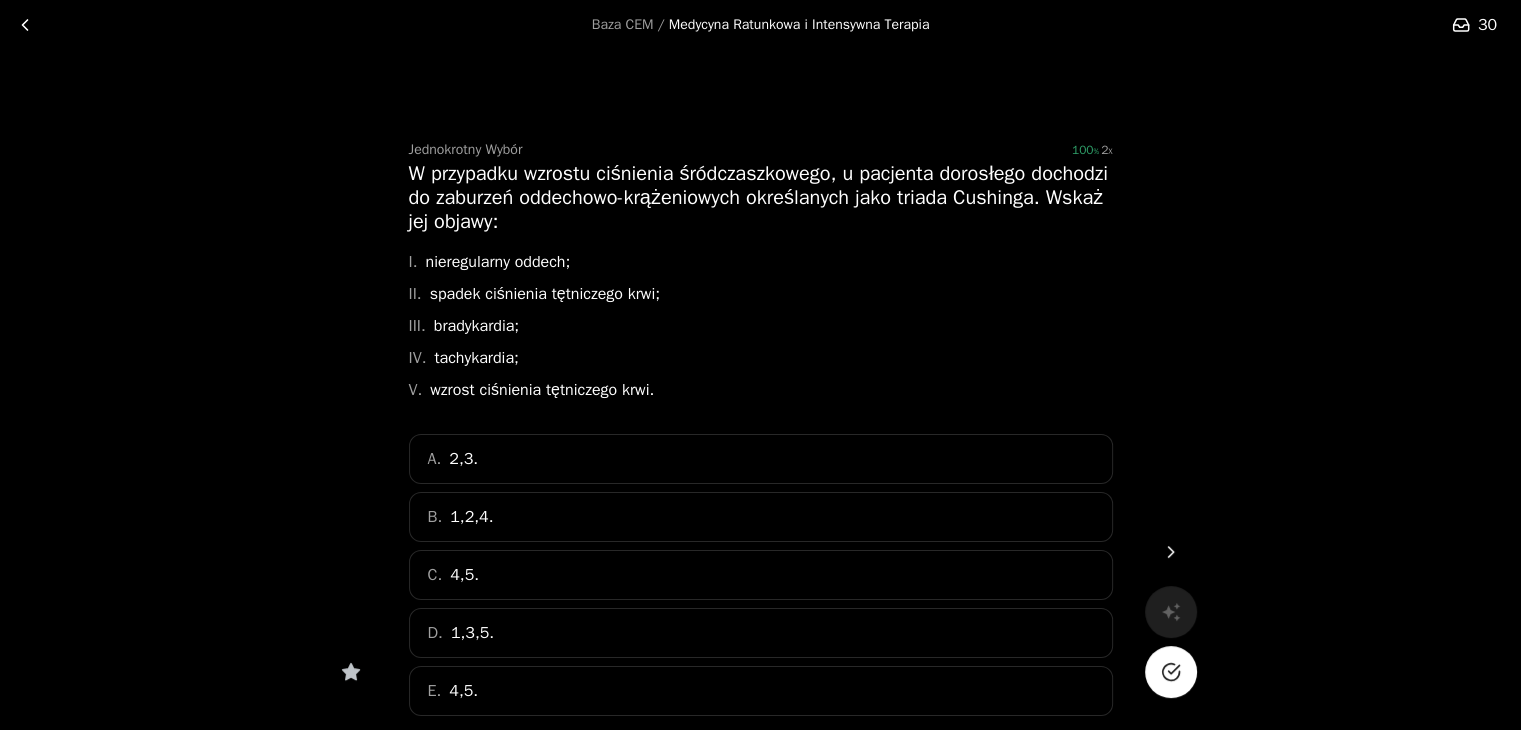 click on "D.   1,3,5." at bounding box center (761, 633) 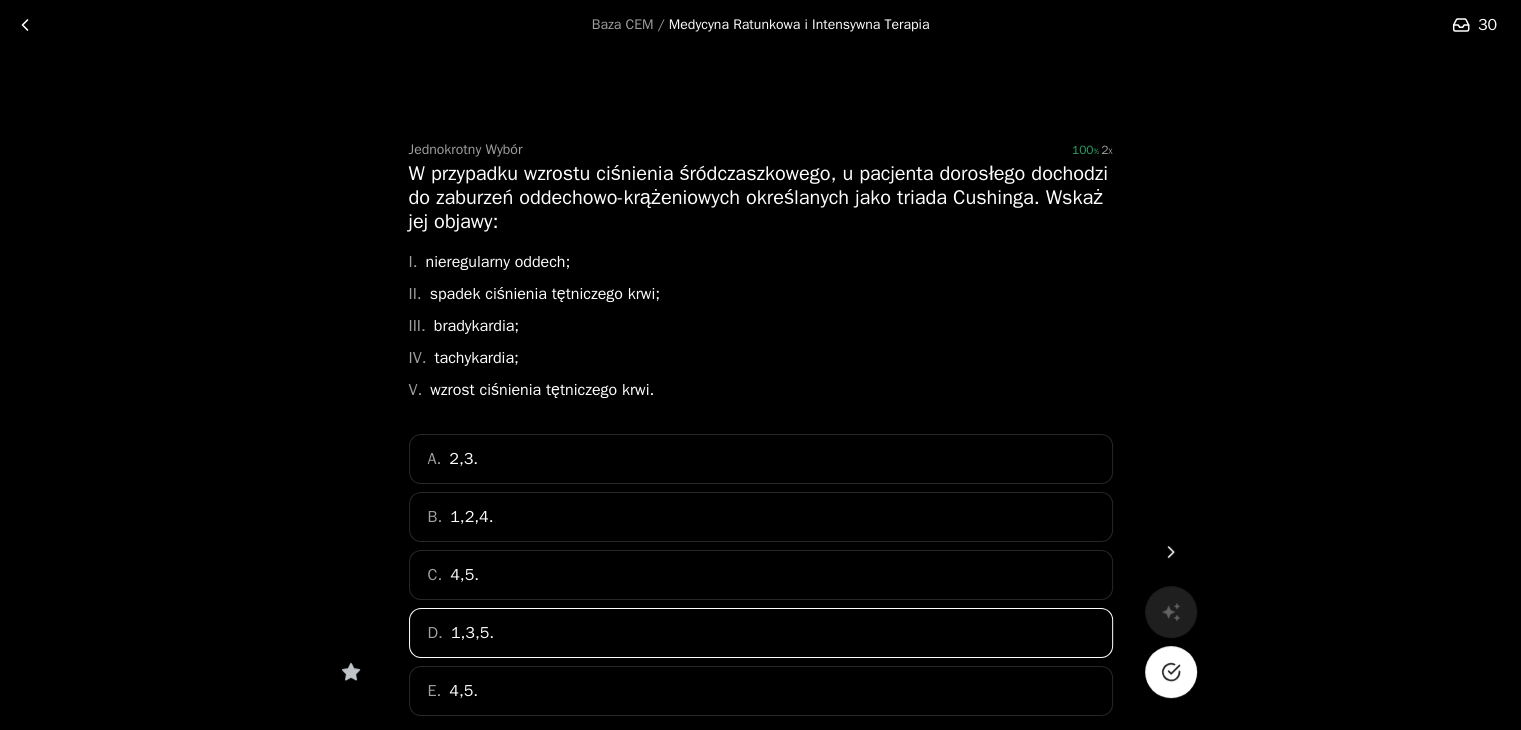 click 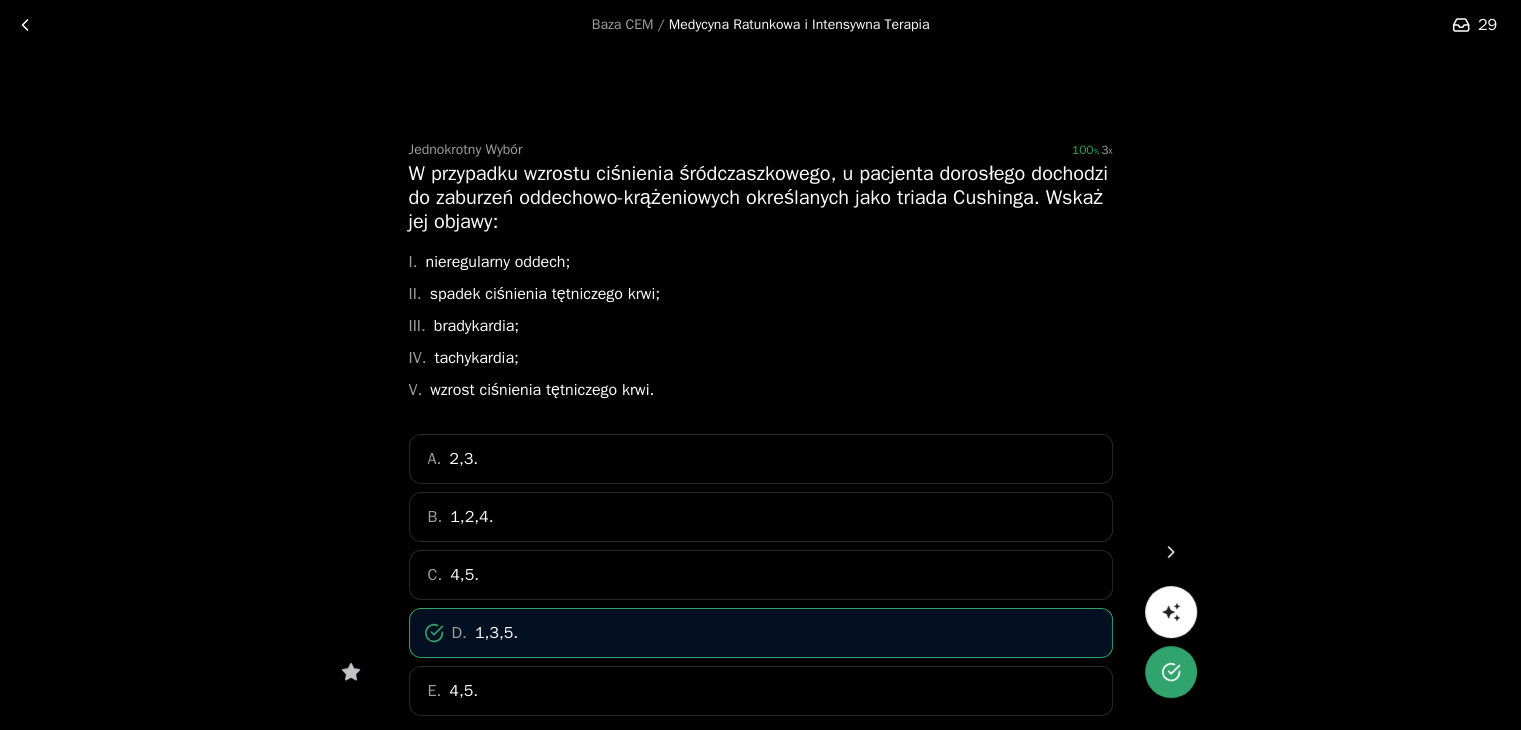 click at bounding box center [1171, 552] 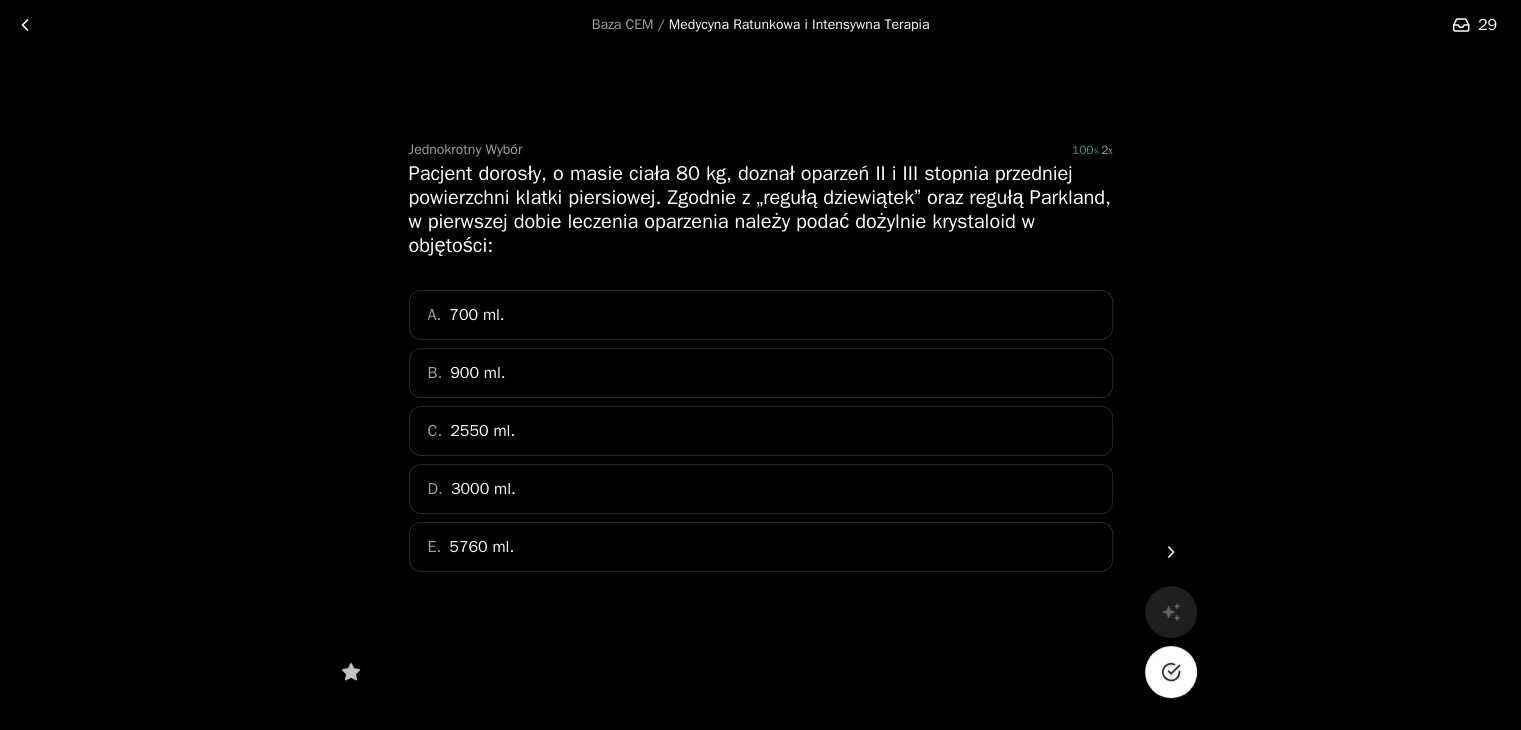 click on "E.   5760 ml." at bounding box center [761, 547] 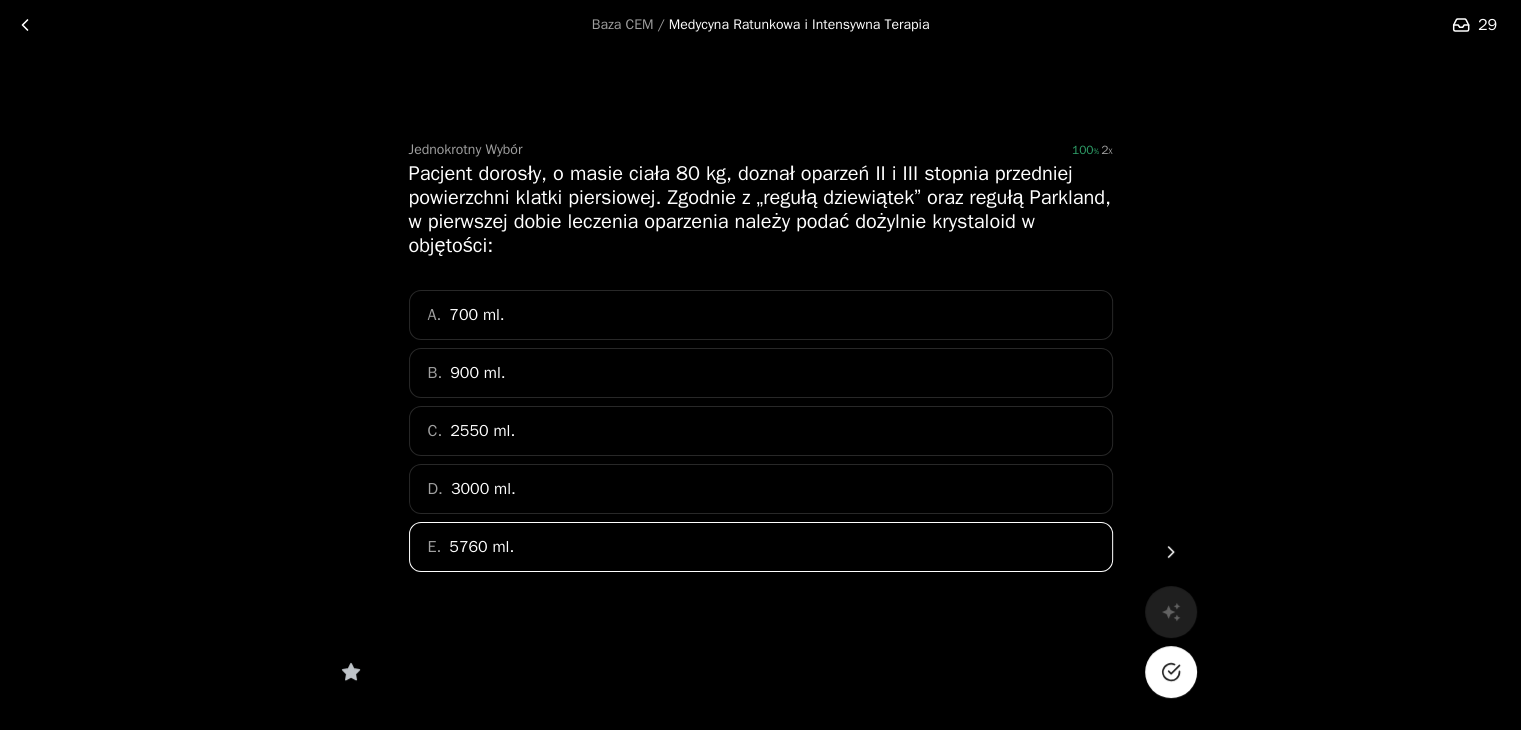 click at bounding box center [1171, 672] 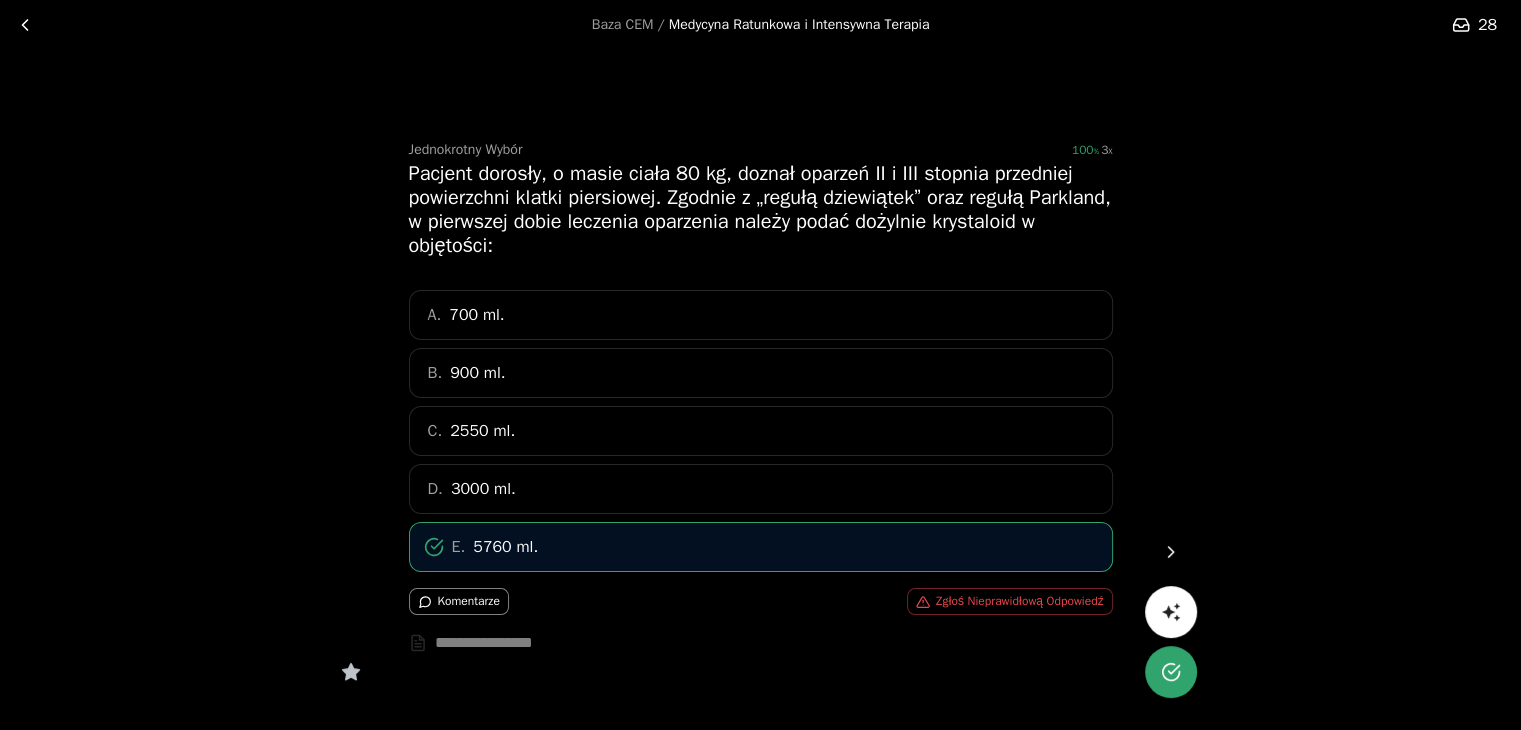 click 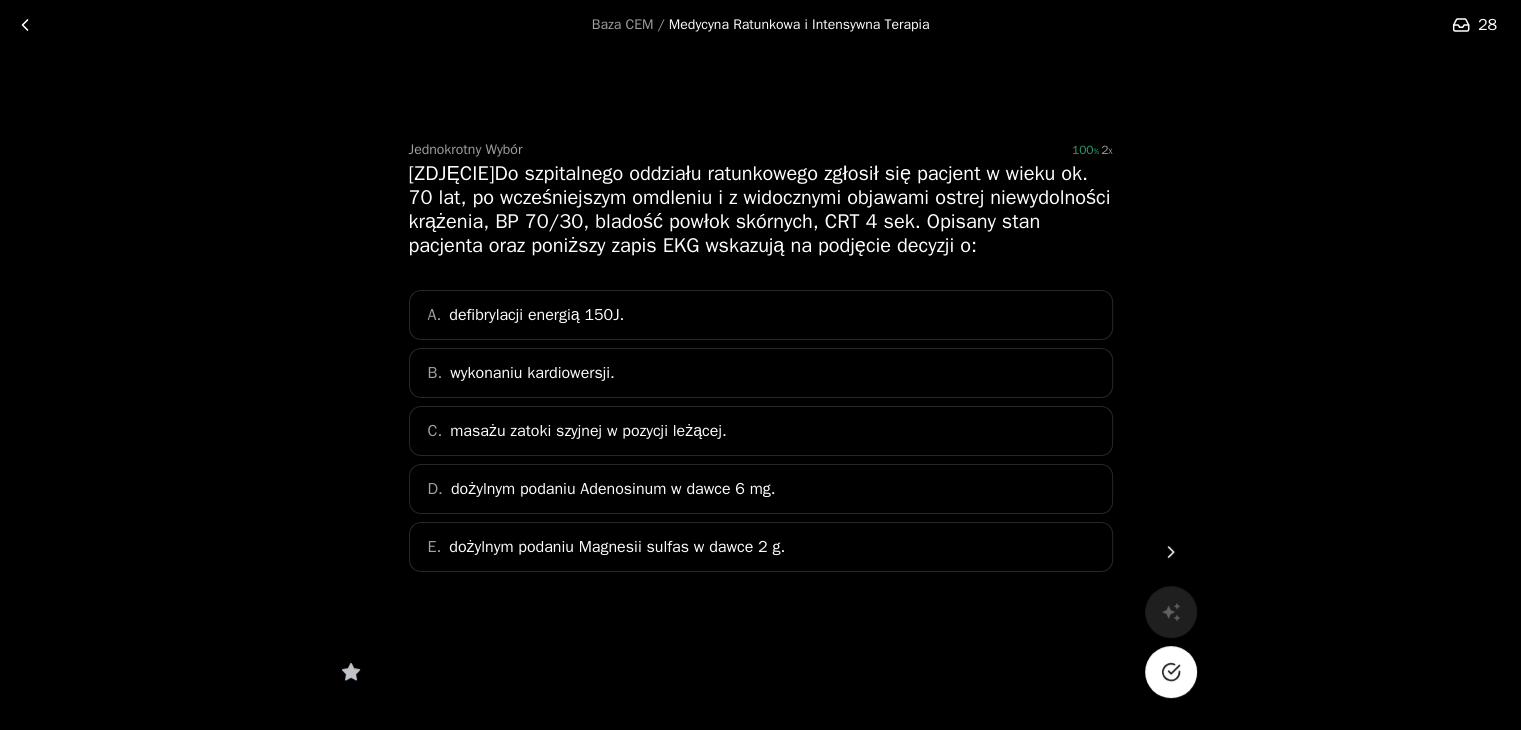 click on "B.   wykonaniu kardiowersji." at bounding box center (761, 373) 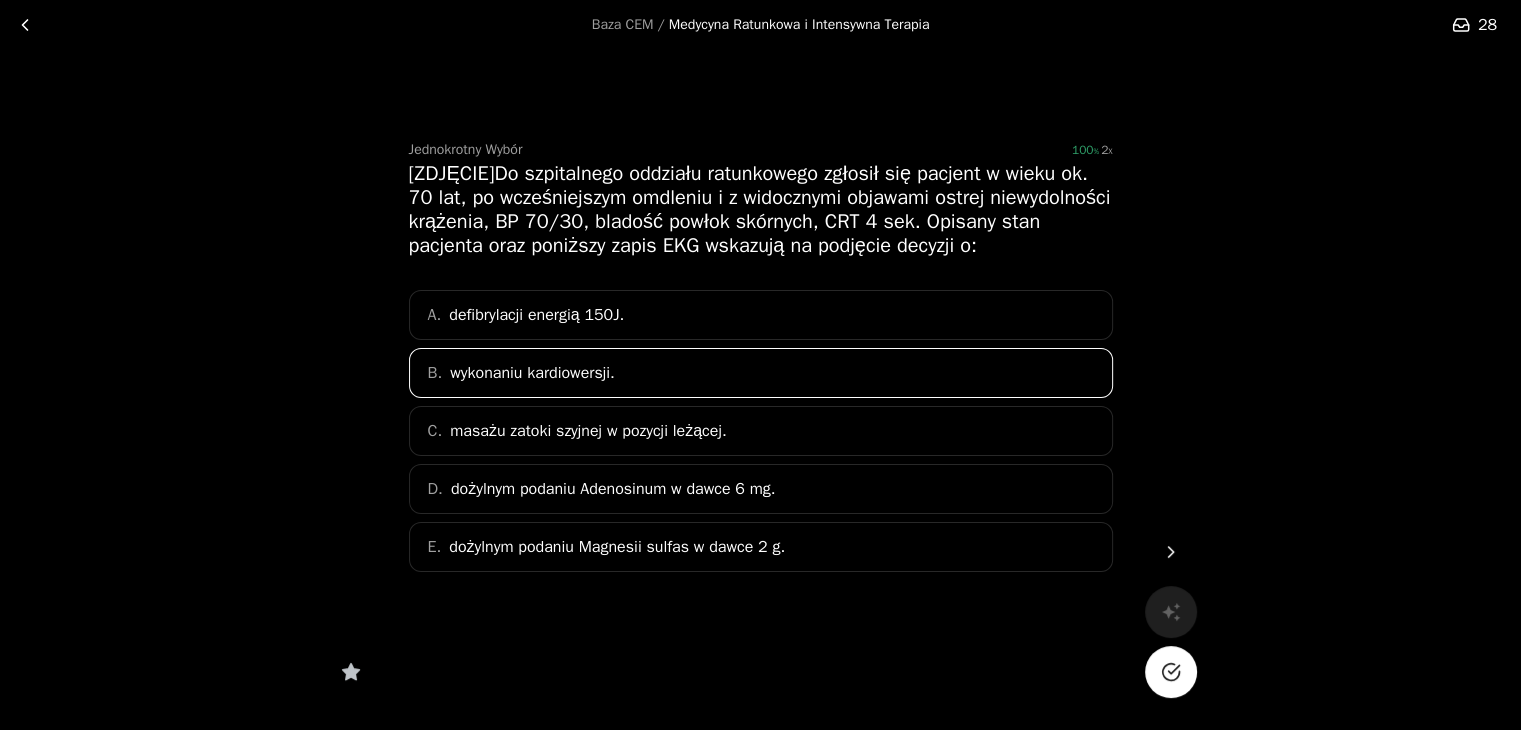 click 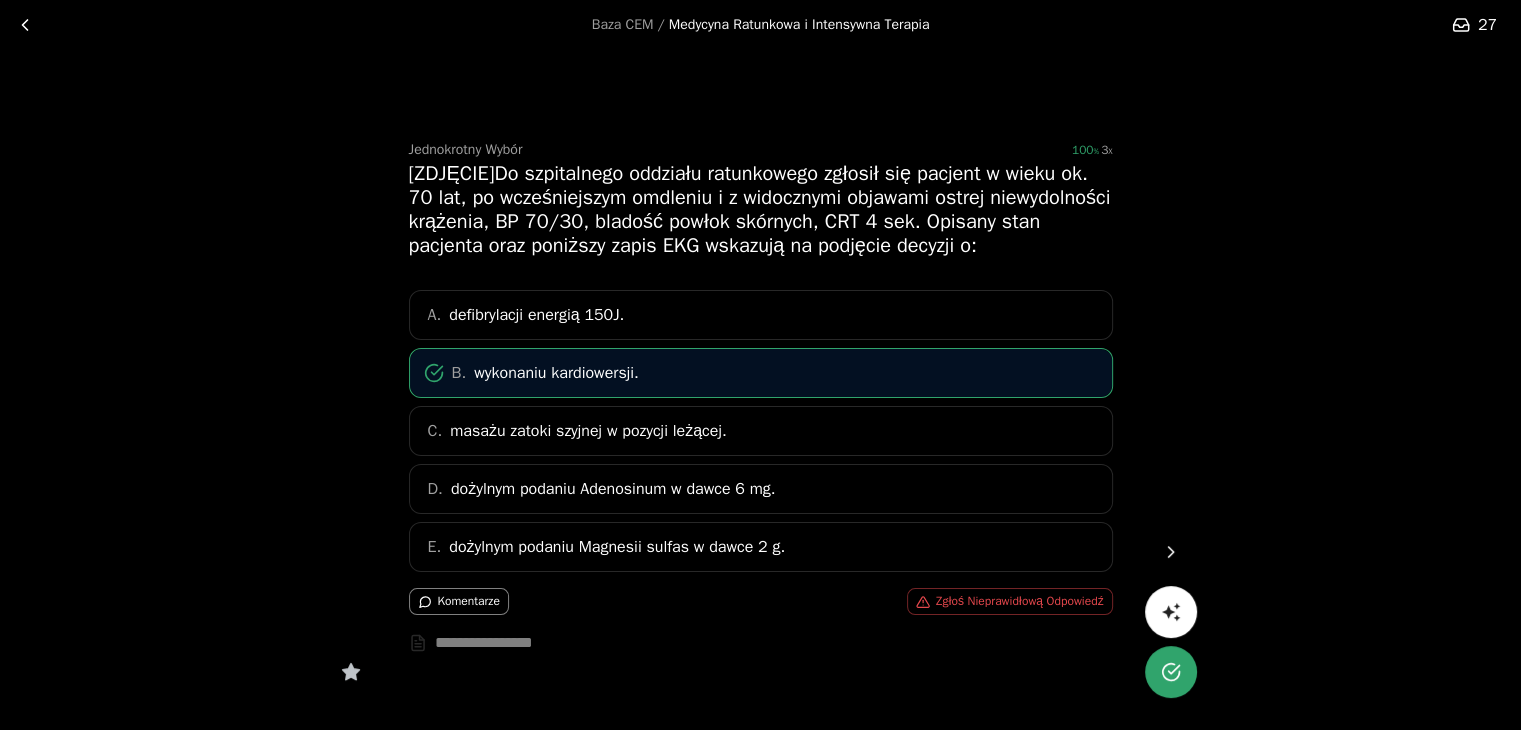 click 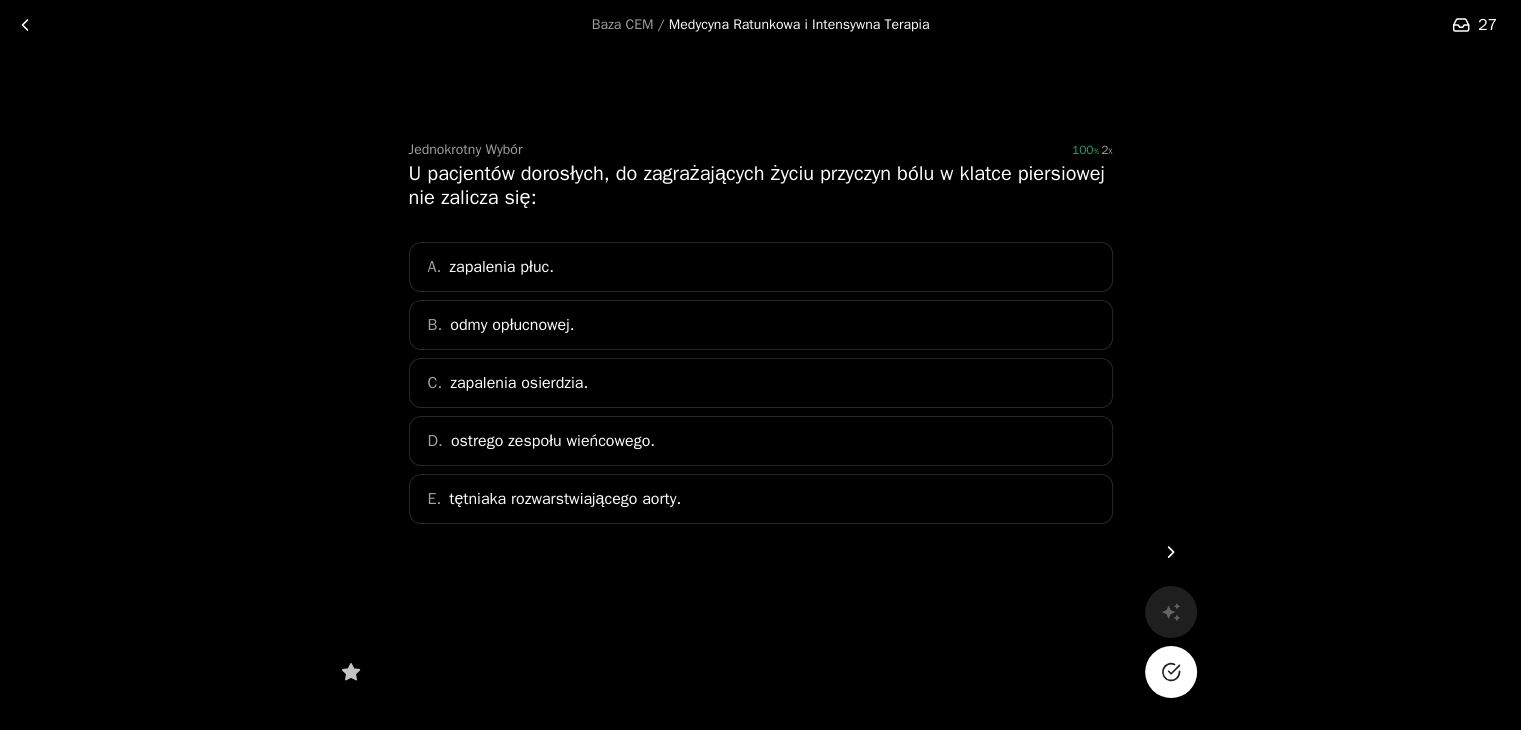 click on "A.   zapalenia płuc." at bounding box center [761, 267] 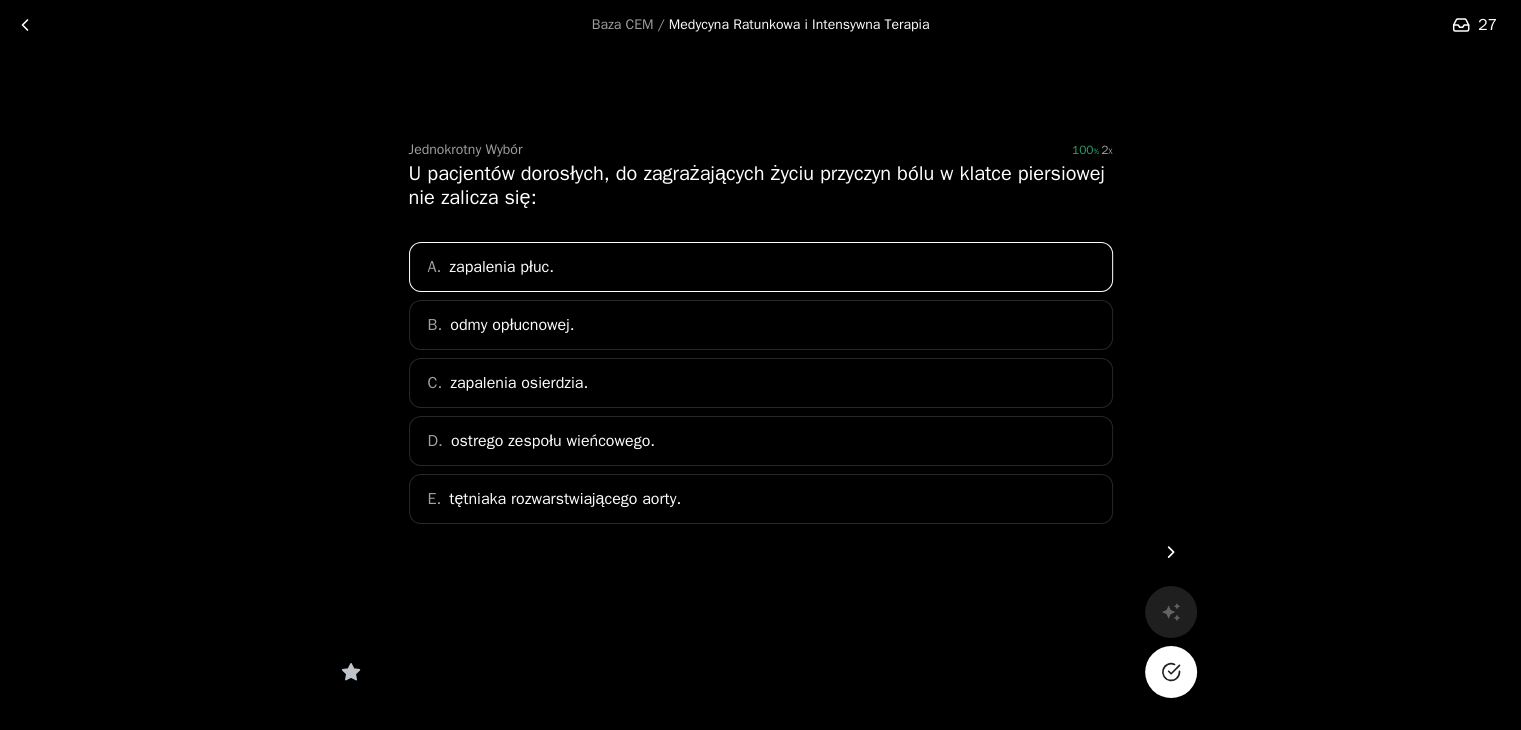 click 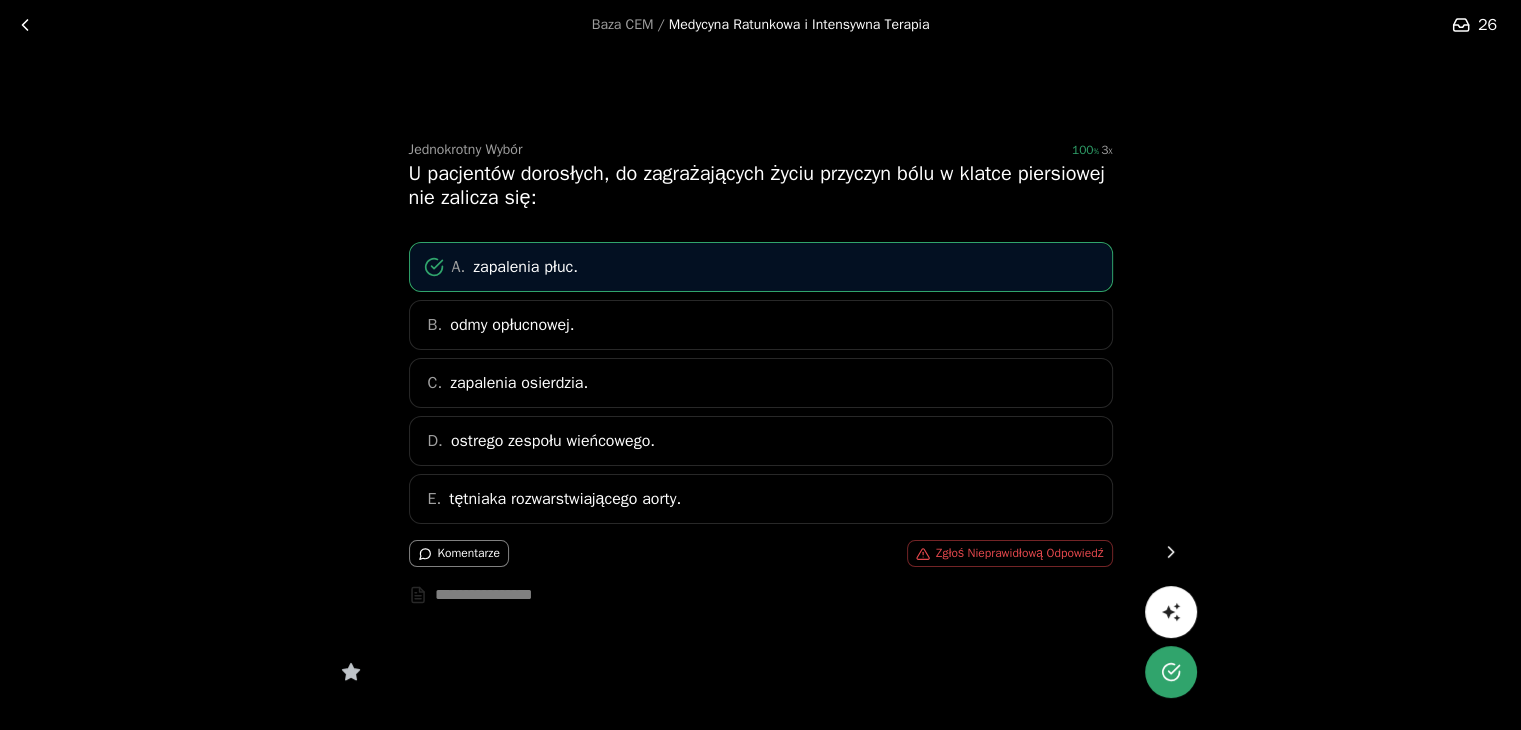 click 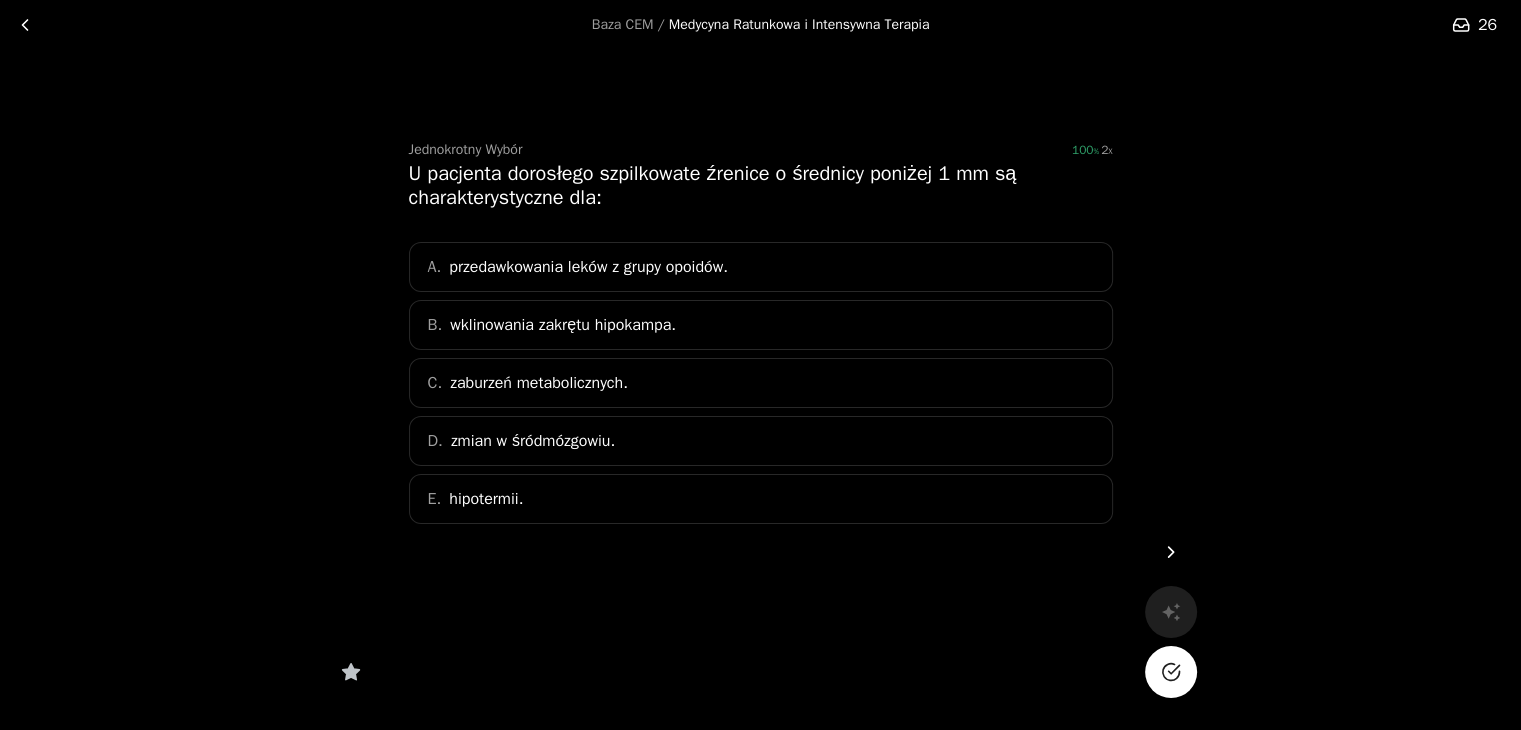 click on "A.   przedawkowania leków z grupy opoidów." at bounding box center (761, 267) 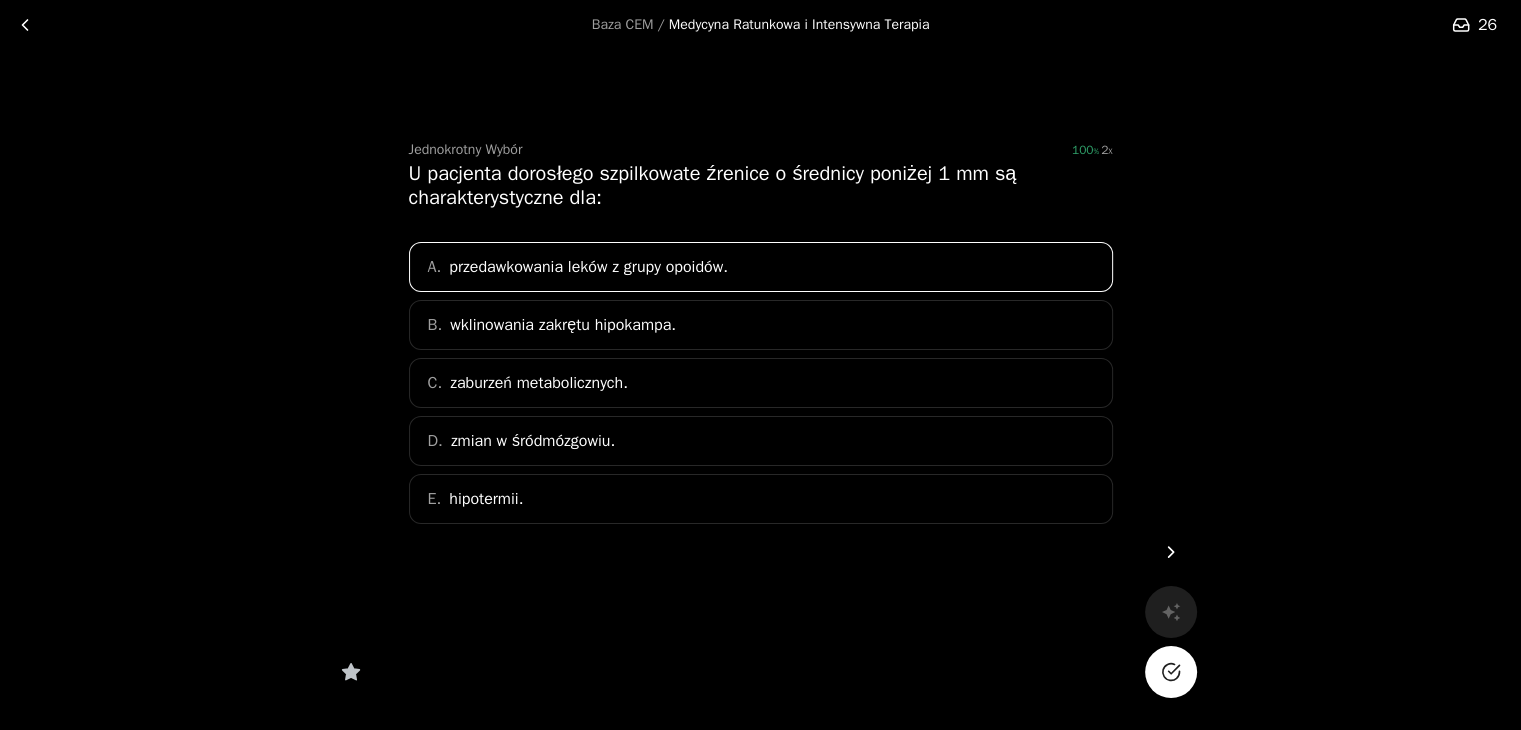 click at bounding box center [1171, 672] 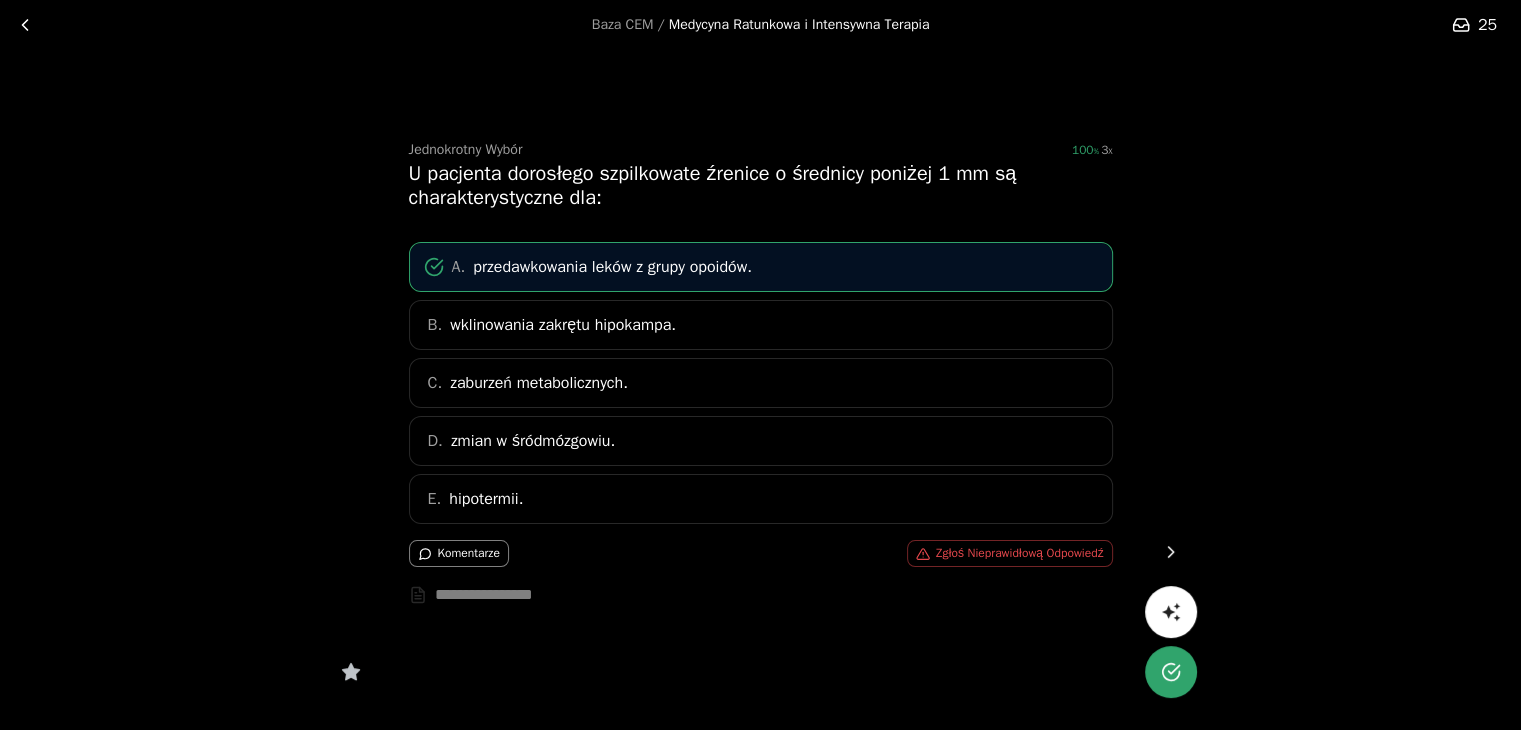 click at bounding box center (1171, 552) 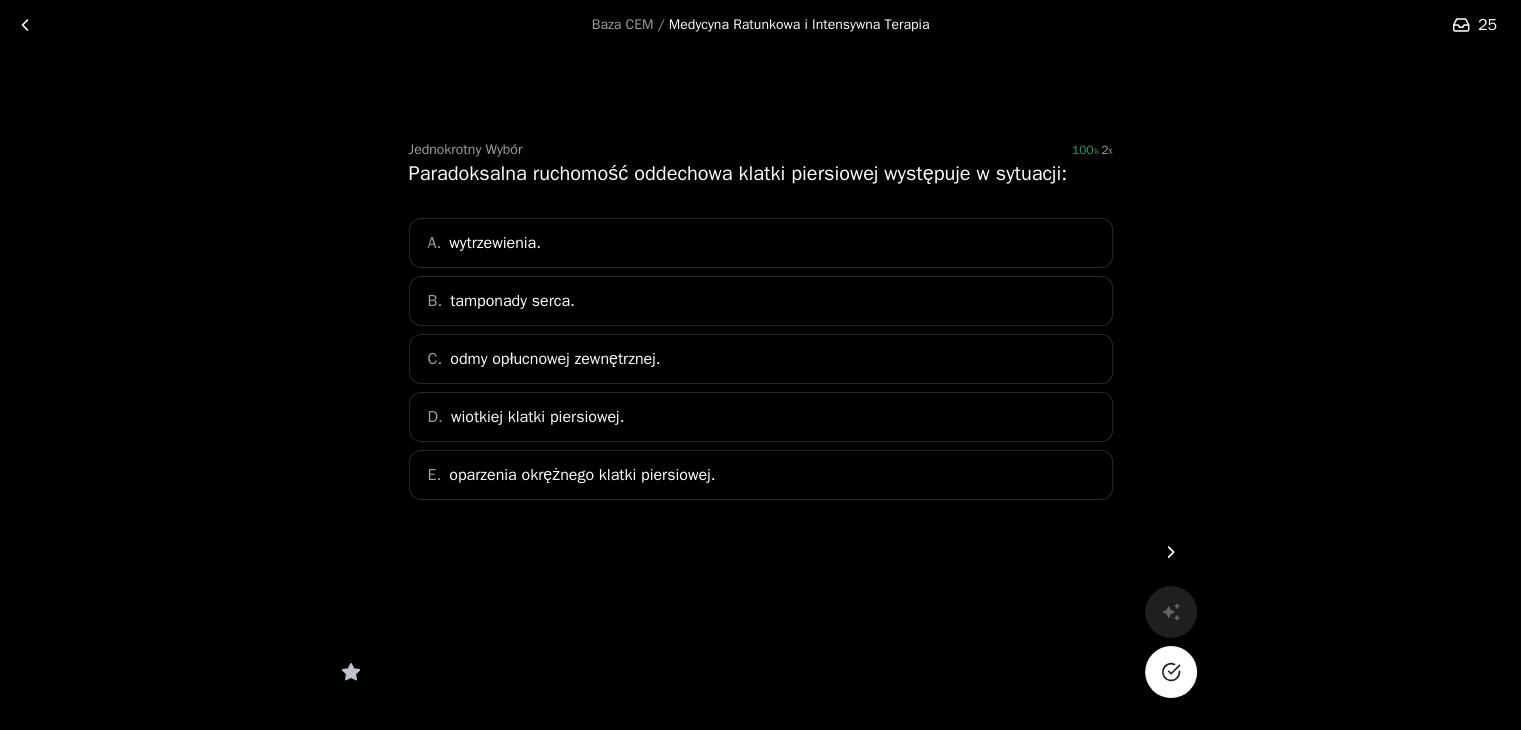 click on "D.   wiotkiej klatki piersiowej." at bounding box center [761, 417] 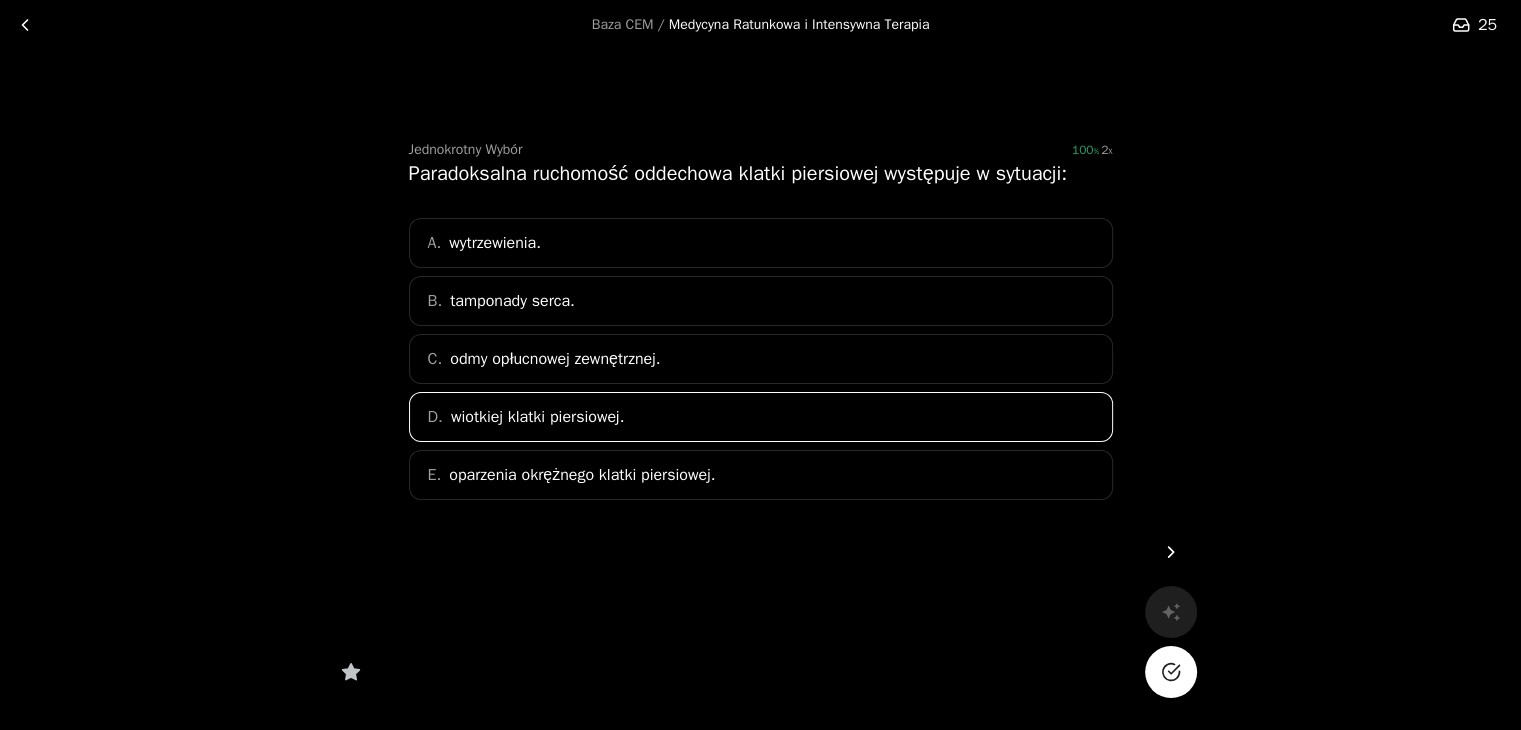 click 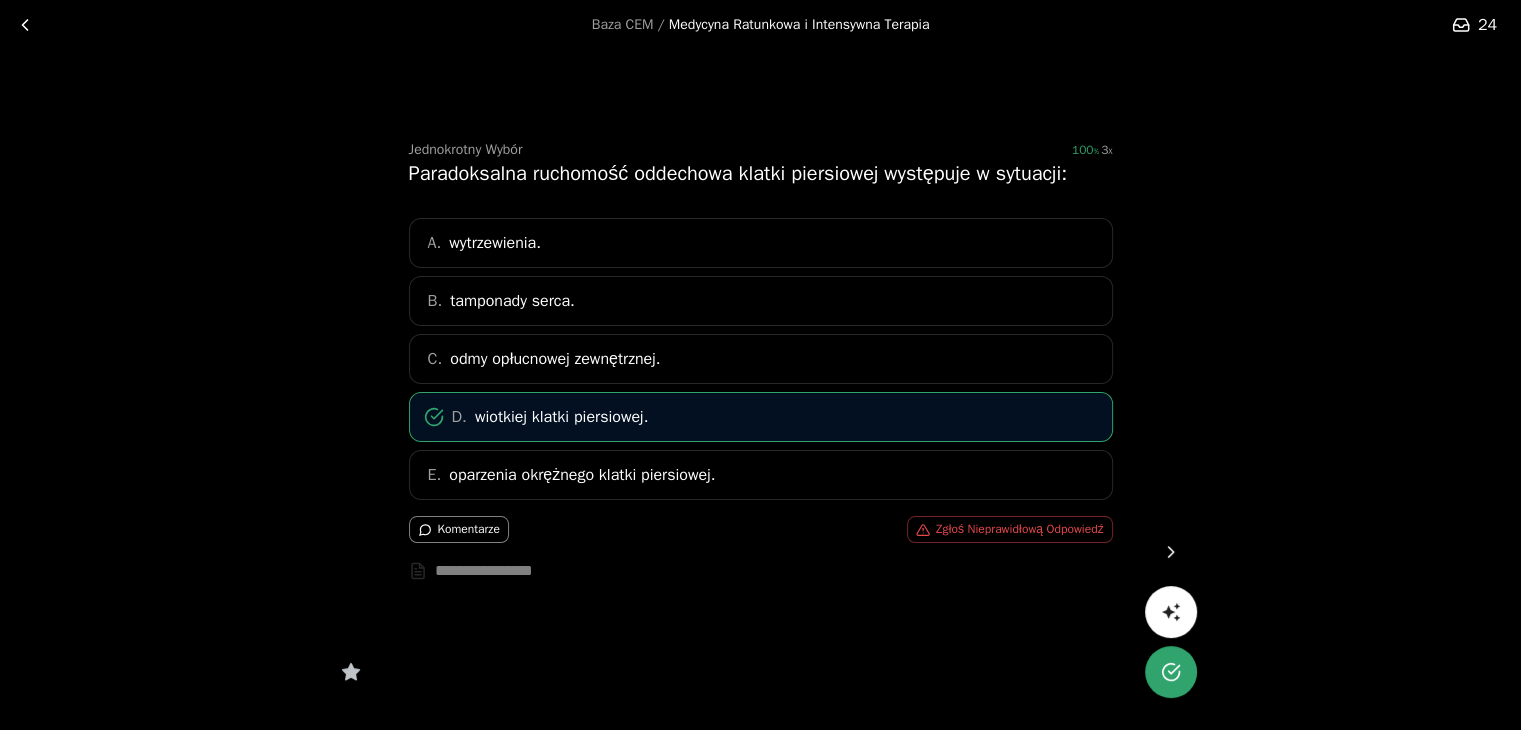 click 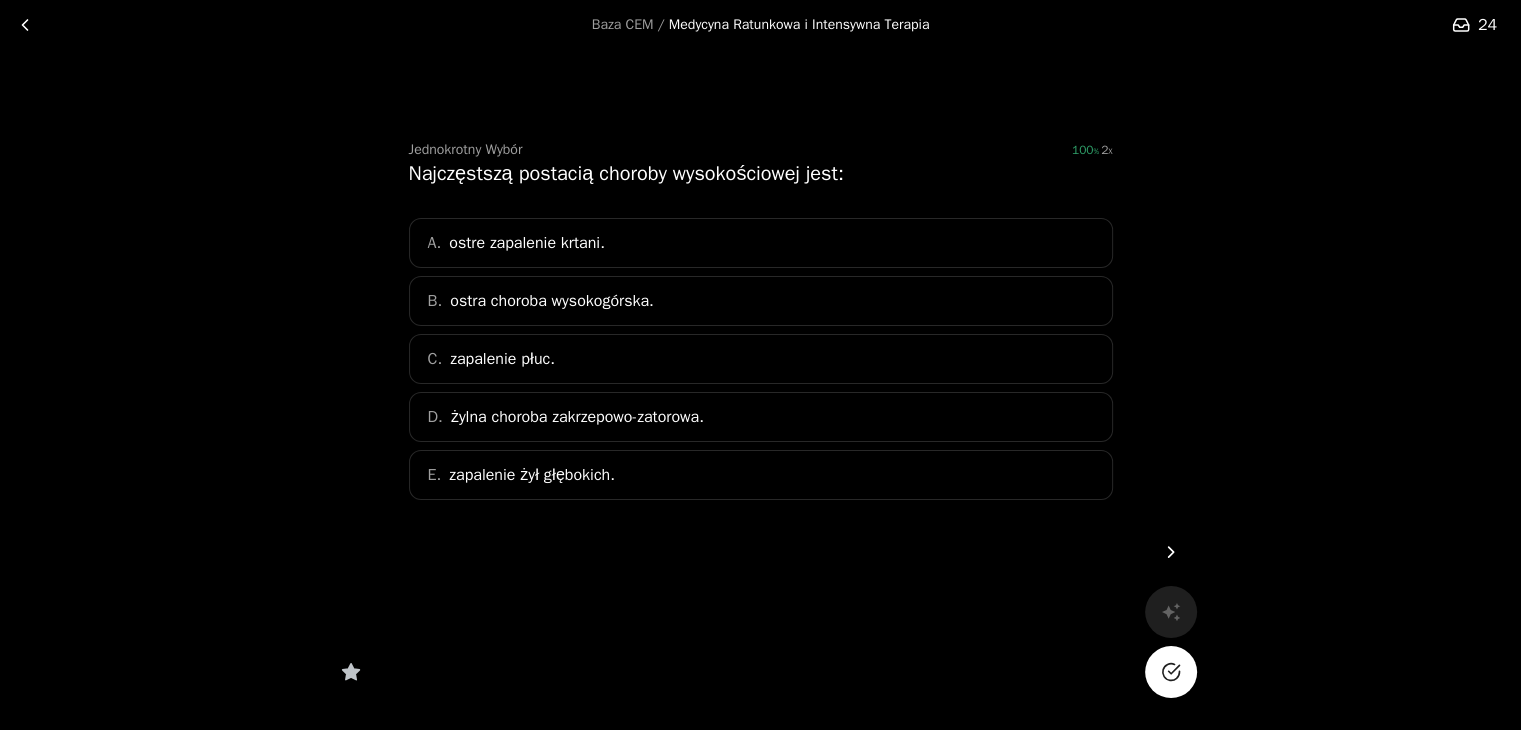click on "B.   ostra choroba wysokogórska." at bounding box center [761, 301] 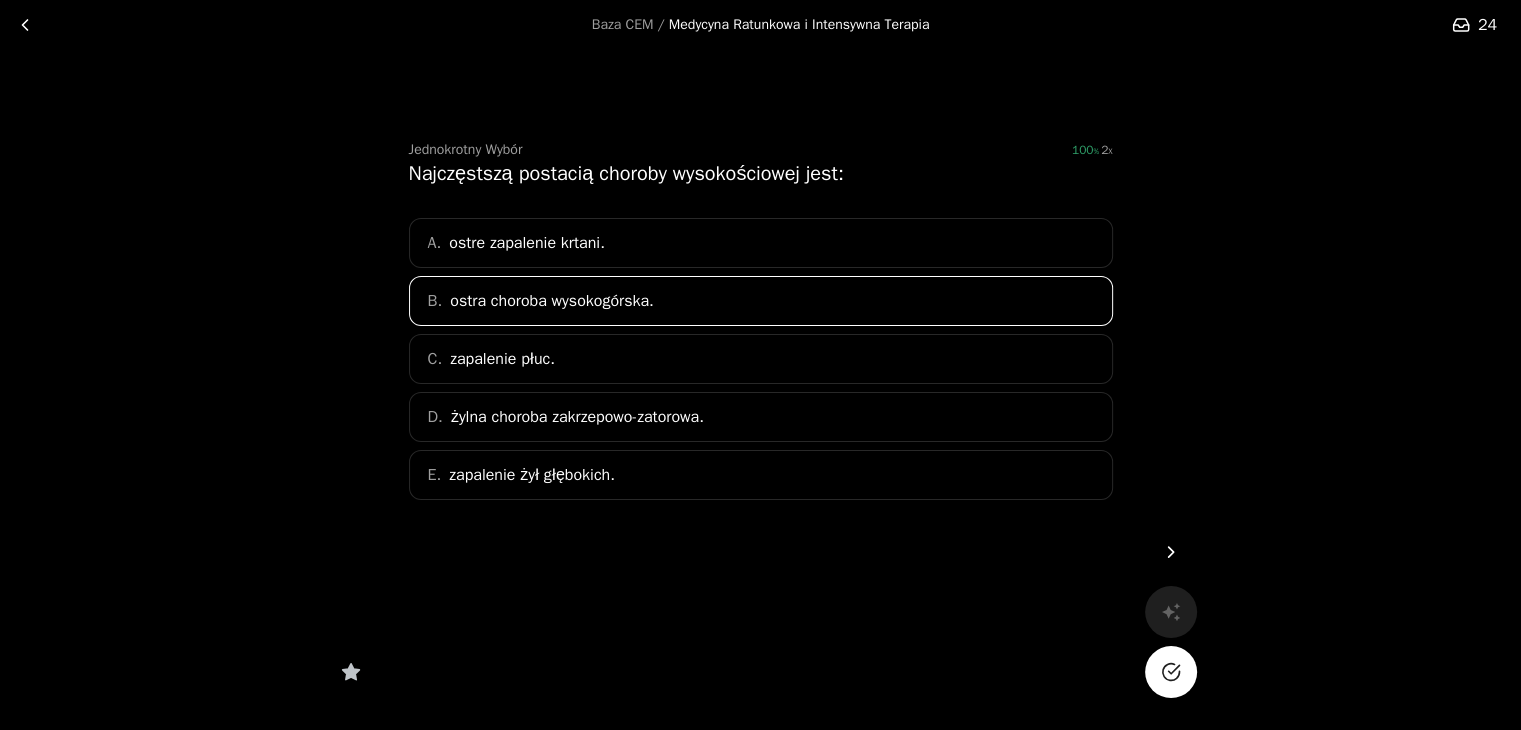 click 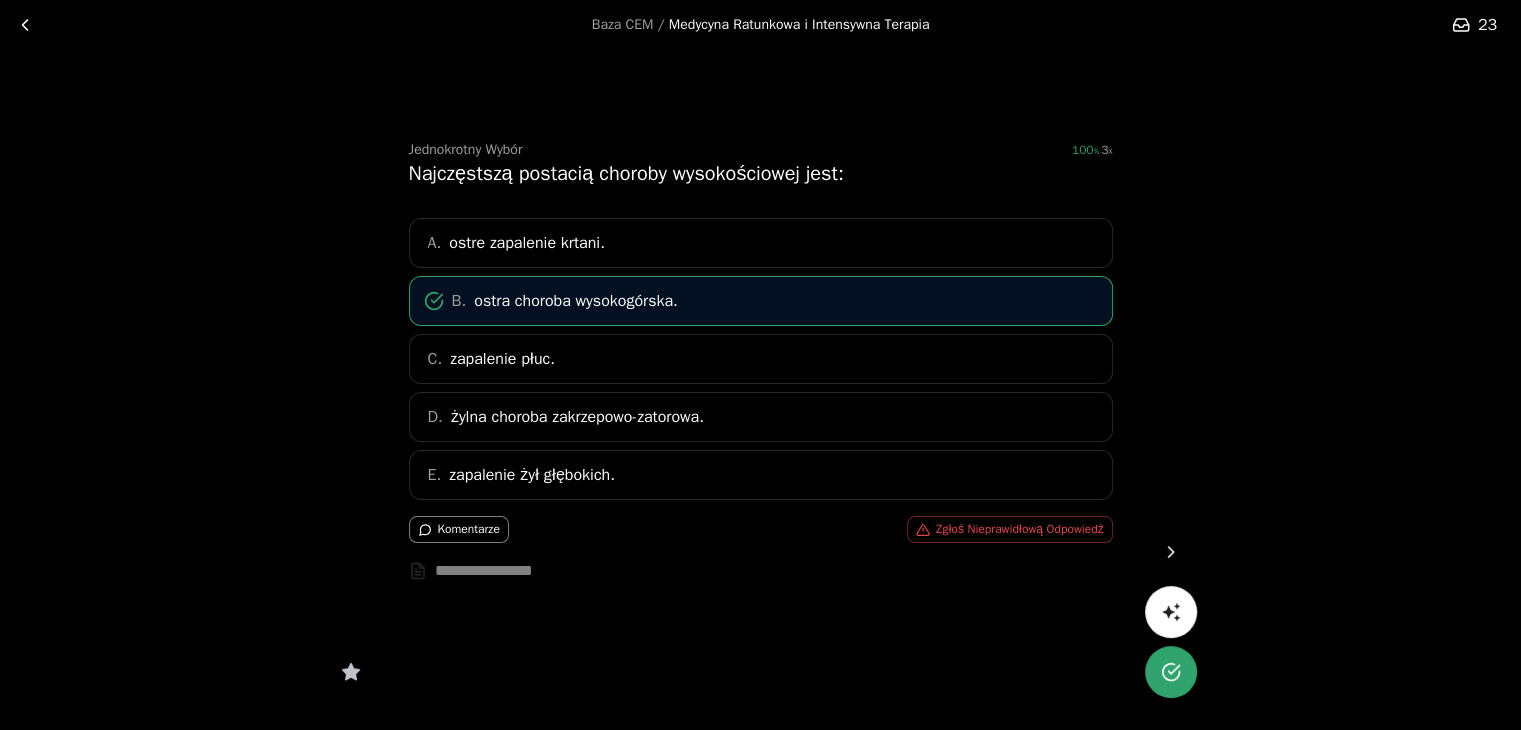 click 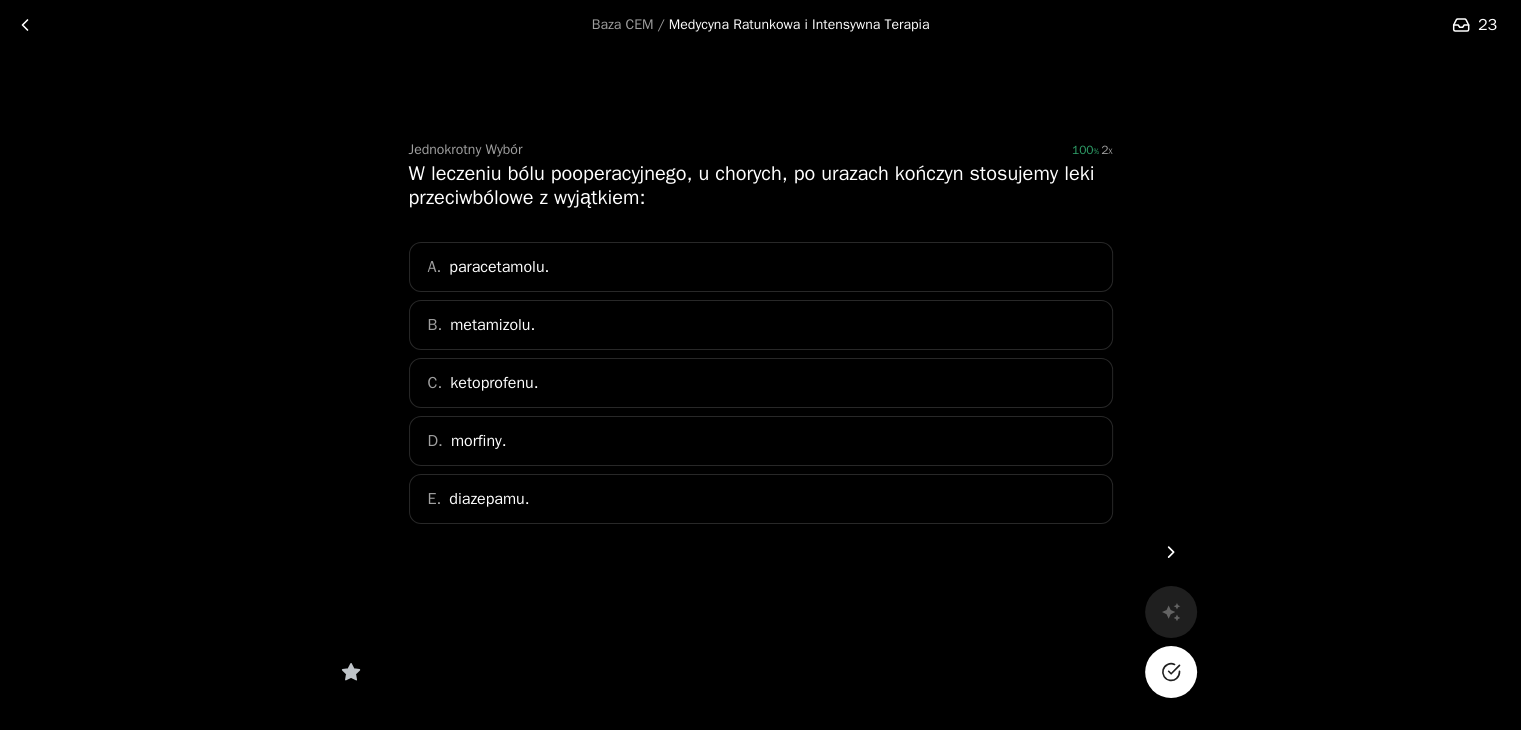 click on "E.   diazepamu." at bounding box center [761, 499] 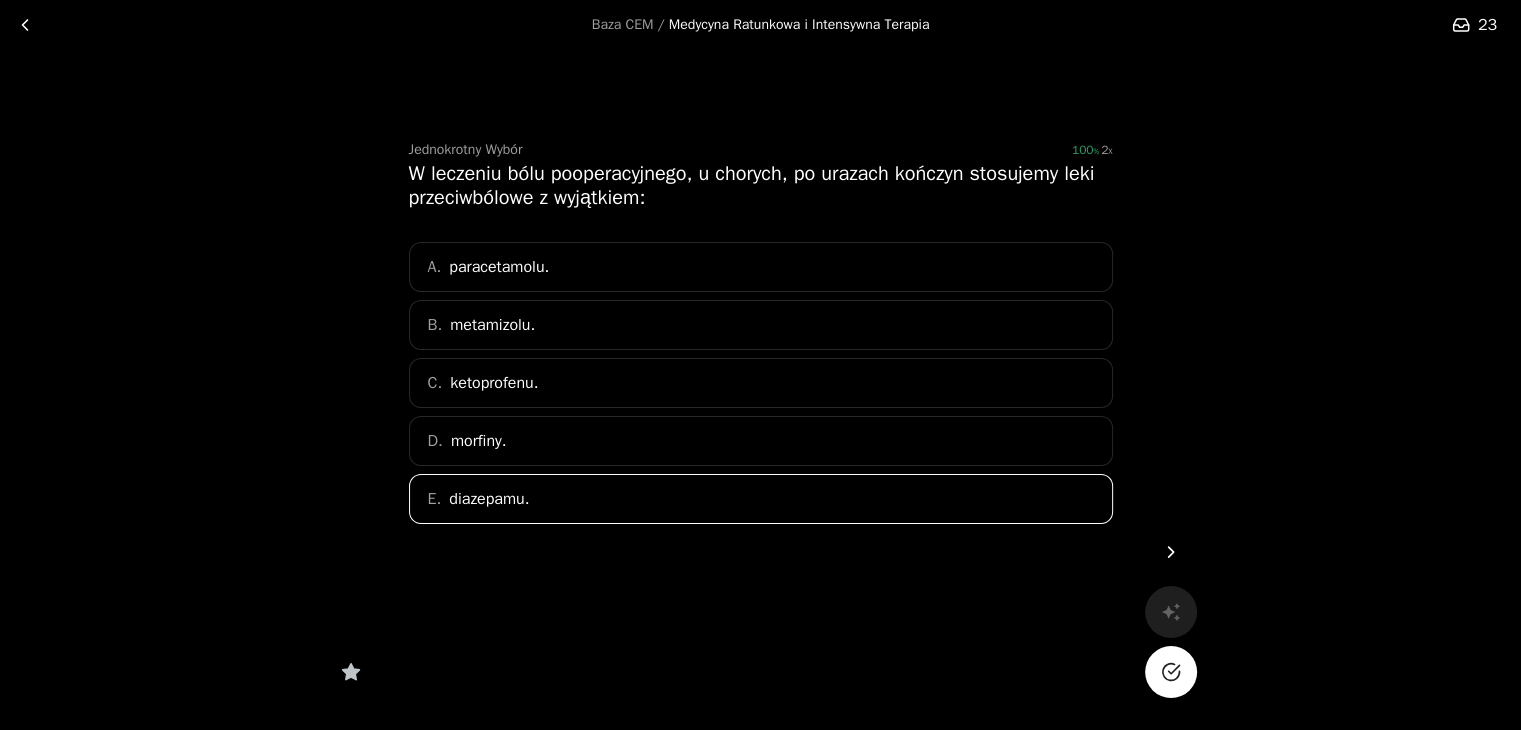 click 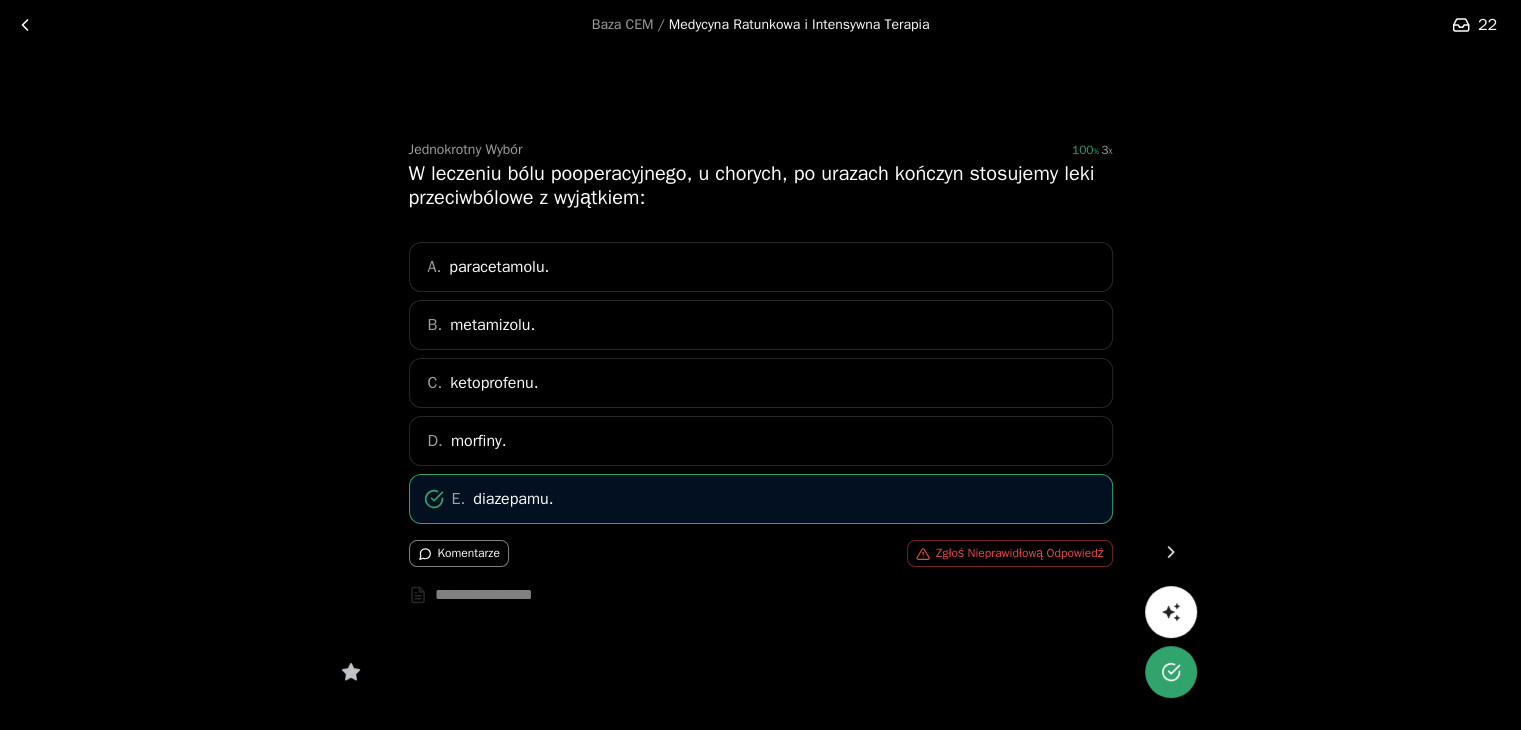 click 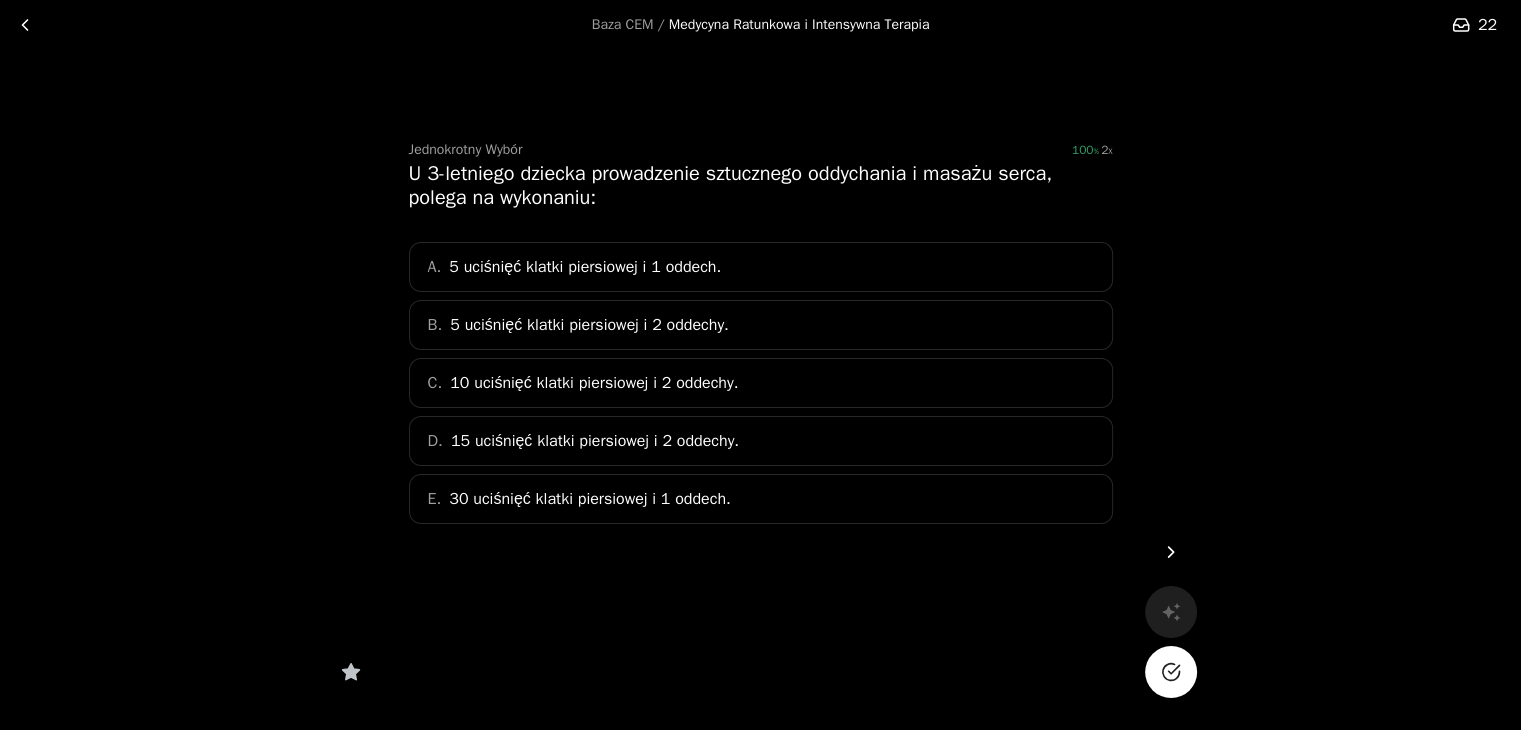 click on "15 uciśnięć klatki piersiowej i 2 oddechy." at bounding box center (595, 441) 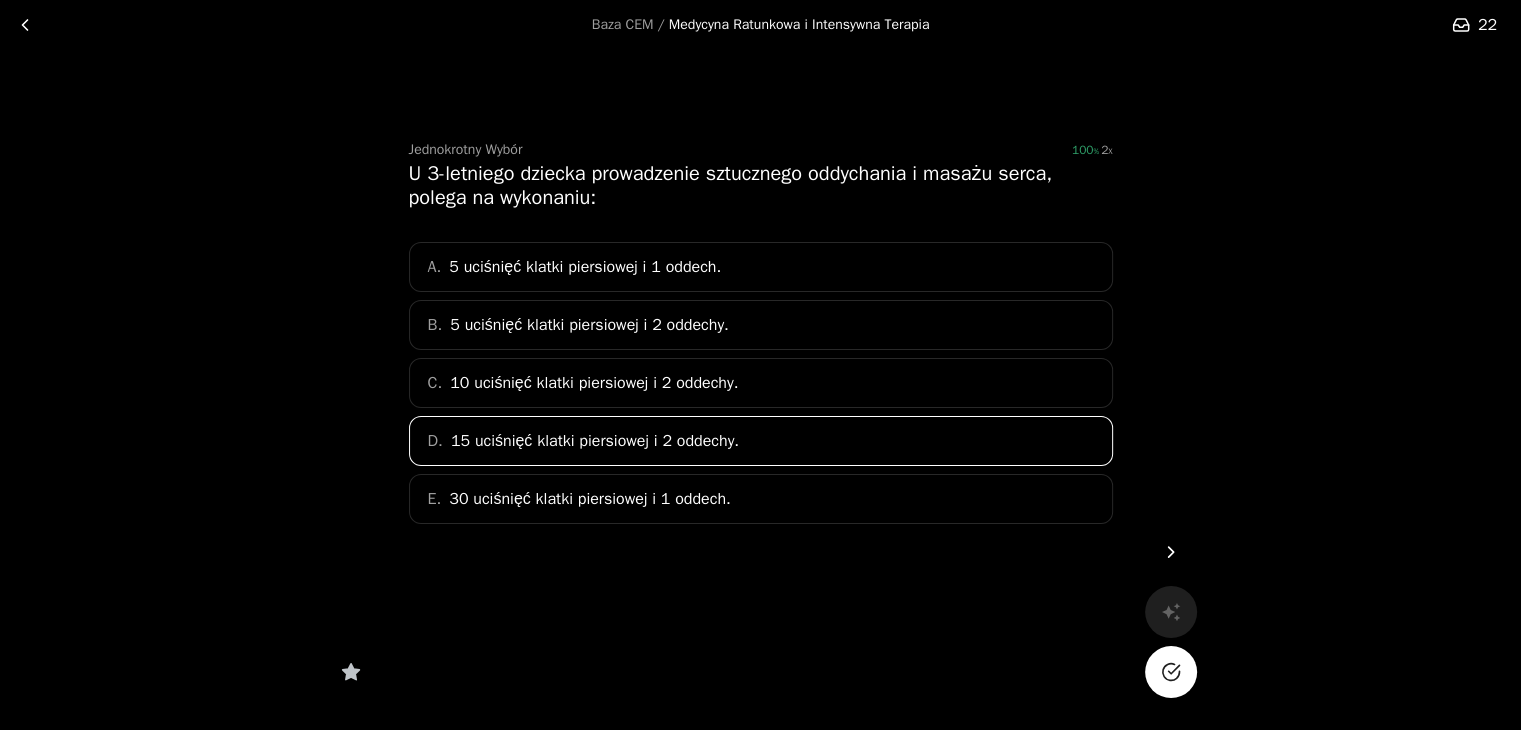 click 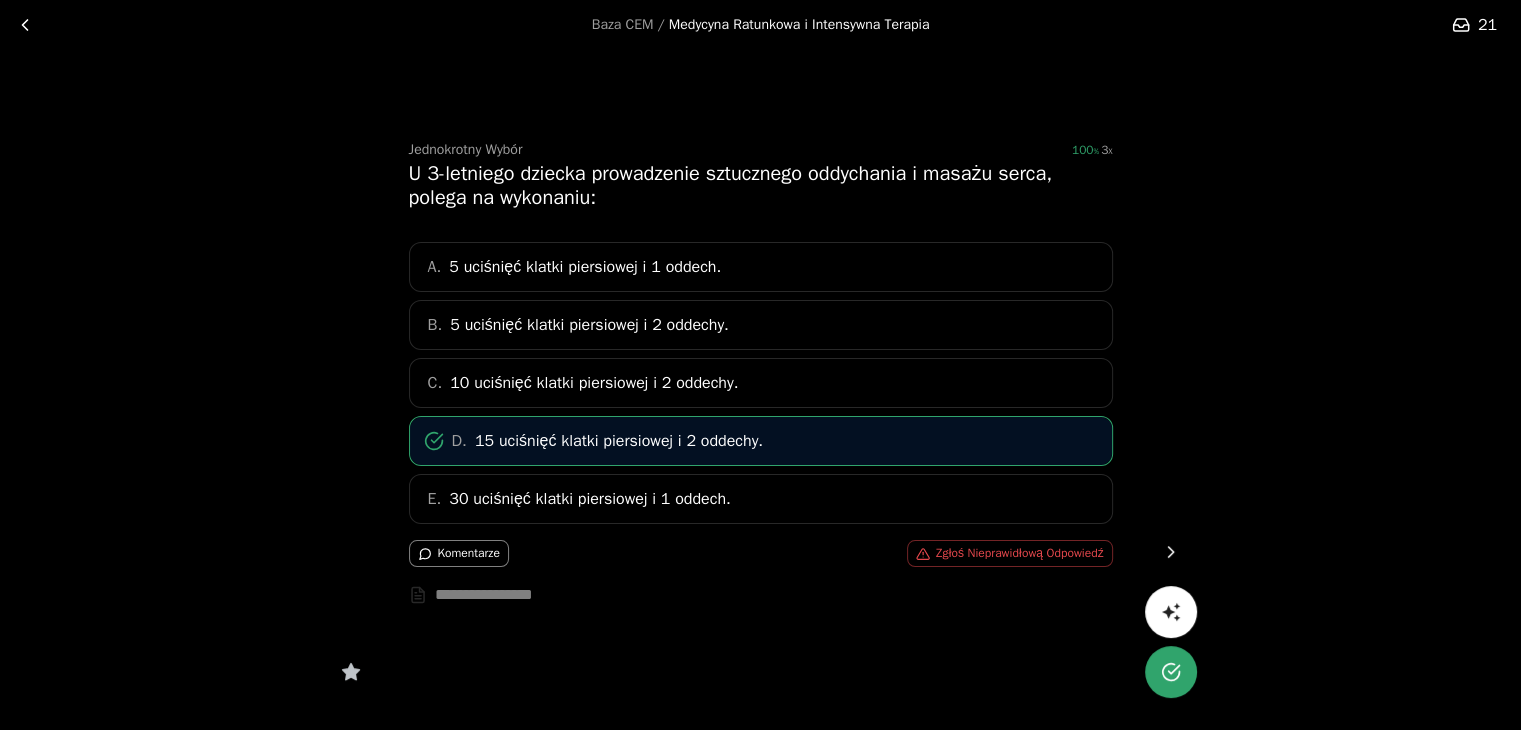 click 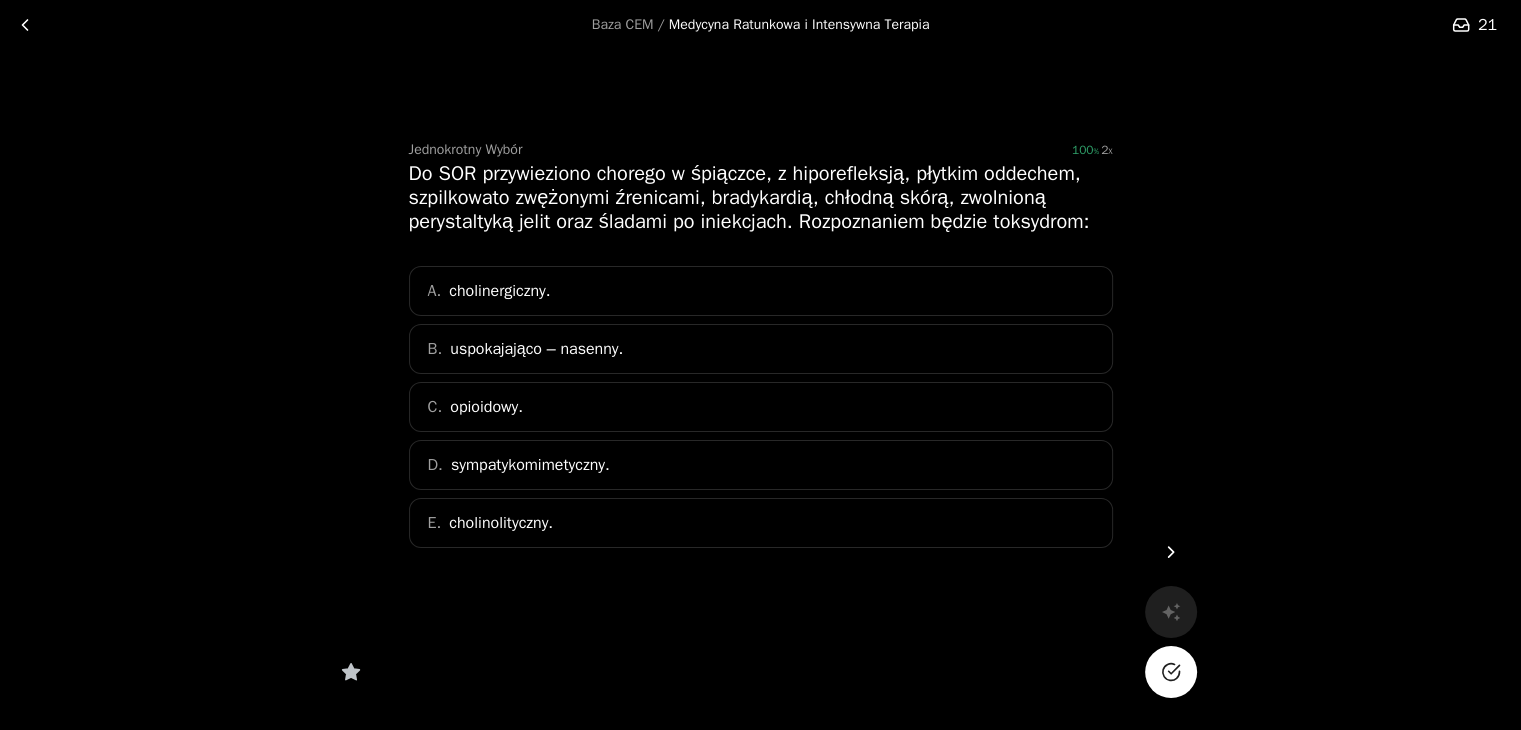 click on "C.   opioidowy." at bounding box center (761, 407) 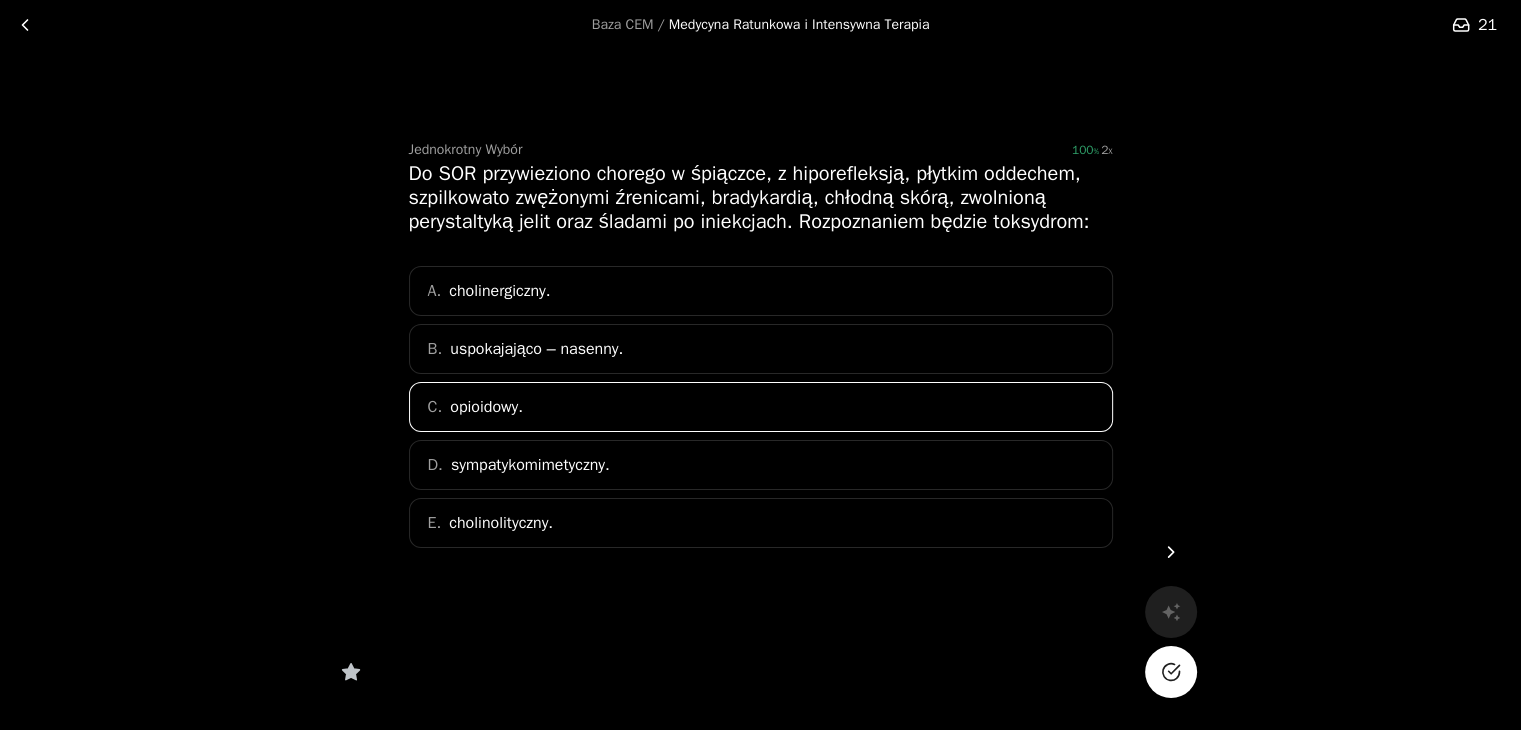 click 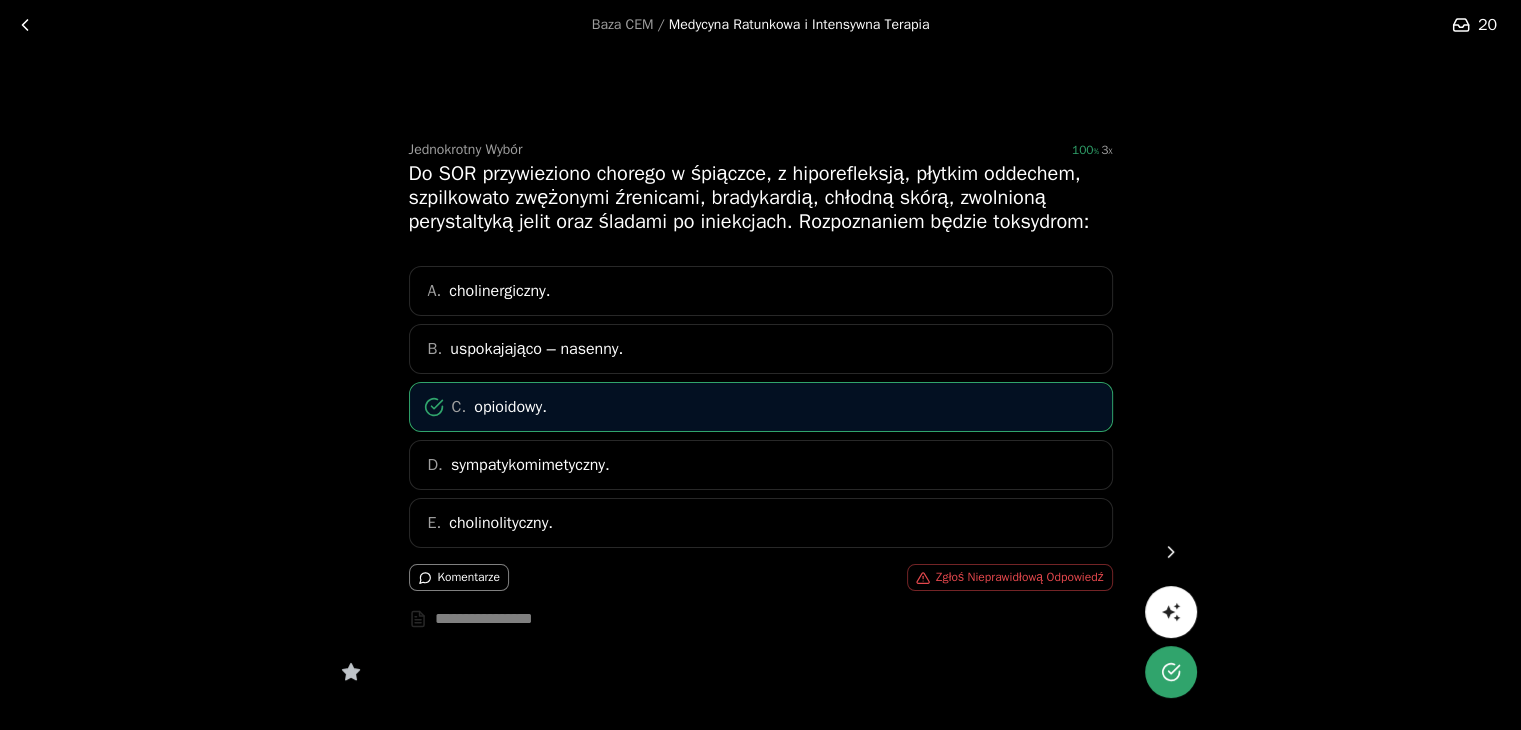click 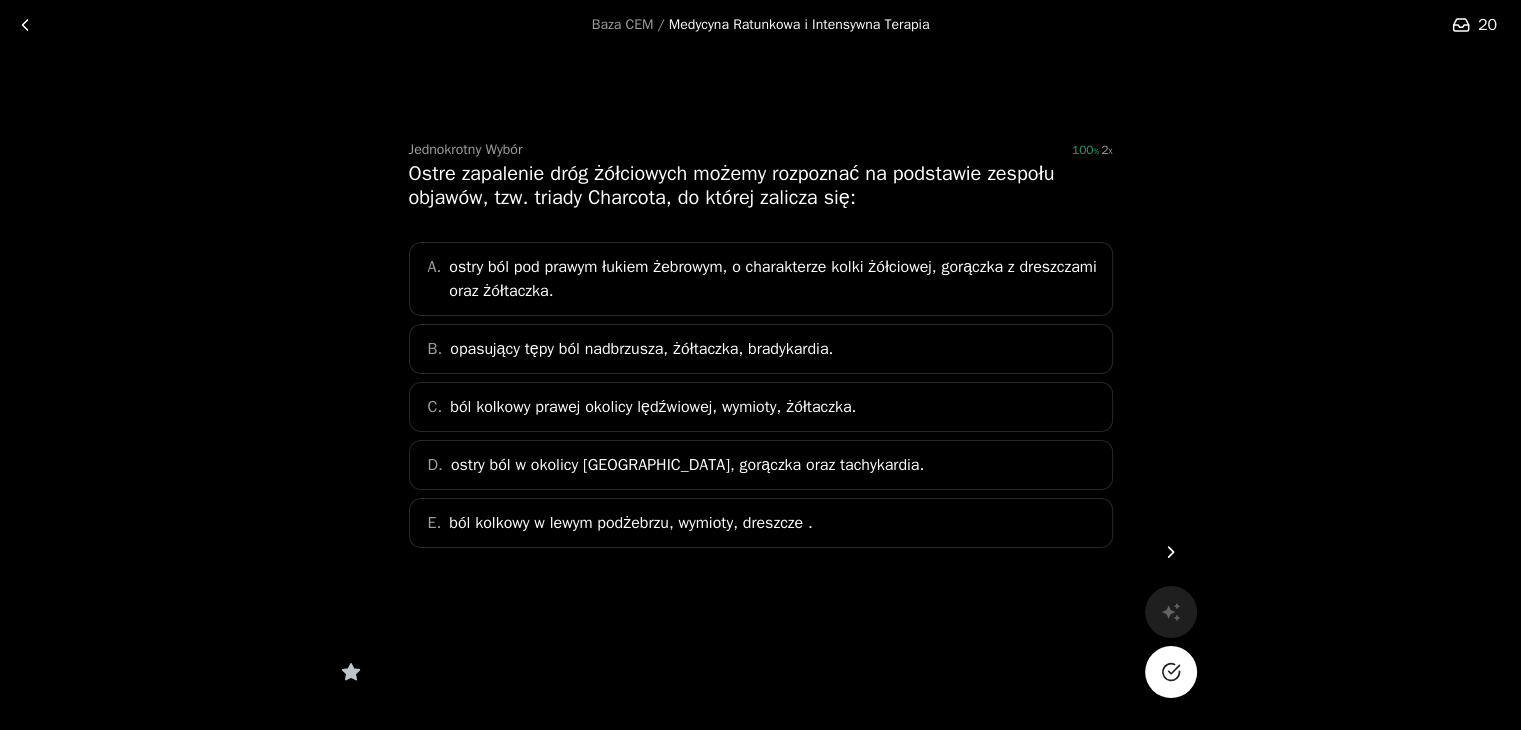 click on "ostry ból pod prawym łukiem żebrowym, o charakterze kolki żółciowej, gorączka z dreszczami oraz żółtaczka." at bounding box center [774, 279] 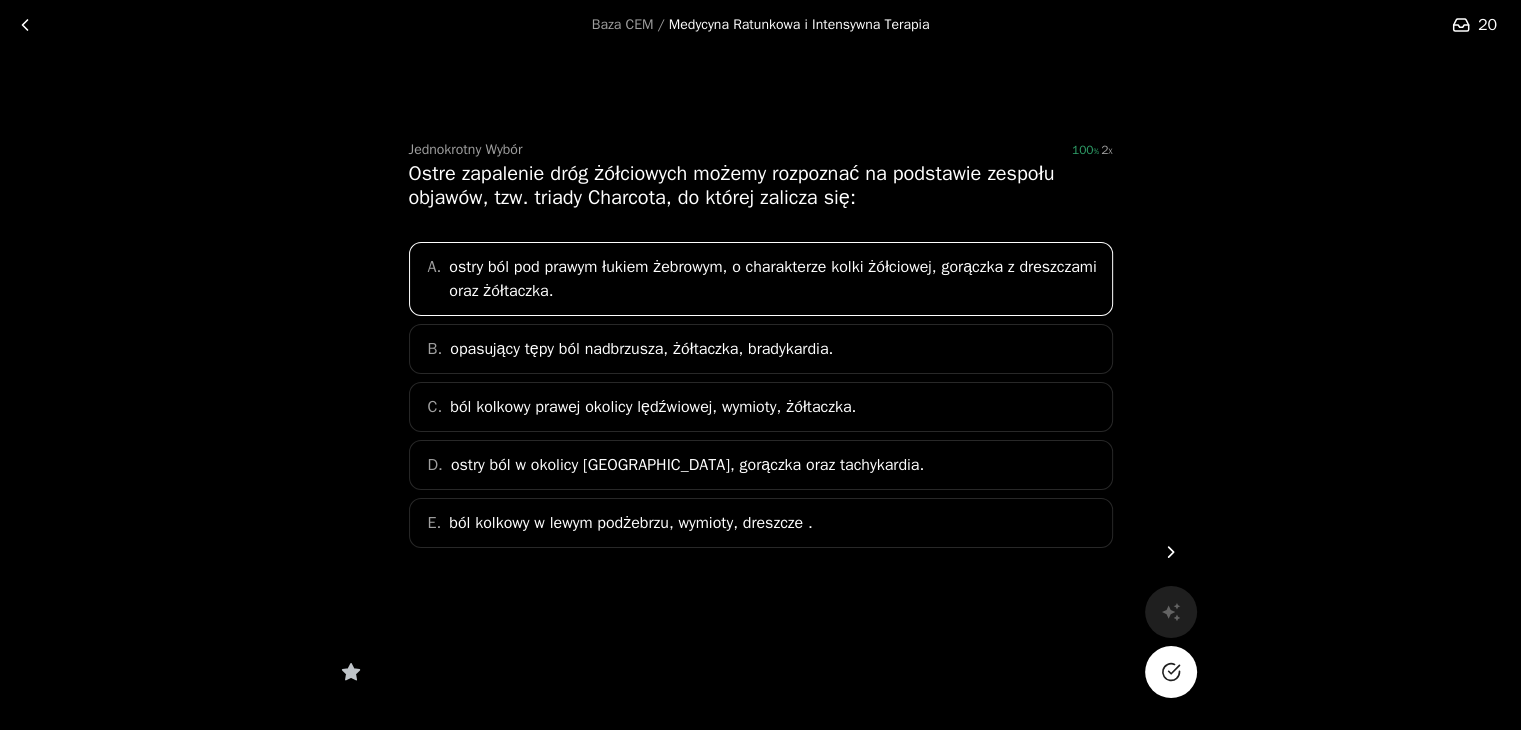 click 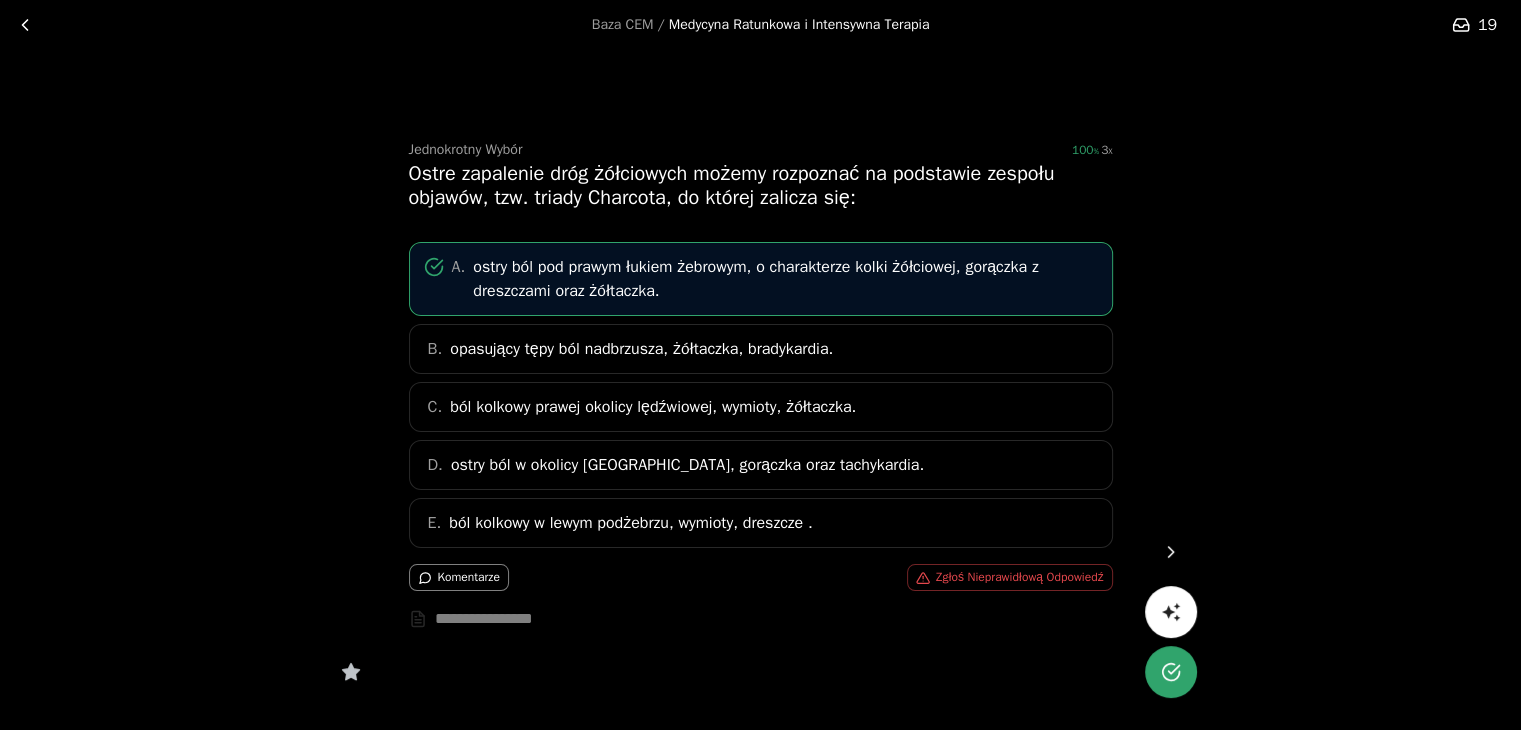 click 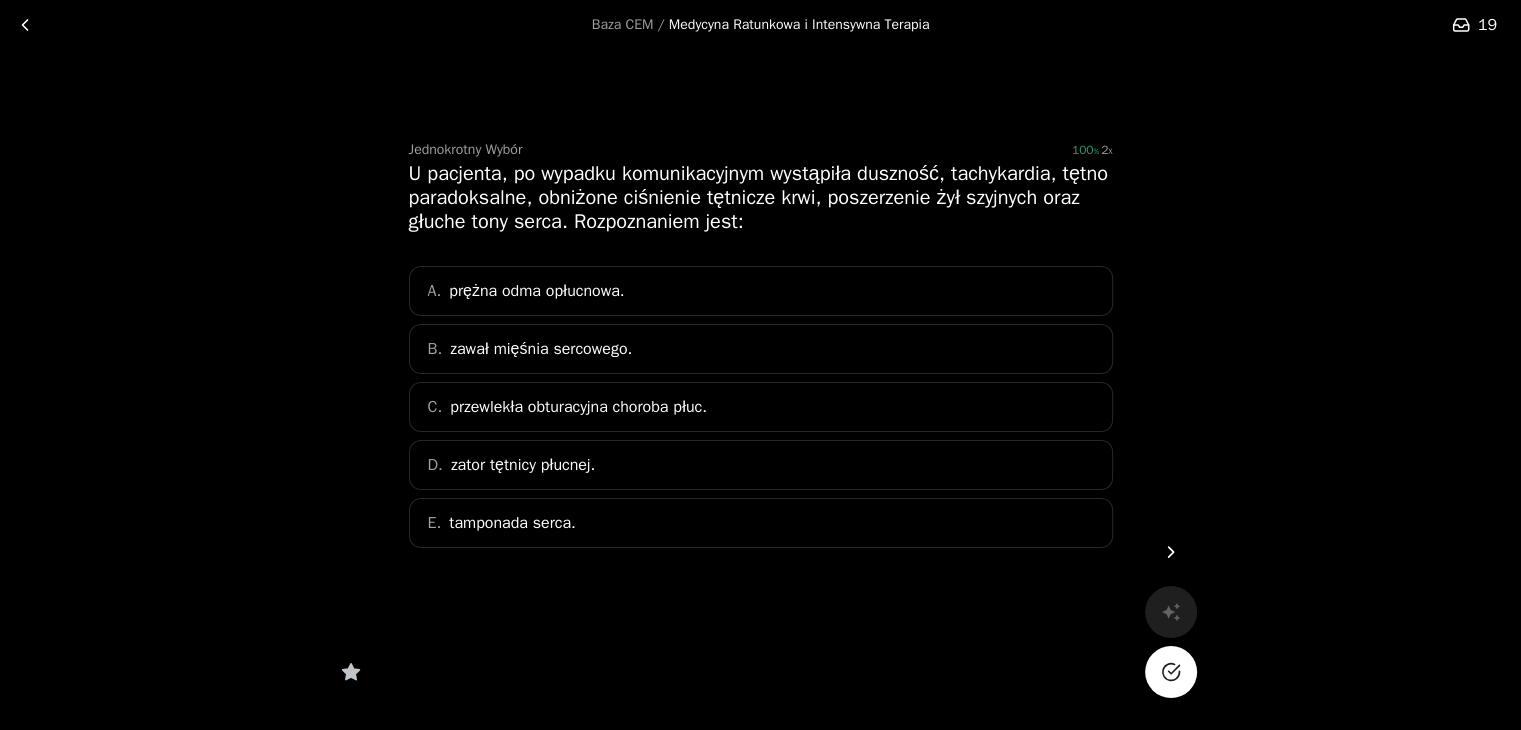 click on "E.   tamponada serca." at bounding box center [761, 523] 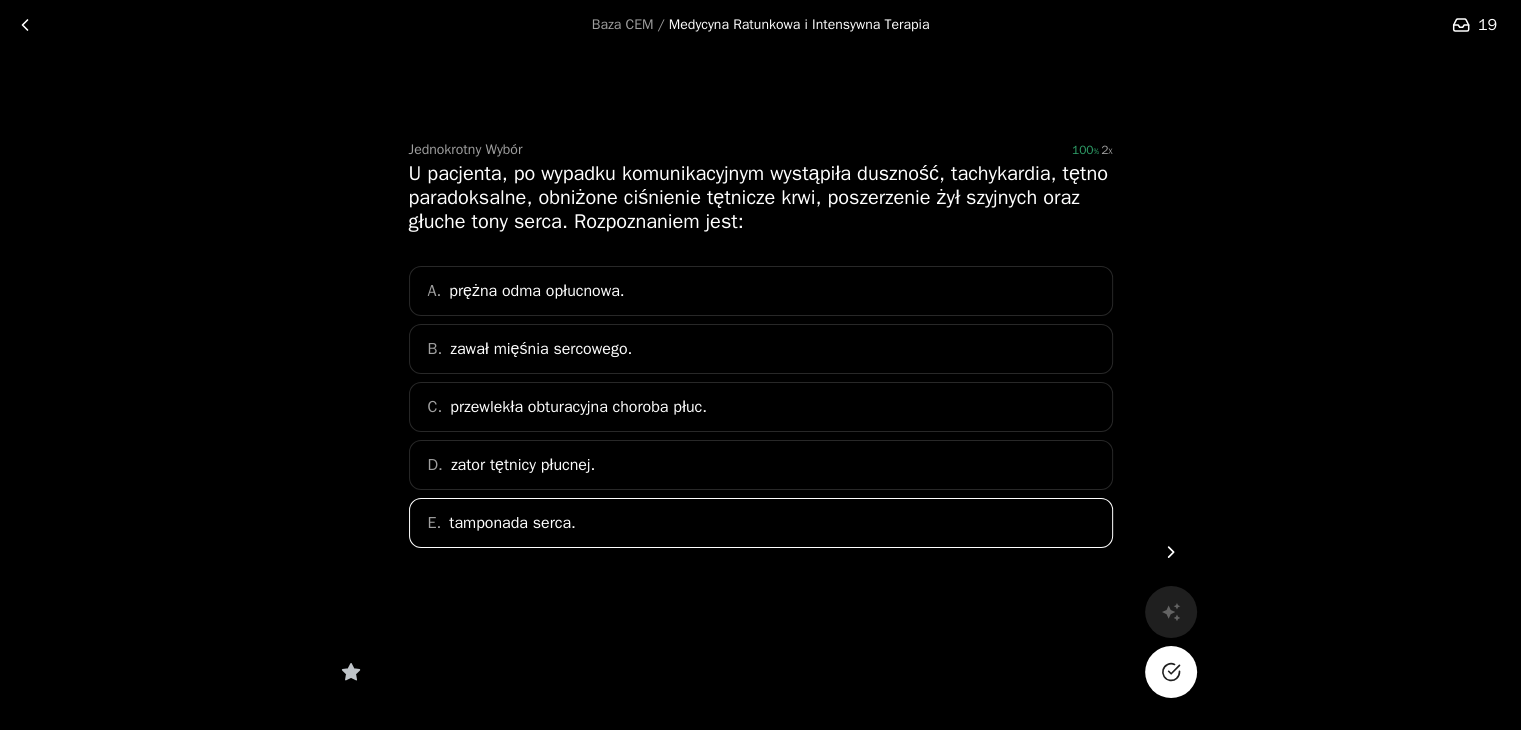 click 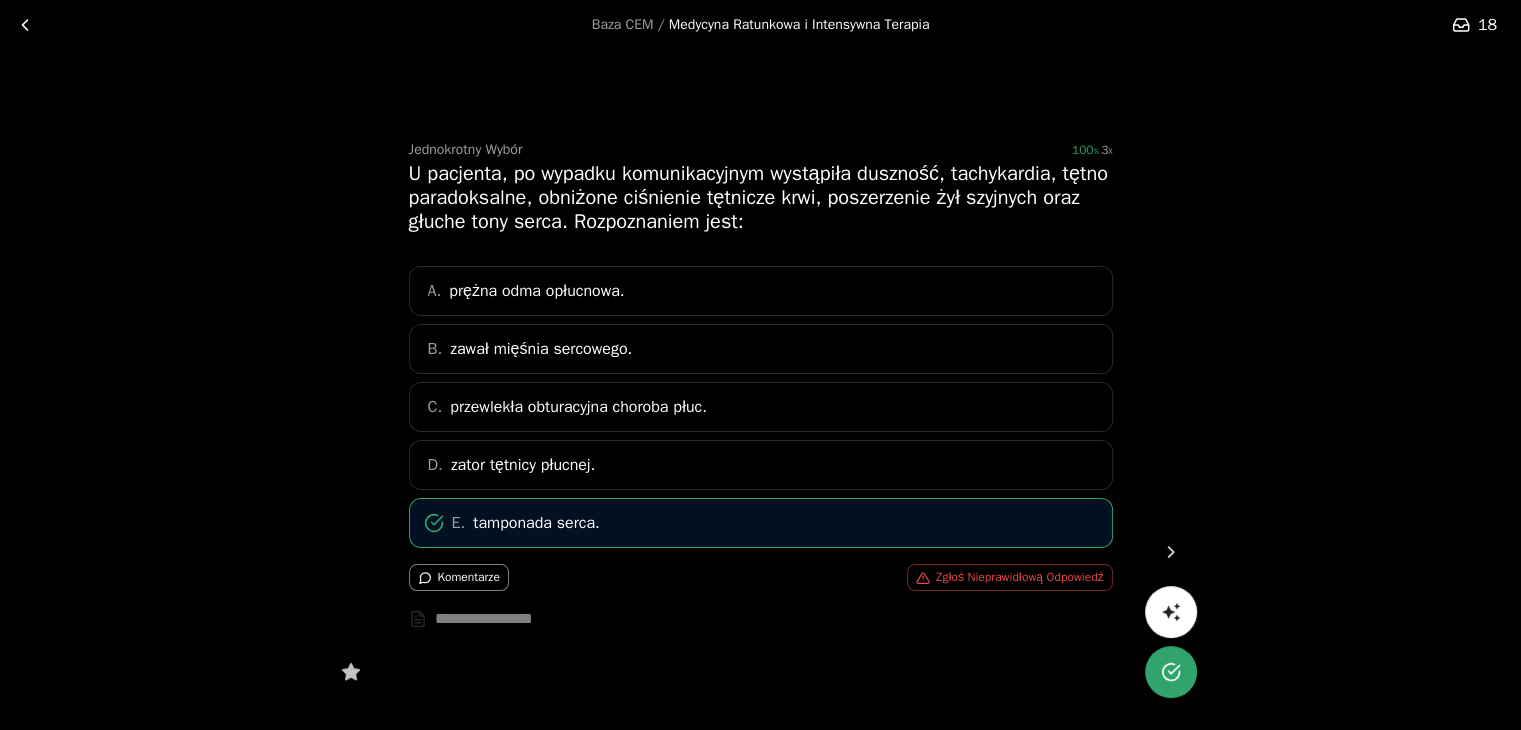 click 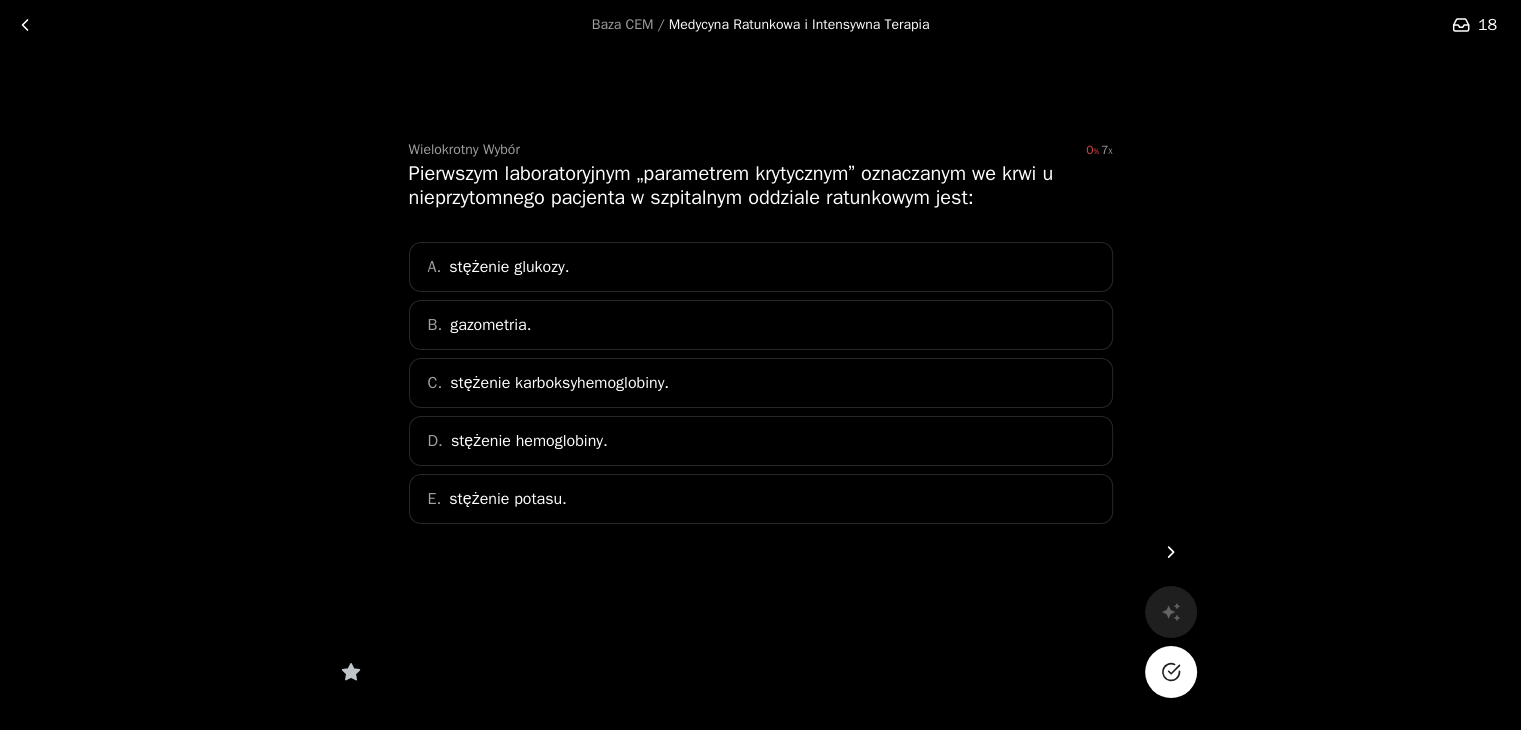 click 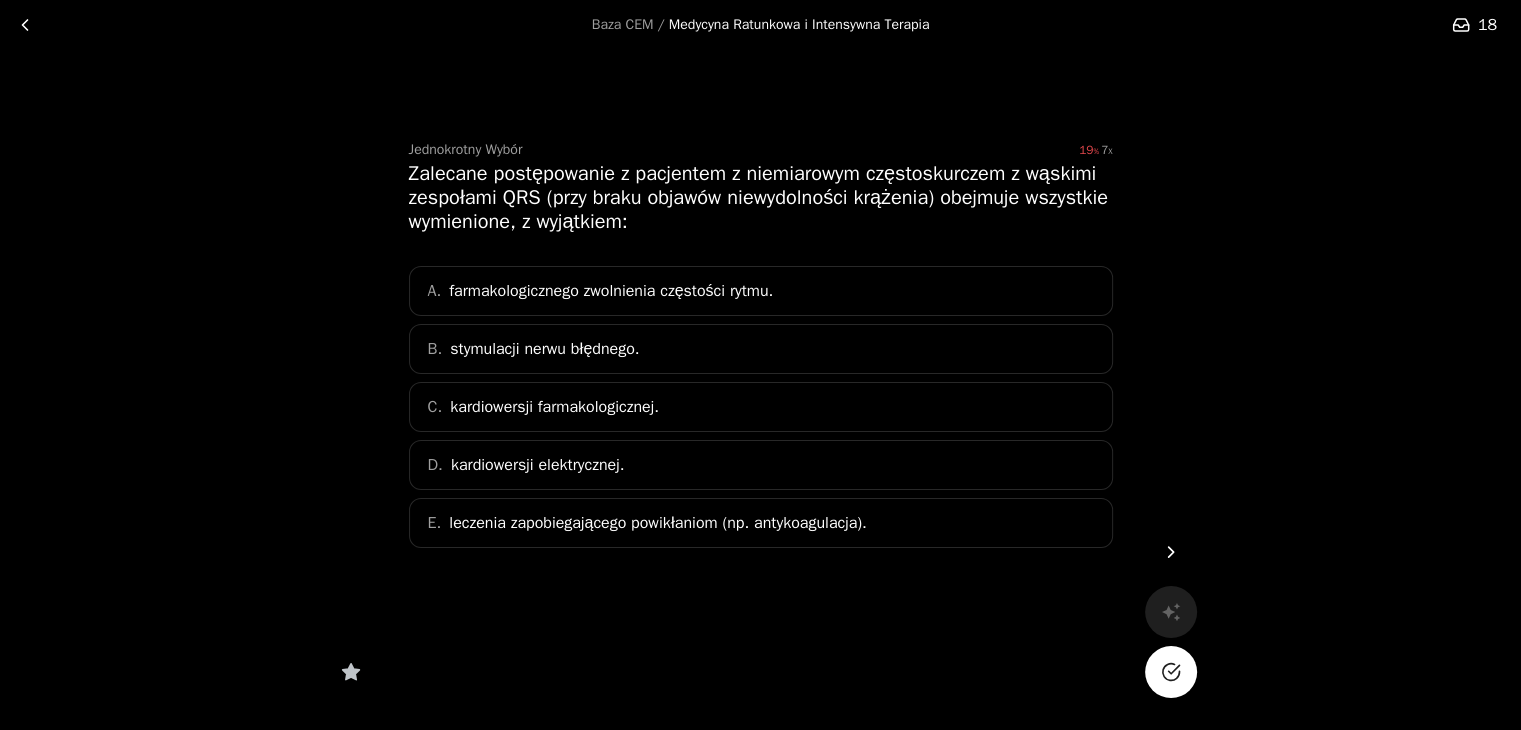 click on "B.   stymulacji nerwu błędnego." at bounding box center (761, 349) 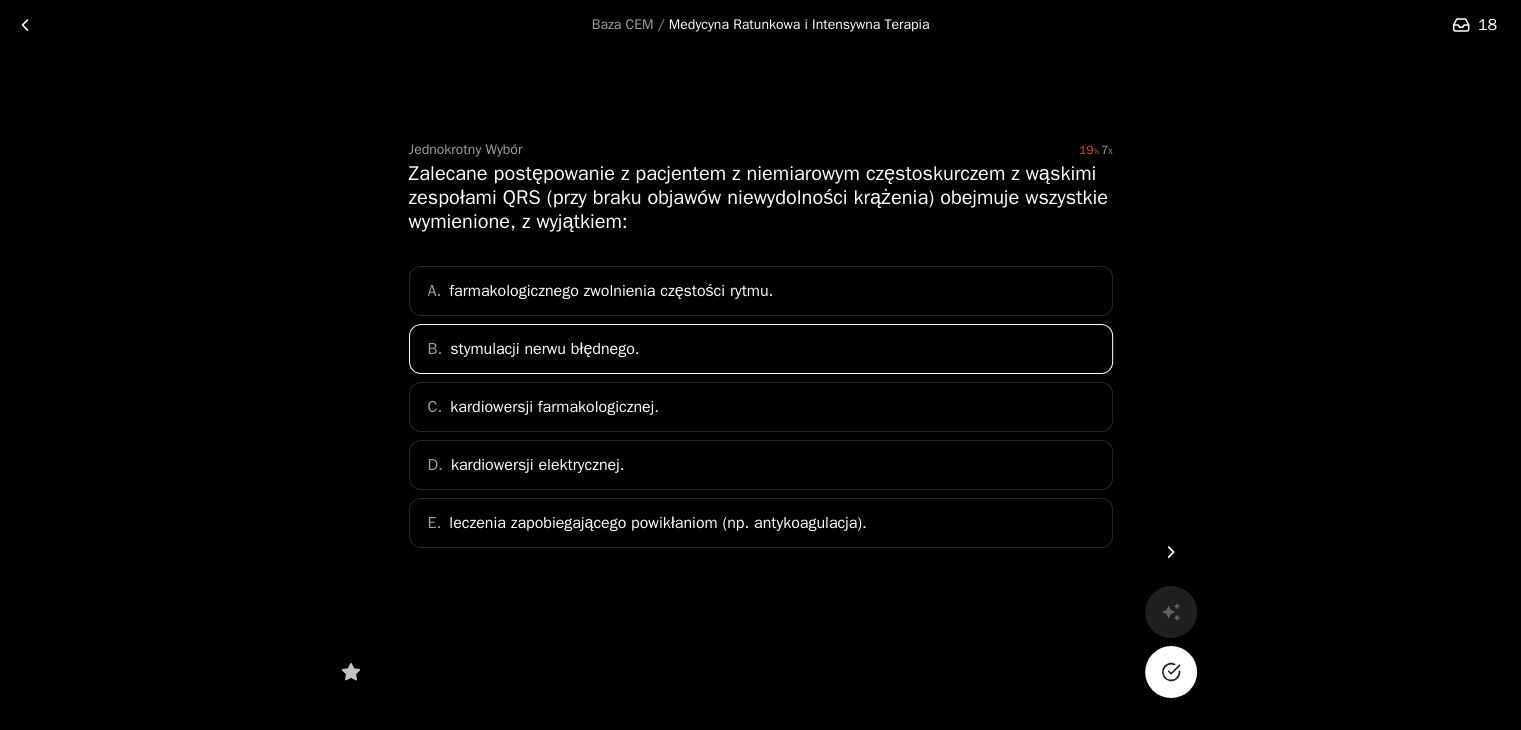 click at bounding box center [1171, 672] 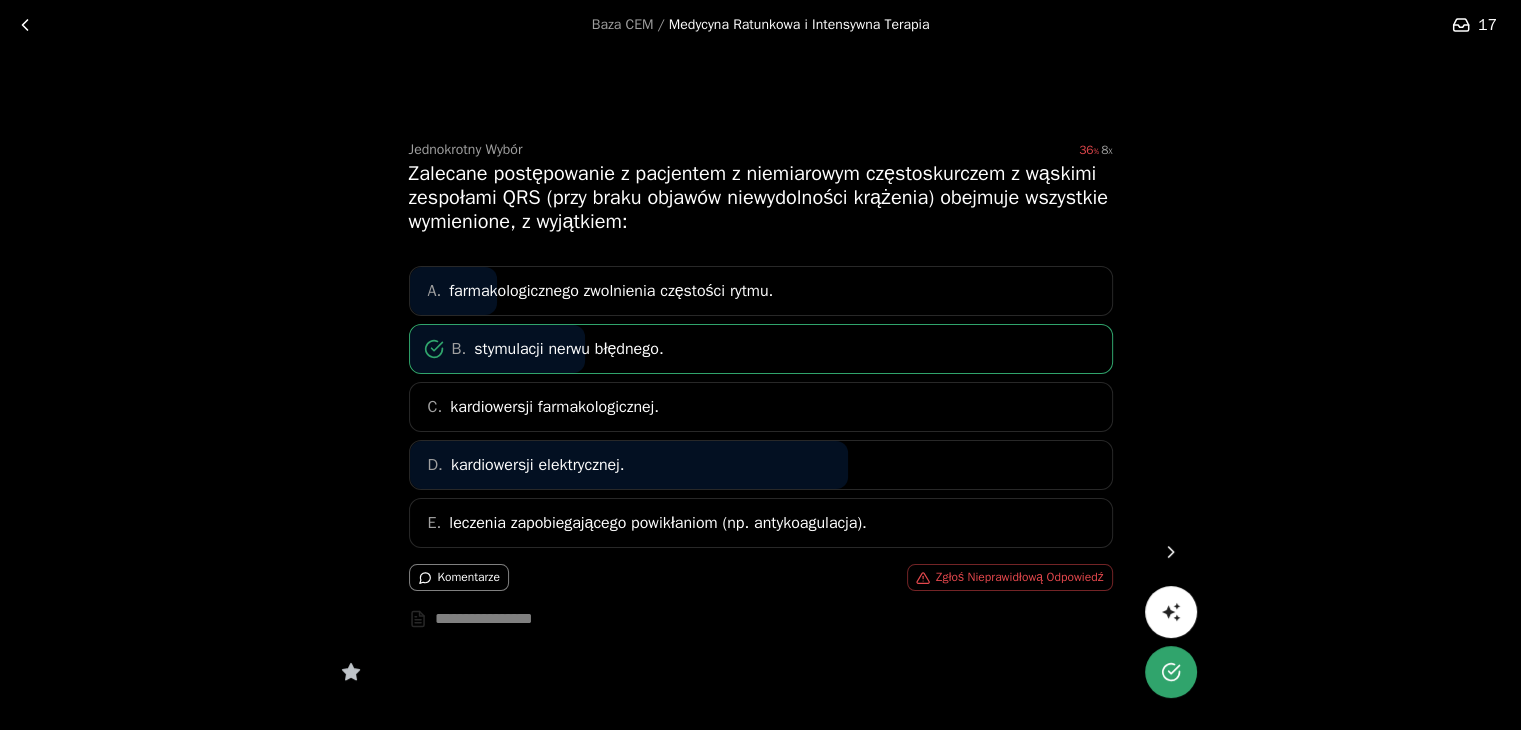 click 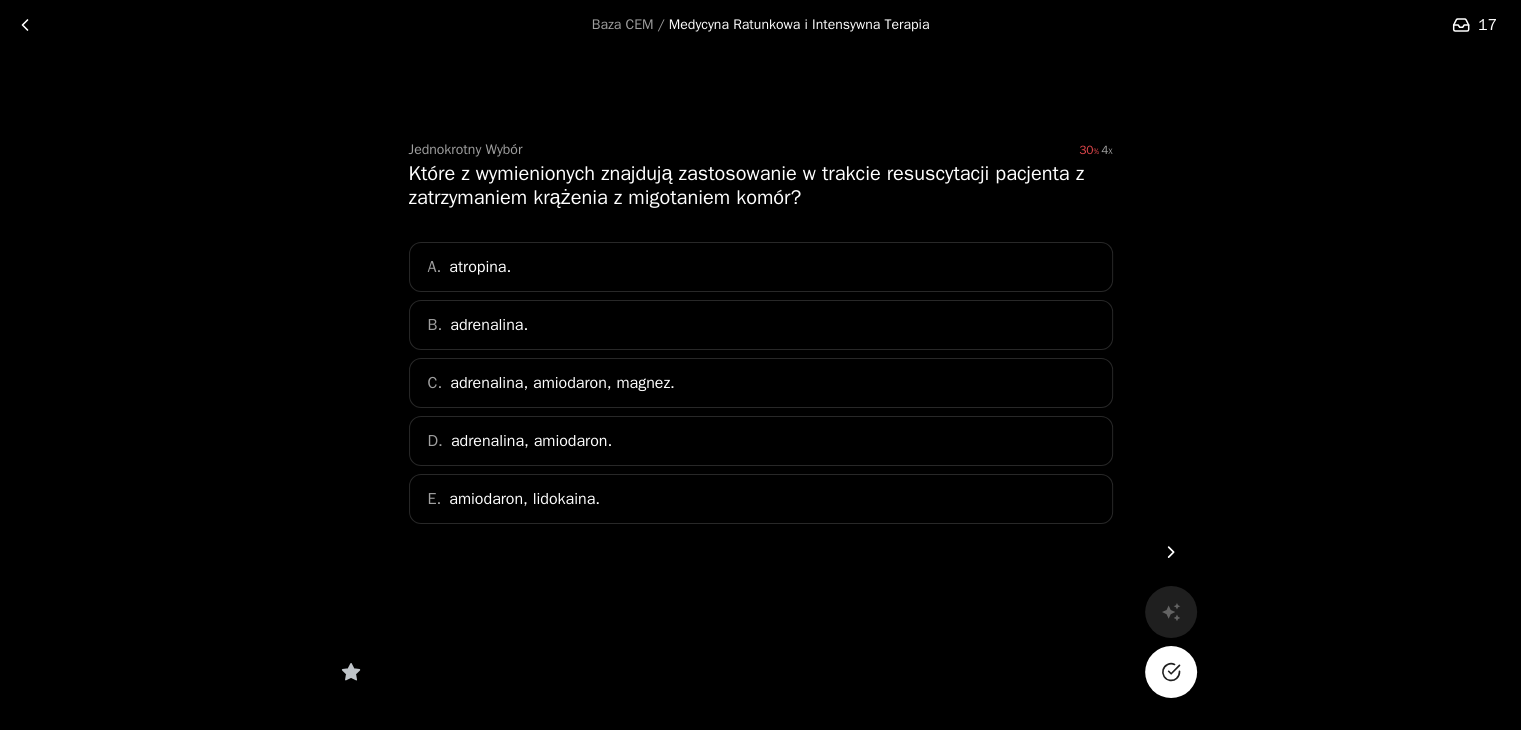 click on "C.   adrenalina, amiodaron, magnez." at bounding box center (761, 383) 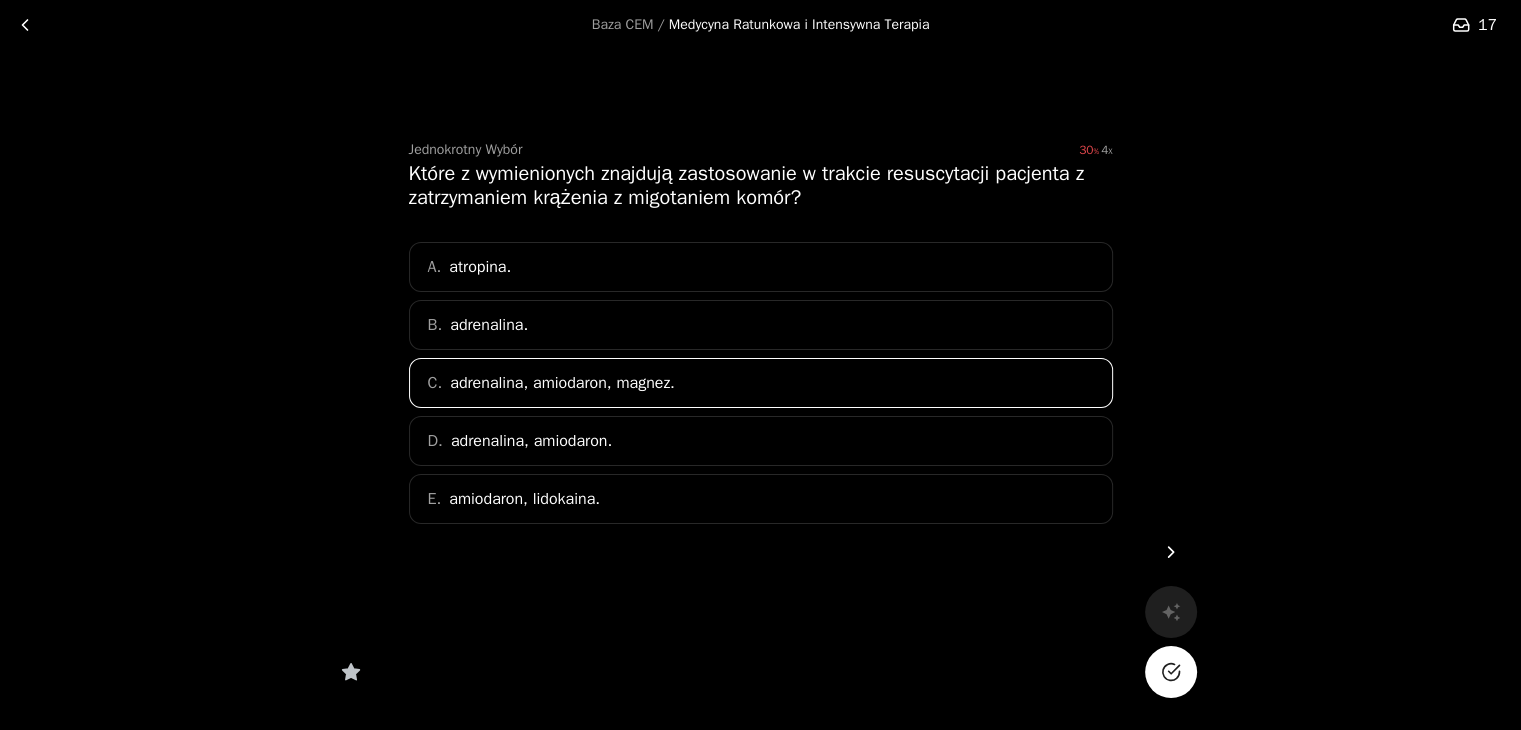 click 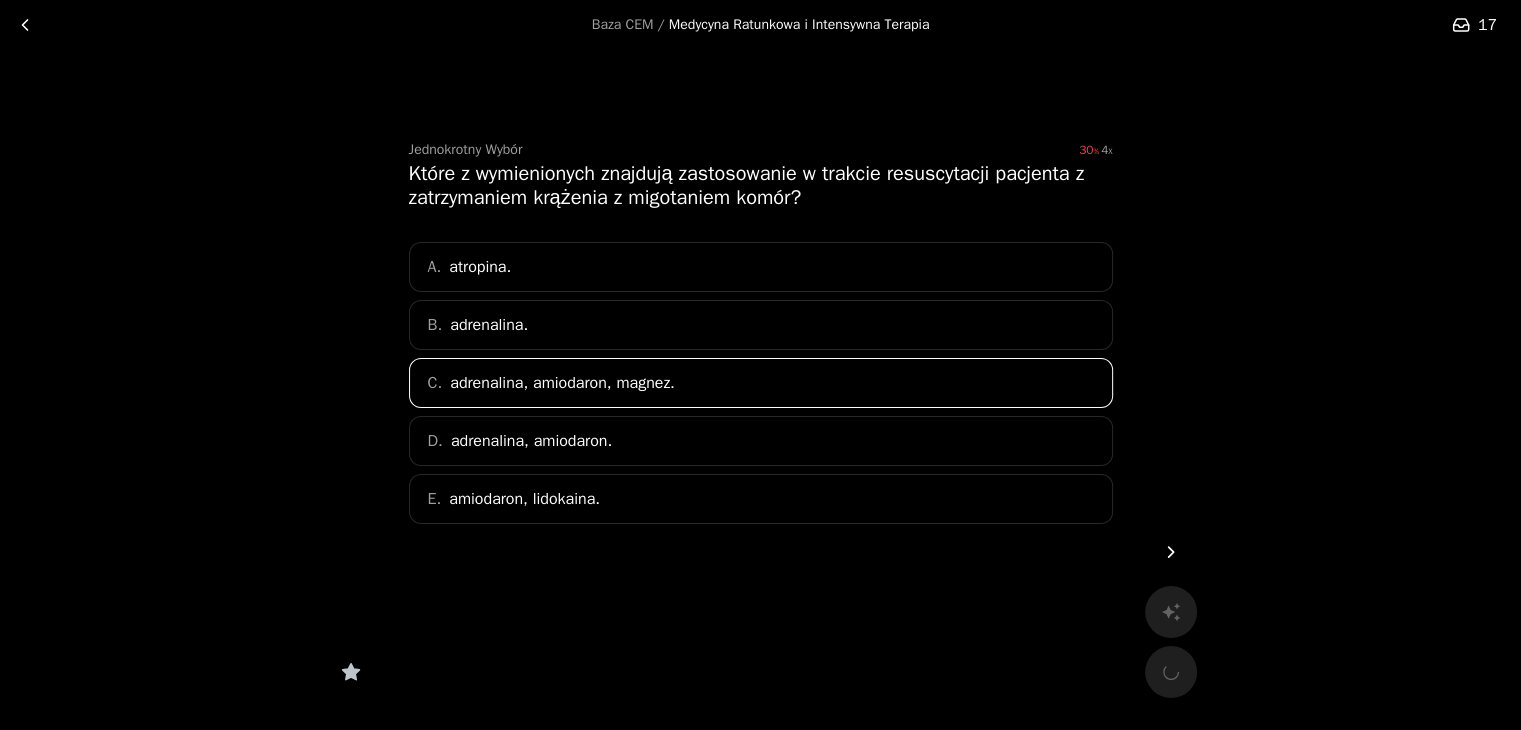 click 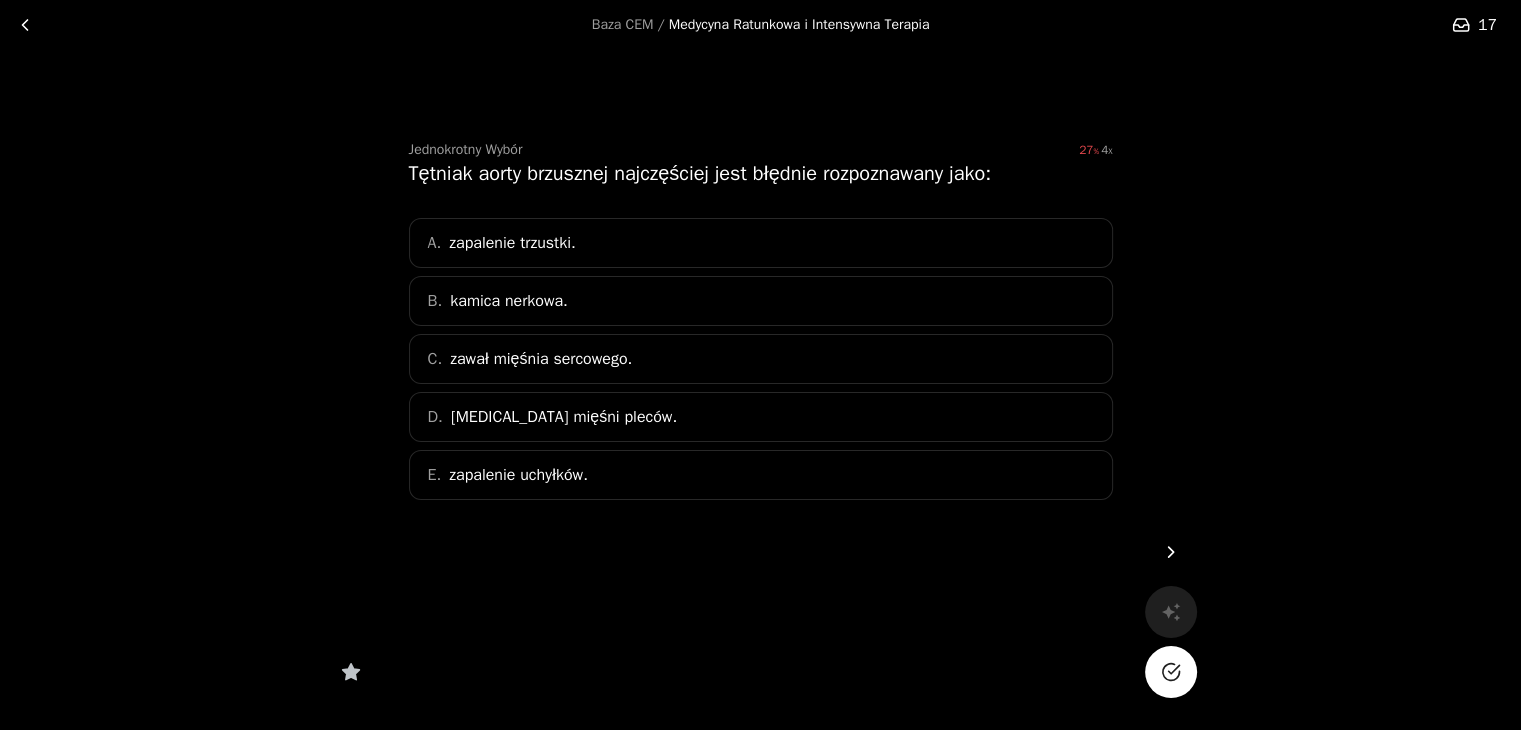click on "A.   zapalenie trzustki." at bounding box center [761, 243] 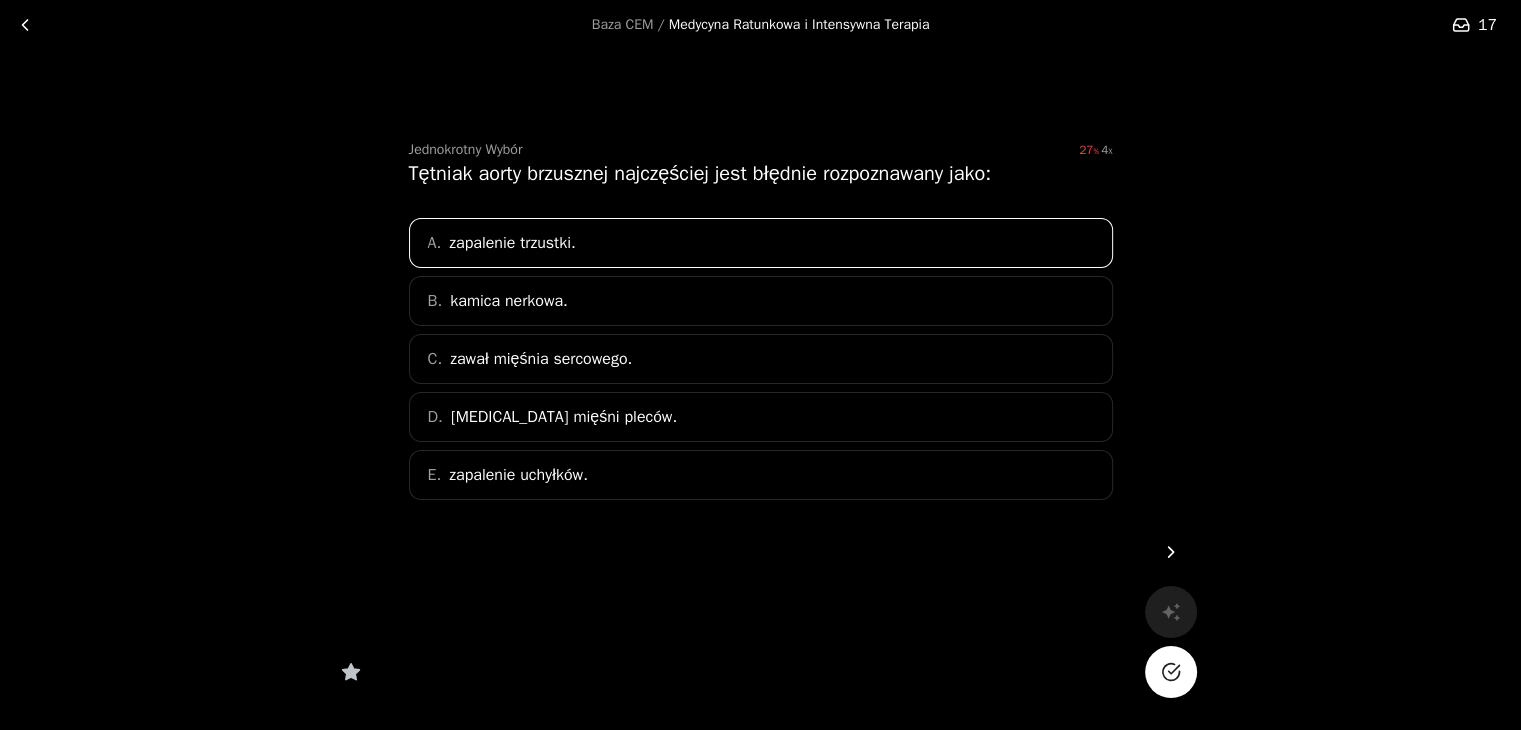 click 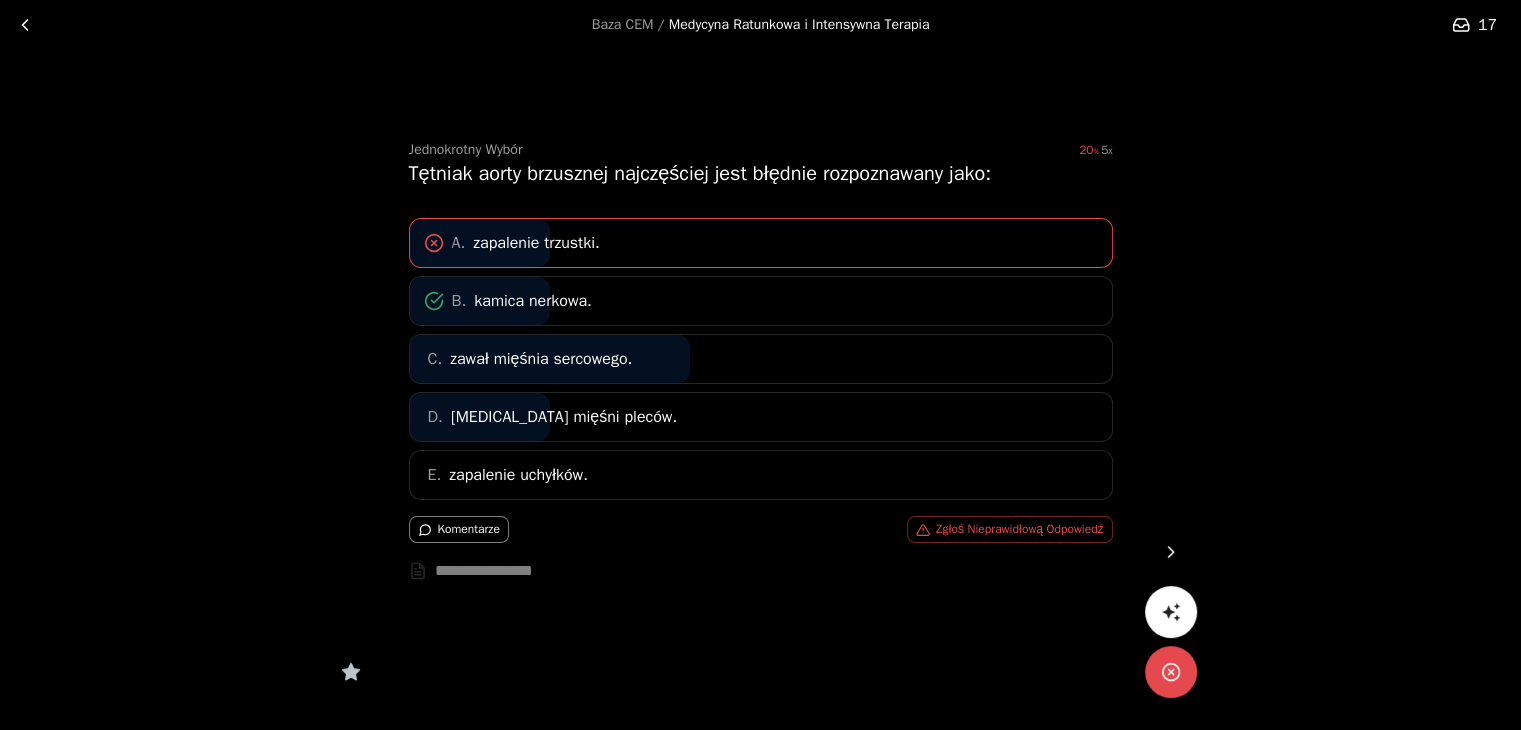 click 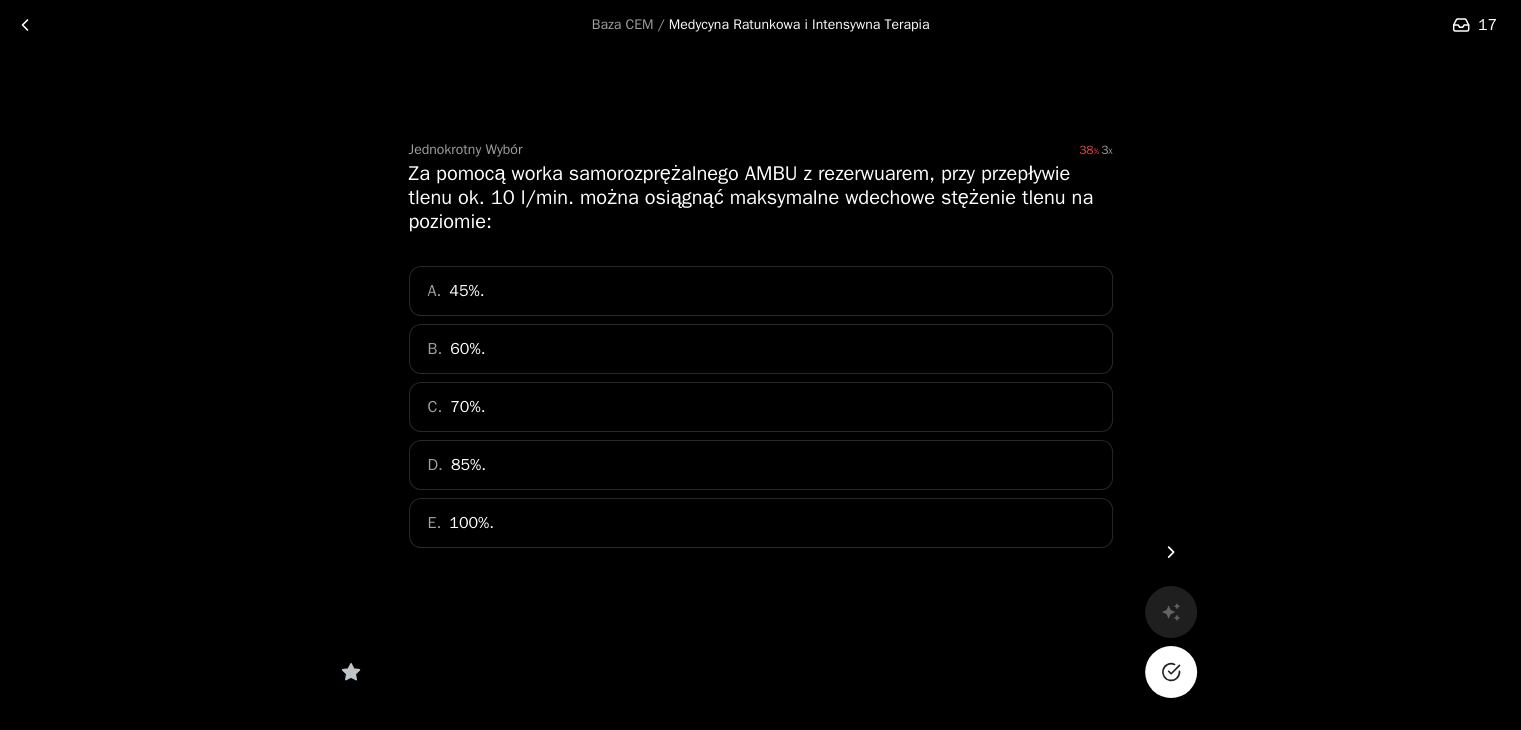 click on "D.   85%." at bounding box center [761, 465] 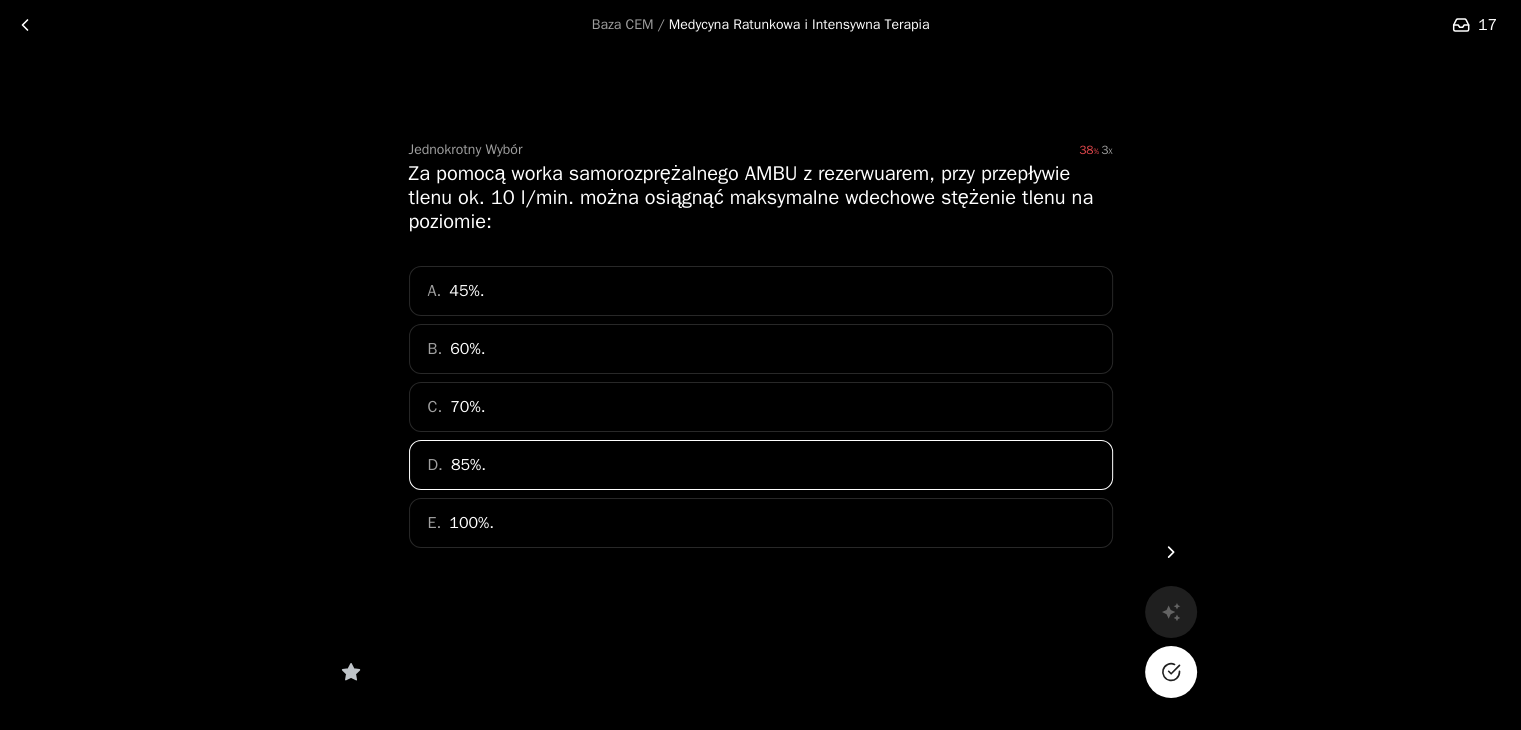 click at bounding box center [1171, 672] 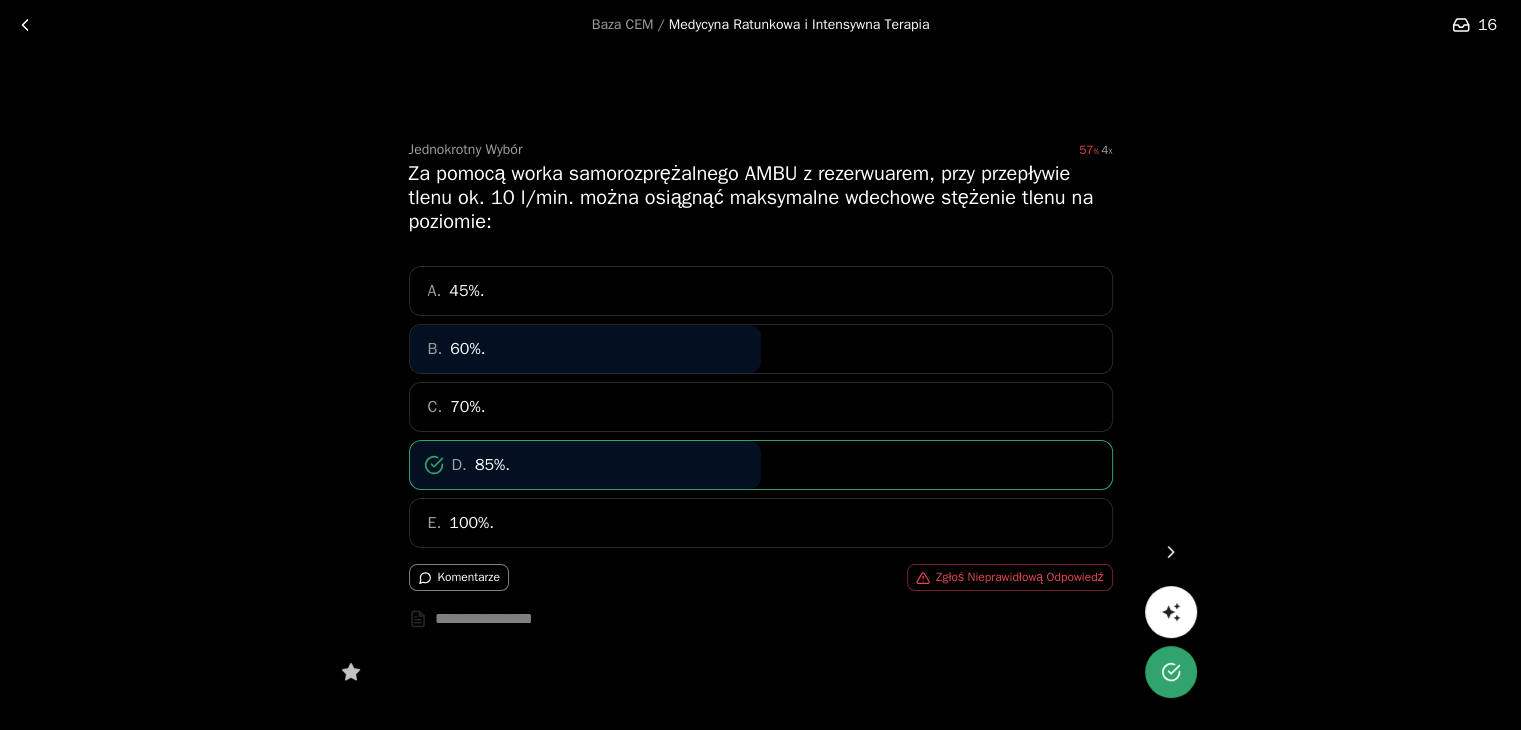 click 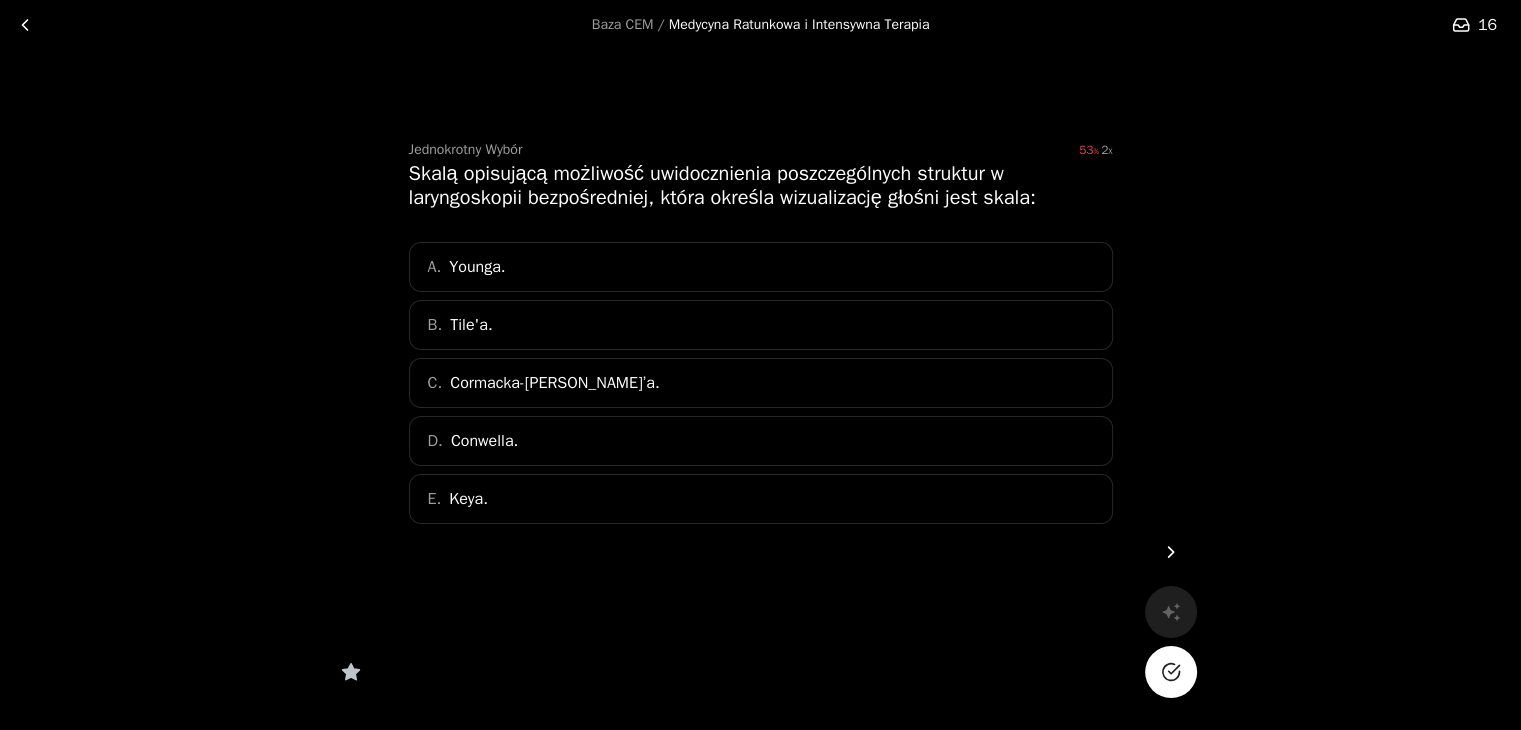 click on "[PERSON_NAME]’a." at bounding box center [761, 383] 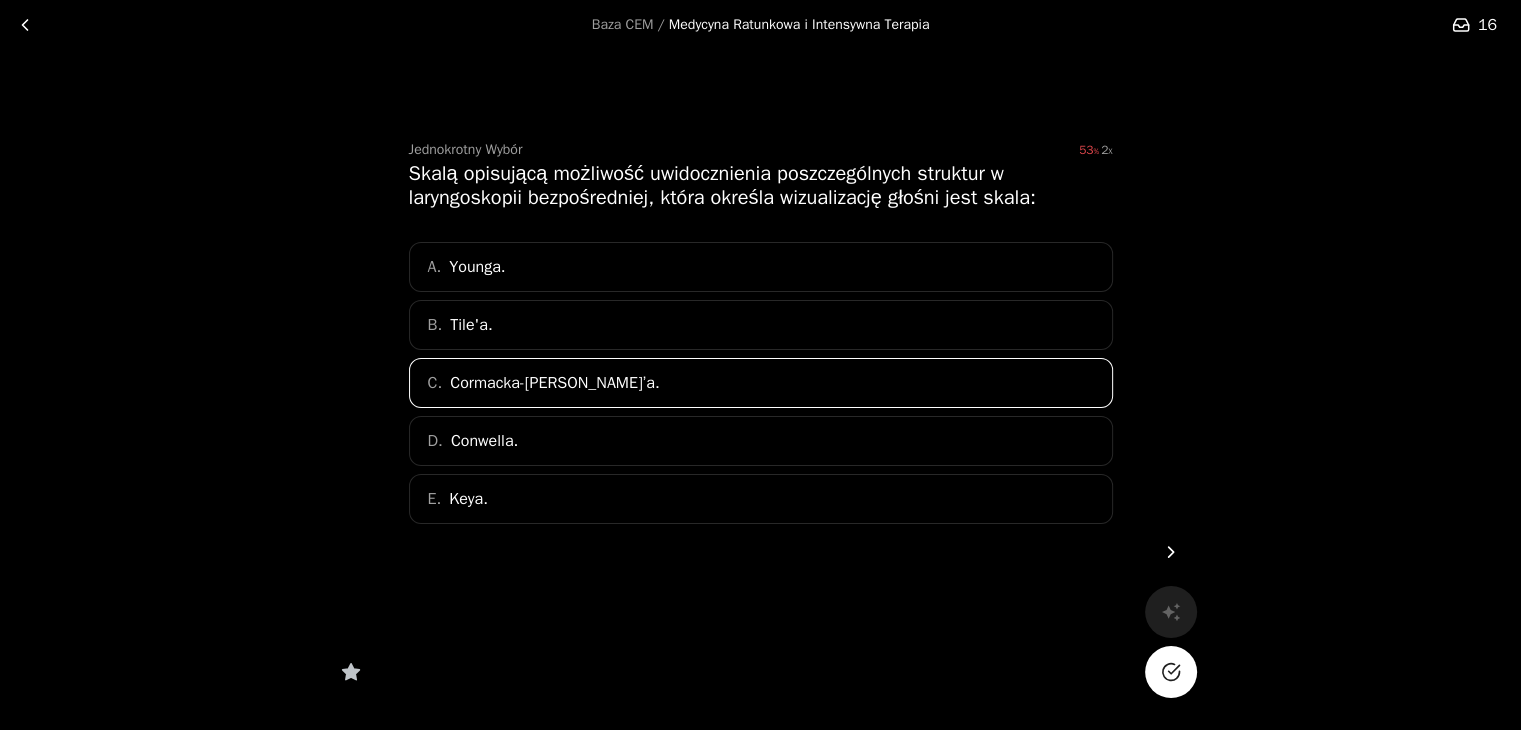 click 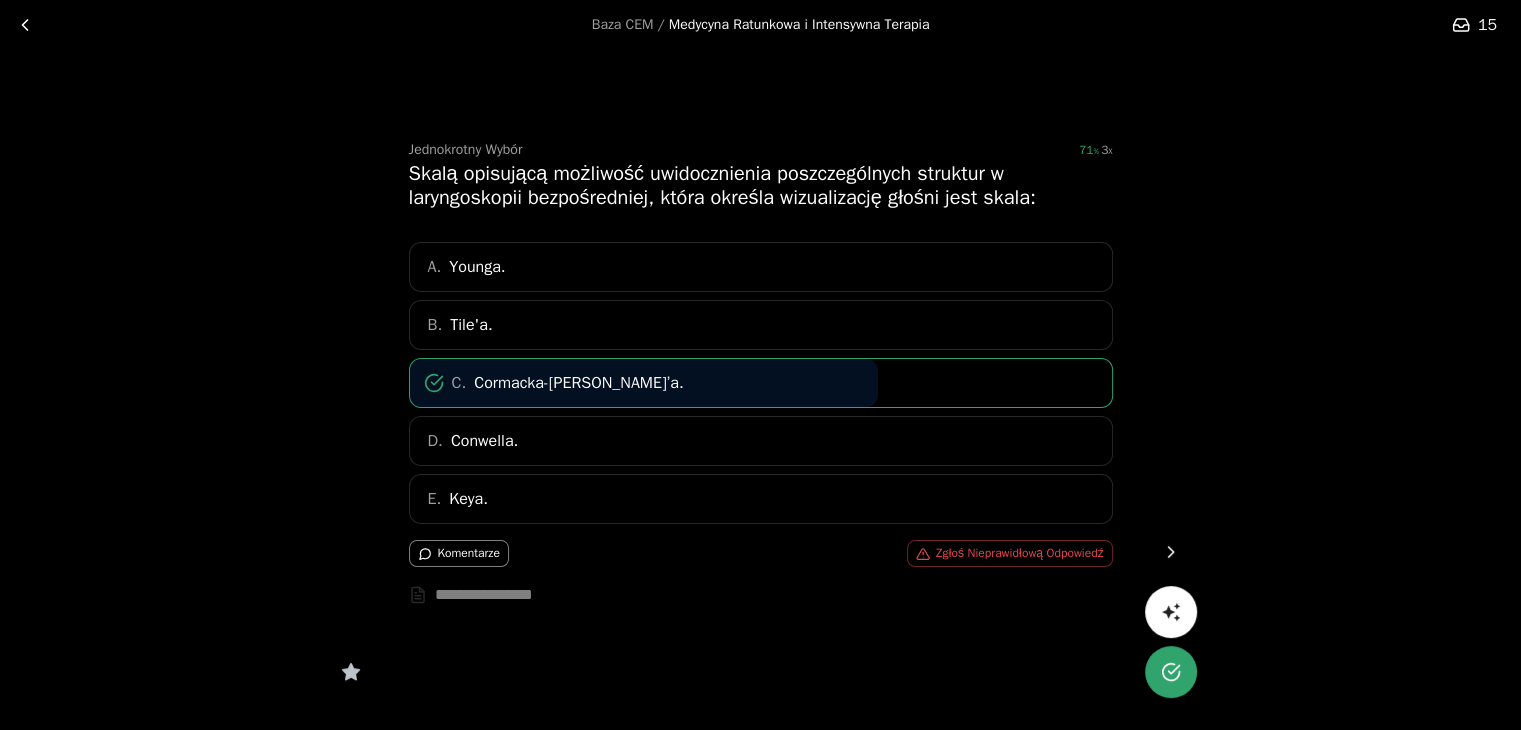 click 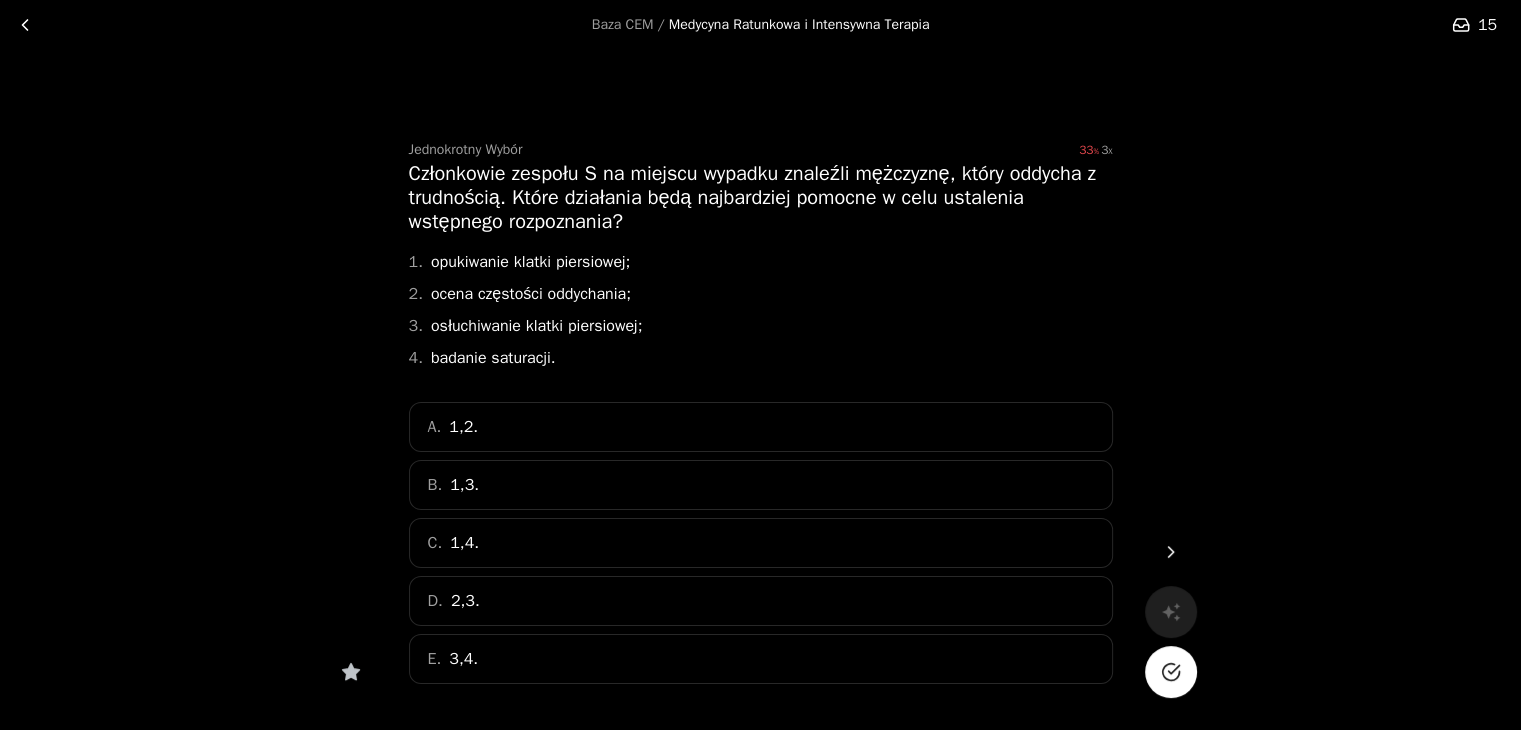 click on "B.   1,3." at bounding box center [761, 485] 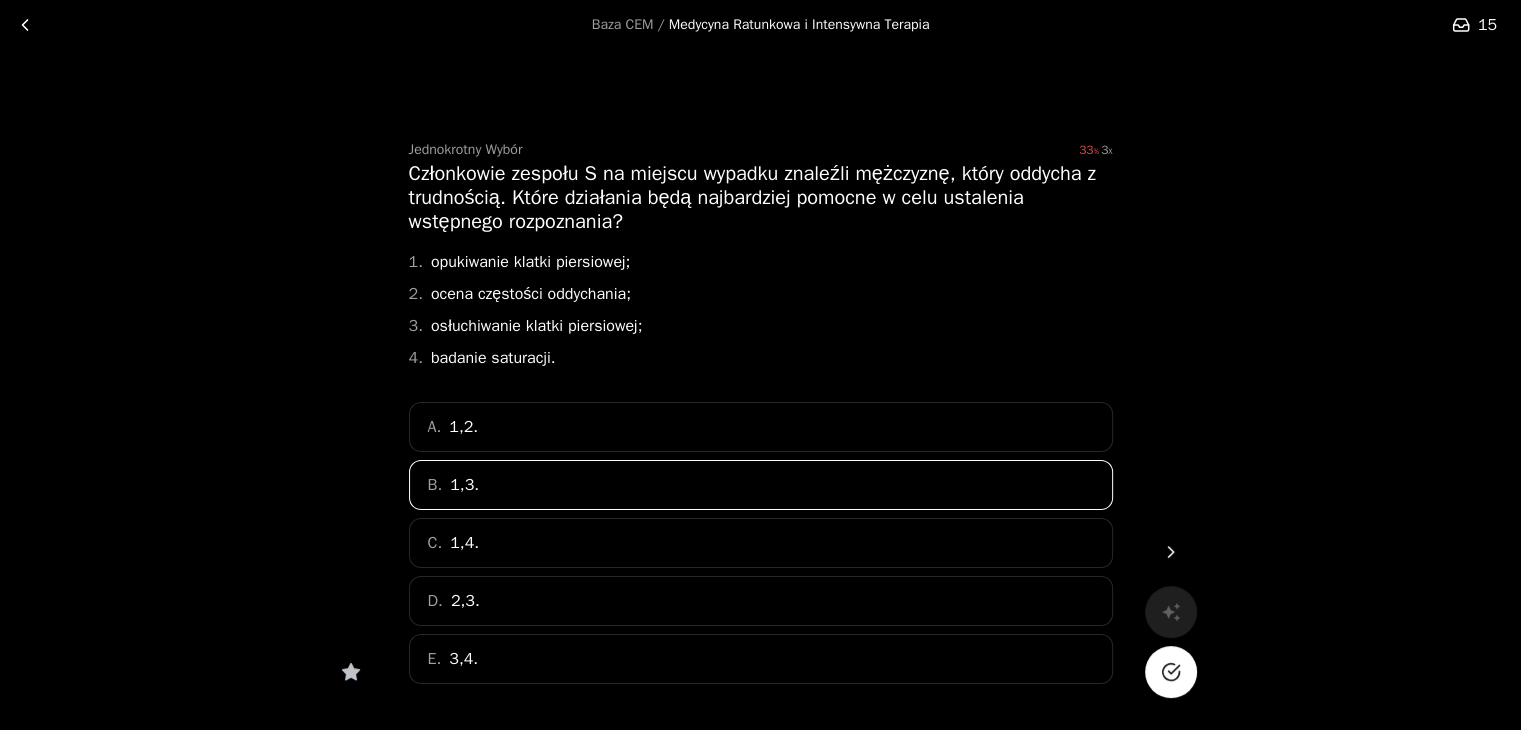click at bounding box center (1171, 672) 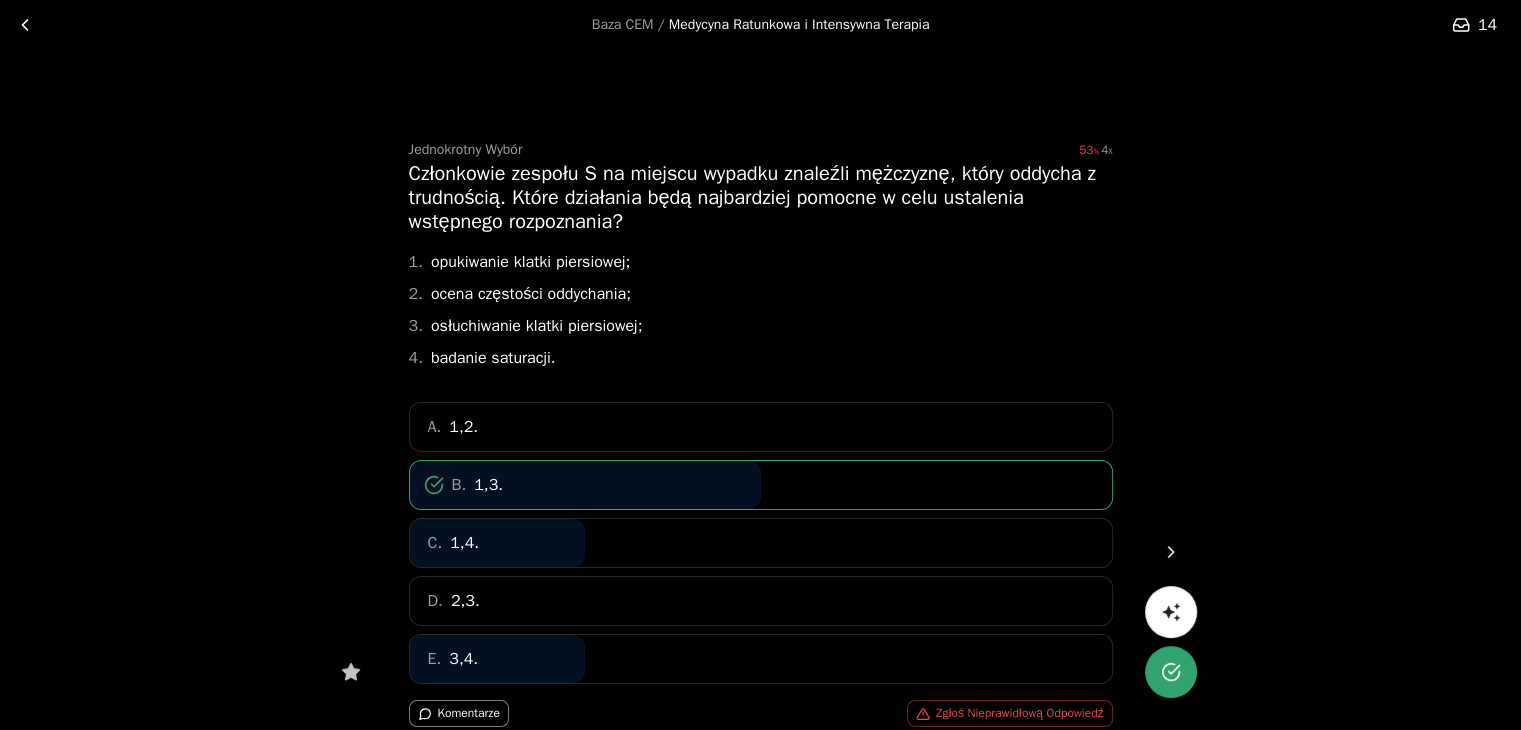 click 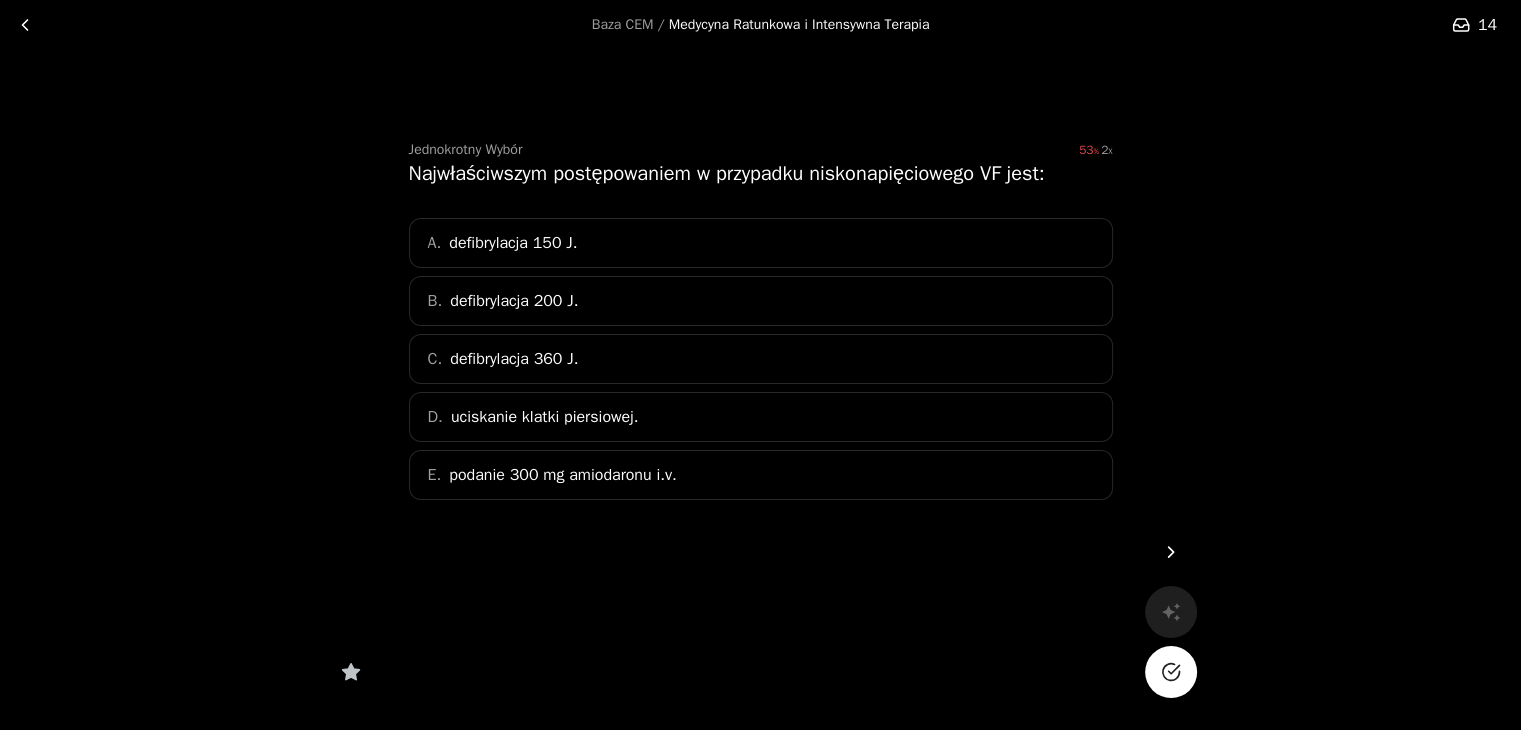click on "D.   uciskanie klatki piersiowej." at bounding box center (761, 417) 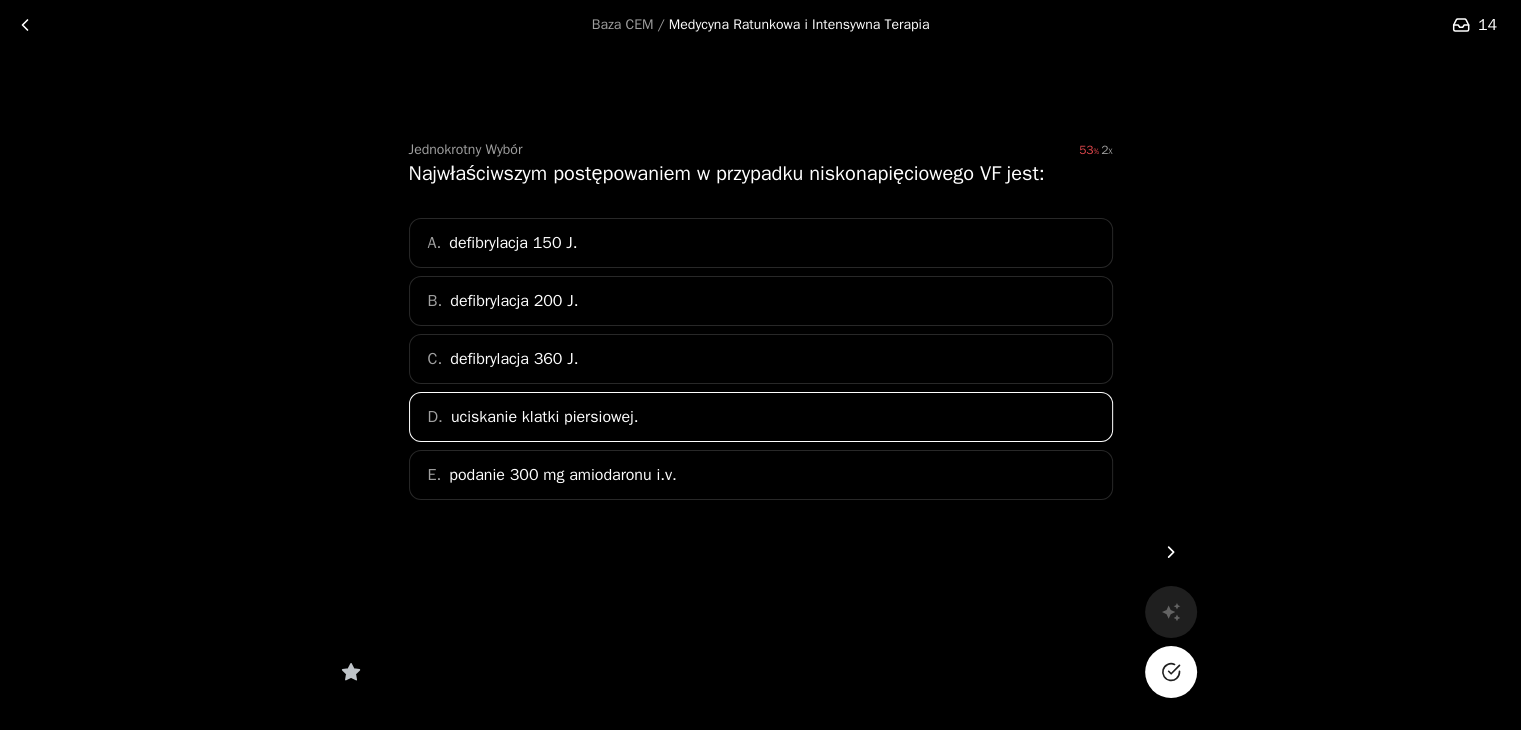 click 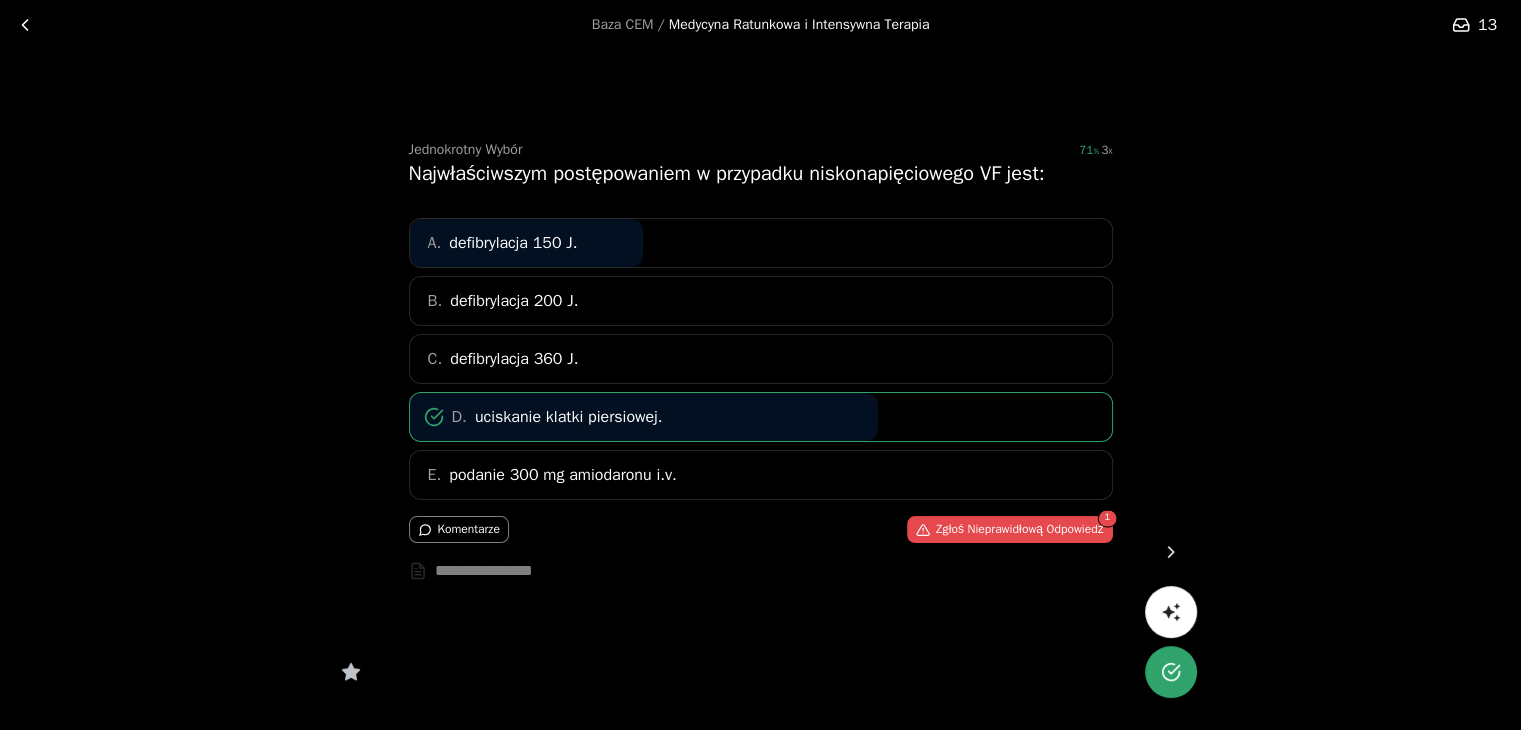 click 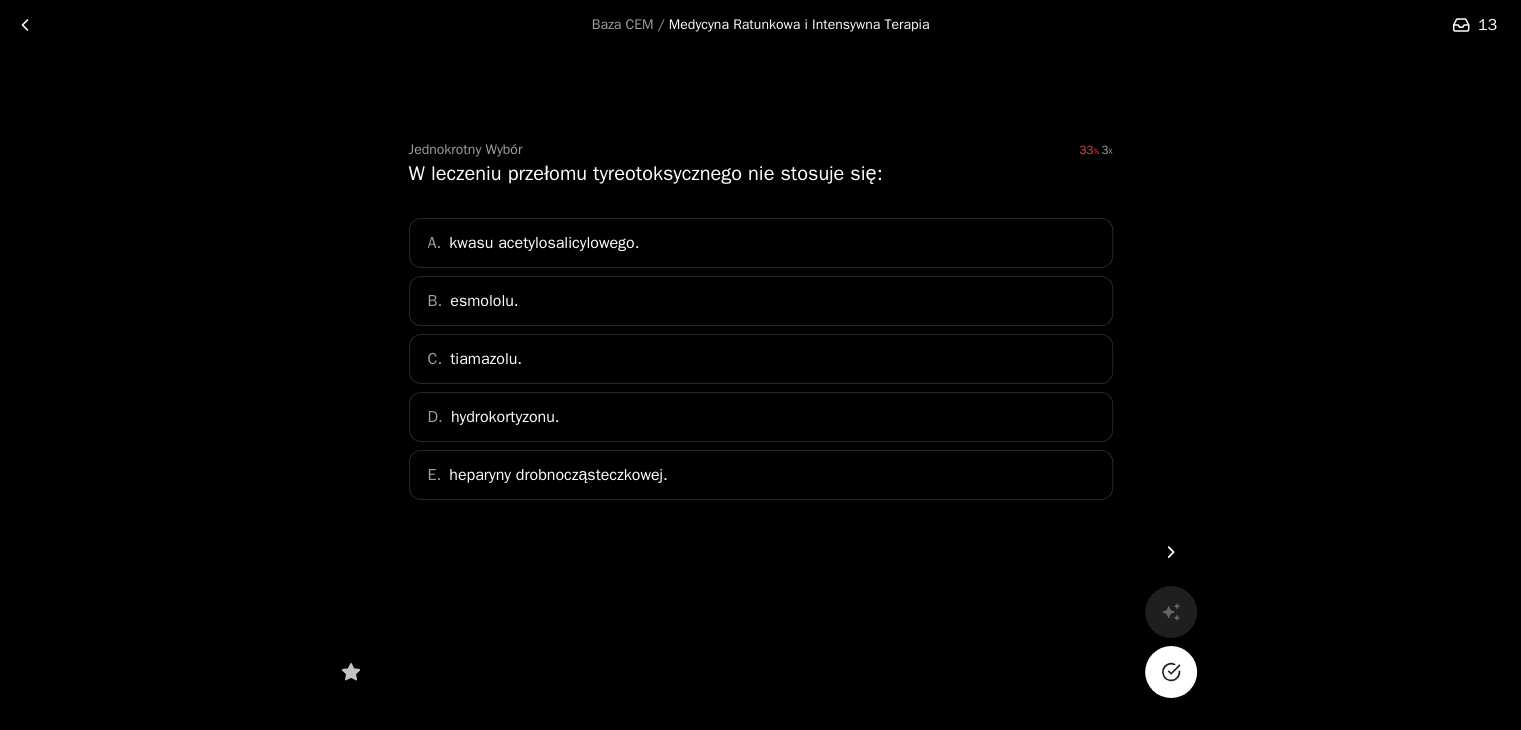 click on "C.   tiamazolu." at bounding box center [761, 359] 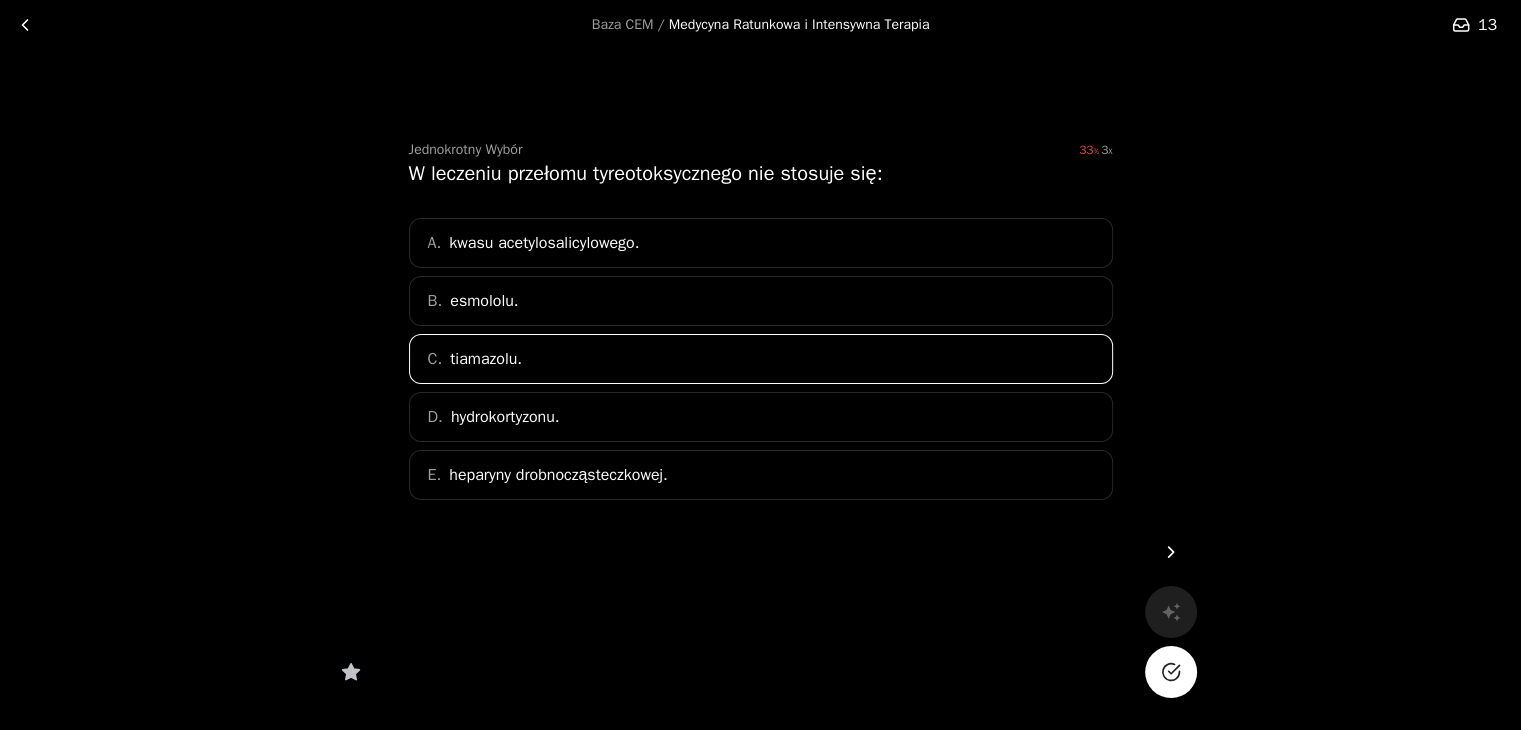 click on "B.   esmololu." at bounding box center [761, 301] 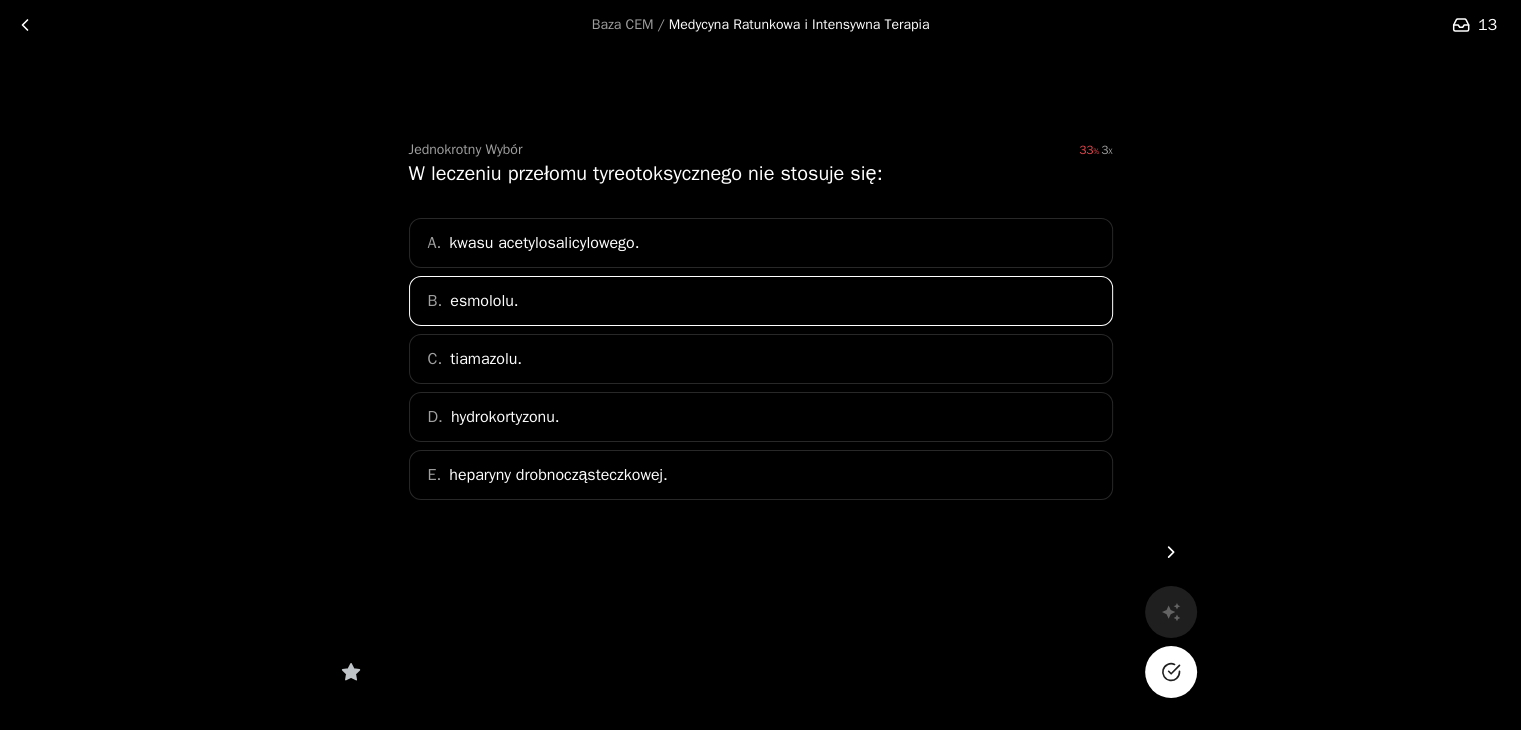 click 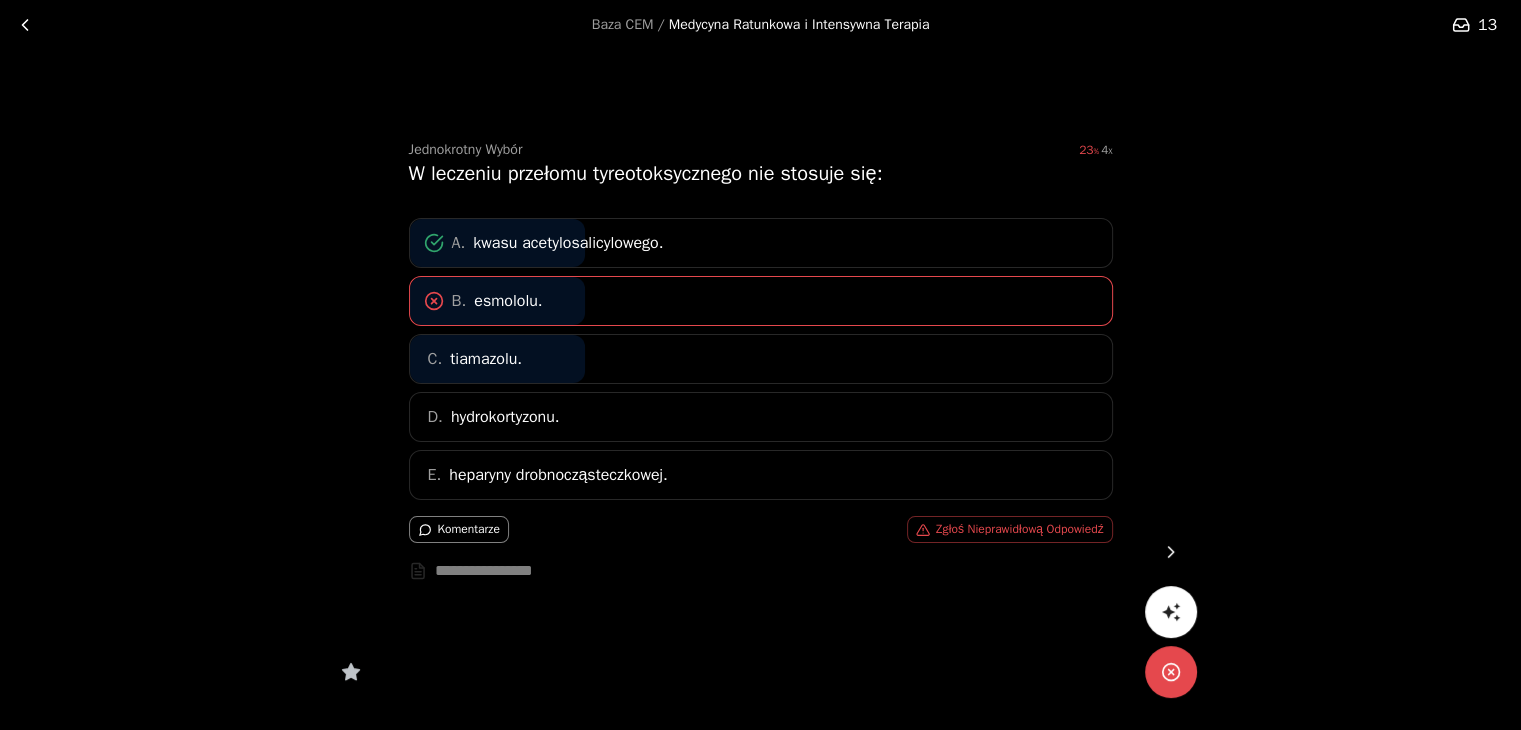click 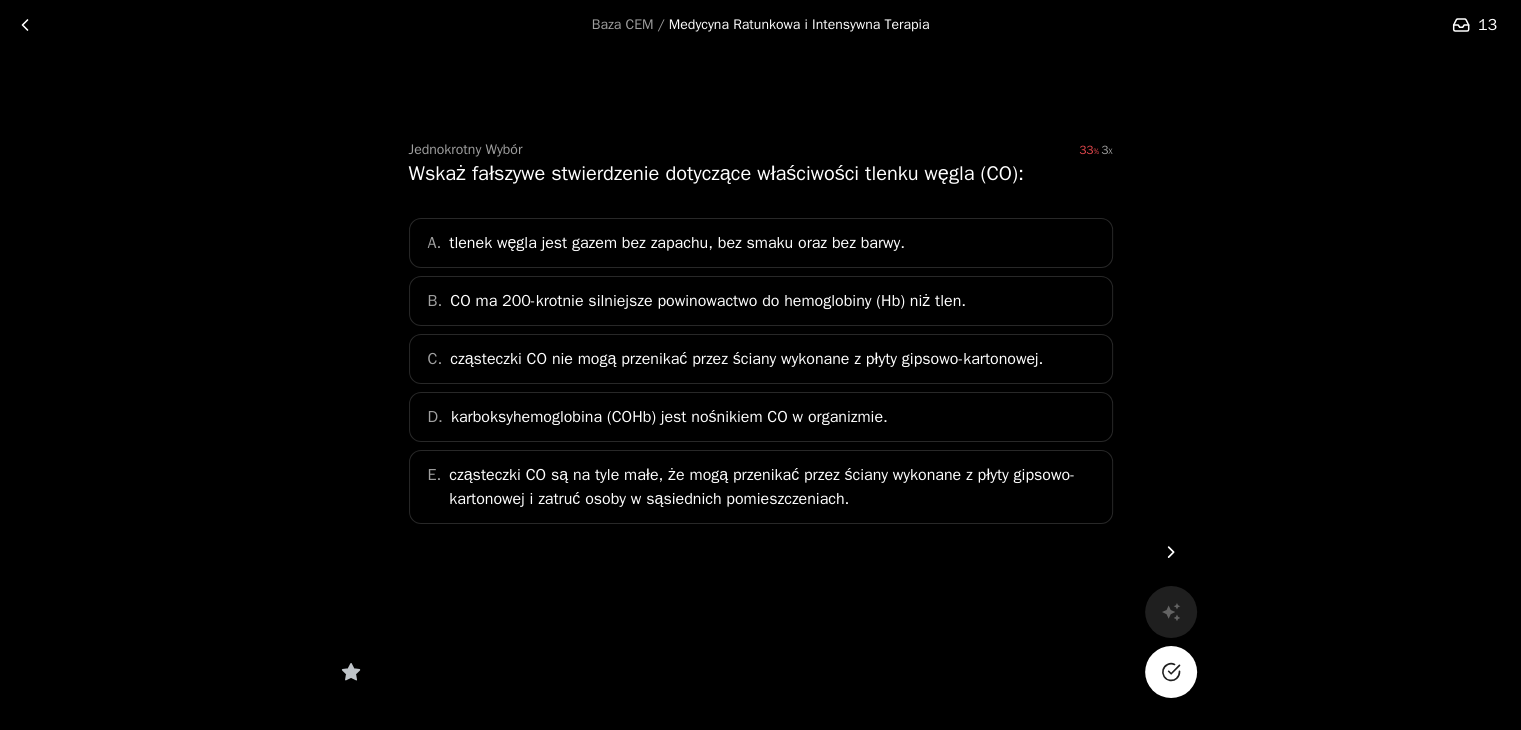 click on "C.   cząsteczki CO nie mogą przenikać przez ściany wykonane z płyty gipsowo-kartonowej." at bounding box center [761, 359] 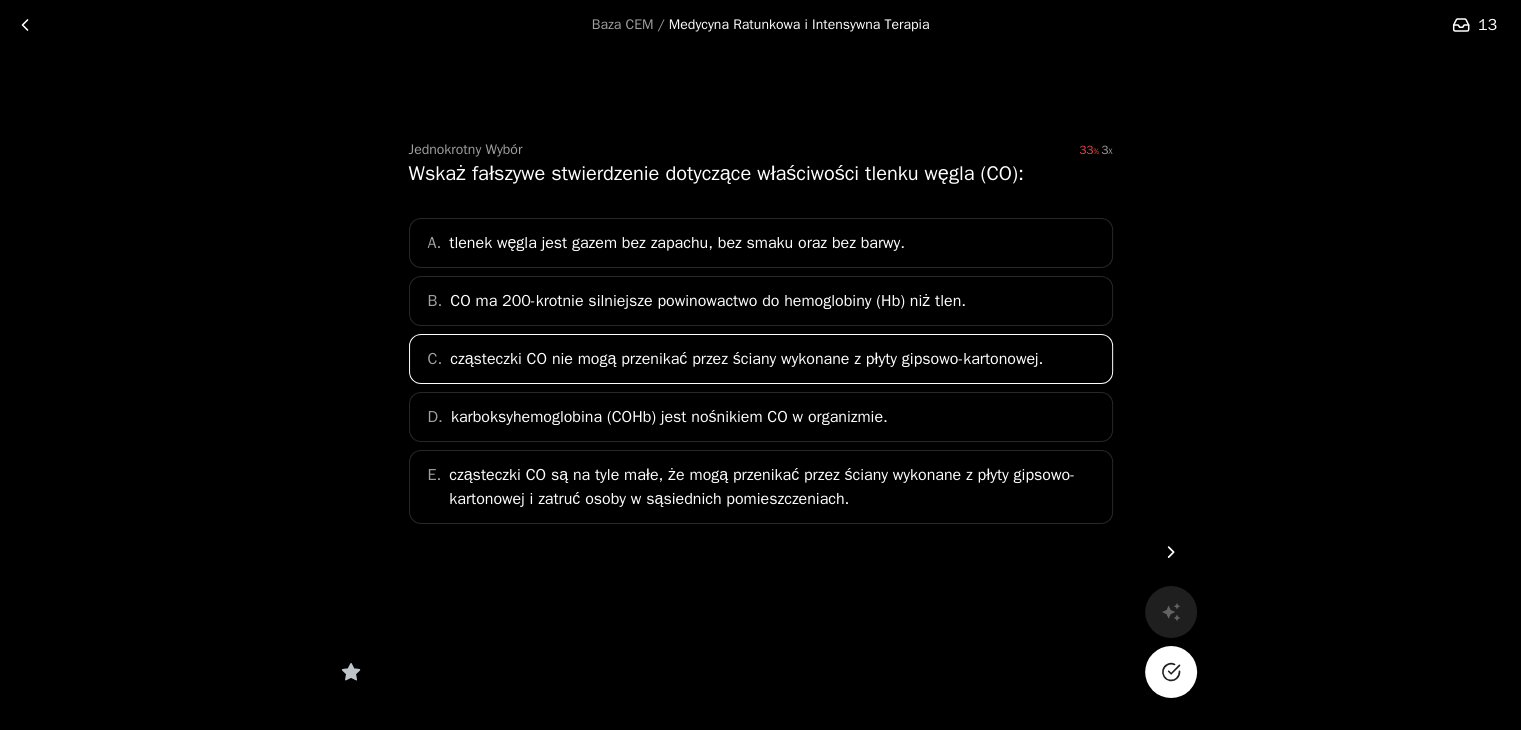 click at bounding box center (1171, 672) 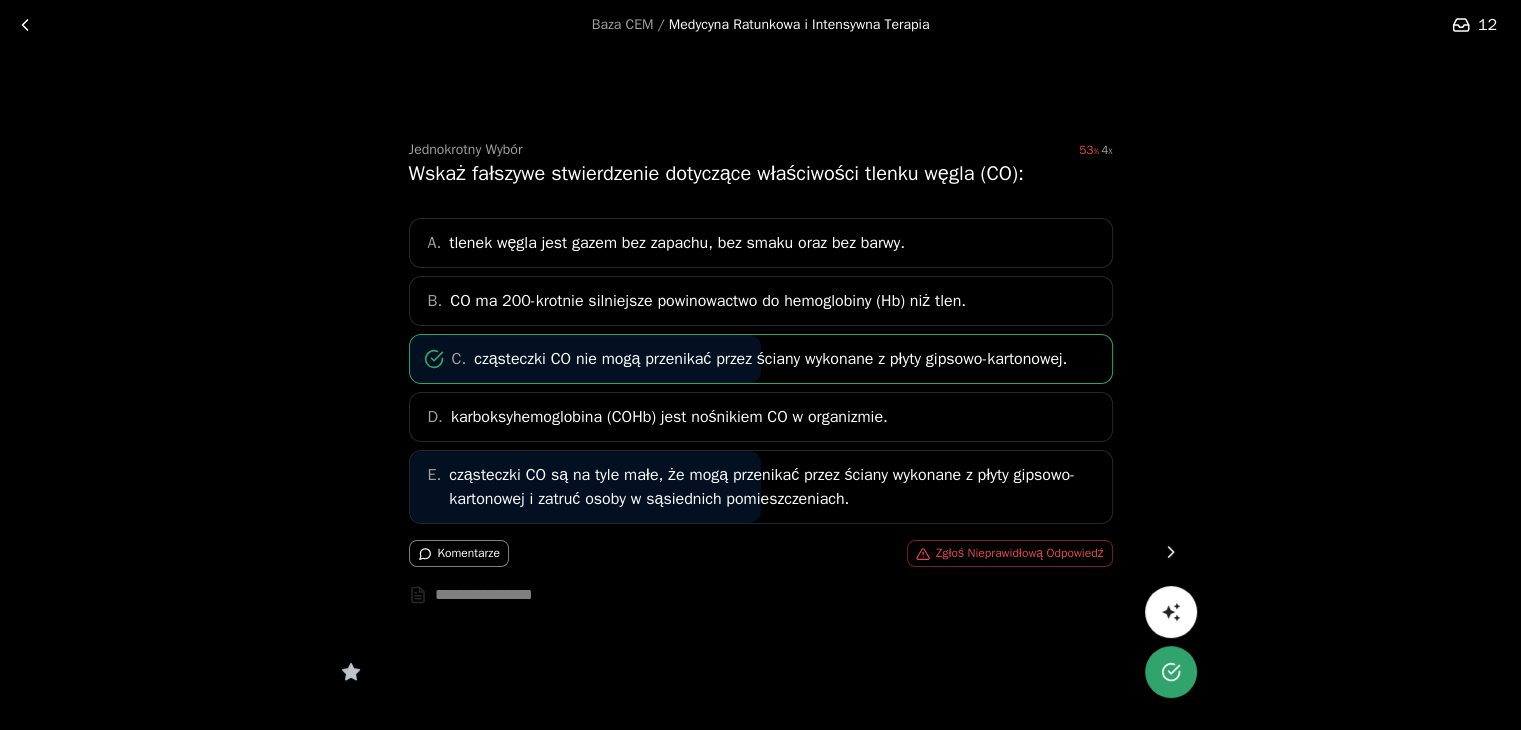 click 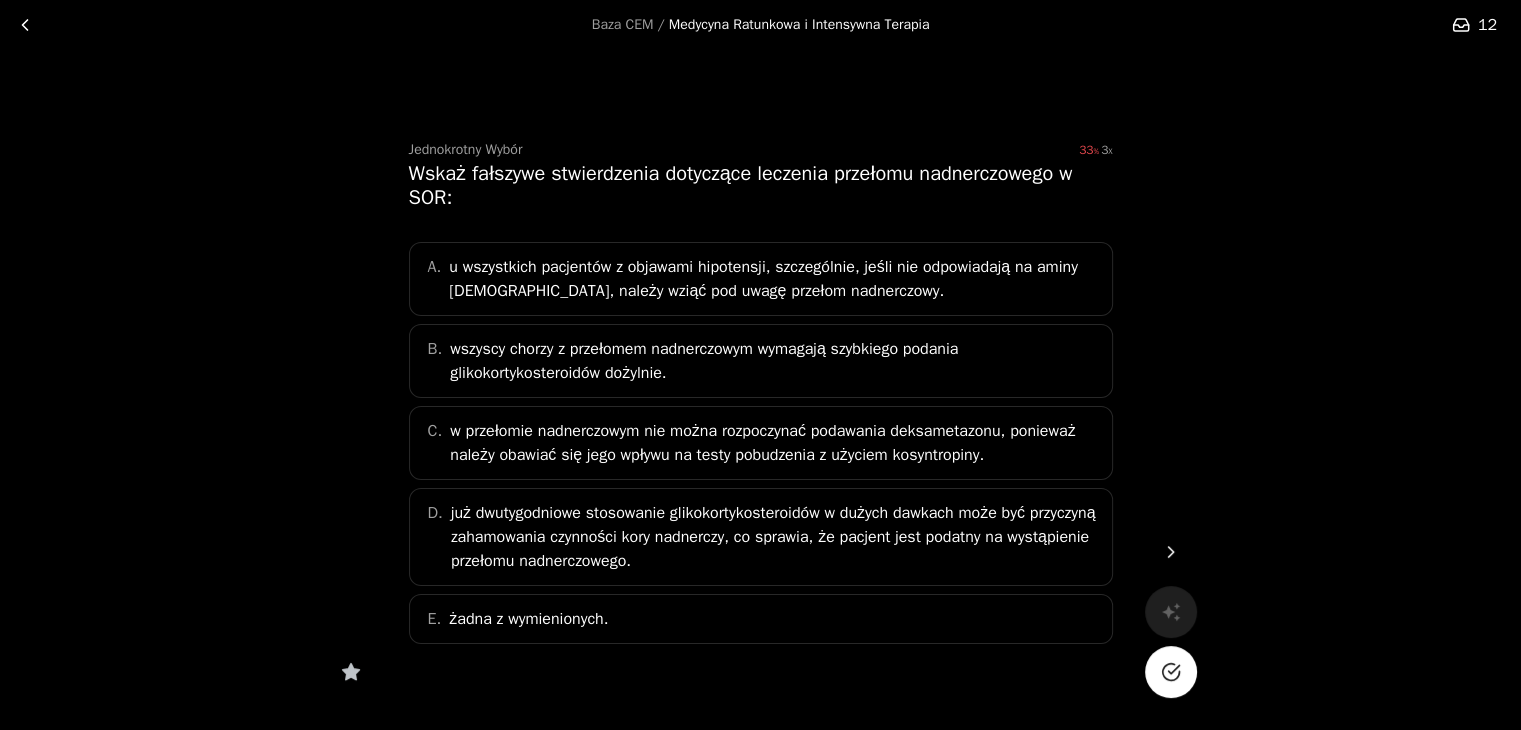 click on "C.   w przełomie nadnerczowym nie można rozpoczynać podawania deksametazonu, ponieważ należy obawiać się jego wpływu na testy pobudzenia z użyciem kosyntropiny." at bounding box center [761, 443] 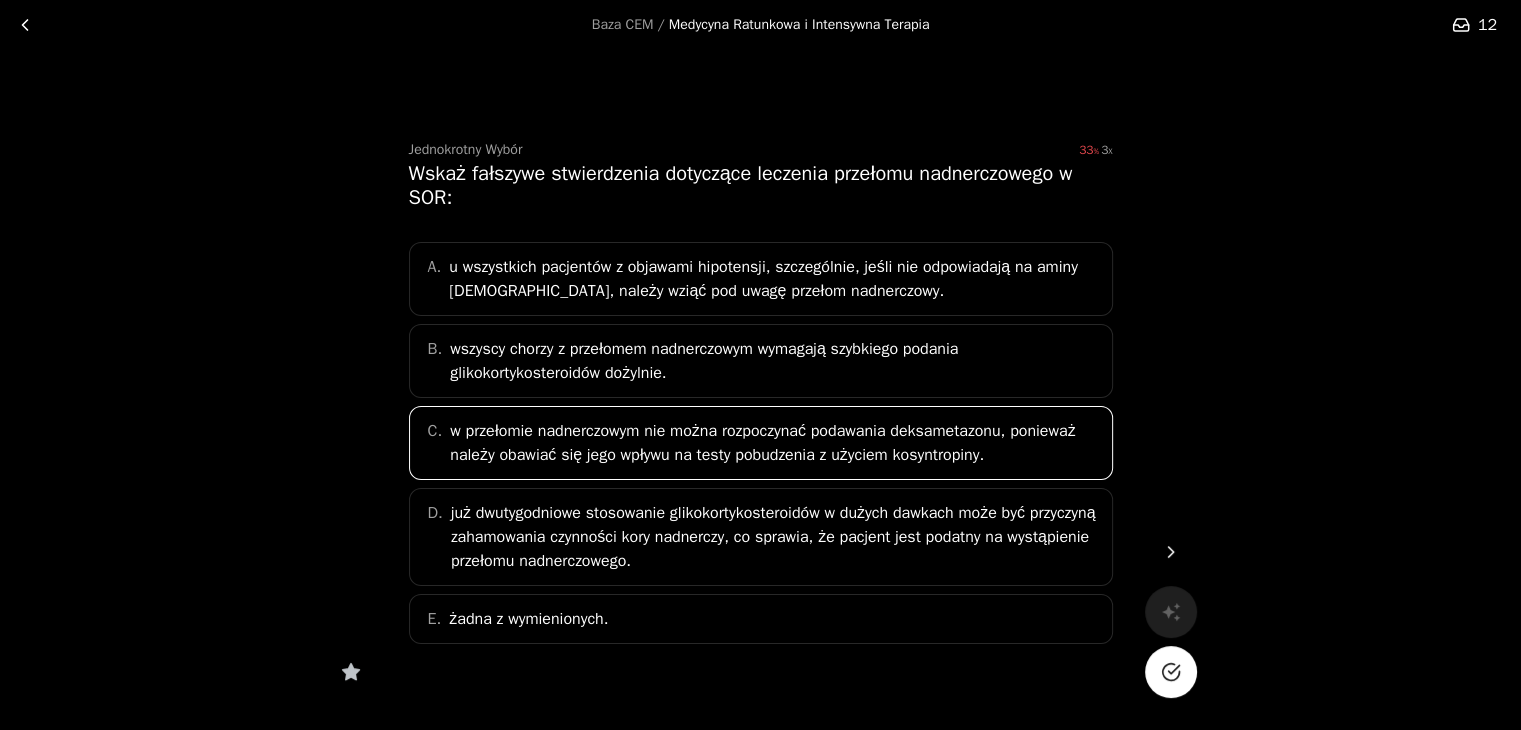 click at bounding box center [1171, 672] 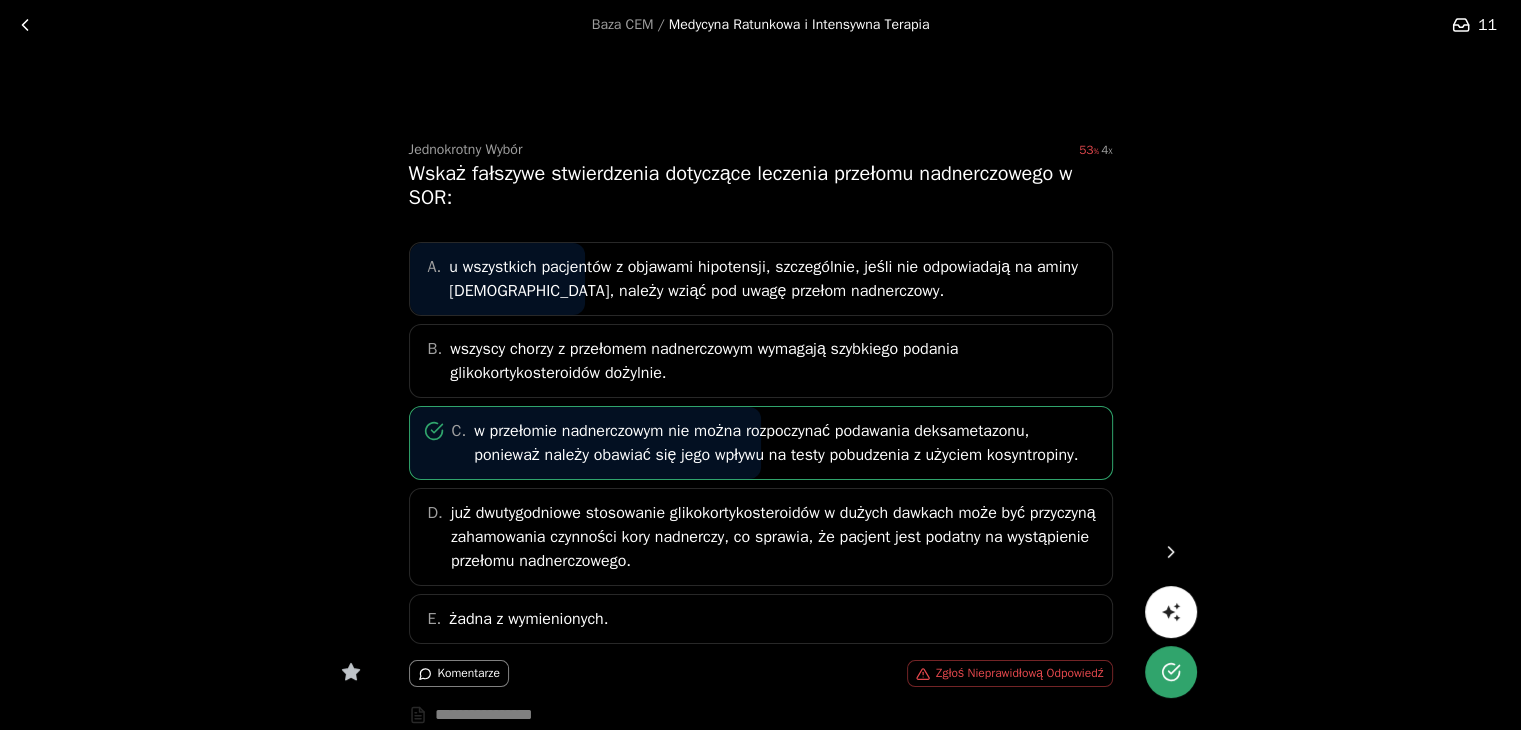 click 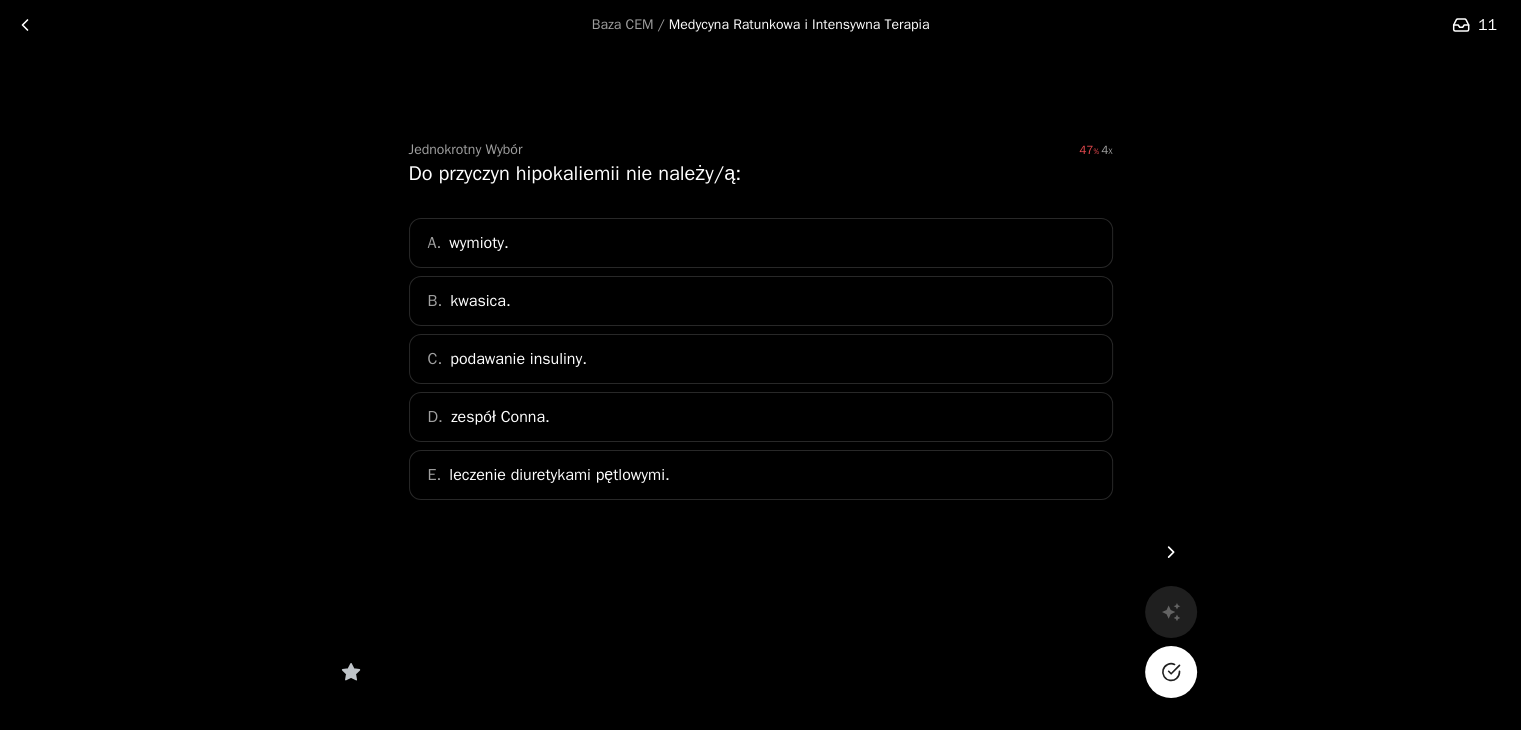 click on "leczenie diuretykami pętlowymi." at bounding box center [559, 475] 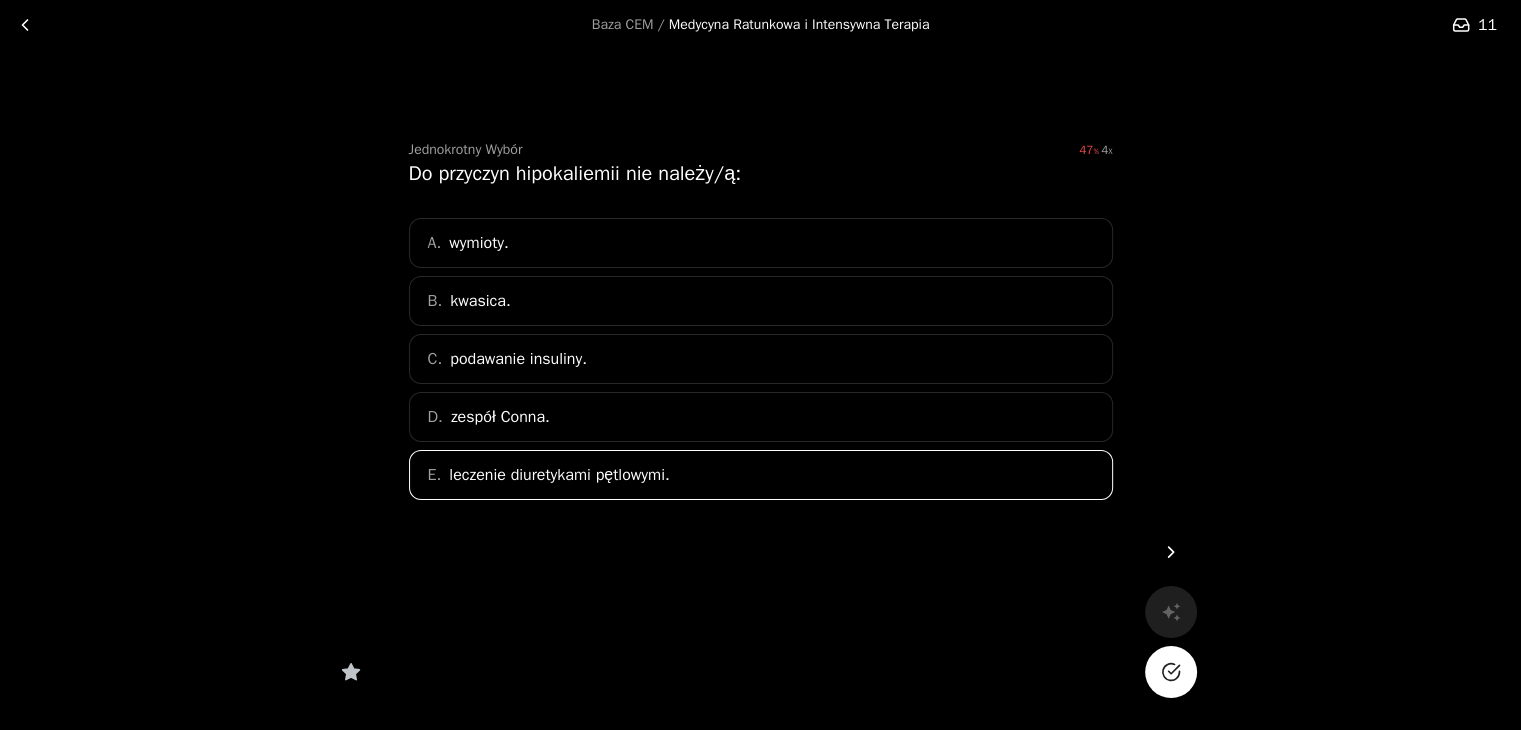 click 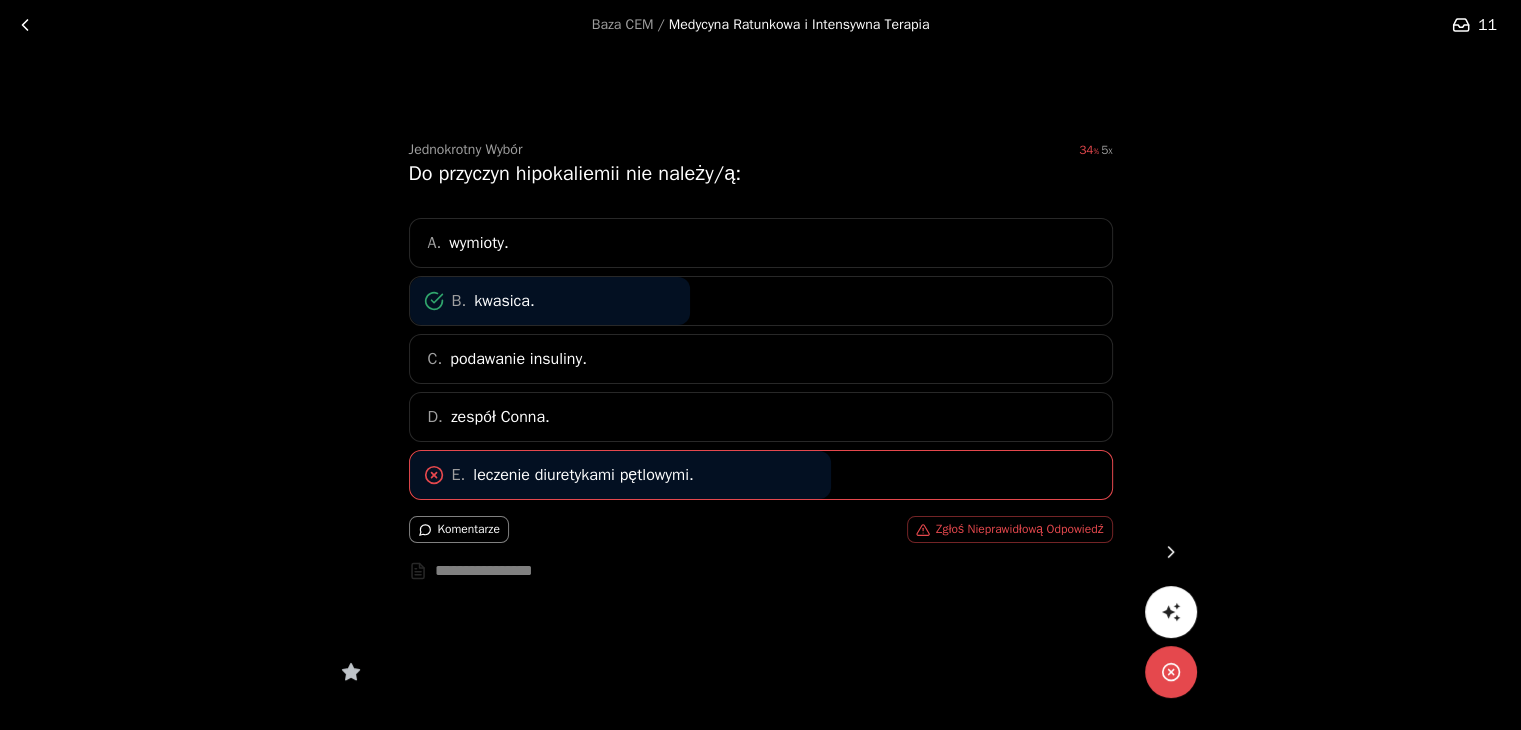 click 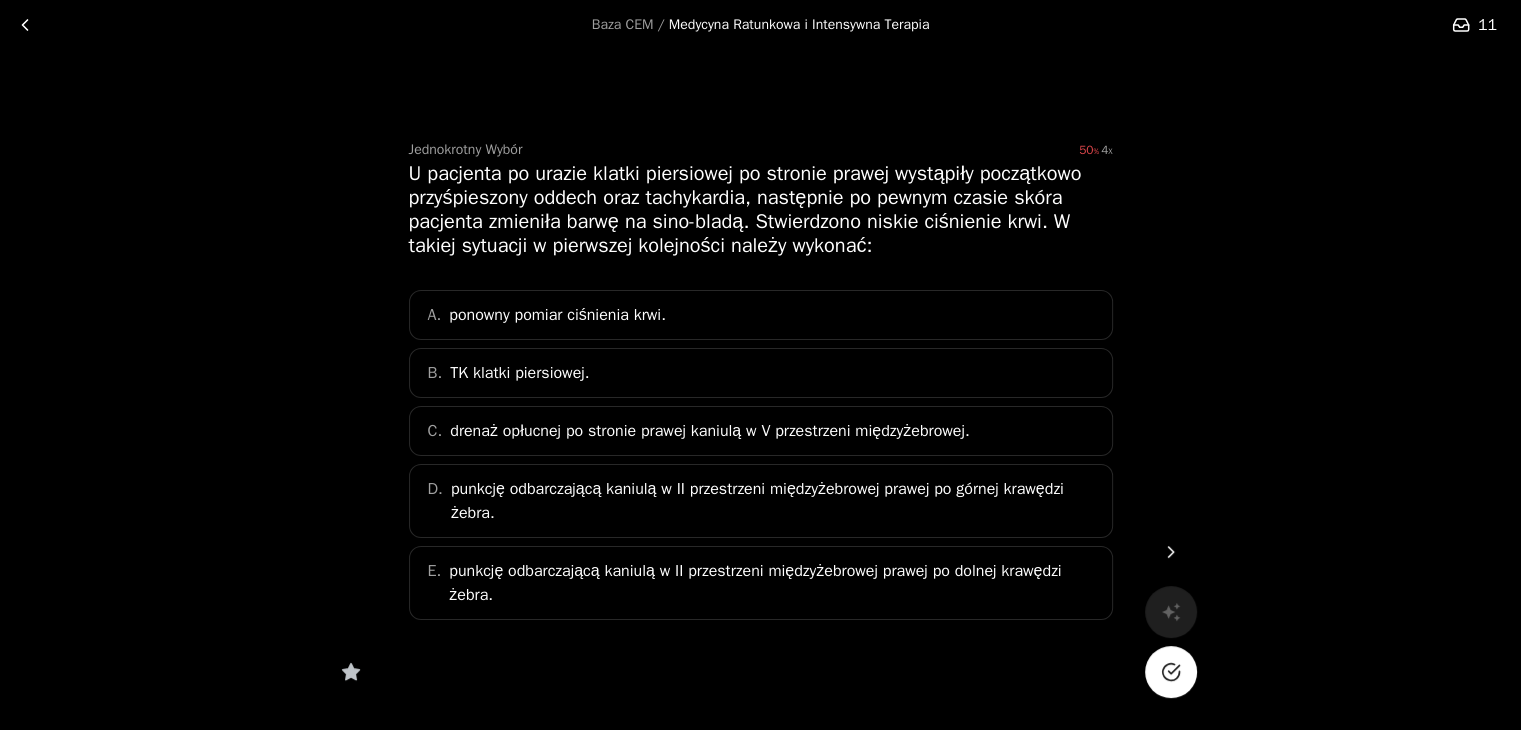 click on "punkcję odbarczającą kaniulą w II przestrzeni międzyżebrowej prawej po górnej krawędzi żebra." at bounding box center [775, 501] 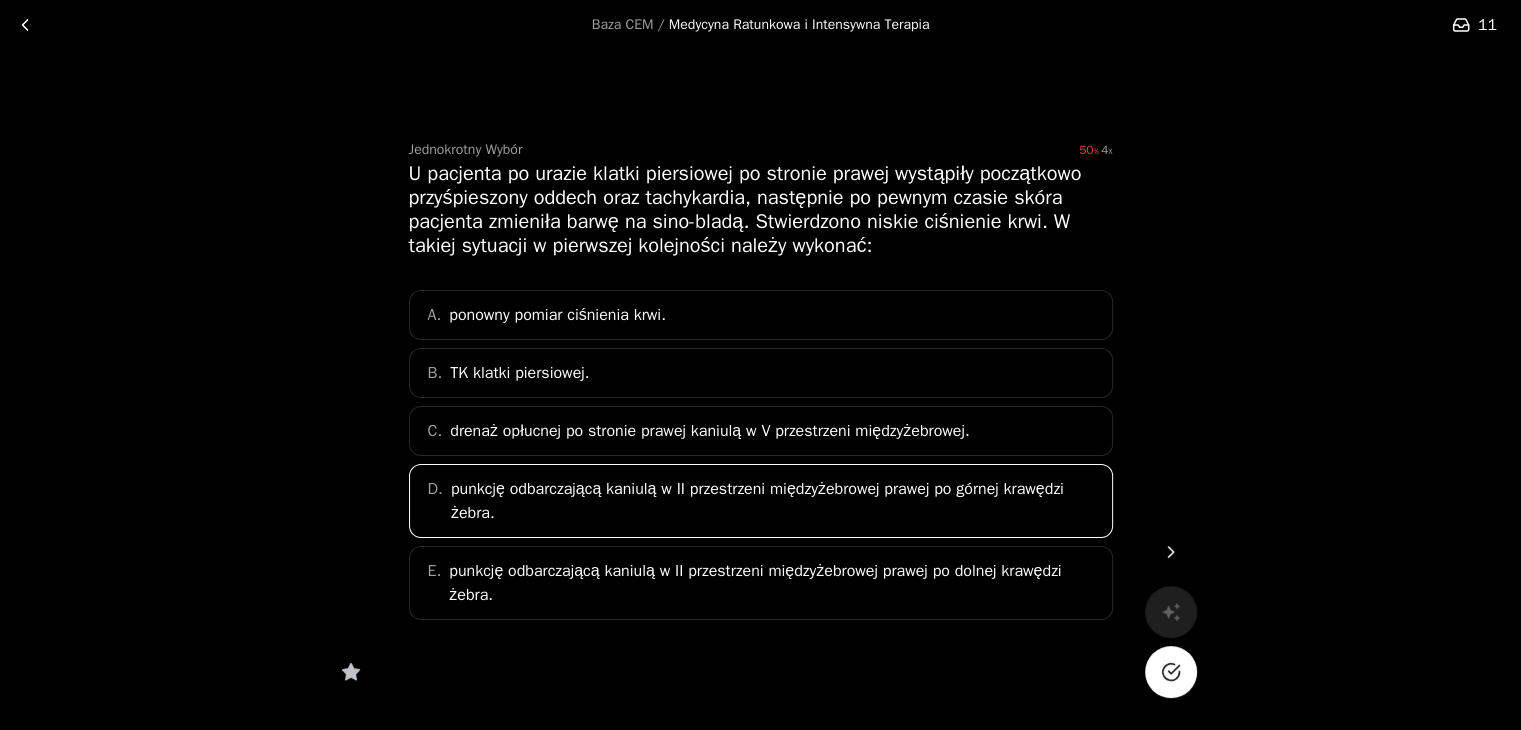 click 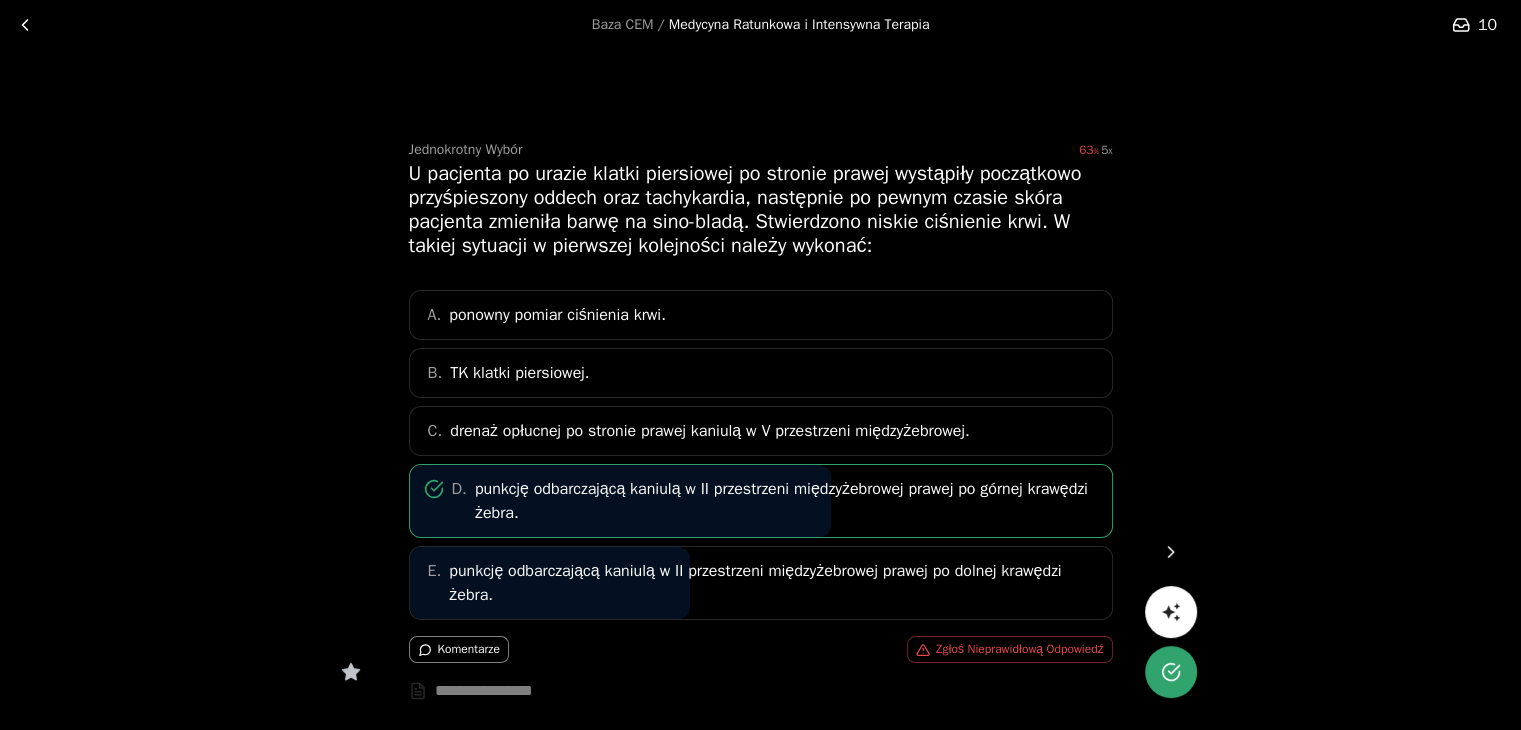 click 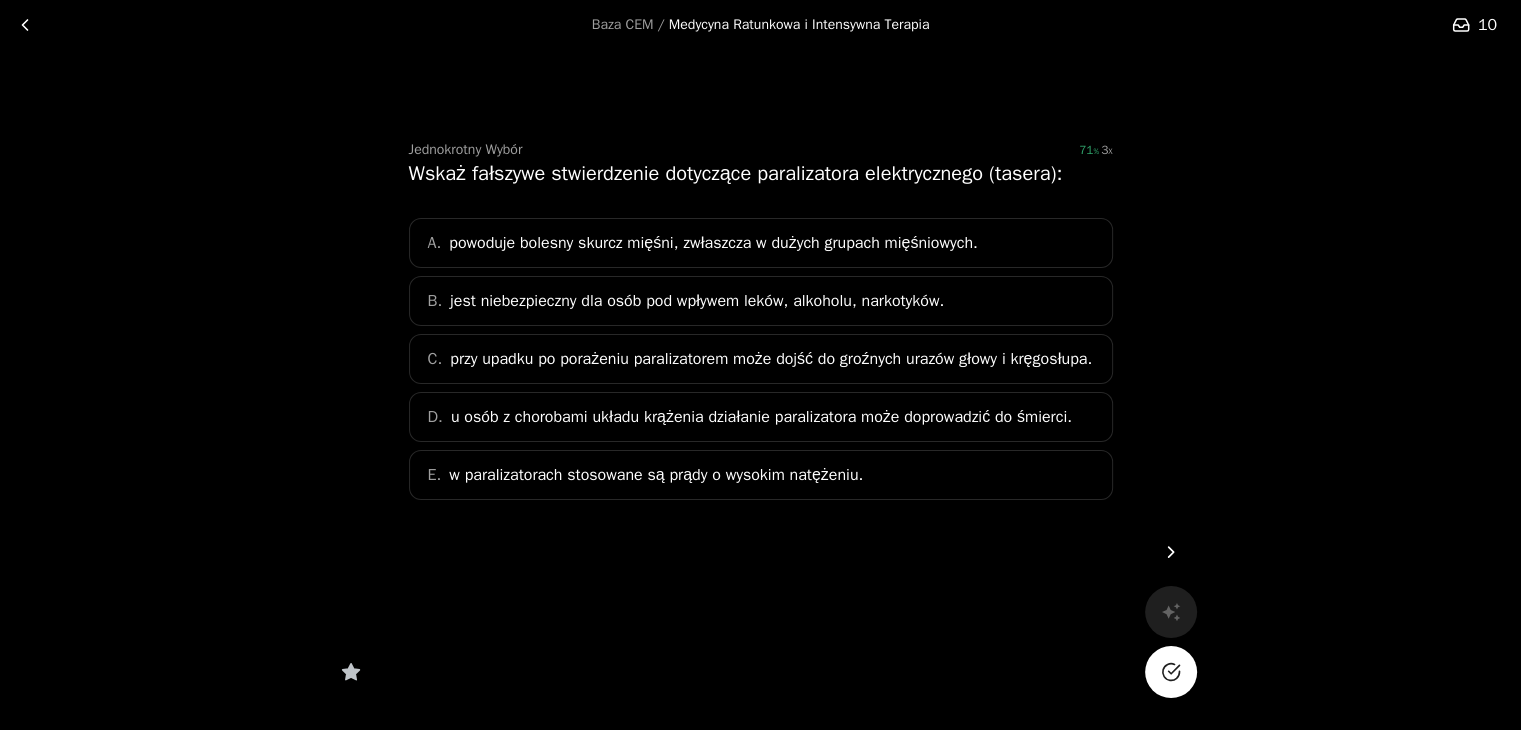 click on "E.   w paralizatorach stosowane są prądy o wysokim natężeniu." at bounding box center [761, 475] 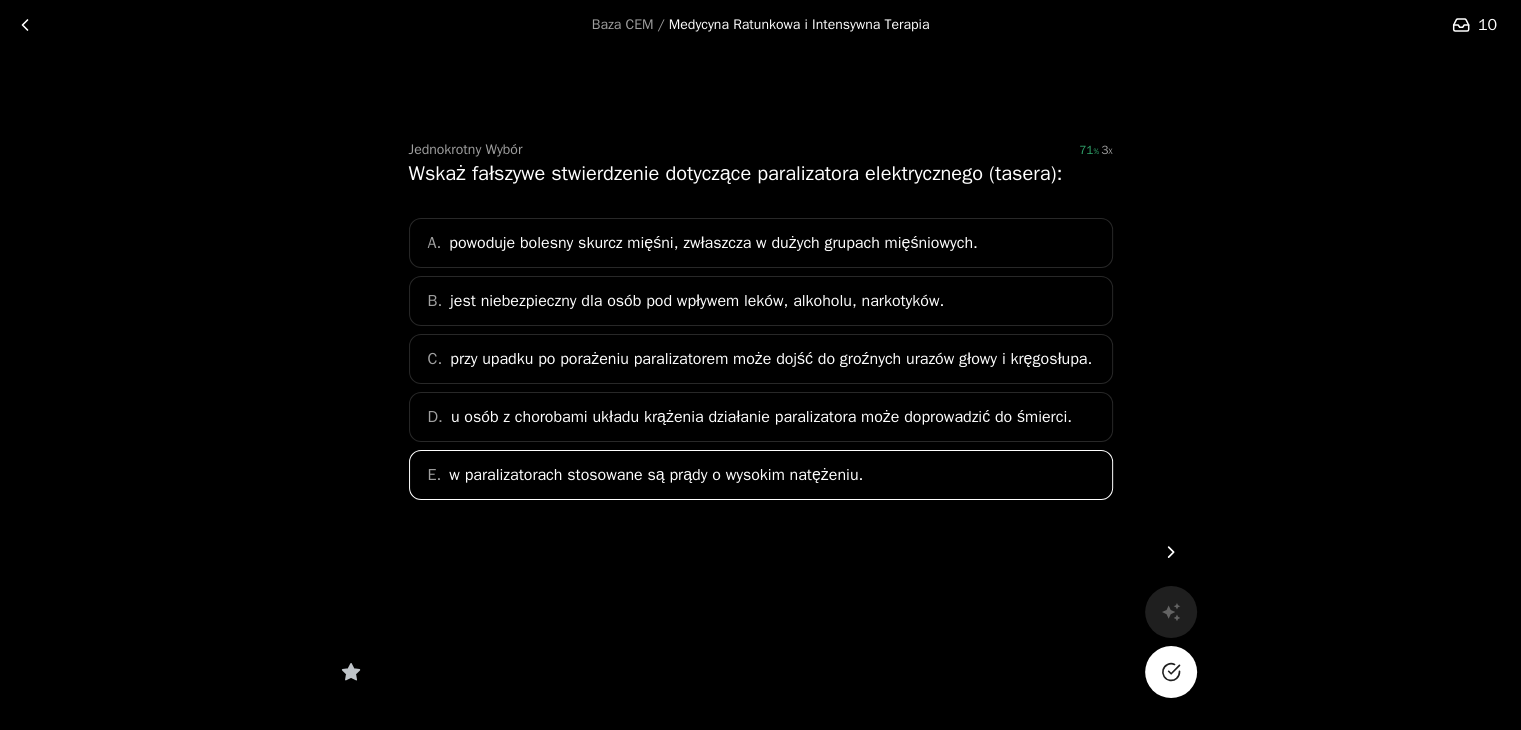 click at bounding box center (1171, 672) 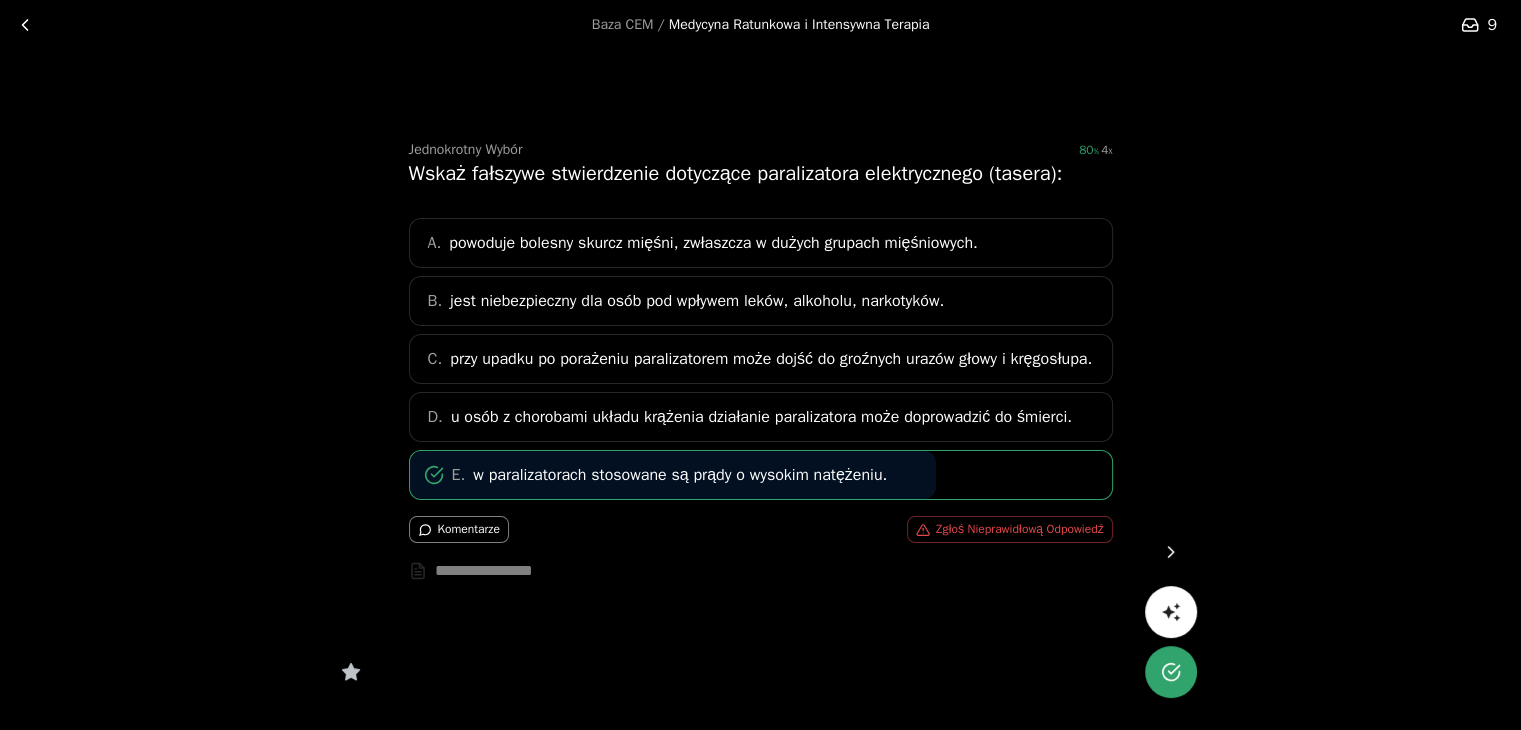 click 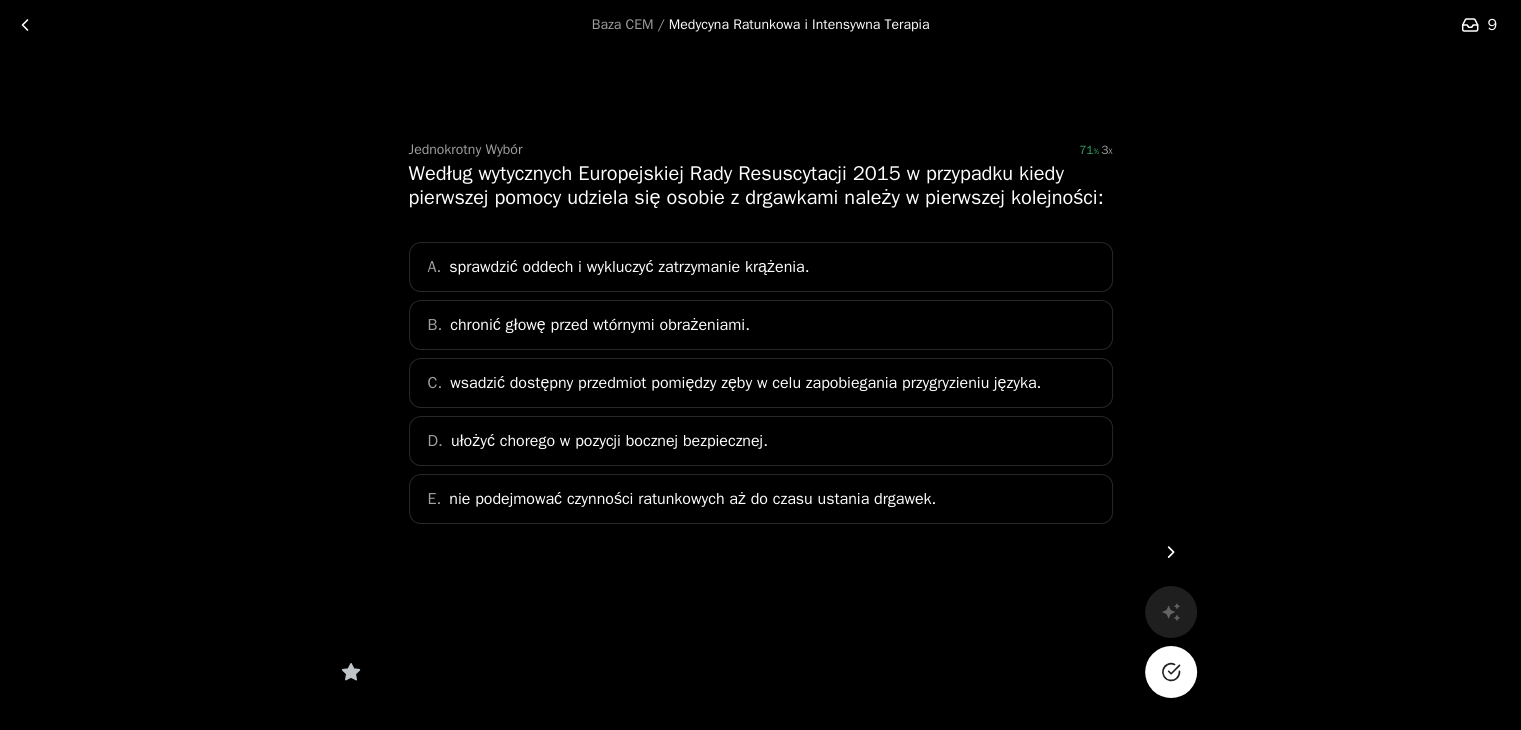 click on "A.   sprawdzić oddech i wykluczyć zatrzymanie krążenia." at bounding box center (761, 267) 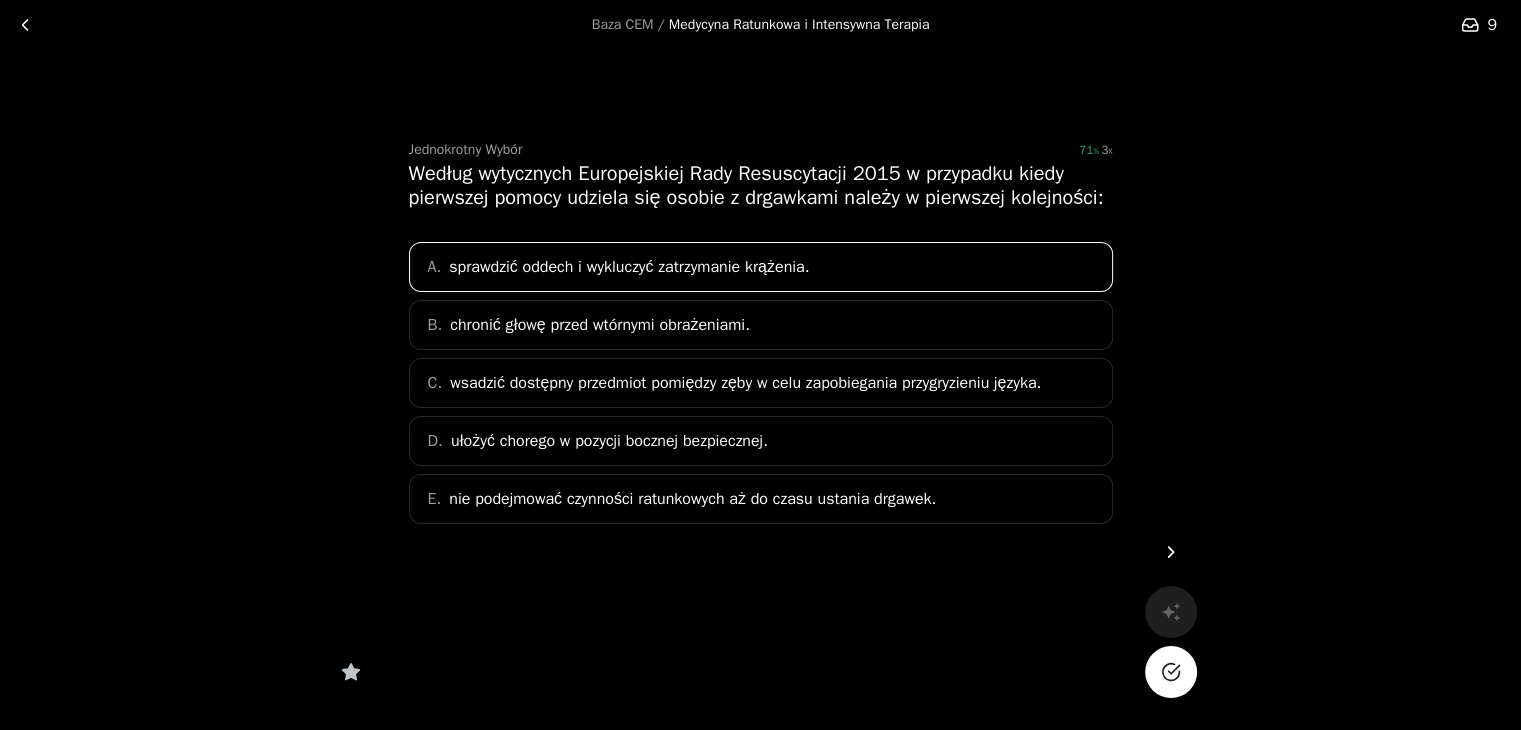 click at bounding box center (1171, 672) 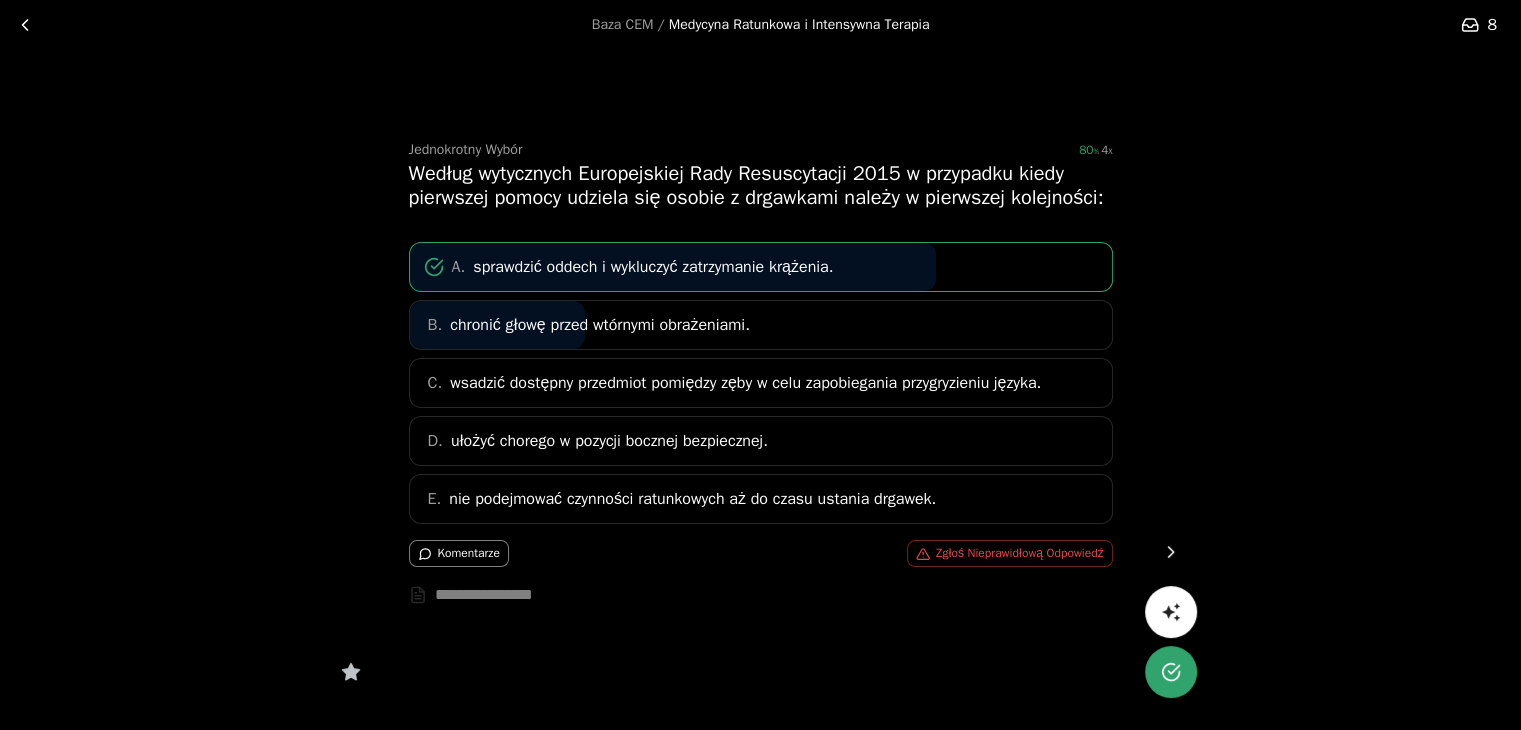 click 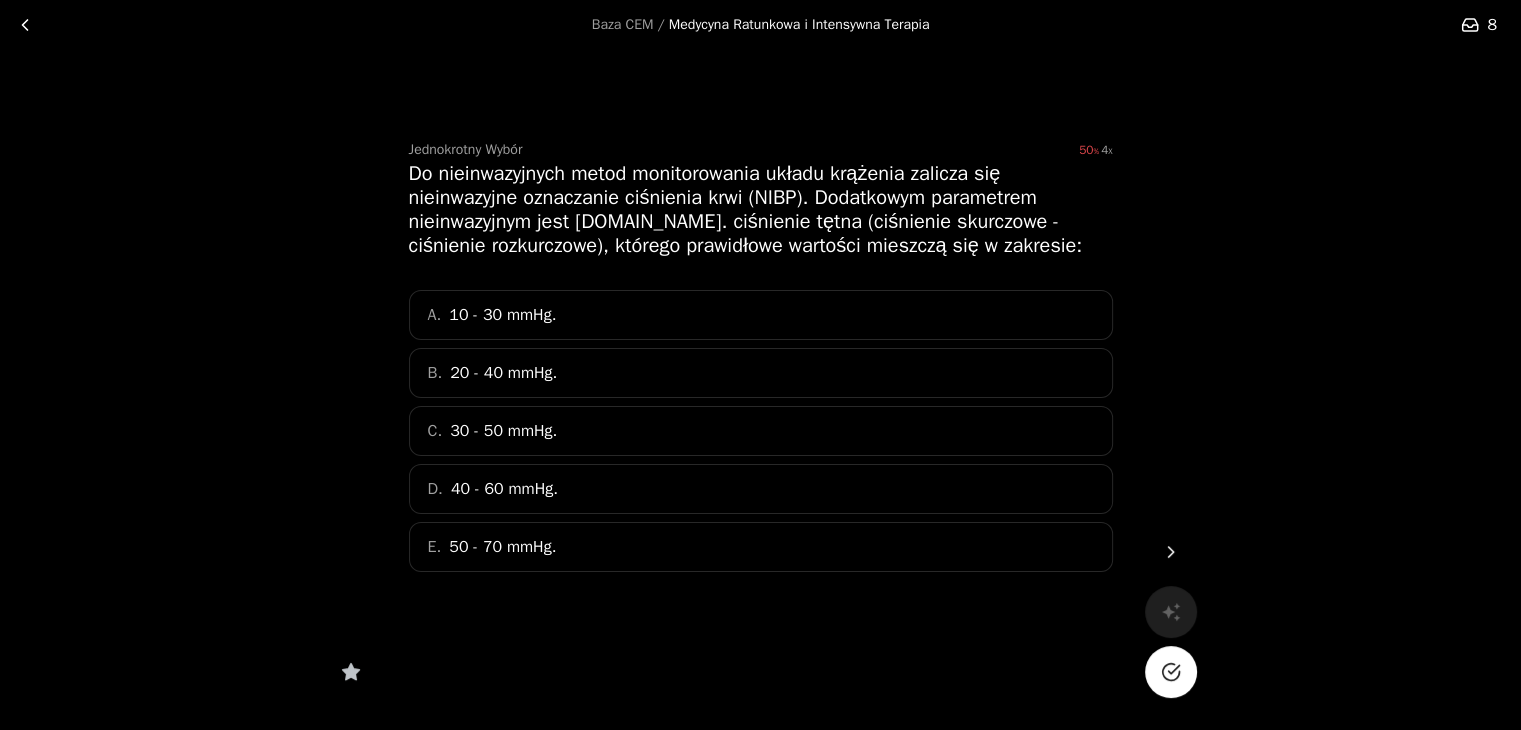 click on "C.   30 - 50 mmHg." at bounding box center [761, 431] 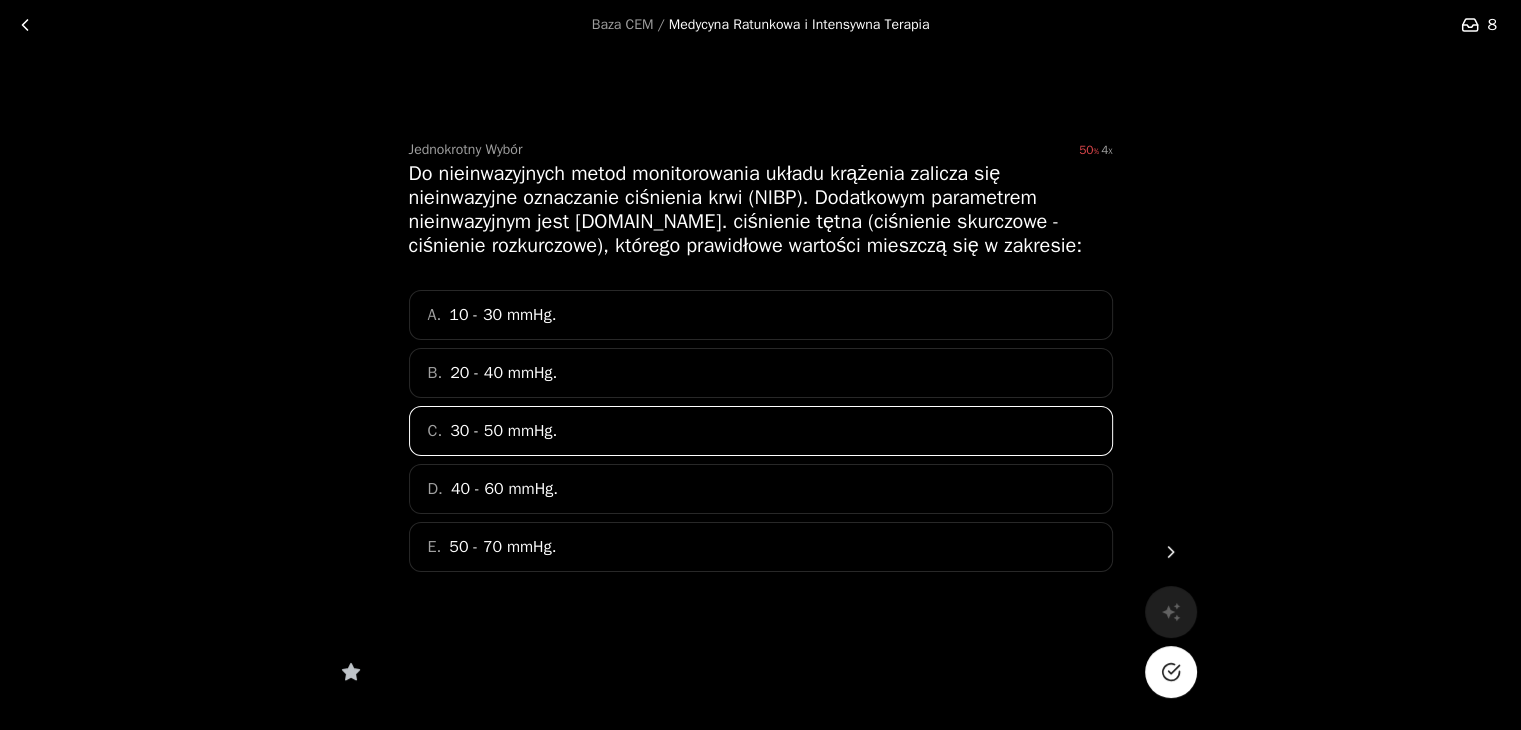 click at bounding box center (1171, 672) 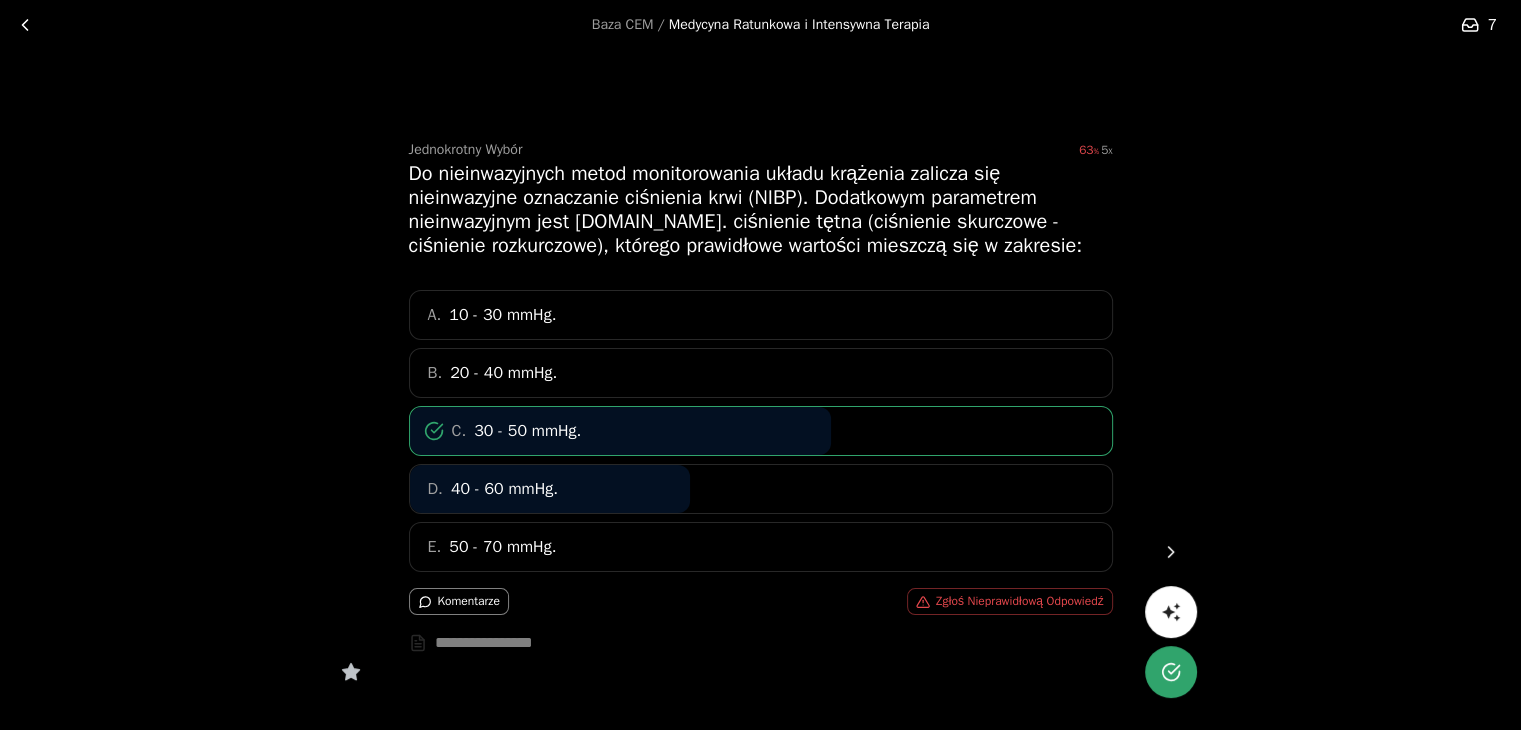 click at bounding box center (1171, 552) 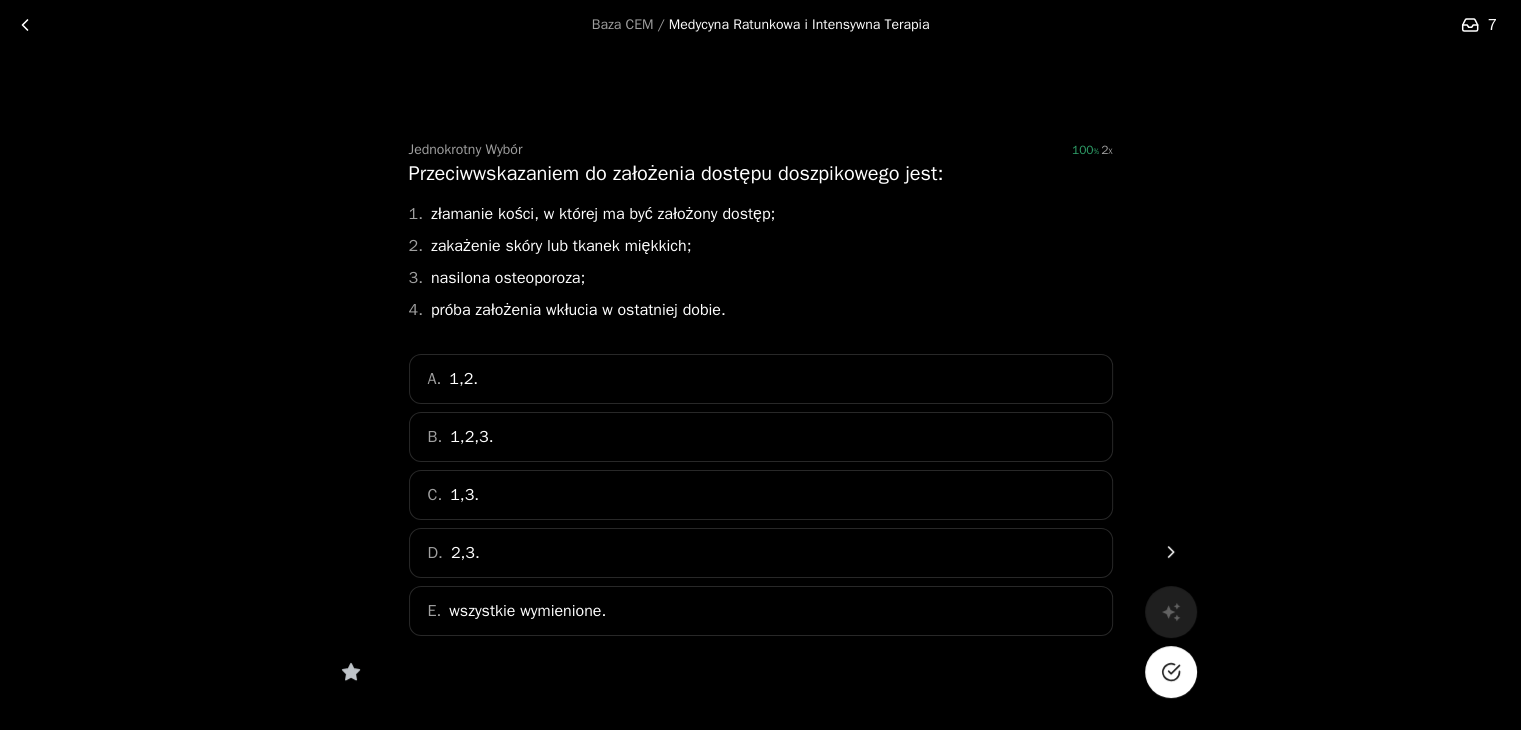 click on "E.   wszystkie wymienione." at bounding box center [761, 611] 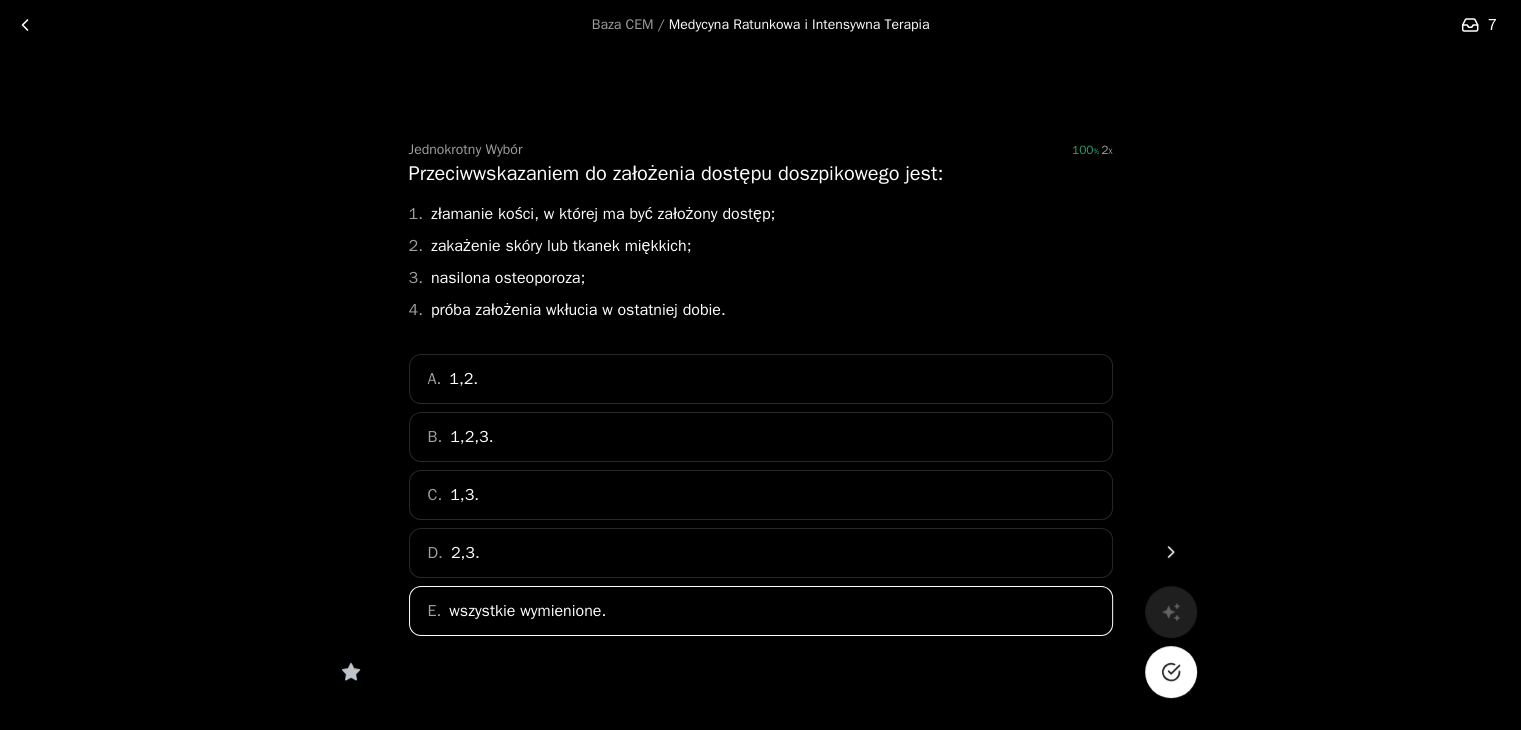click 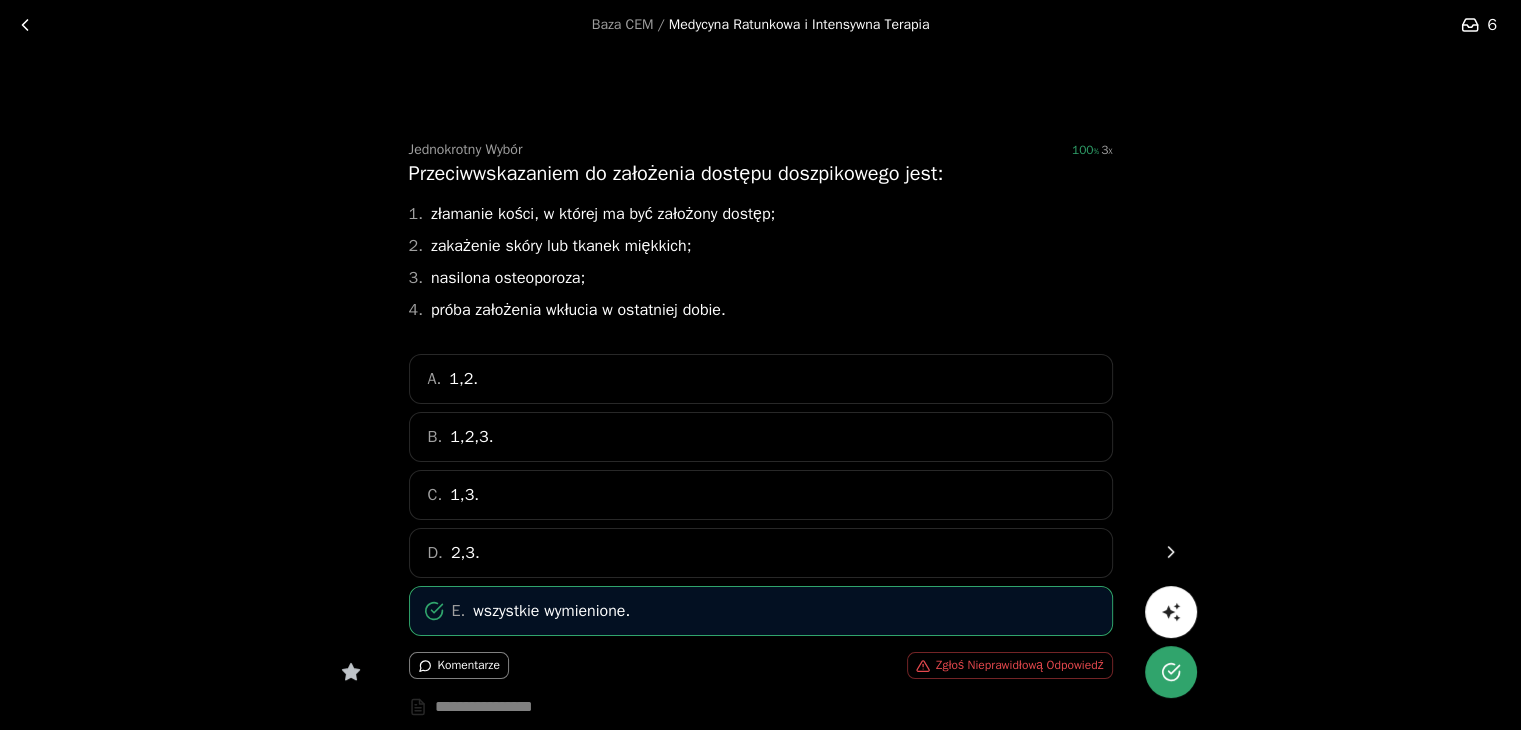 click at bounding box center (1171, 552) 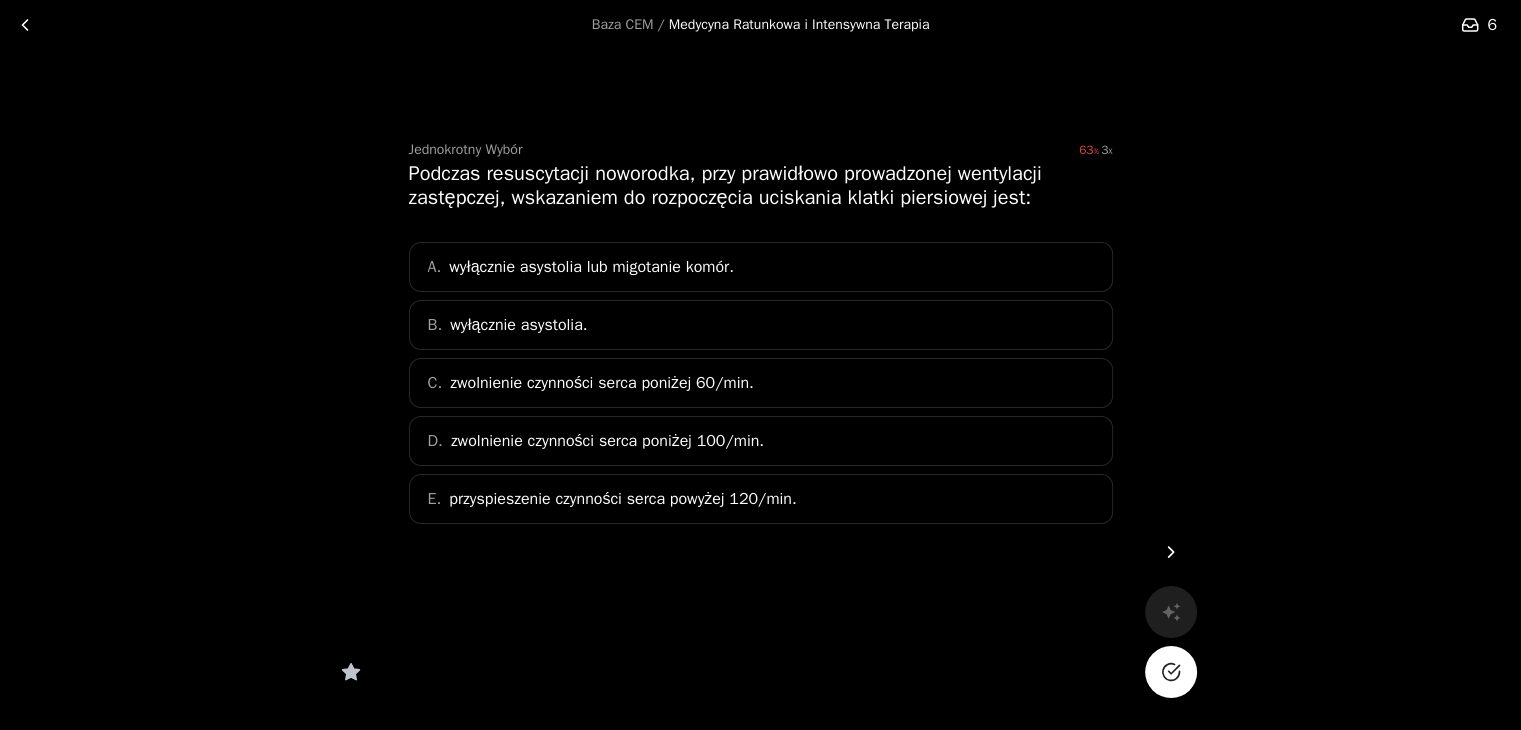 click on "zwolnienie czynności serca poniżej 60/min." at bounding box center [602, 383] 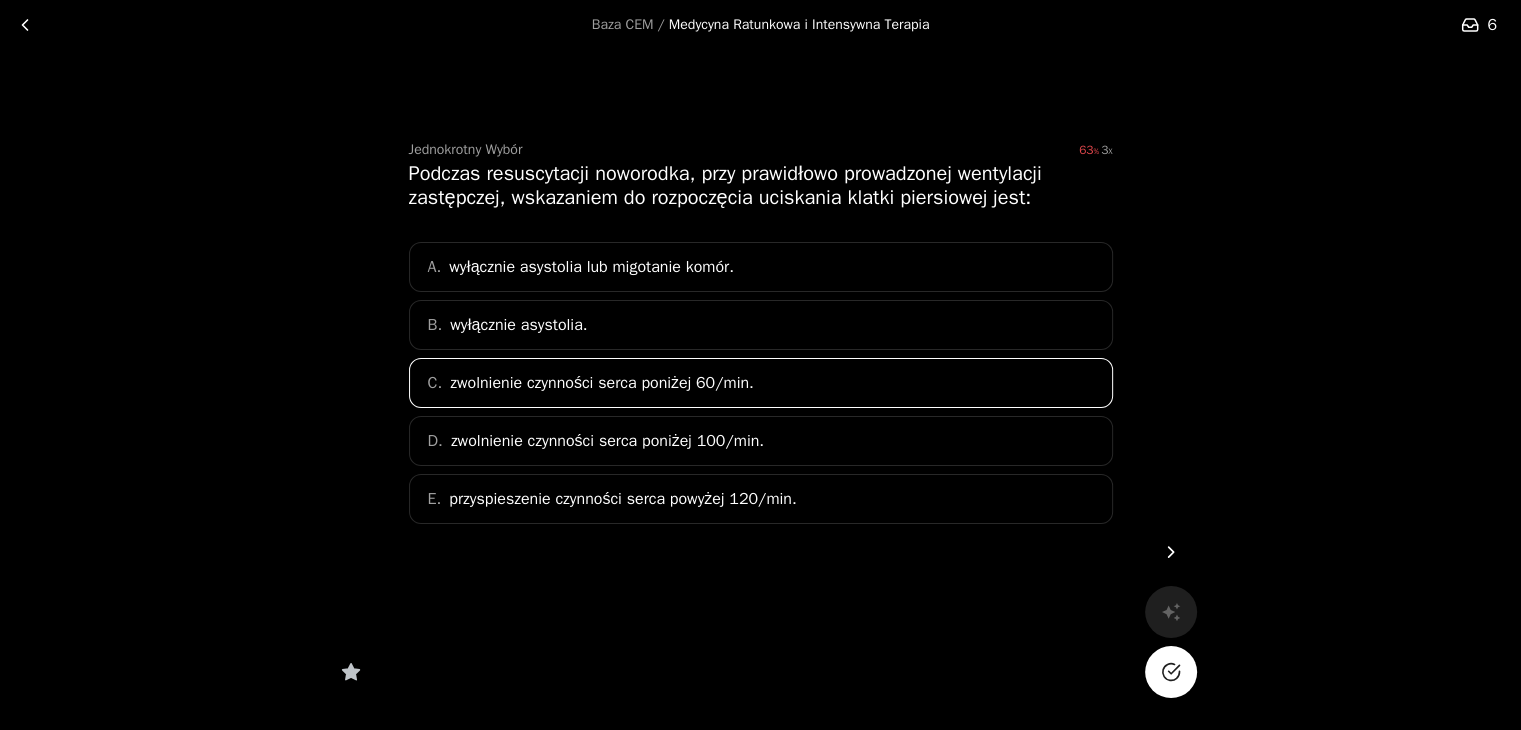 click on "Baza CEM  /  Medycyna Ratunkowa i Intensywna Terapia 6 Jednokrotny Wybór 63 3 Podczas resuscytacji noworodka, przy prawidłowo prowadzonej wentylacji zastępczej, wskazaniem do rozpoczęcia uciskania klatki piersiowej jest: A.   wyłącznie asystolia lub migotanie komór. B.   wyłącznie asystolia. C.   zwolnienie czynności serca poniżej 60/min. D.   zwolnienie czynności serca poniżej 100/min. E.   przyspieszenie czynności serca powyżej 120/min." at bounding box center [760, 365] 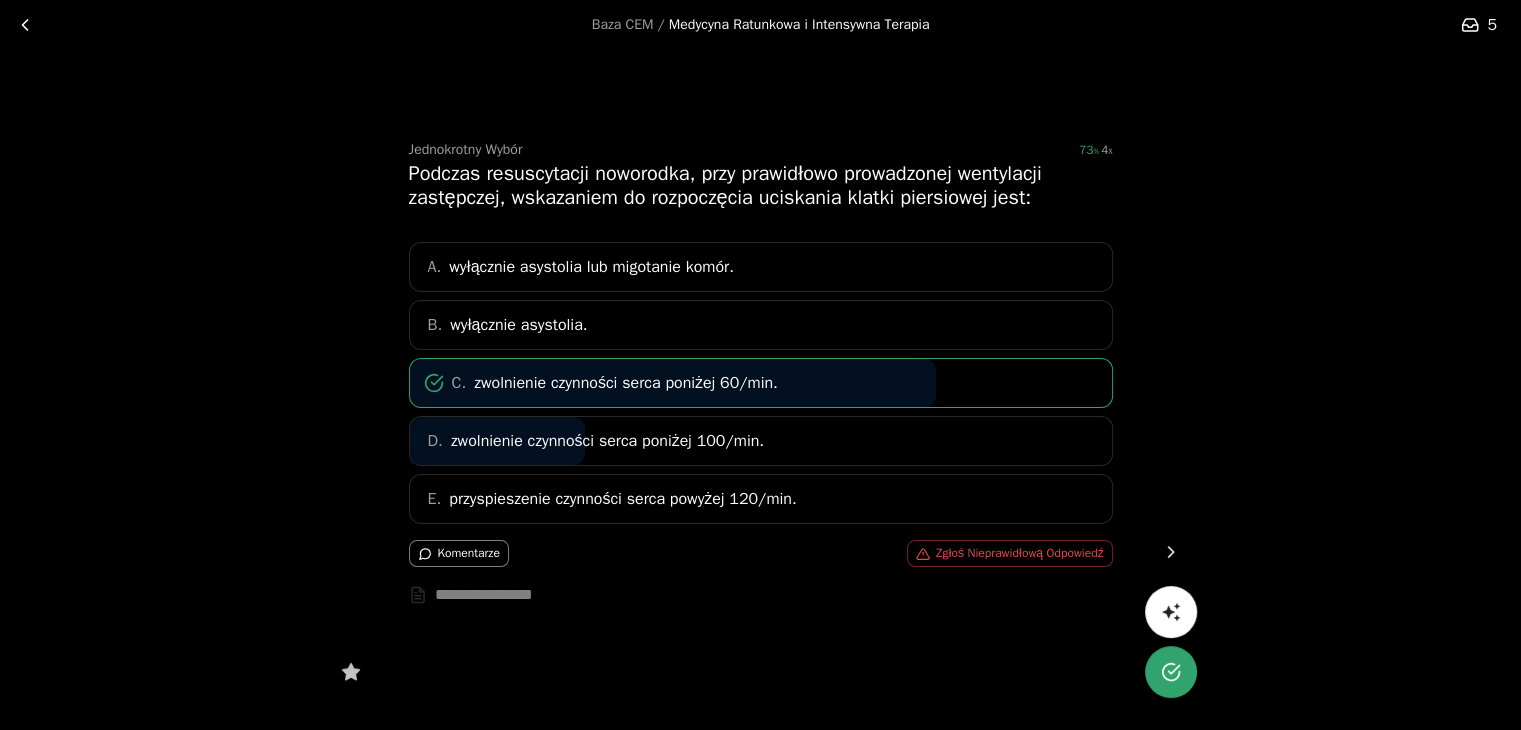 click at bounding box center [1171, 552] 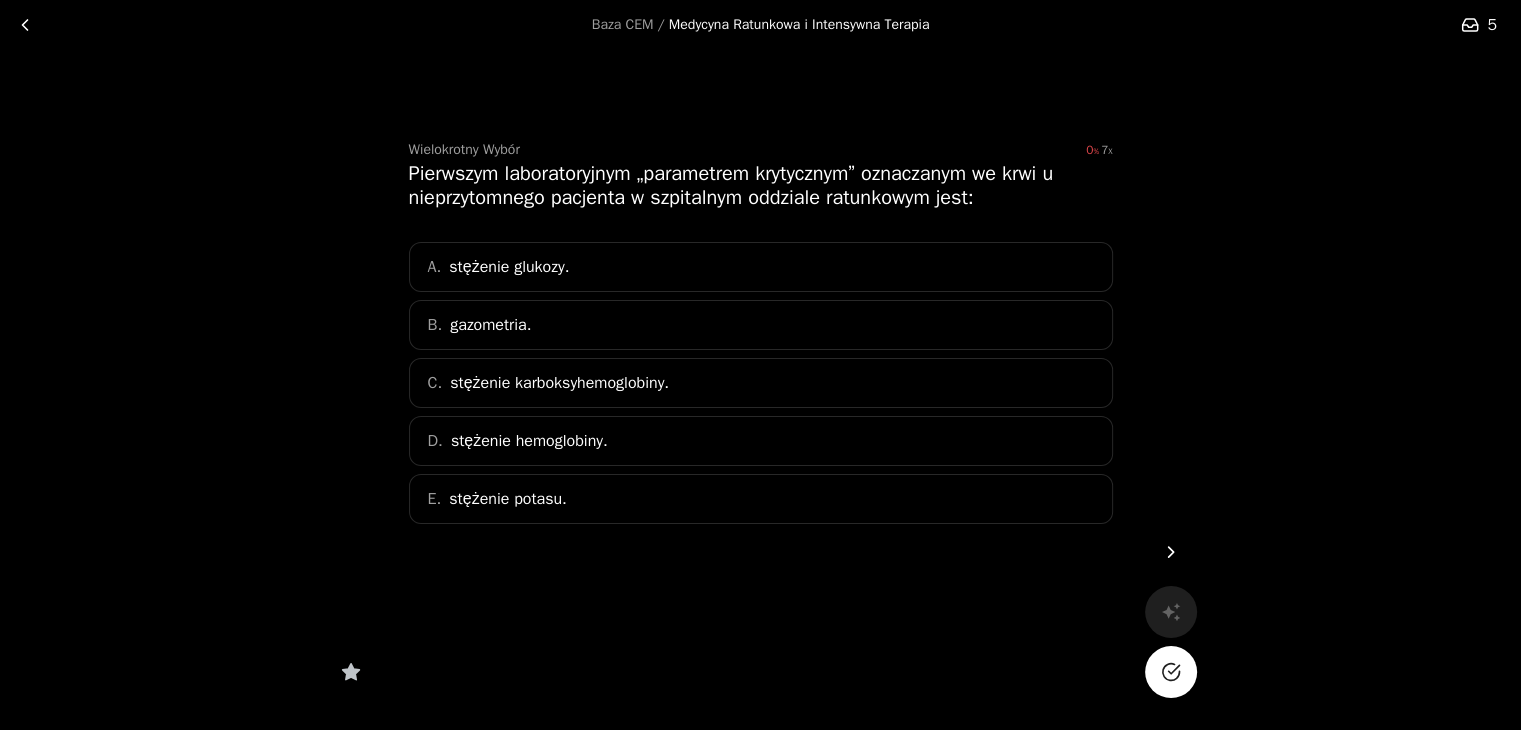 click 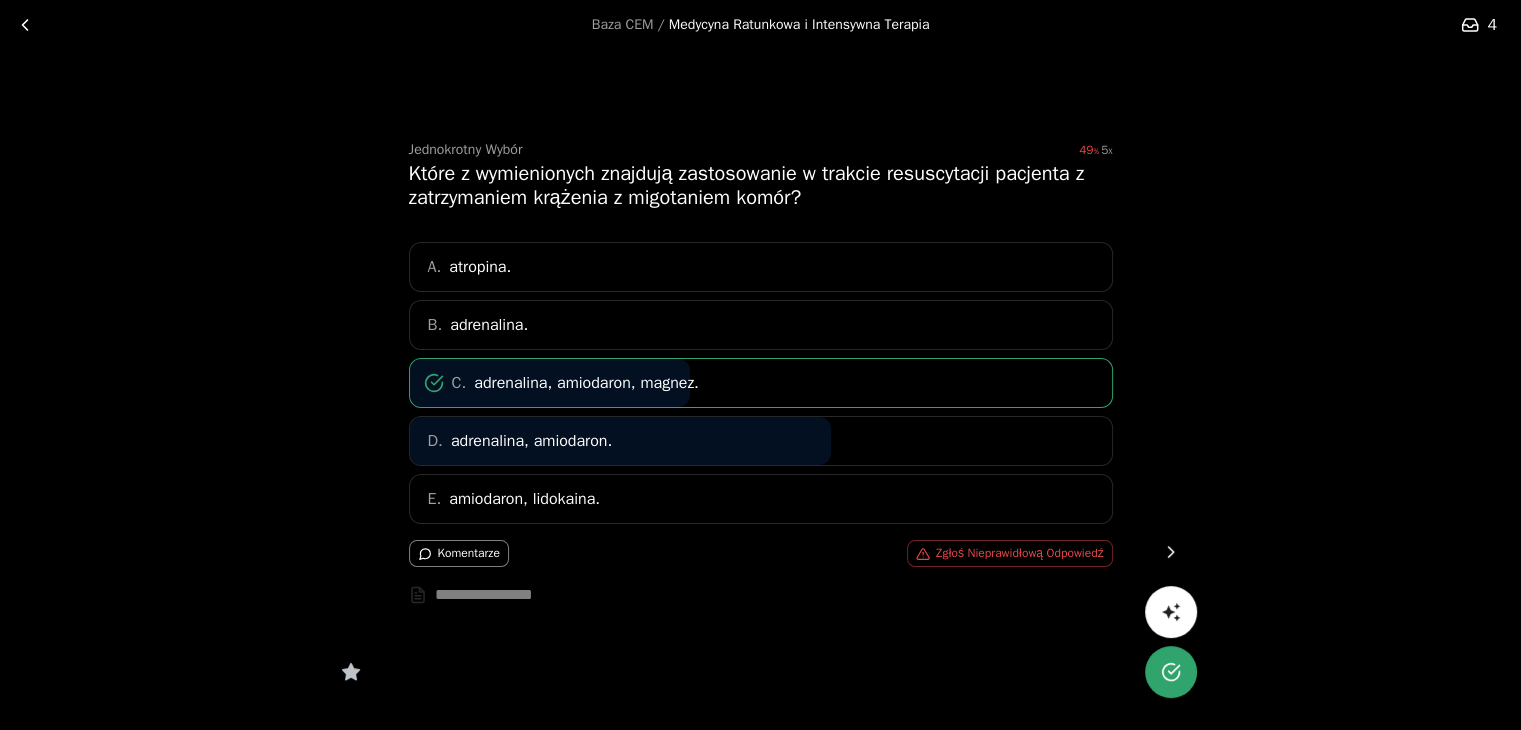 click 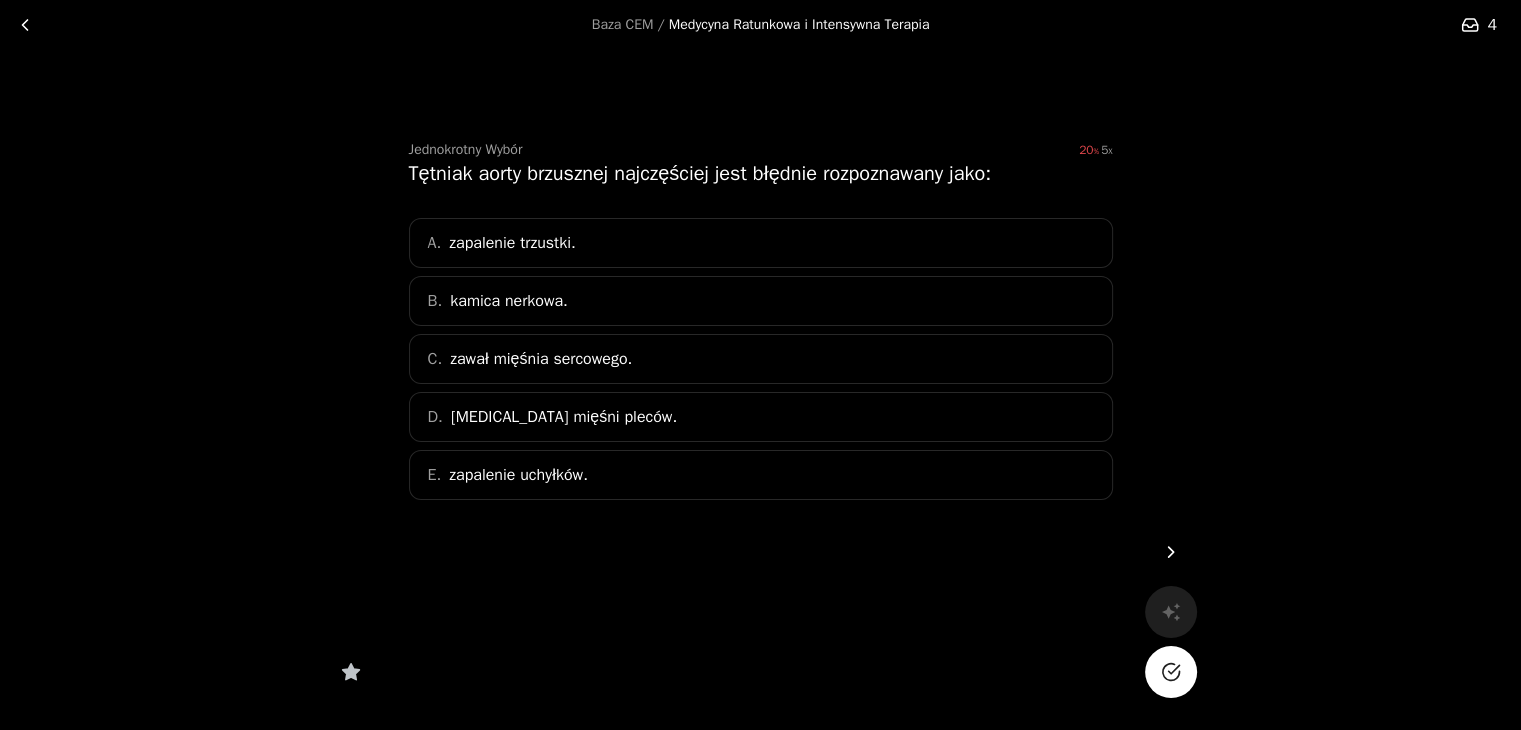 click on "B.   kamica nerkowa." at bounding box center [761, 301] 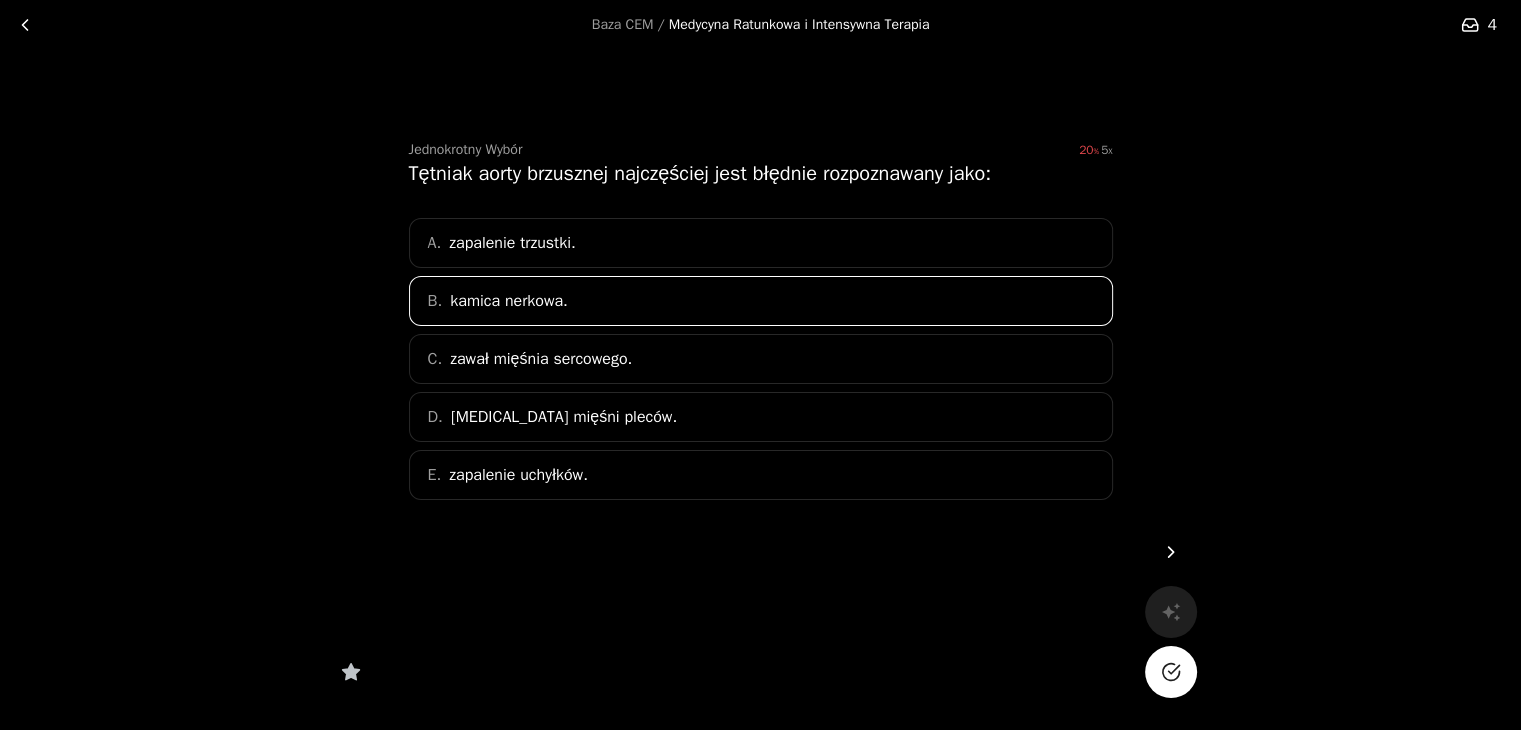 click 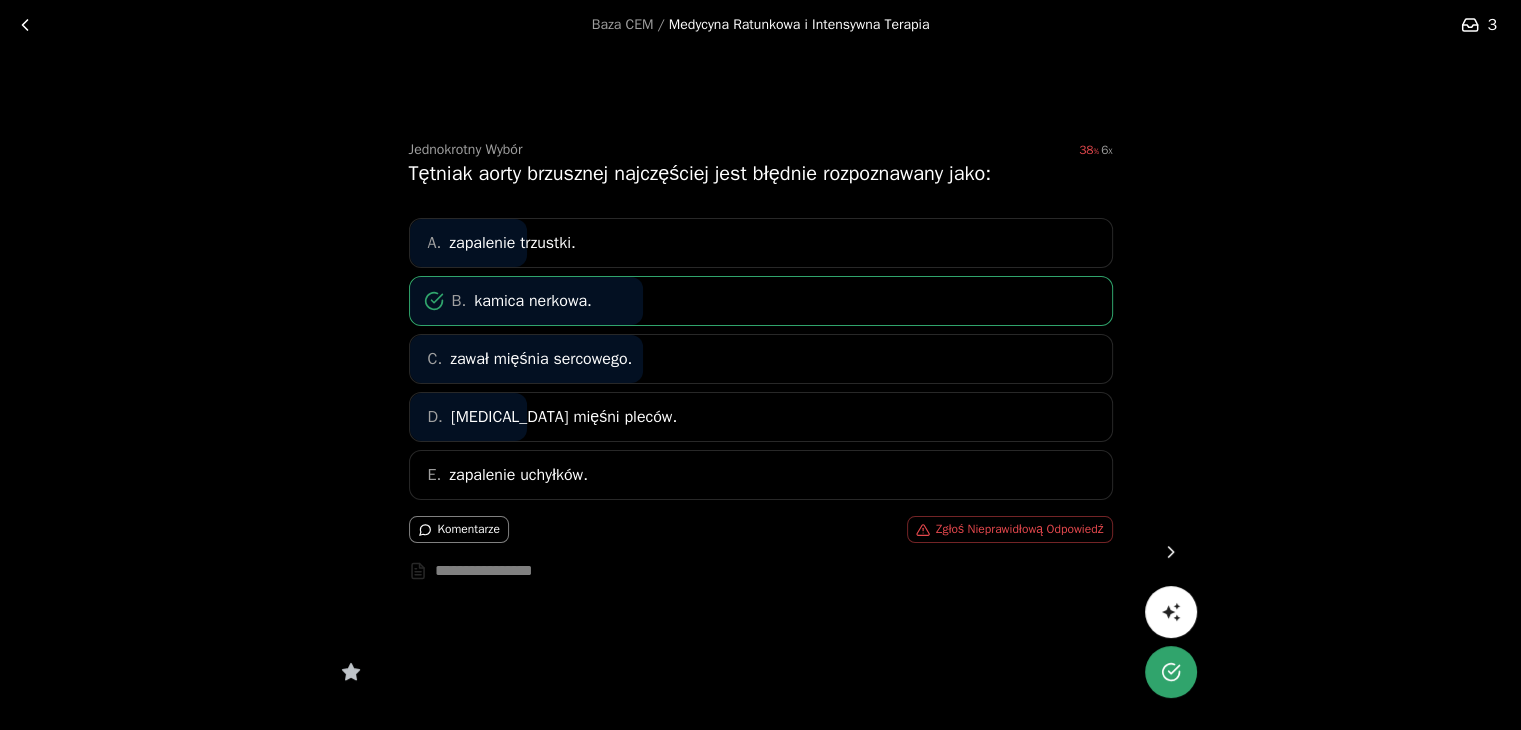 click 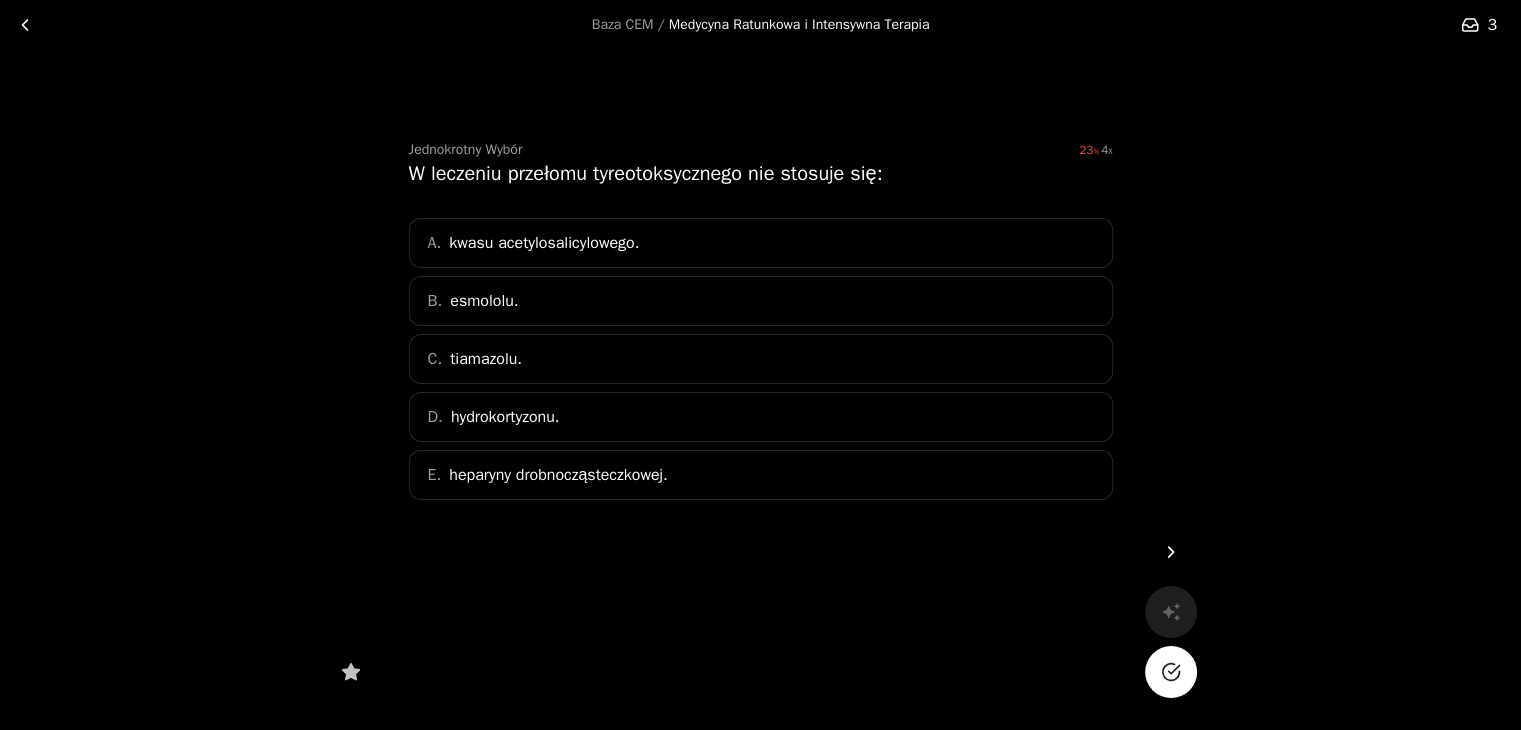click on "A.   kwasu acetylosalicylowego." at bounding box center (761, 243) 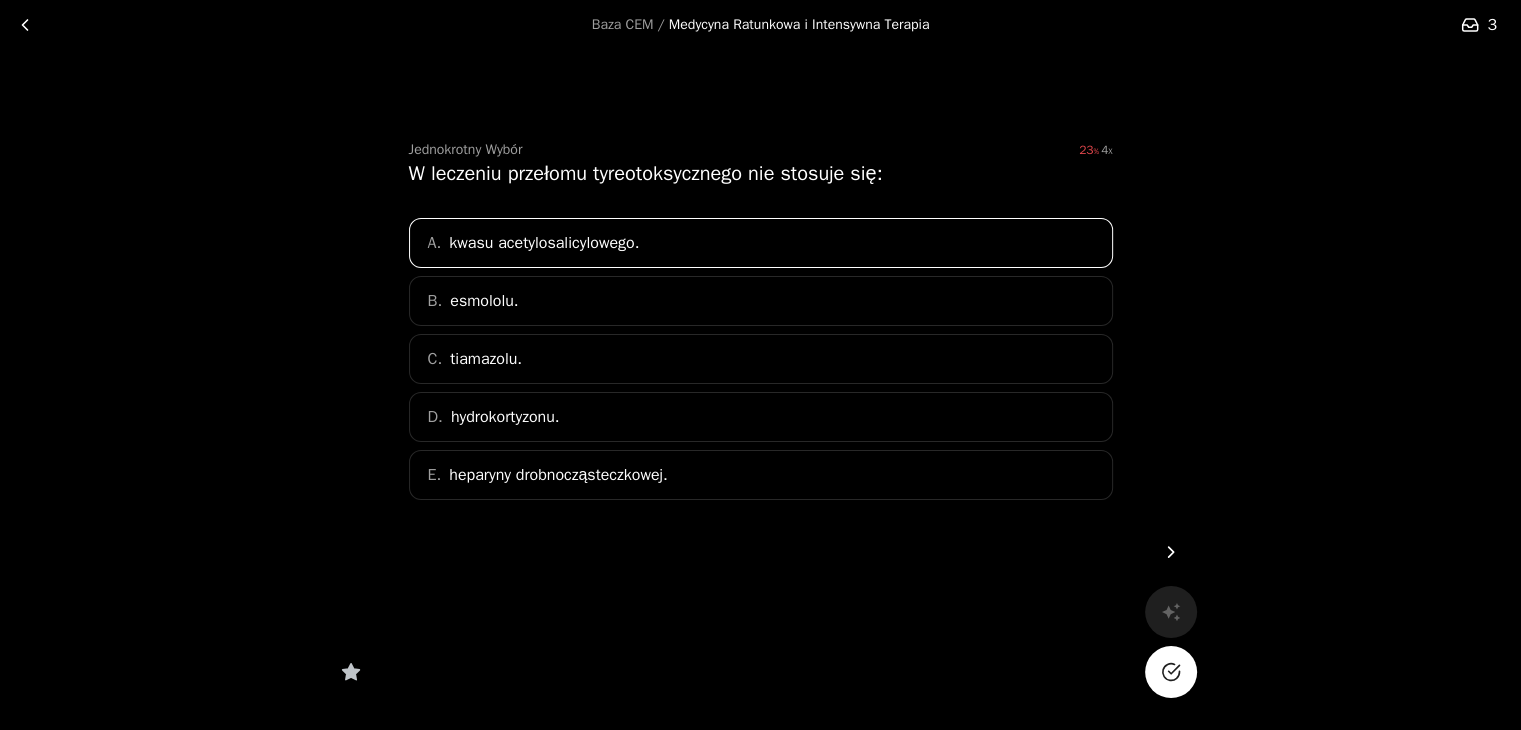 click at bounding box center (1171, 672) 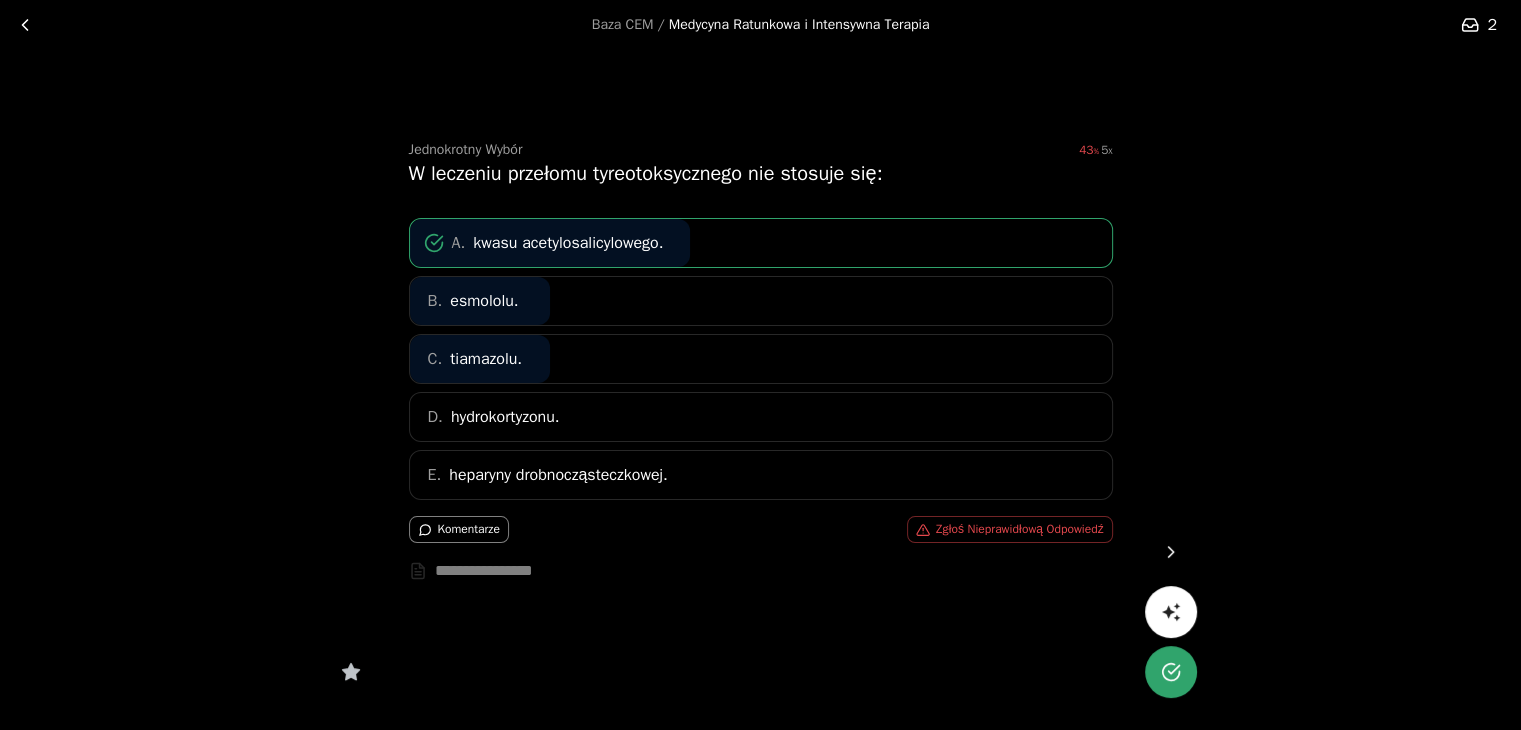 click 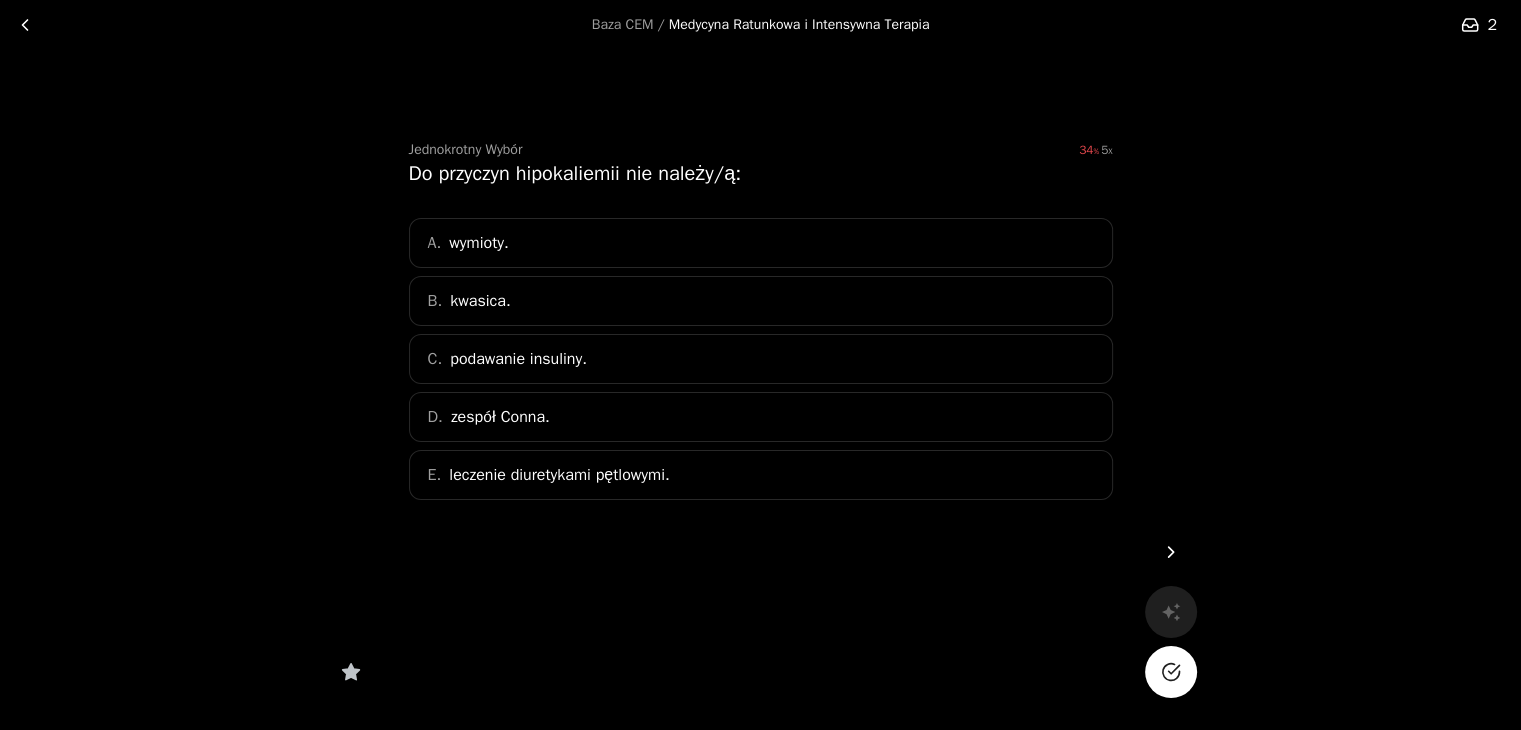 click on "B.   kwasica." at bounding box center (761, 301) 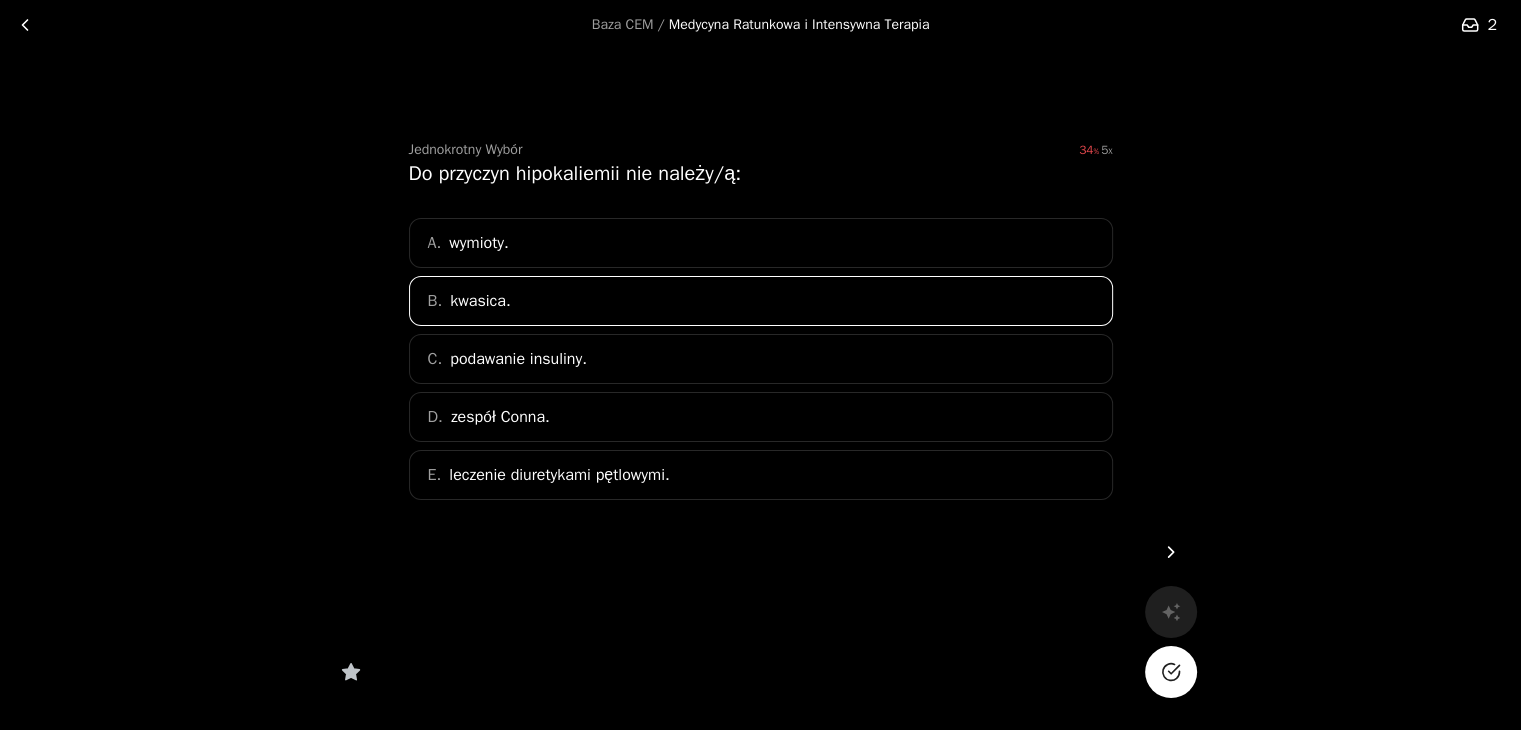 click at bounding box center (1171, 672) 